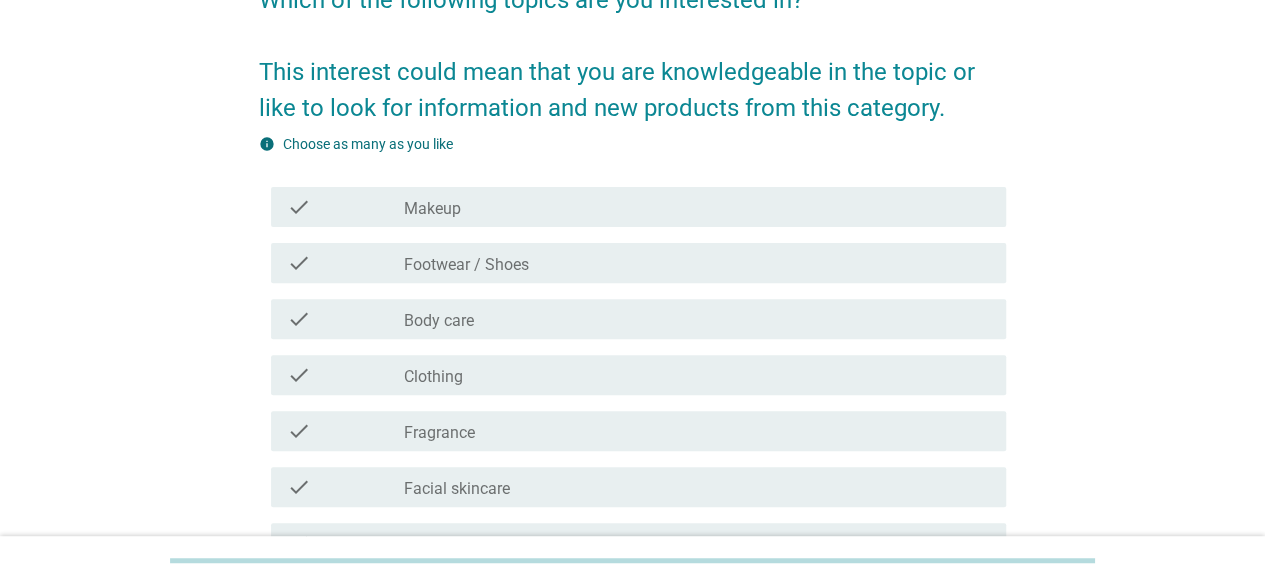 scroll, scrollTop: 200, scrollLeft: 0, axis: vertical 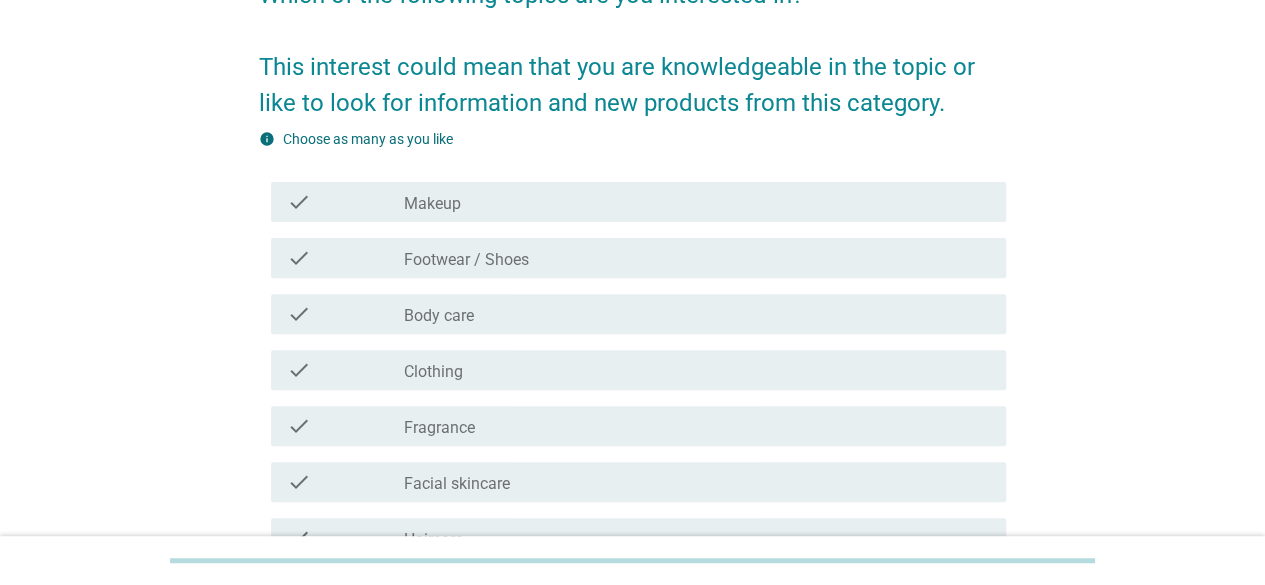 click on "check     check_box_outline_blank Makeup" at bounding box center [638, 202] 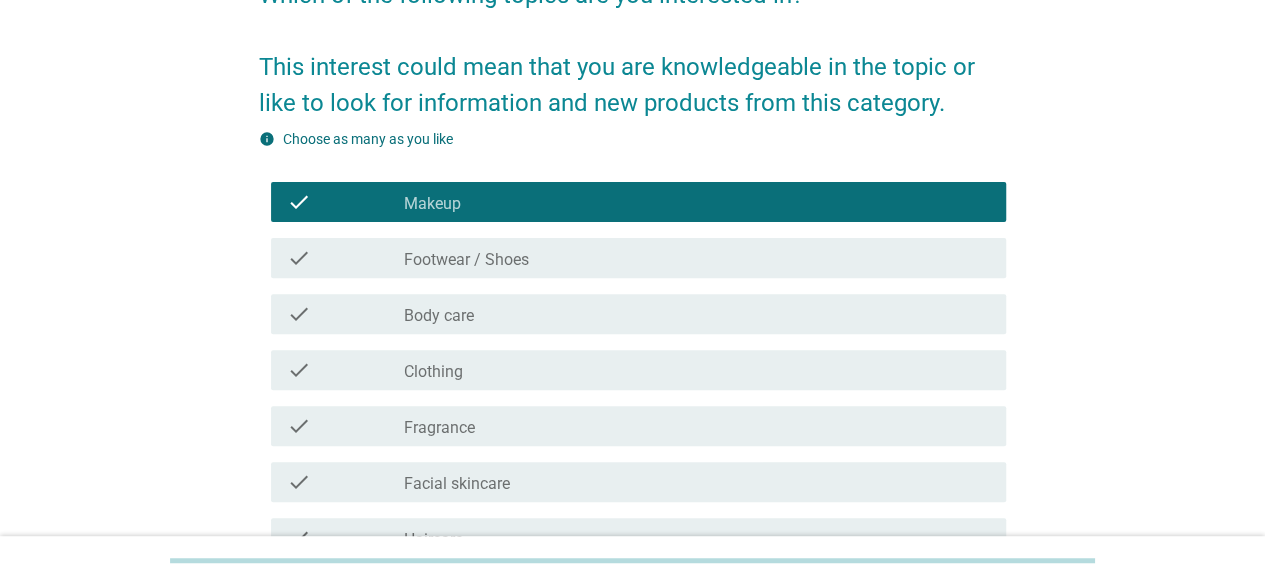 scroll, scrollTop: 300, scrollLeft: 0, axis: vertical 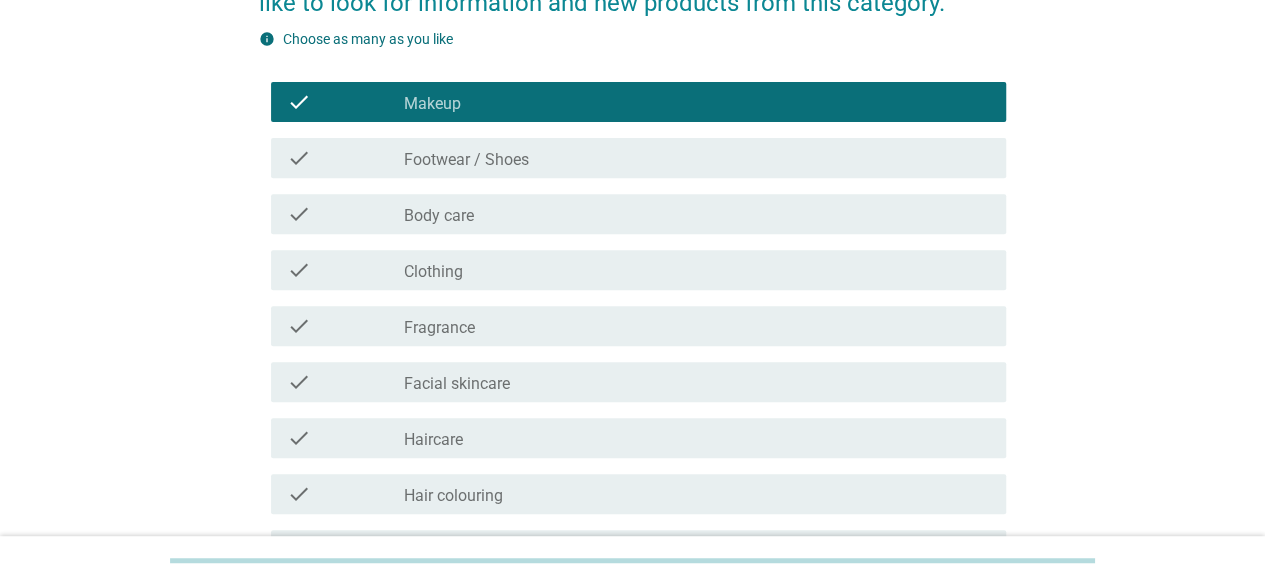 click on "check_box_outline_blank Body care" at bounding box center [697, 214] 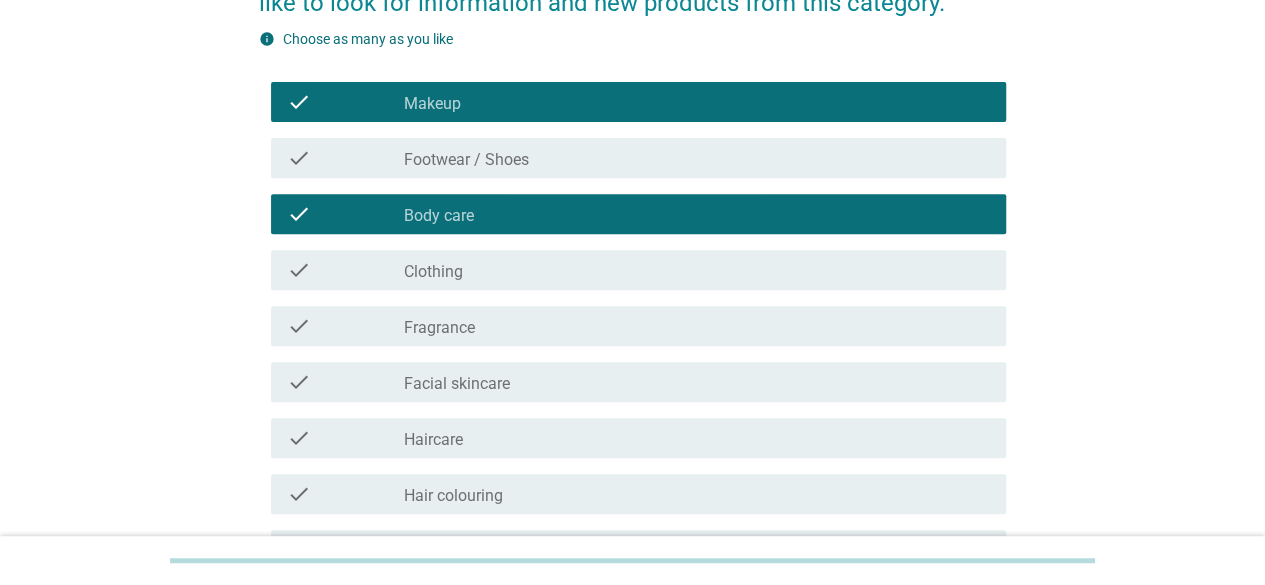 click on "check     check_box_outline_blank Clothing" at bounding box center (638, 270) 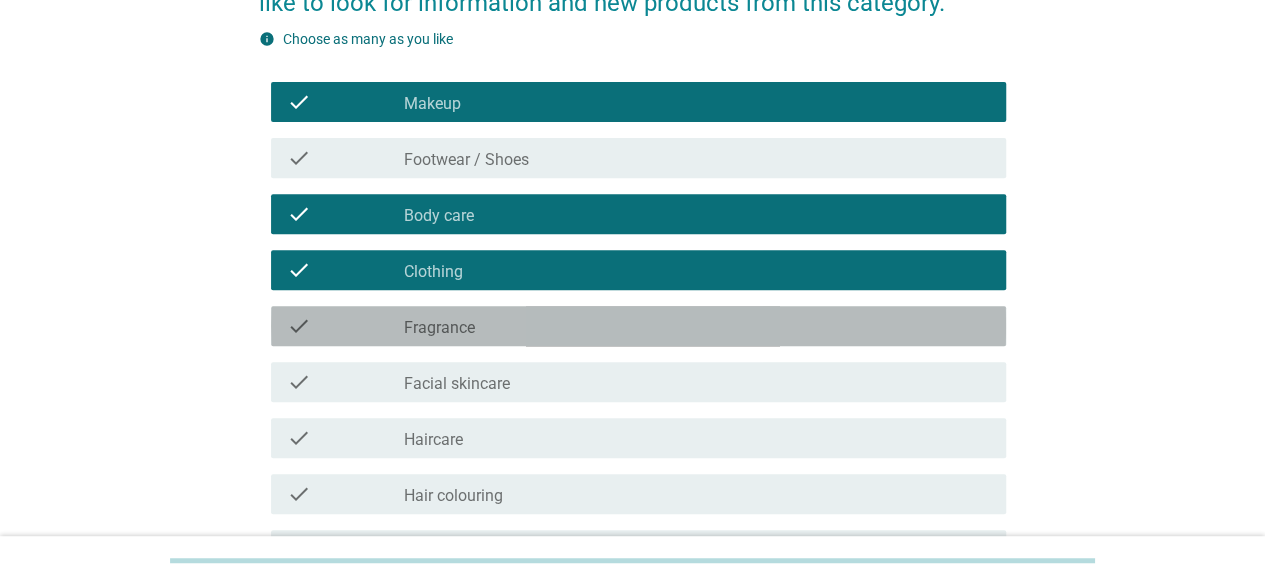 click on "check_box_outline_blank Fragrance" at bounding box center (697, 326) 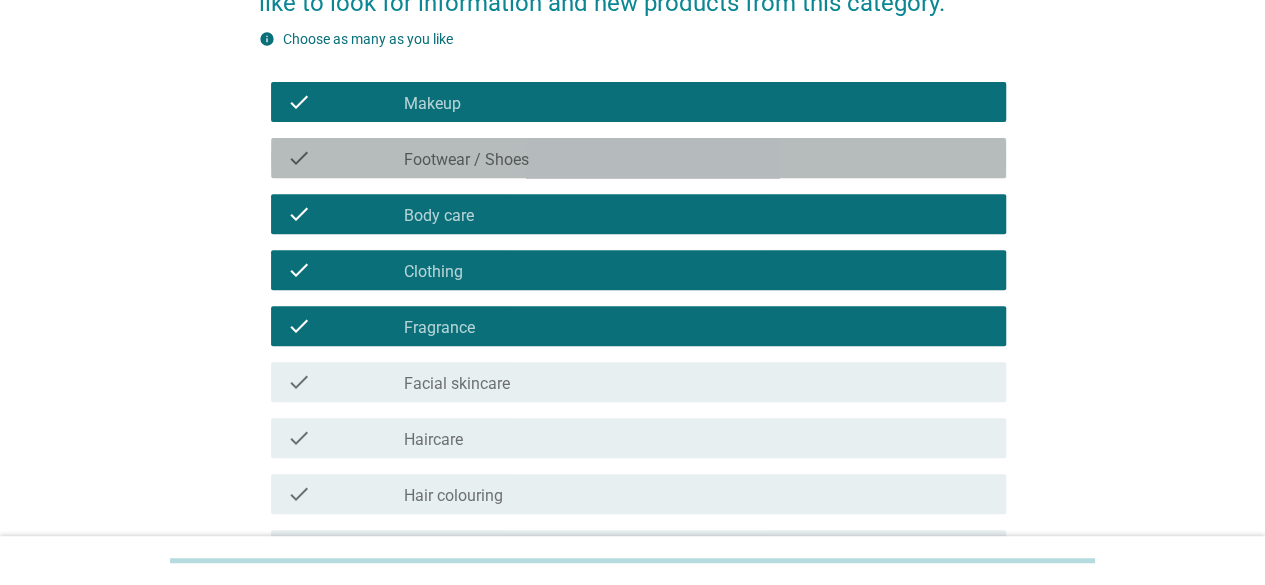 click on "check_box_outline_blank Footwear / Shoes" at bounding box center (697, 158) 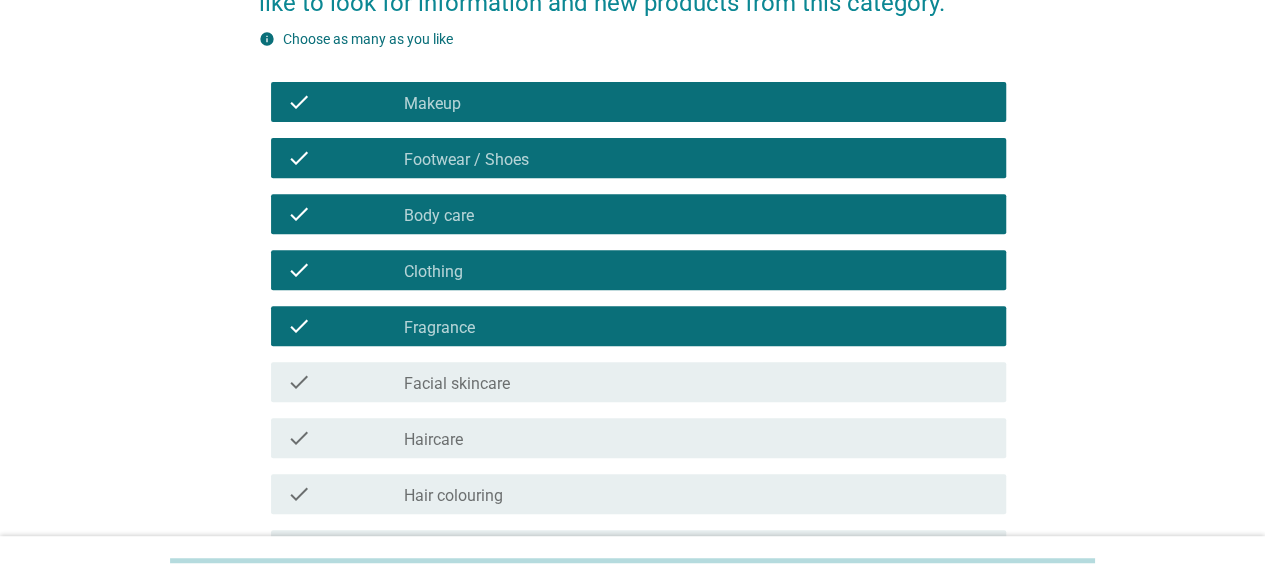 click on "check_box_outline_blank Haircare" at bounding box center [697, 438] 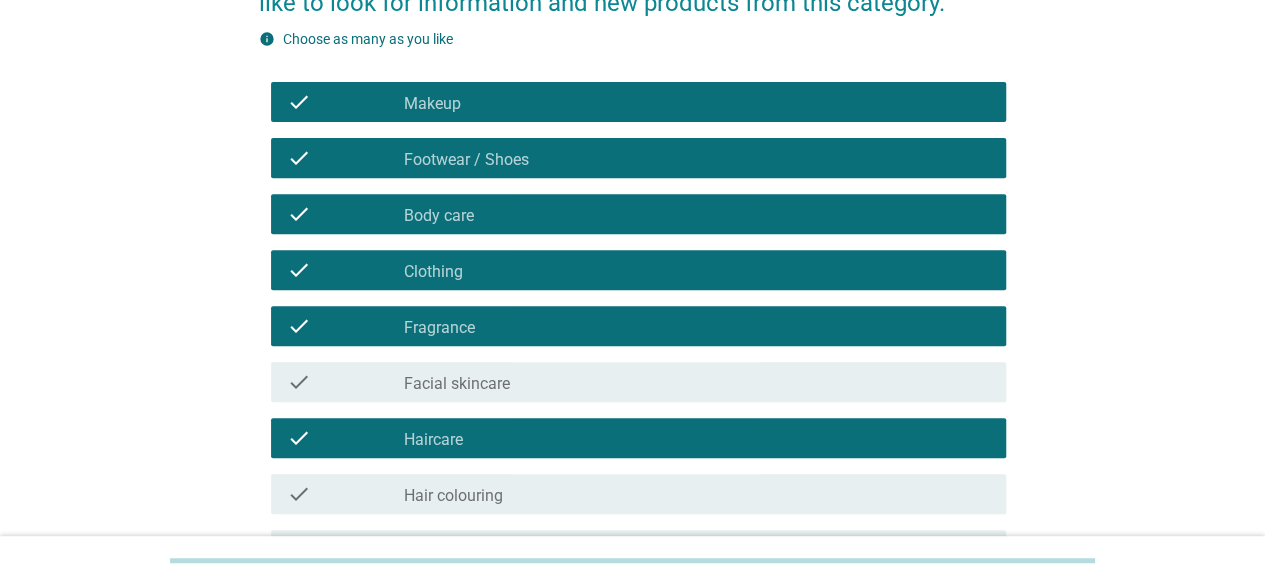 click on "check_box_outline_blank Facial skincare" at bounding box center [697, 382] 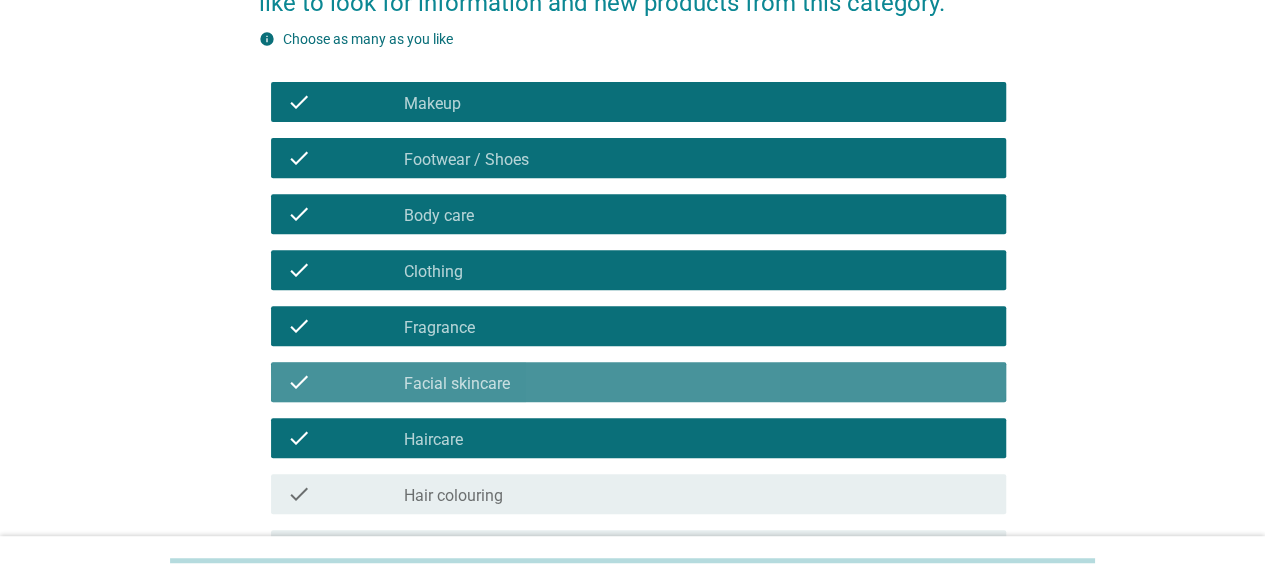 scroll, scrollTop: 574, scrollLeft: 0, axis: vertical 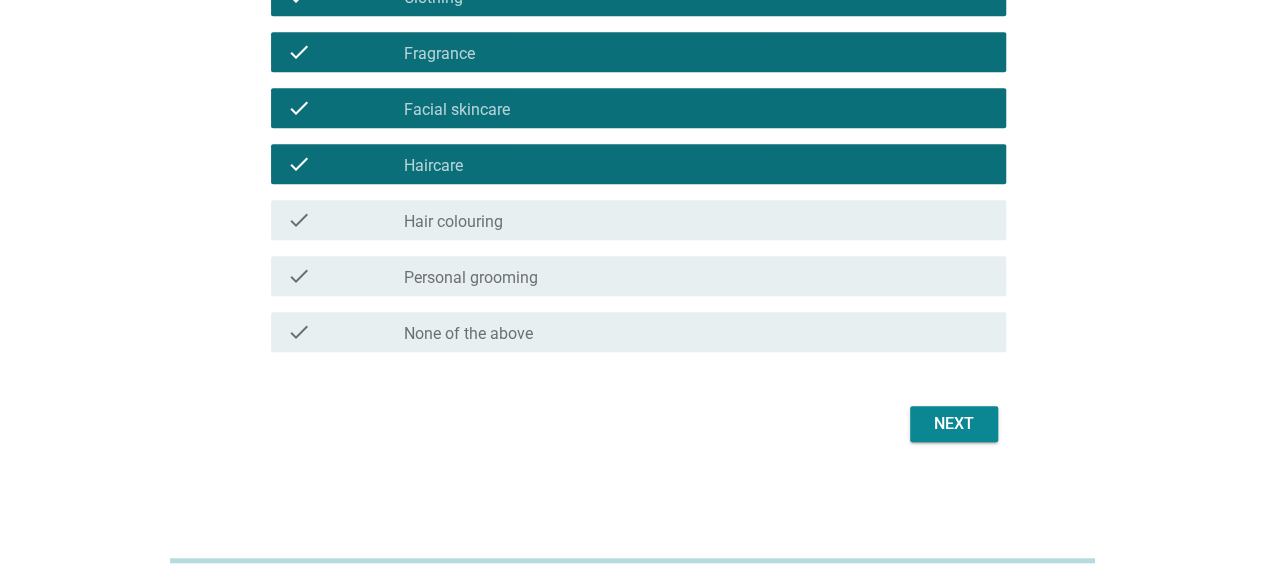 click on "Next" at bounding box center [954, 424] 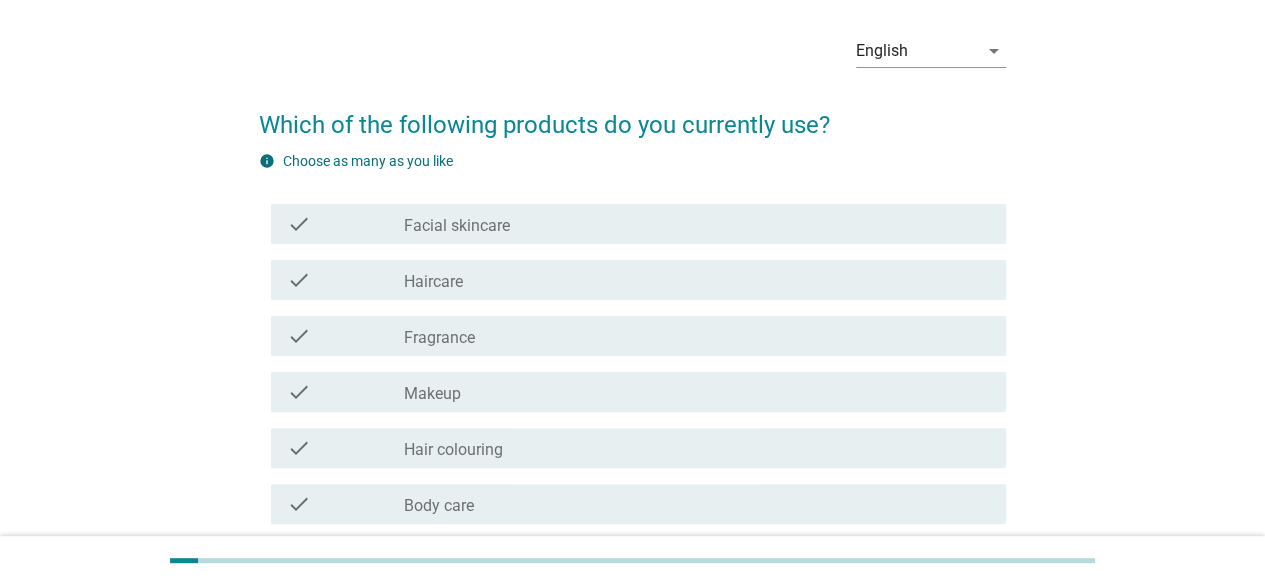 scroll, scrollTop: 100, scrollLeft: 0, axis: vertical 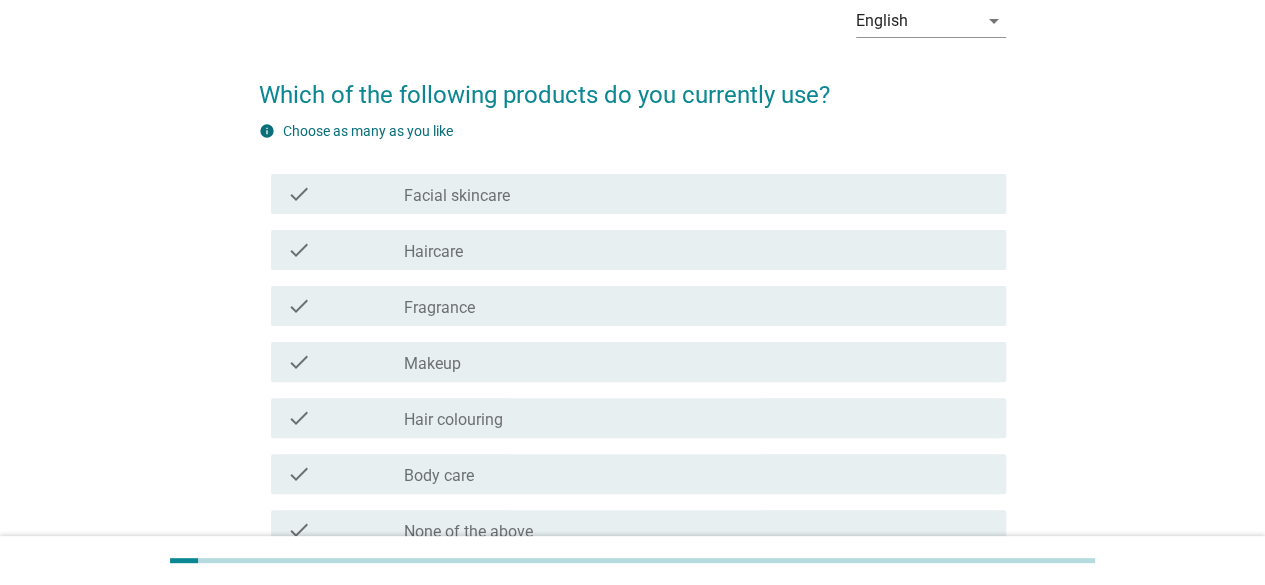 click on "check_box_outline_blank Facial skincare" at bounding box center [697, 194] 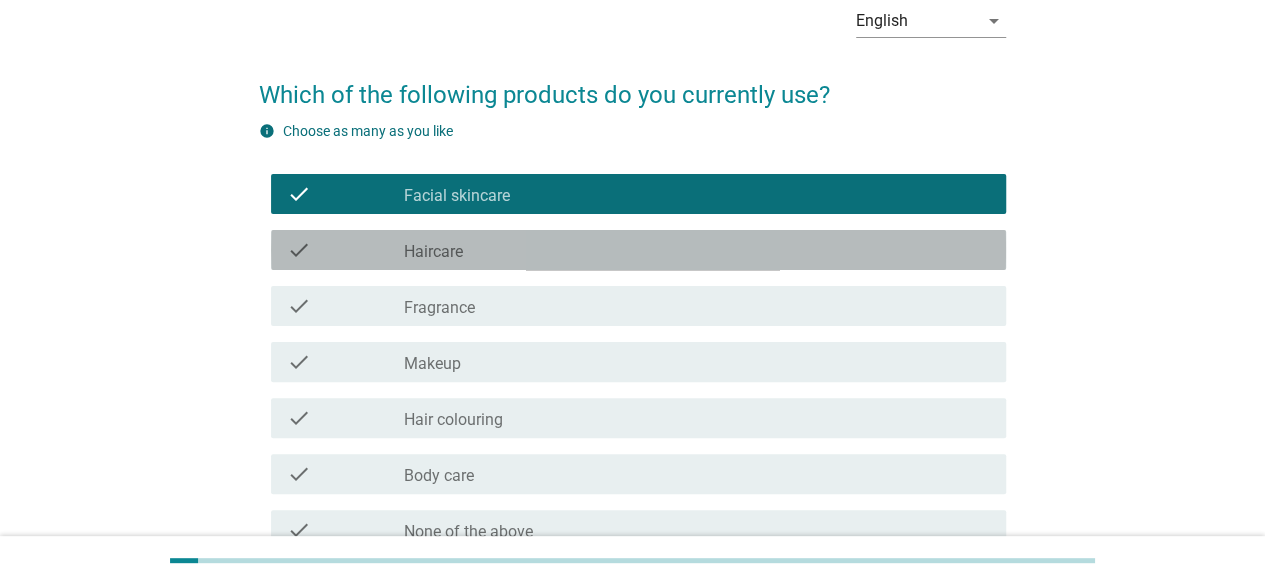 click on "check     check_box_outline_blank Haircare" at bounding box center (638, 250) 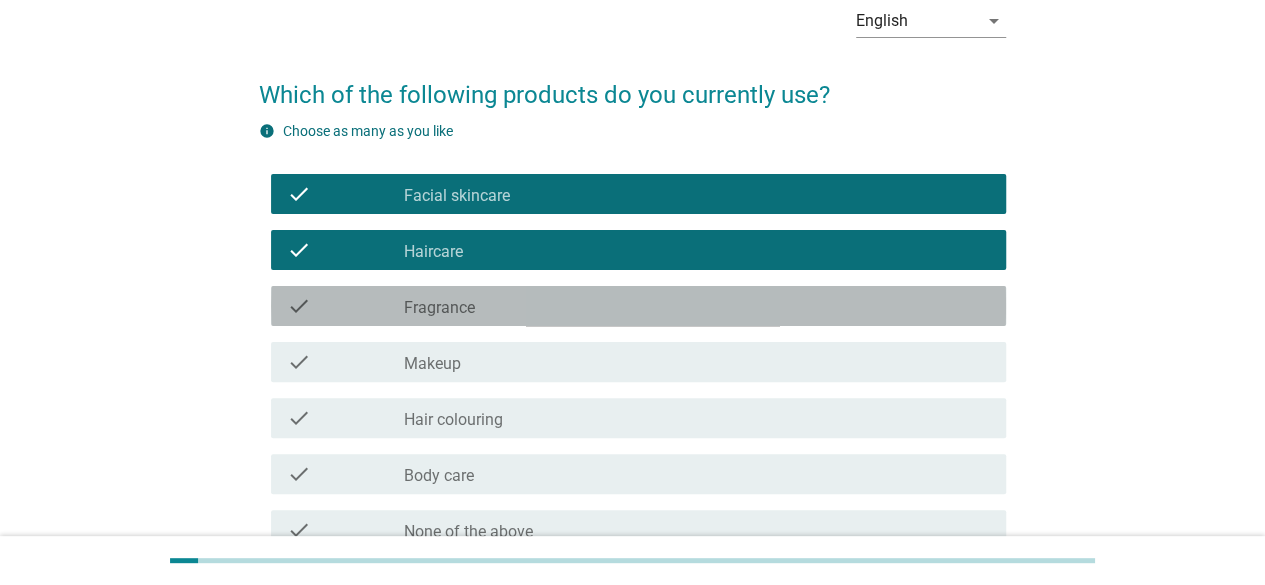 click on "check     check_box_outline_blank Fragrance" at bounding box center [638, 306] 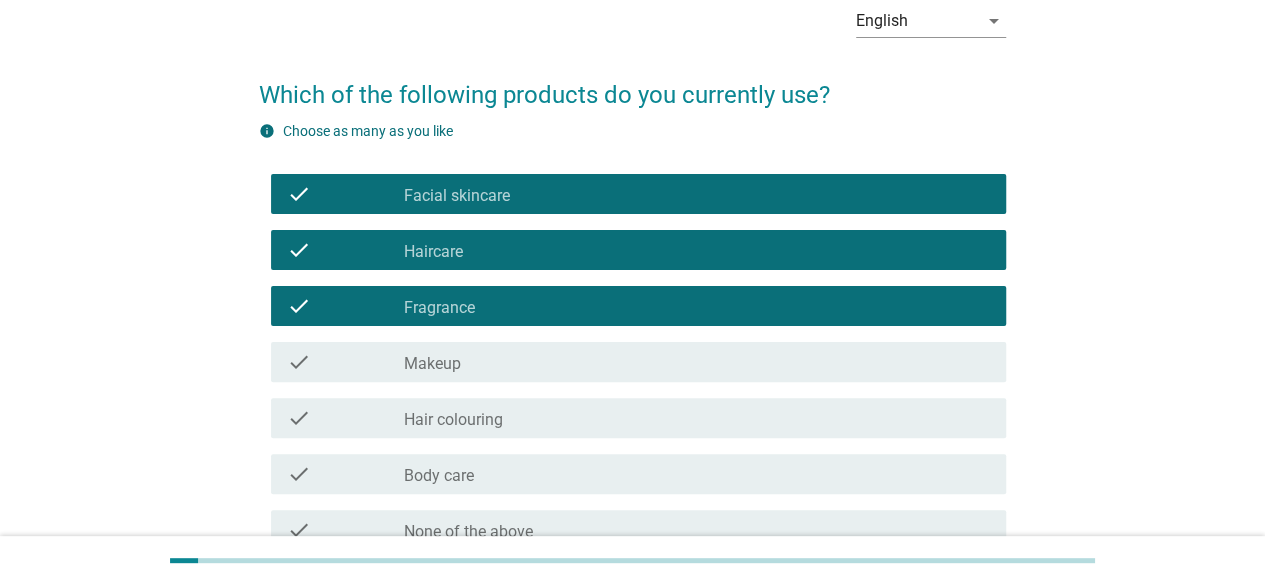 click on "check     check_box_outline_blank Makeup" at bounding box center [638, 362] 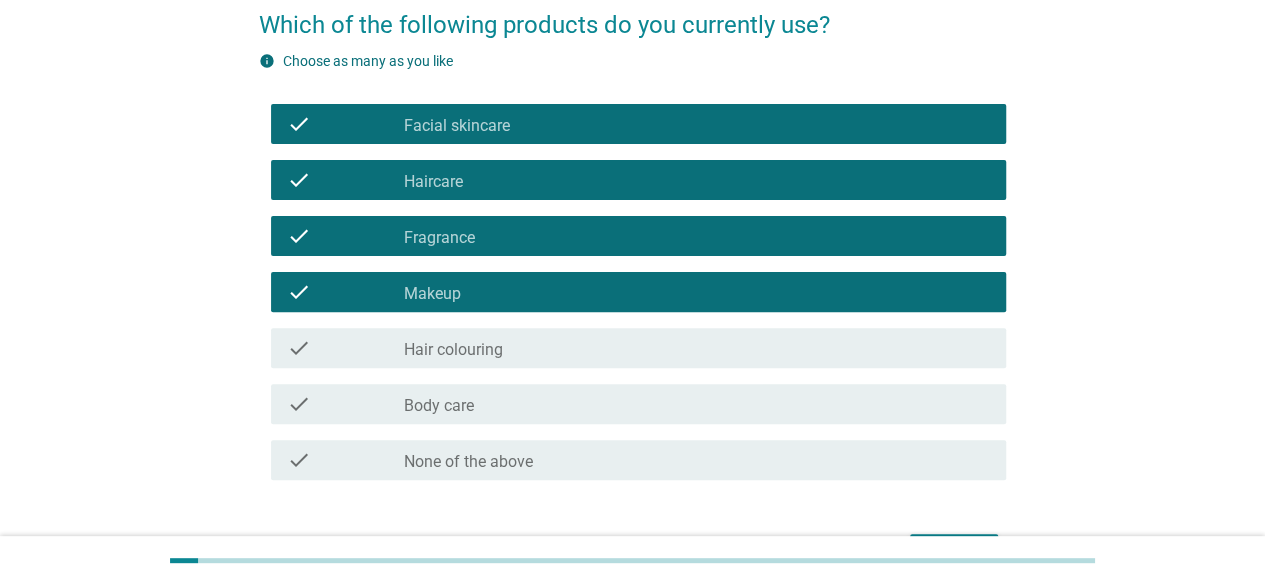 scroll, scrollTop: 200, scrollLeft: 0, axis: vertical 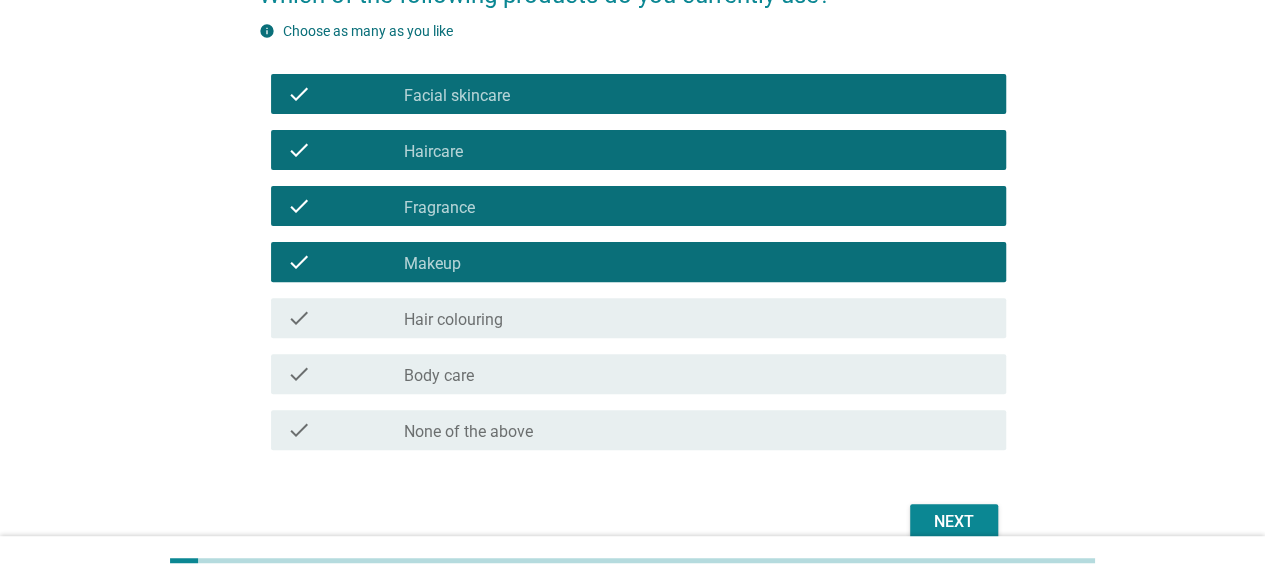 click on "check     check_box_outline_blank Hair colouring" at bounding box center [638, 318] 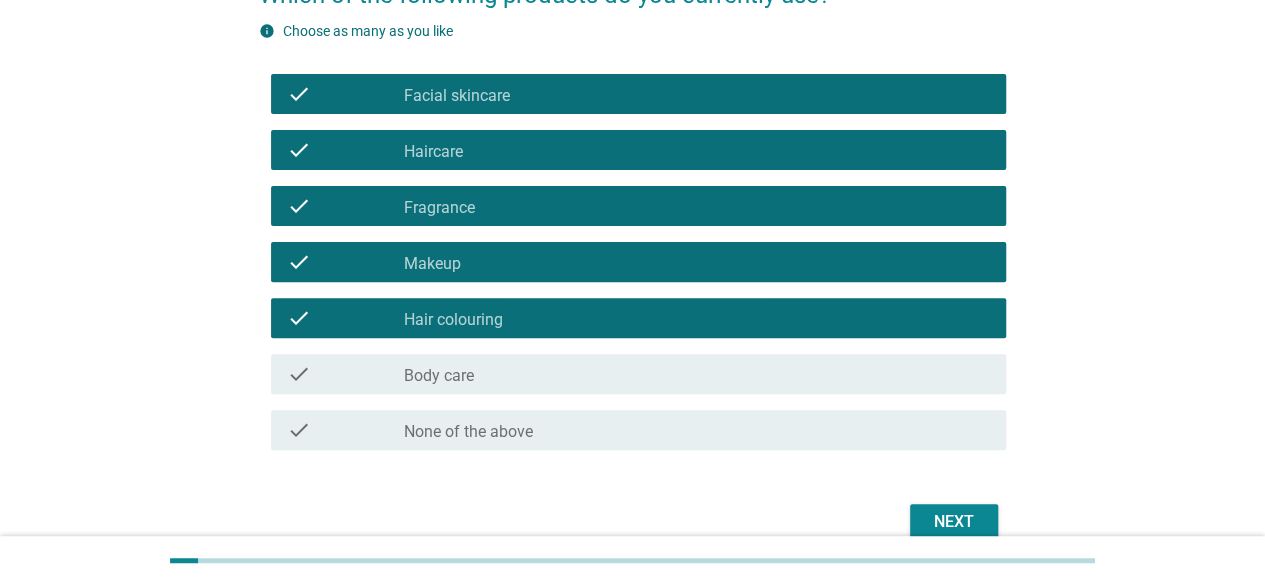 click on "check_box_outline_blank Body care" at bounding box center (697, 374) 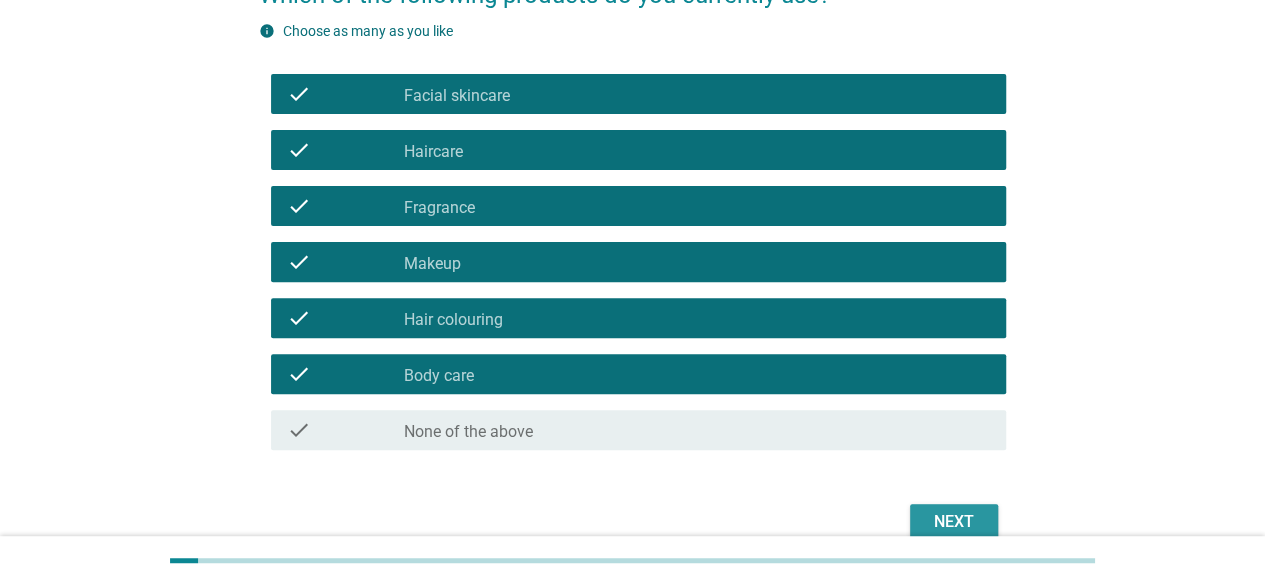 click on "Next" at bounding box center [954, 522] 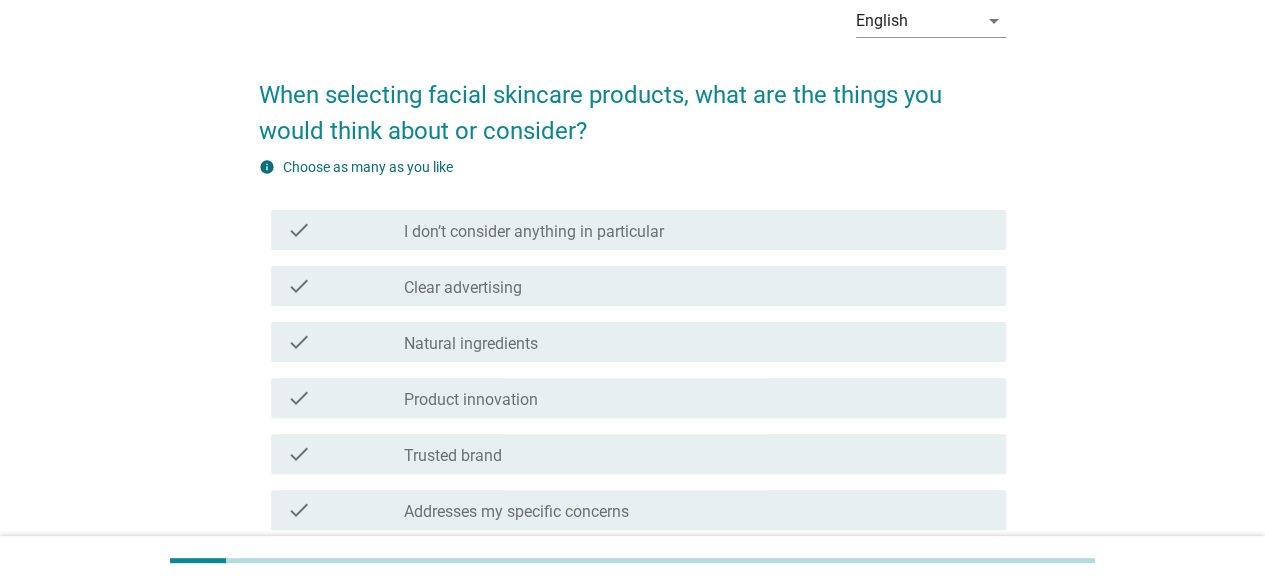 scroll, scrollTop: 200, scrollLeft: 0, axis: vertical 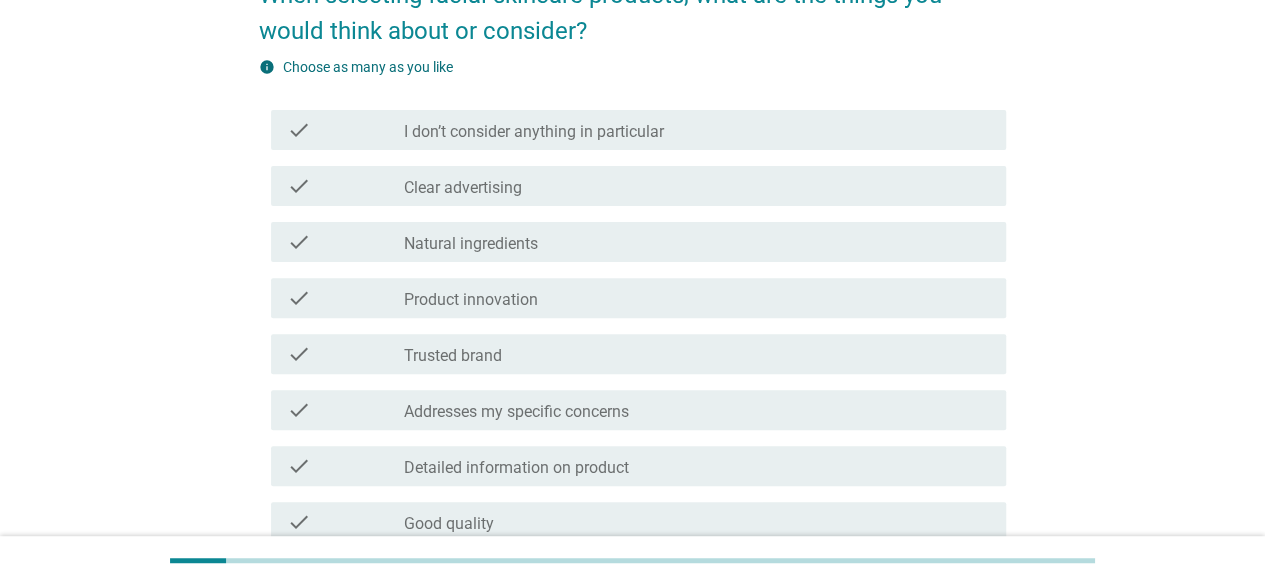click on "check_box_outline_blank Product innovation" at bounding box center [697, 298] 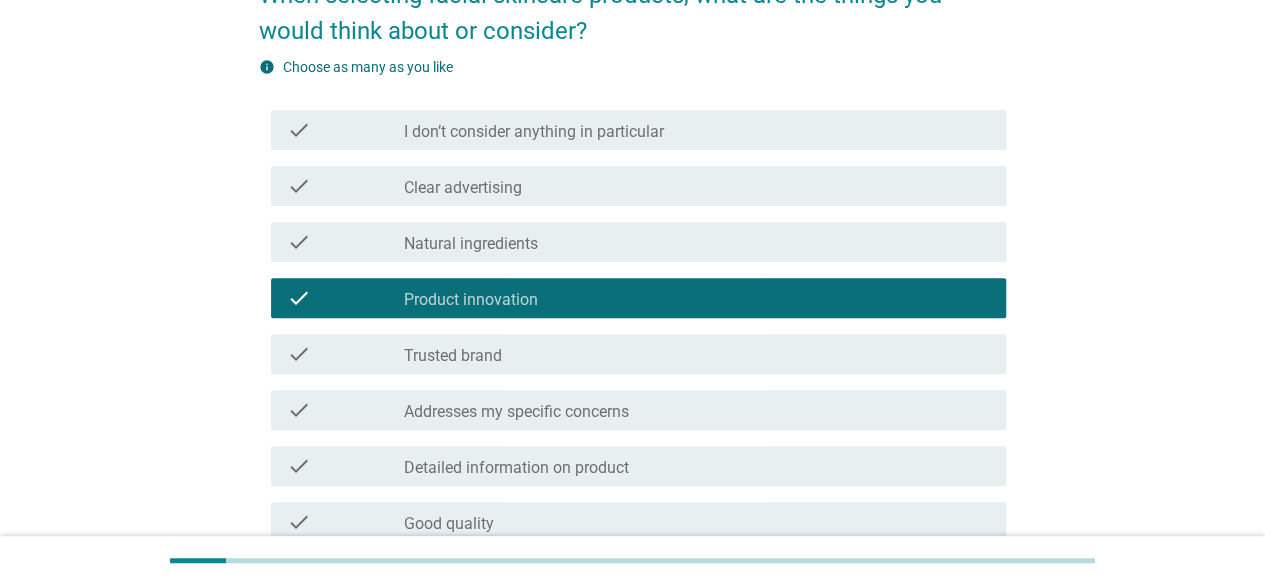 click on "check_box_outline_blank Trusted brand" at bounding box center (697, 354) 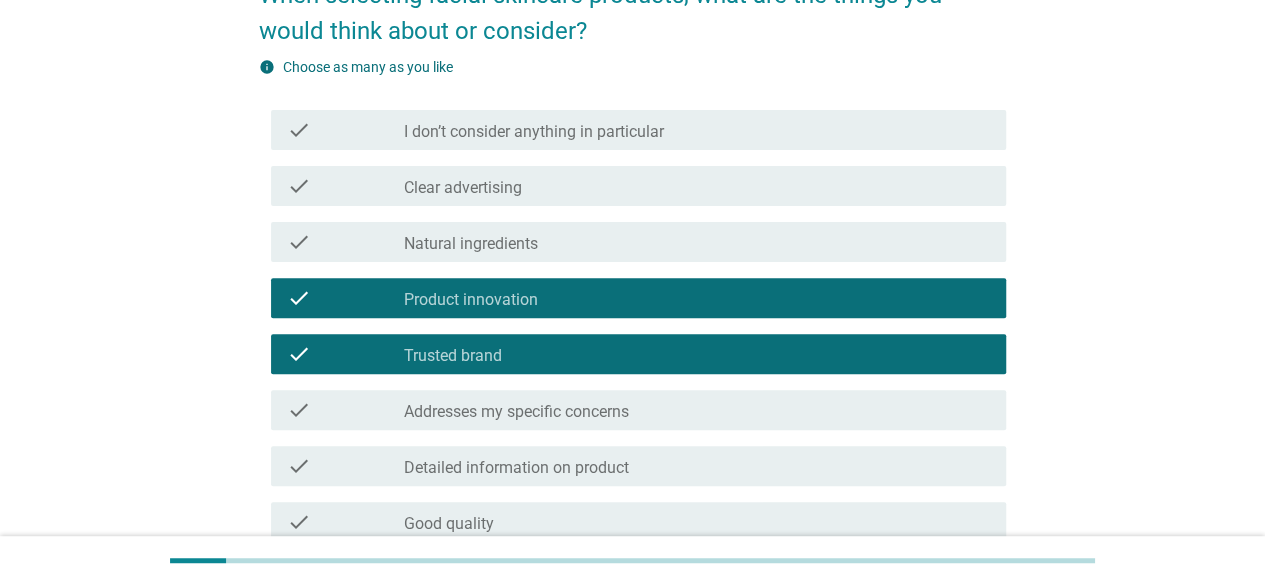 click on "Addresses my specific concerns" at bounding box center (516, 412) 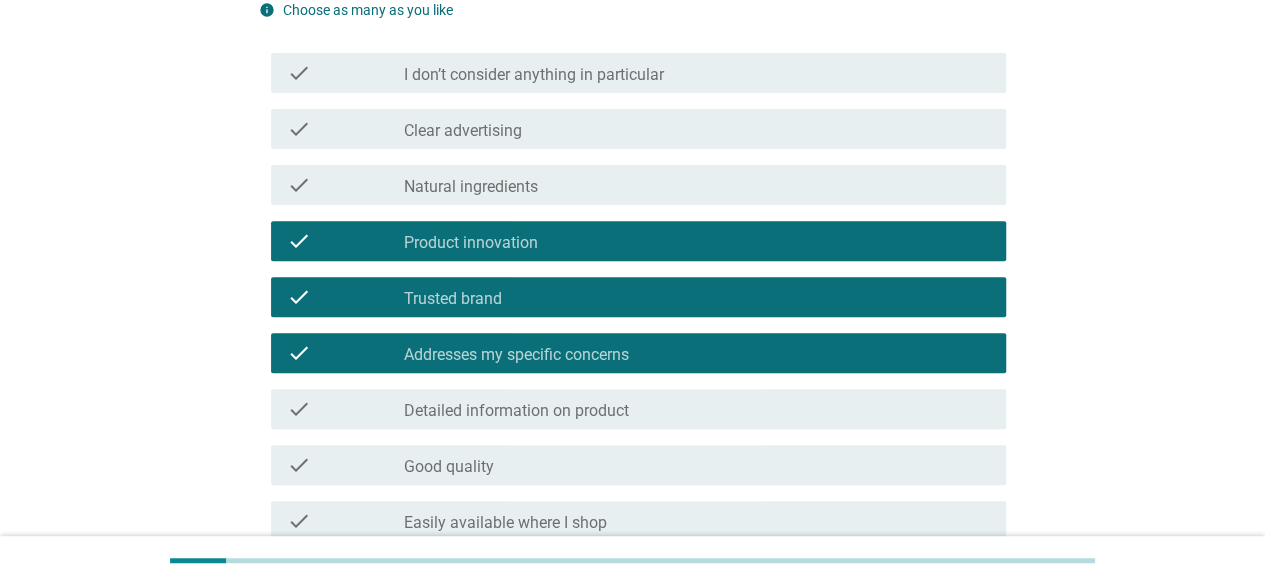 scroll, scrollTop: 300, scrollLeft: 0, axis: vertical 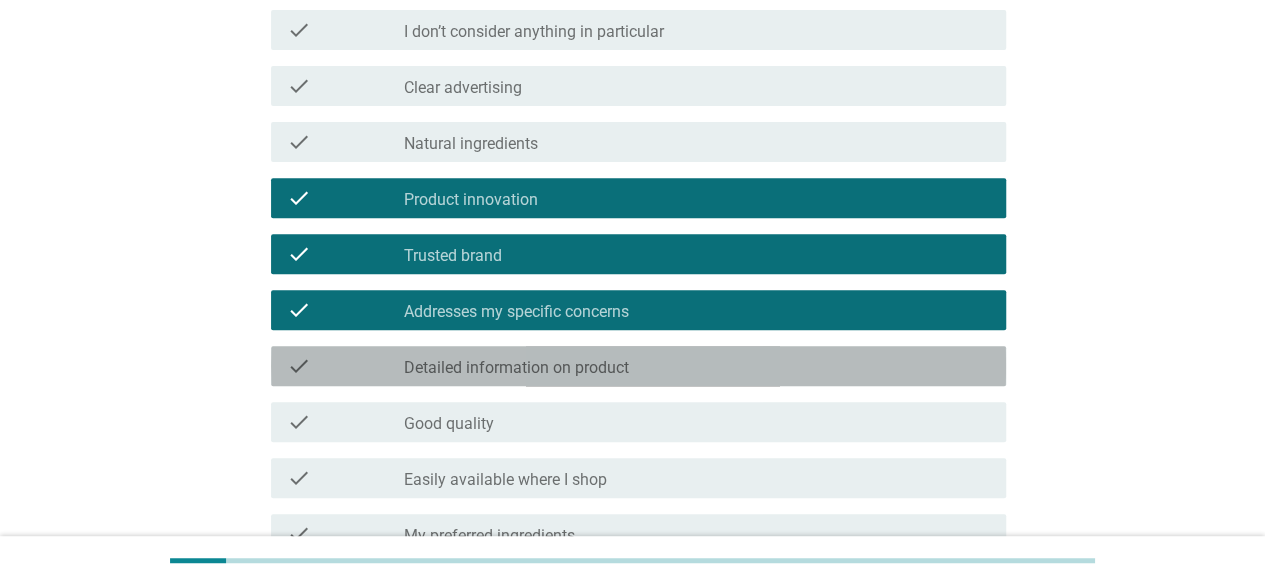 click on "Detailed information on product" at bounding box center (516, 368) 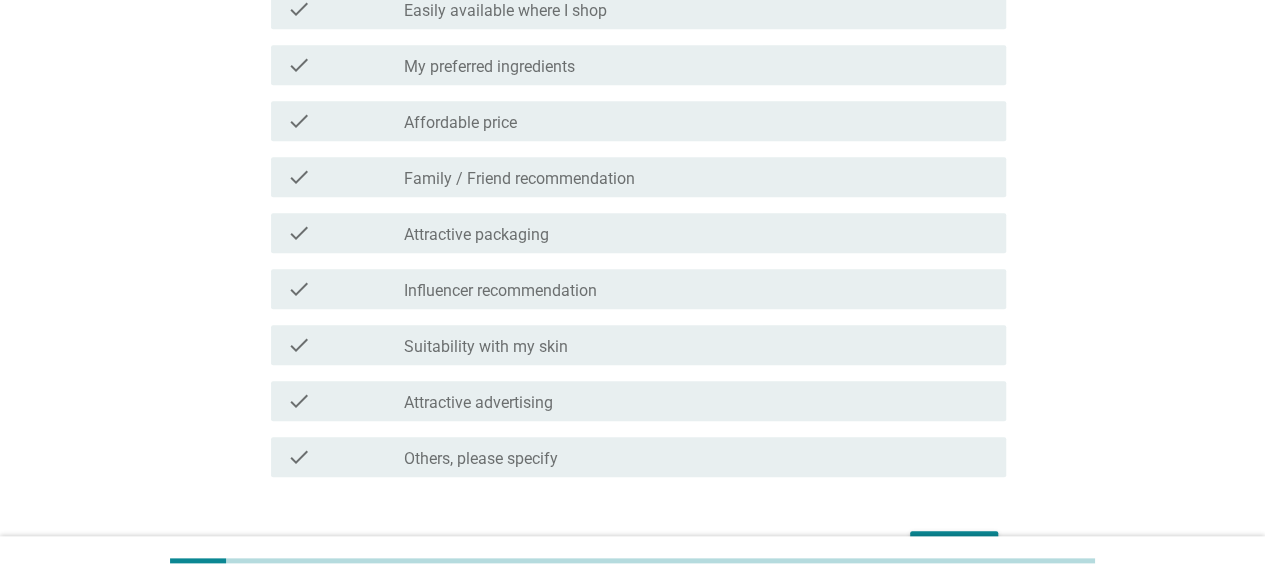 scroll, scrollTop: 800, scrollLeft: 0, axis: vertical 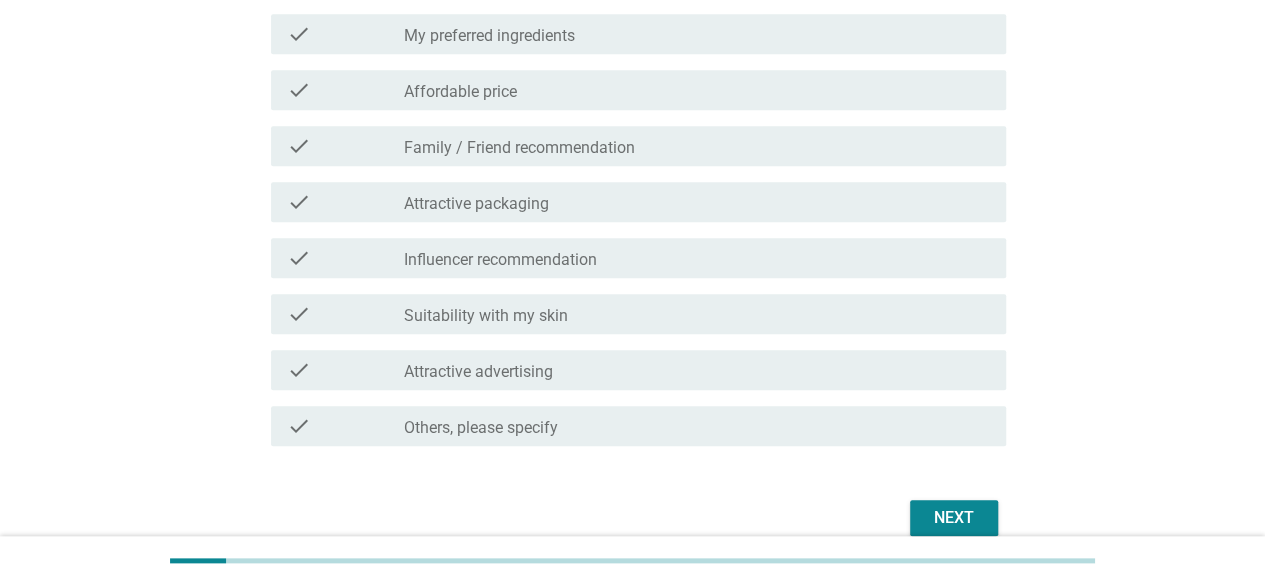 click on "Next" at bounding box center (954, 518) 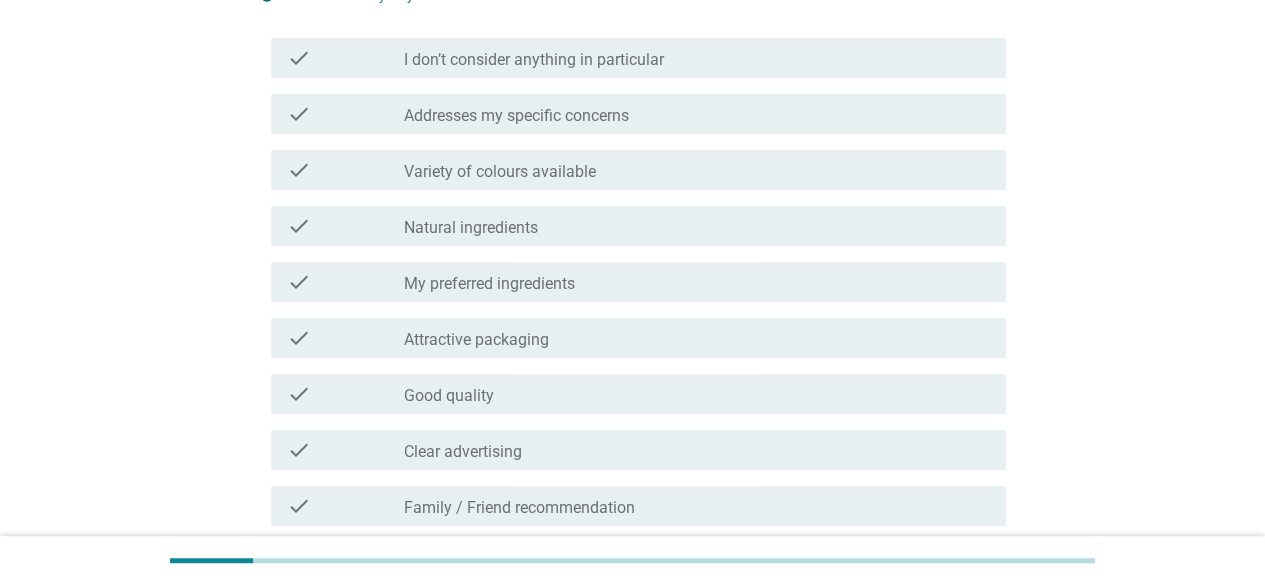 scroll, scrollTop: 300, scrollLeft: 0, axis: vertical 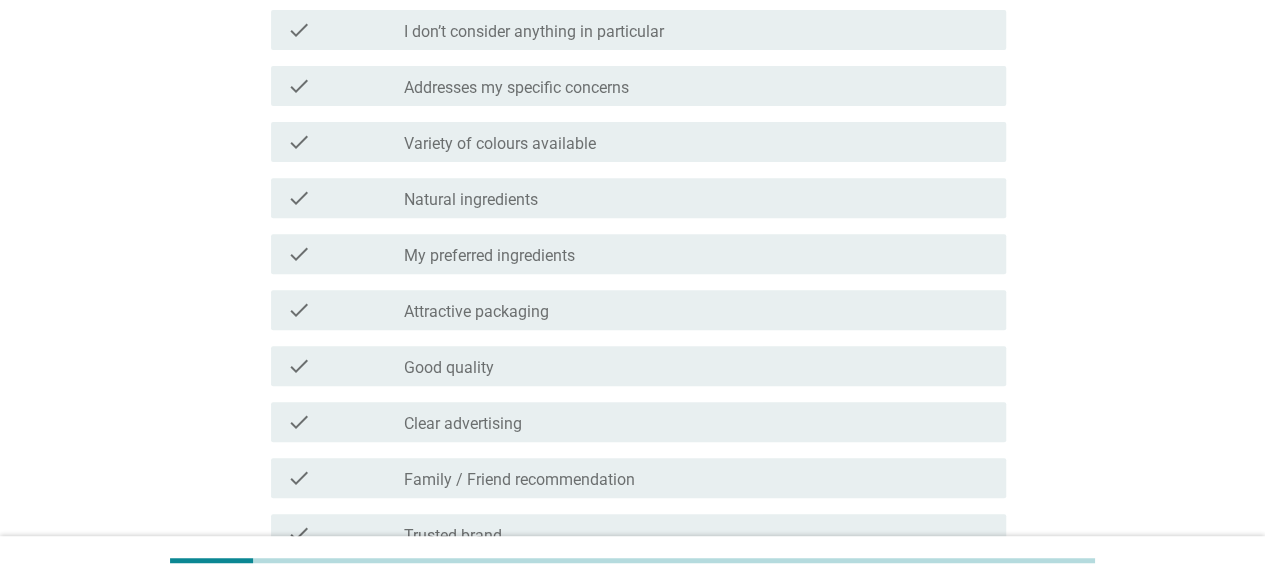 click on "Attractive packaging" at bounding box center (476, 312) 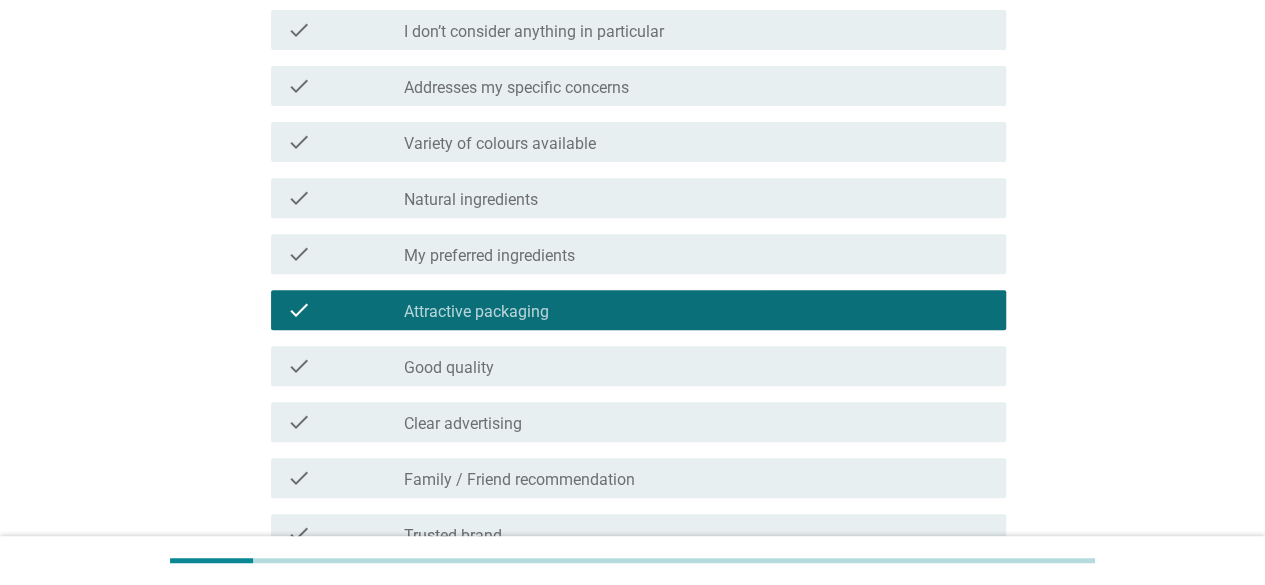 click on "check     check_box_outline_blank Good quality" at bounding box center (638, 366) 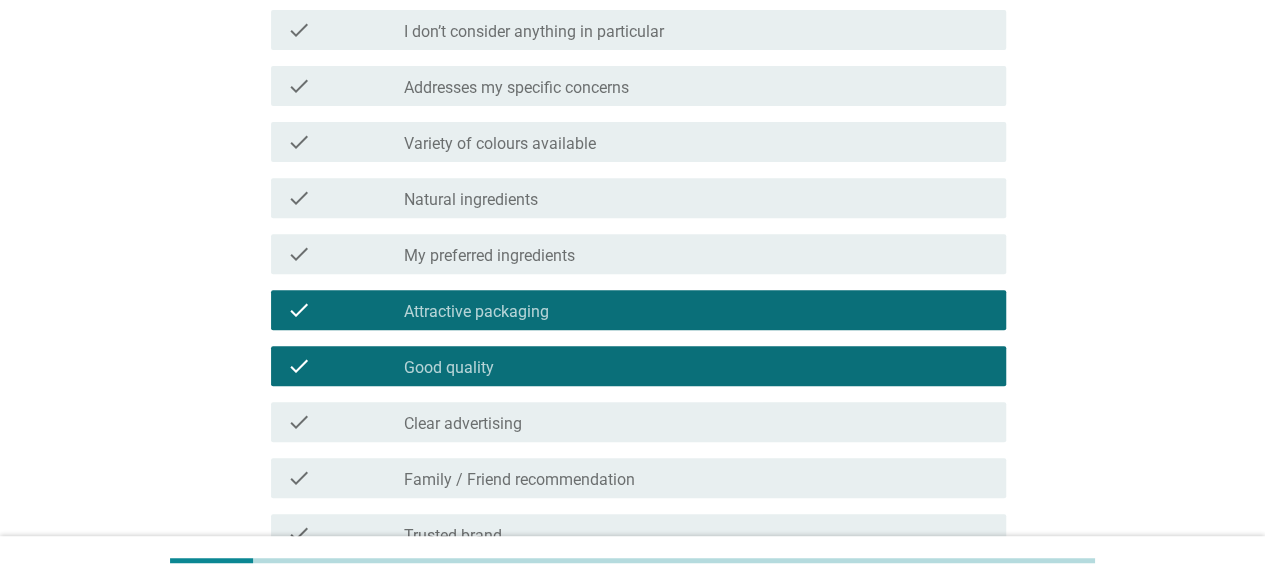 scroll, scrollTop: 400, scrollLeft: 0, axis: vertical 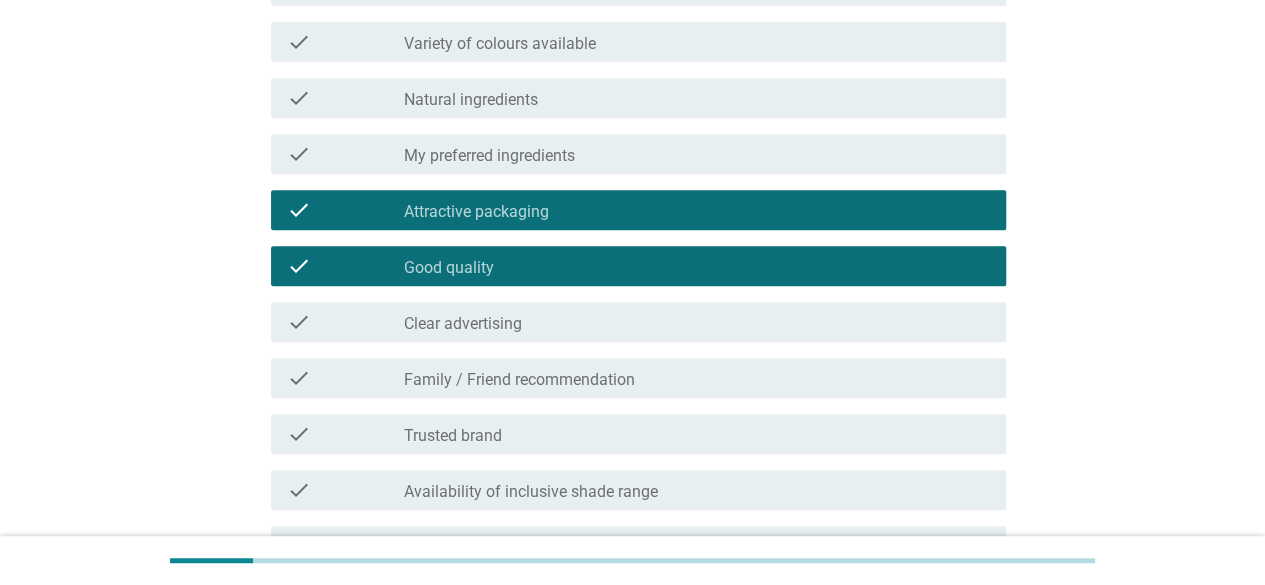 click on "Family / Friend recommendation" at bounding box center (519, 380) 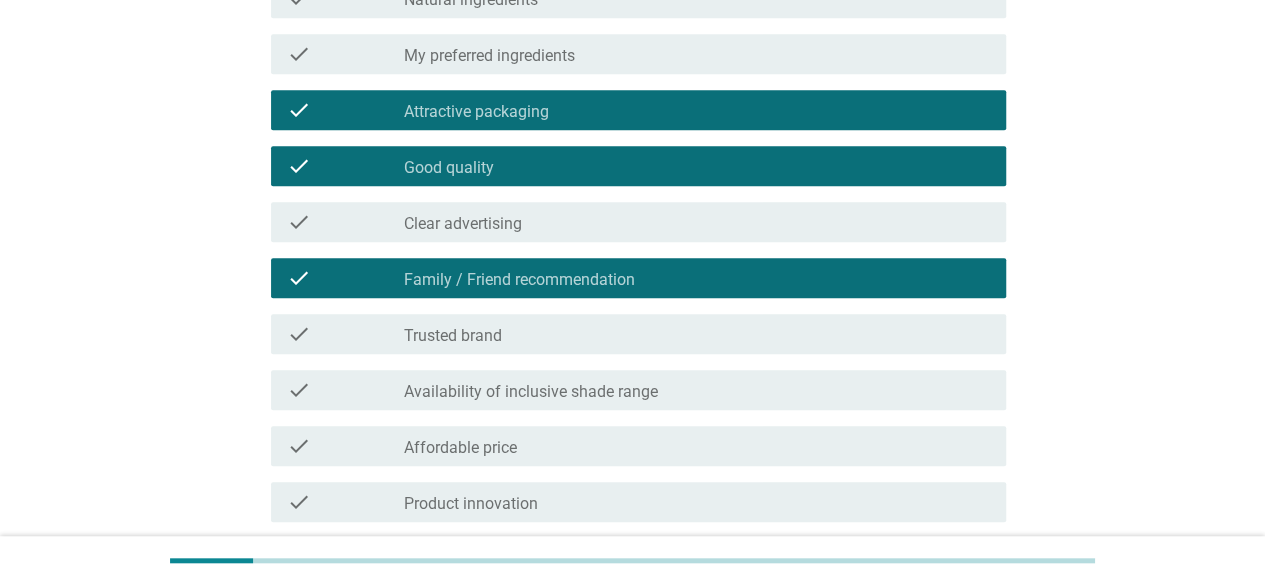 scroll, scrollTop: 900, scrollLeft: 0, axis: vertical 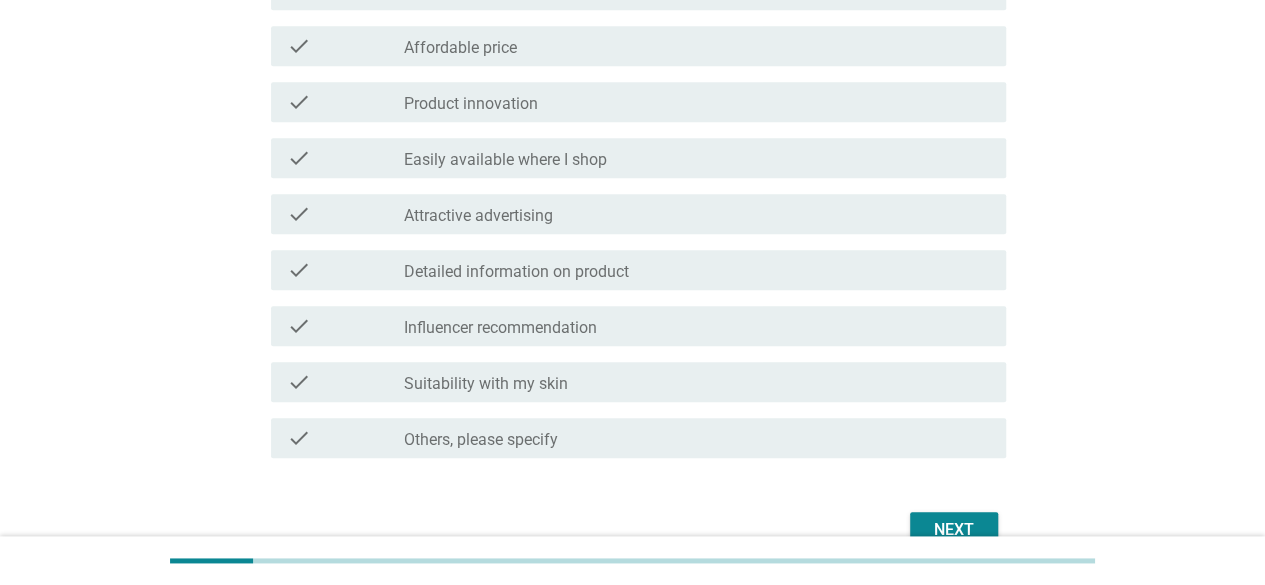 click on "Attractive advertising" at bounding box center [478, 216] 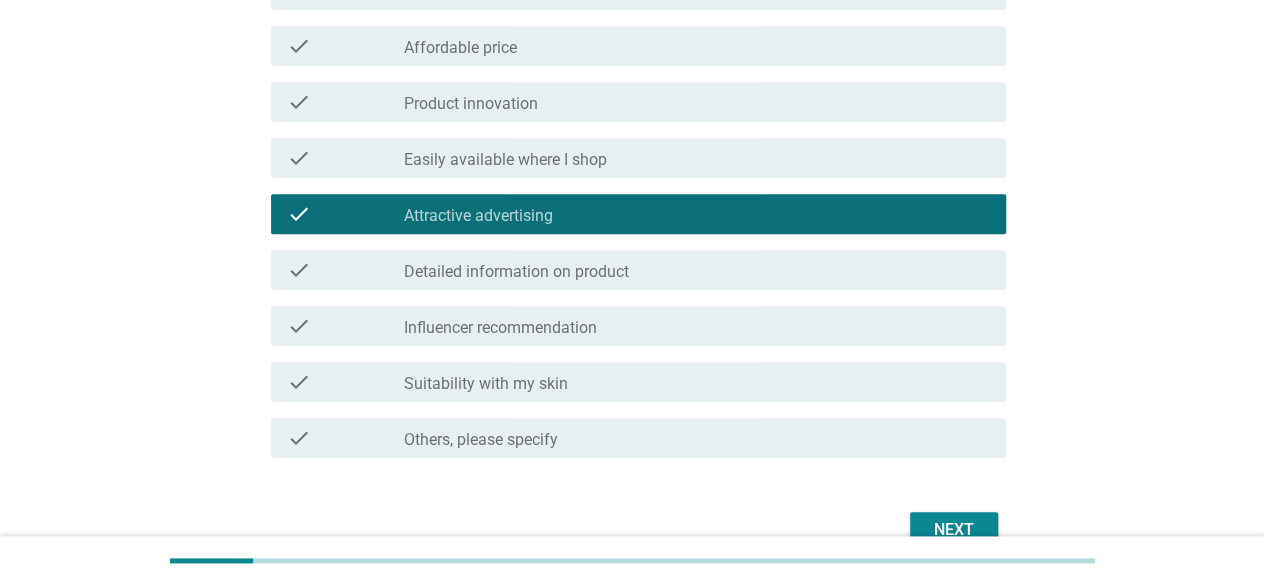 click on "check_box_outline_blank Suitability with my skin" at bounding box center (697, 382) 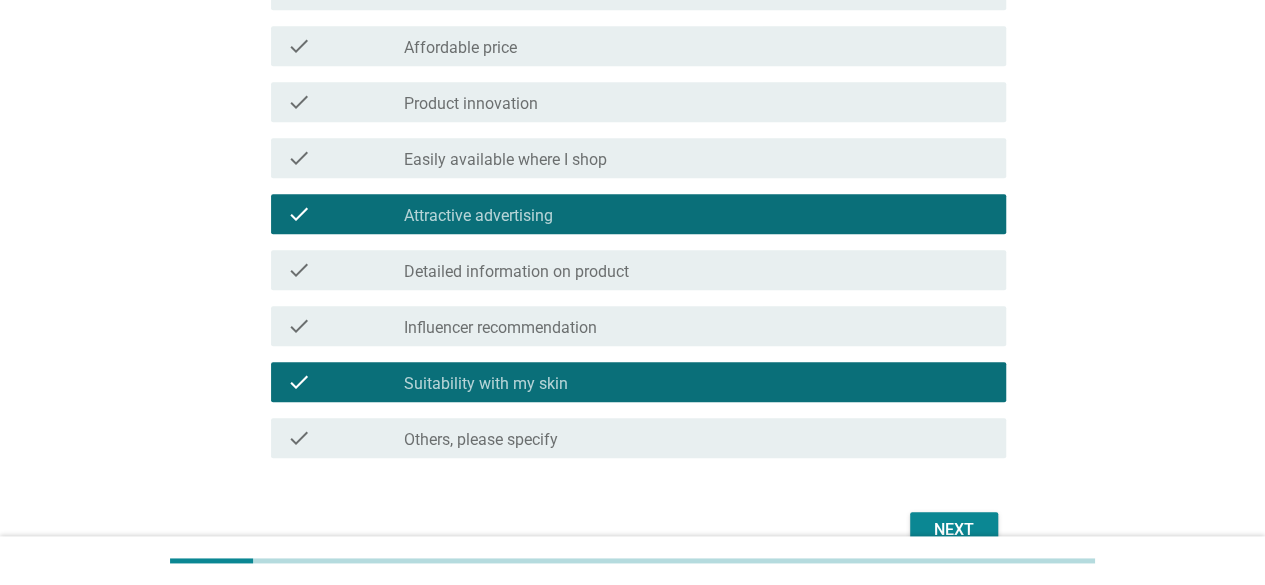 click on "Next" at bounding box center [954, 530] 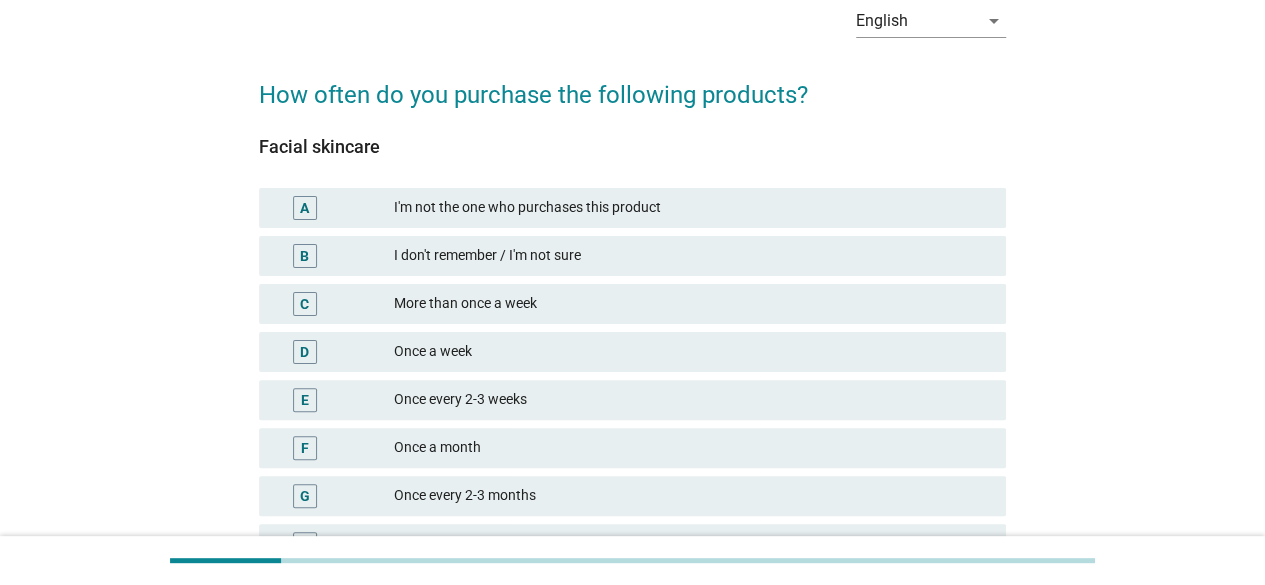 scroll, scrollTop: 200, scrollLeft: 0, axis: vertical 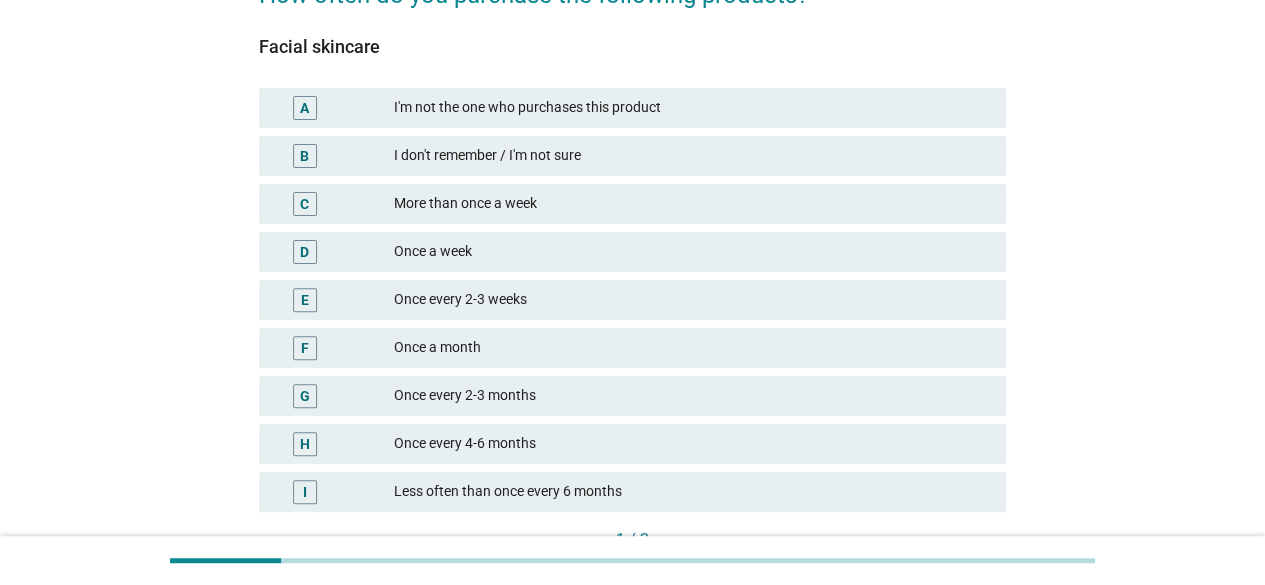 click on "Once every 2-3 months" at bounding box center (692, 396) 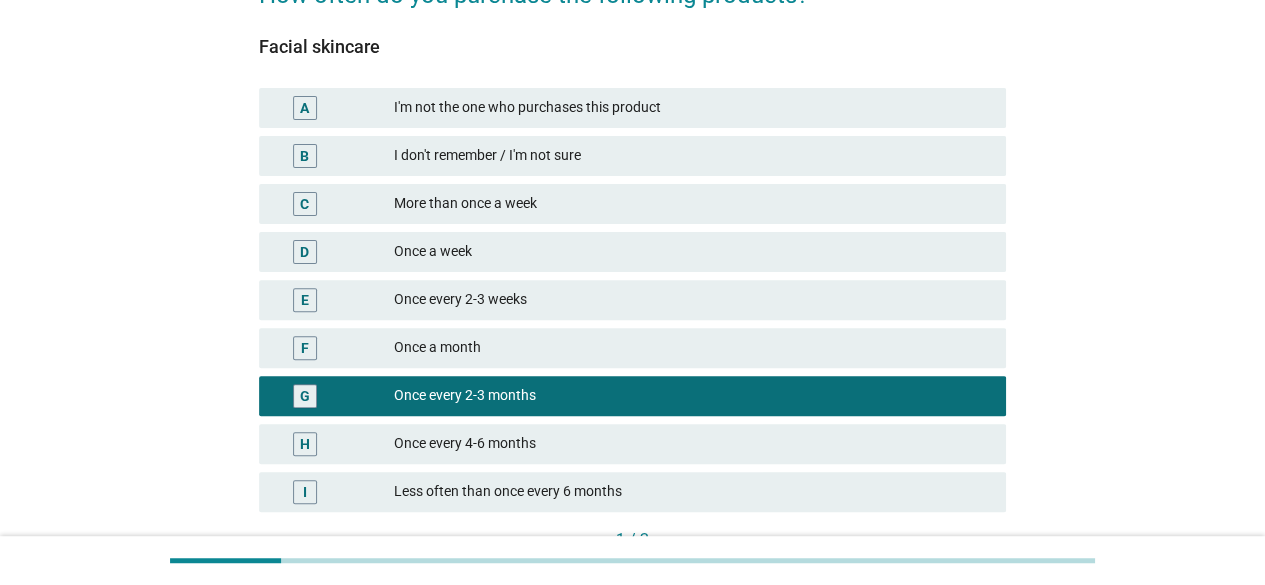 scroll, scrollTop: 300, scrollLeft: 0, axis: vertical 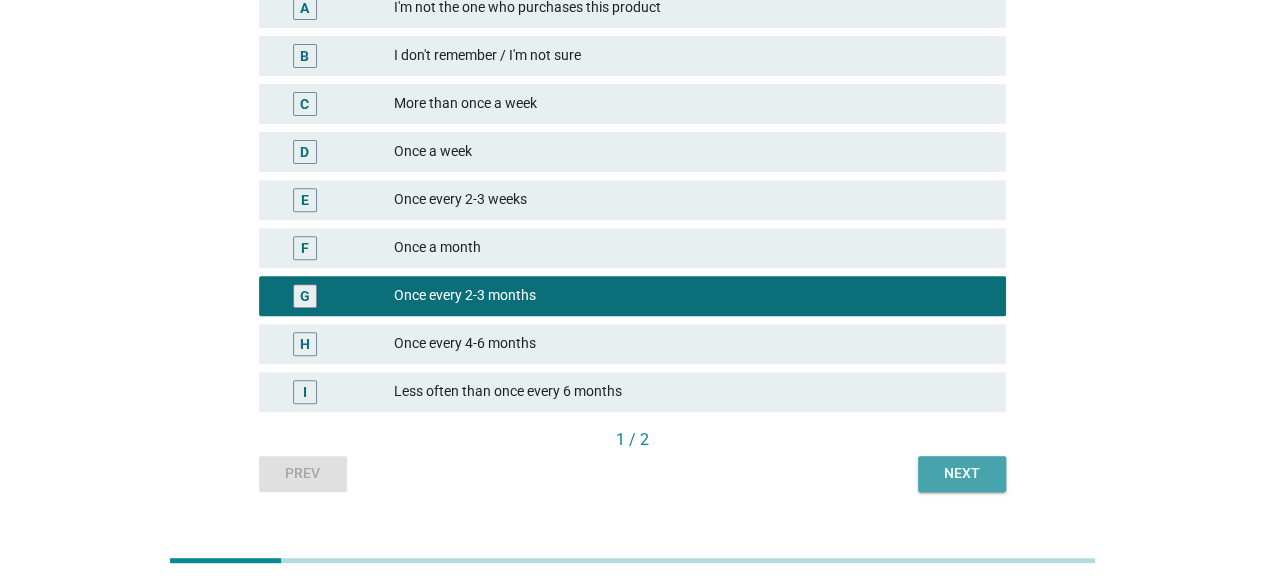 click on "Next" at bounding box center [962, 474] 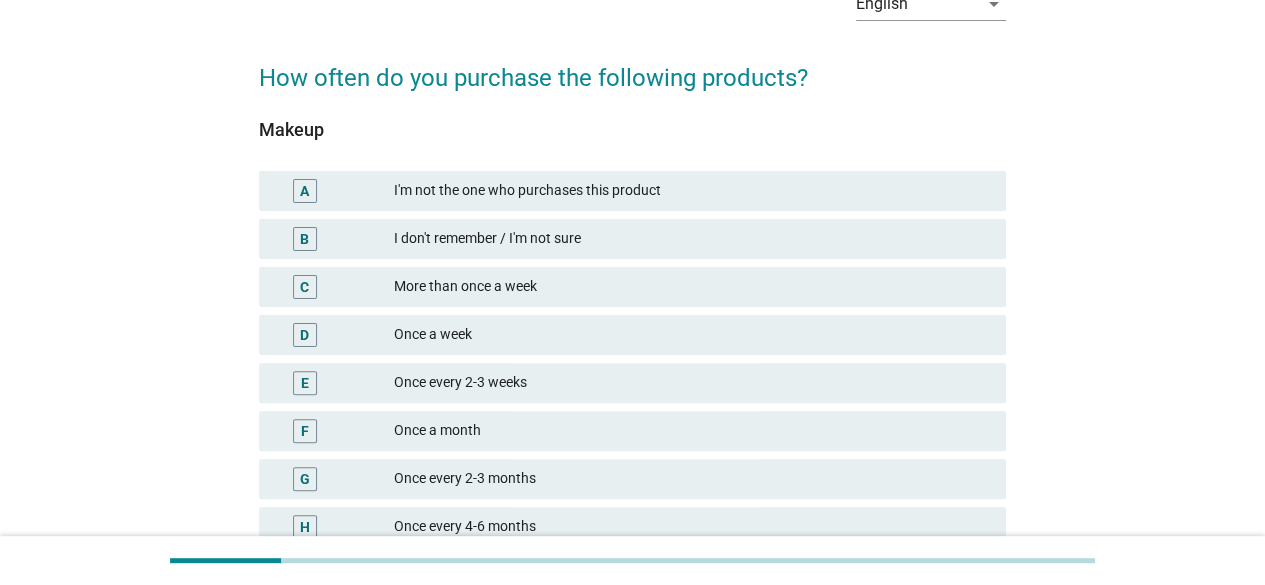 scroll, scrollTop: 200, scrollLeft: 0, axis: vertical 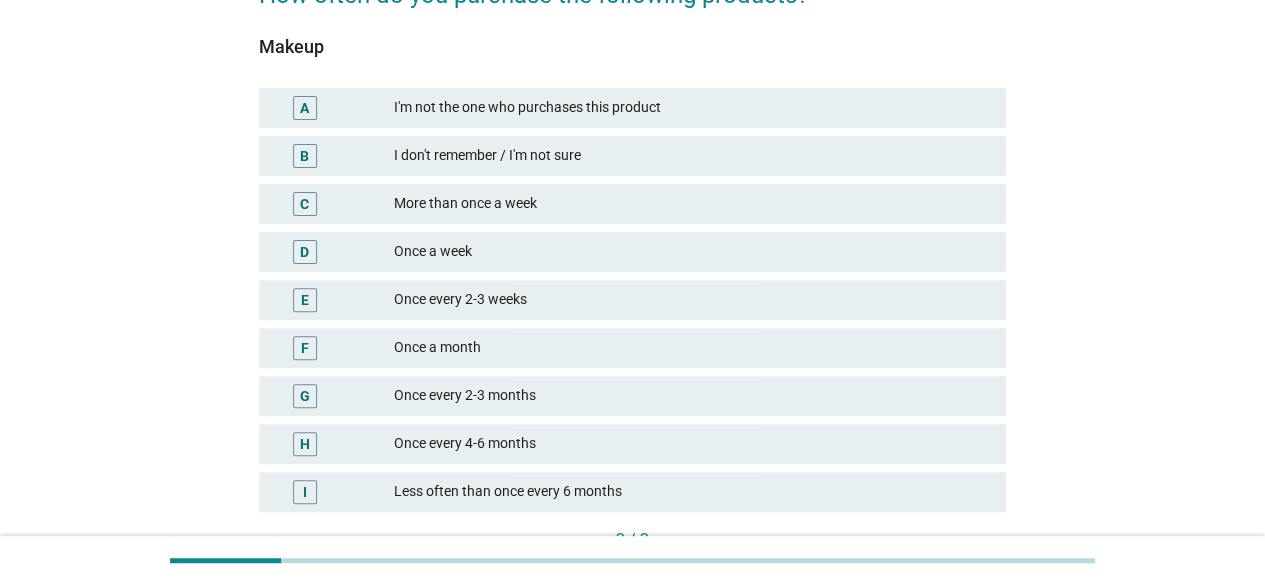 click on "Once every 2-3 weeks" at bounding box center (692, 300) 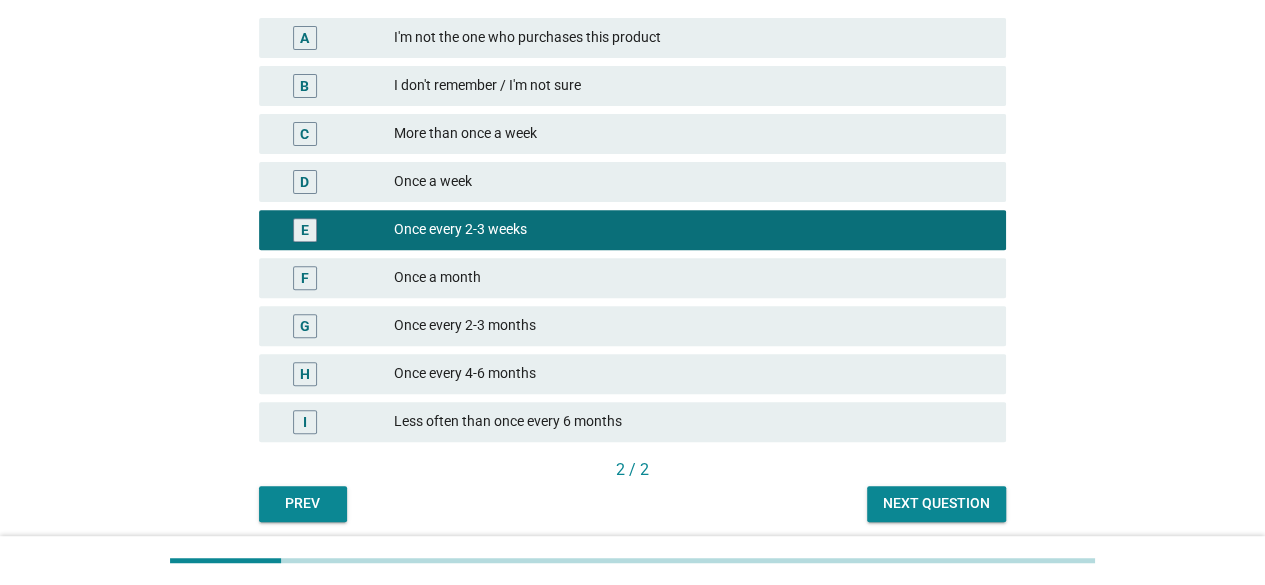 scroll, scrollTop: 344, scrollLeft: 0, axis: vertical 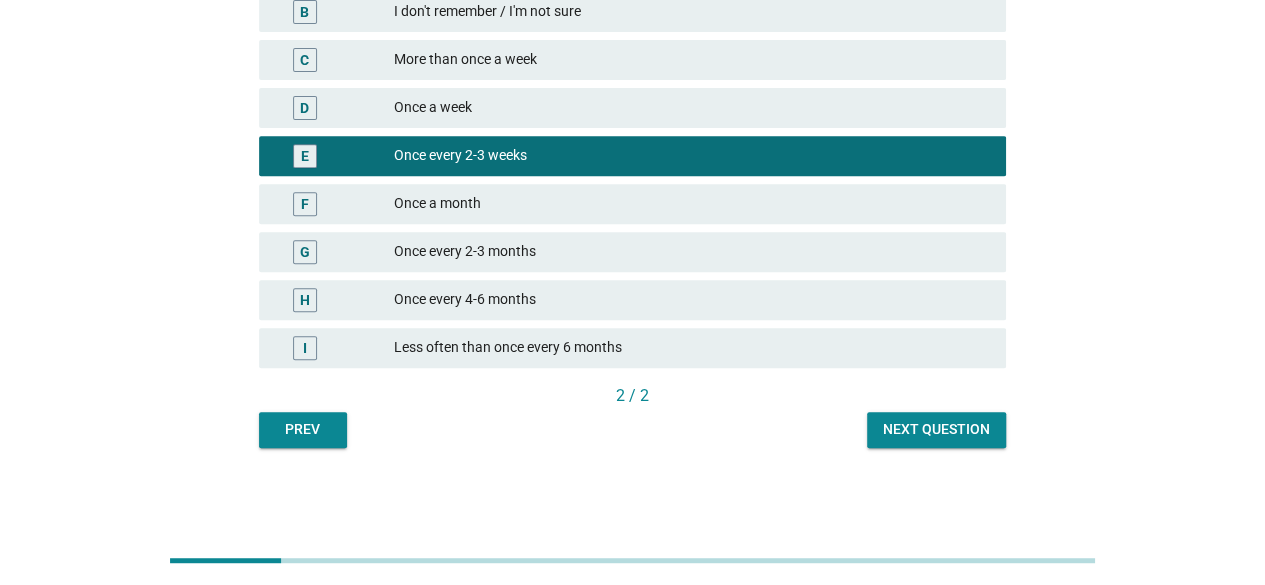 click on "Next question" at bounding box center (936, 430) 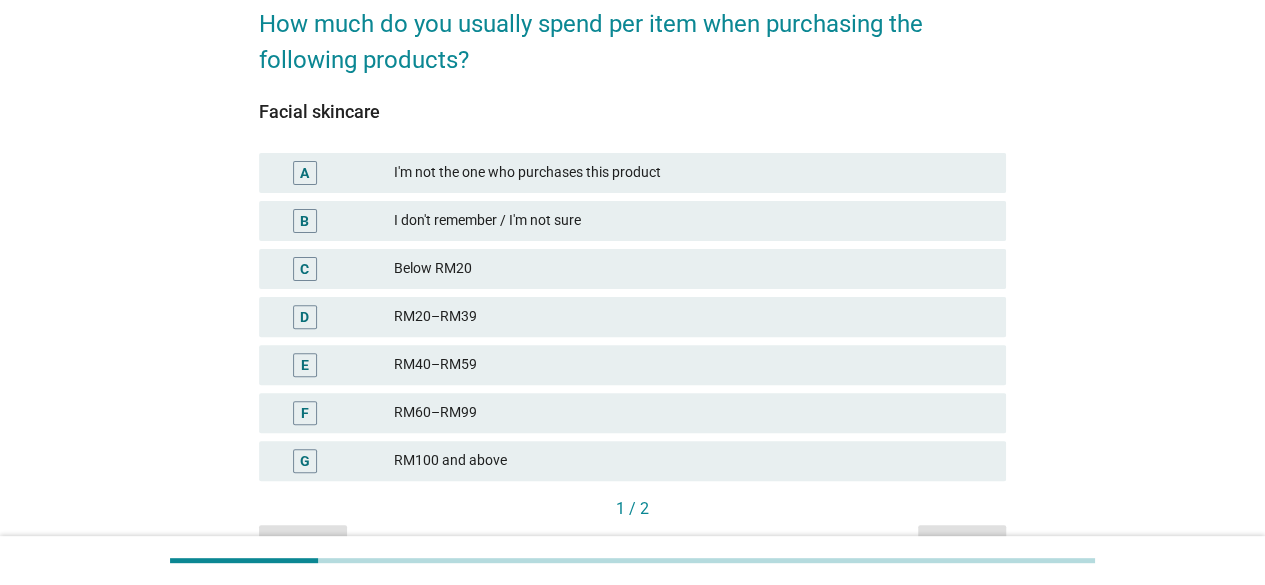 scroll, scrollTop: 200, scrollLeft: 0, axis: vertical 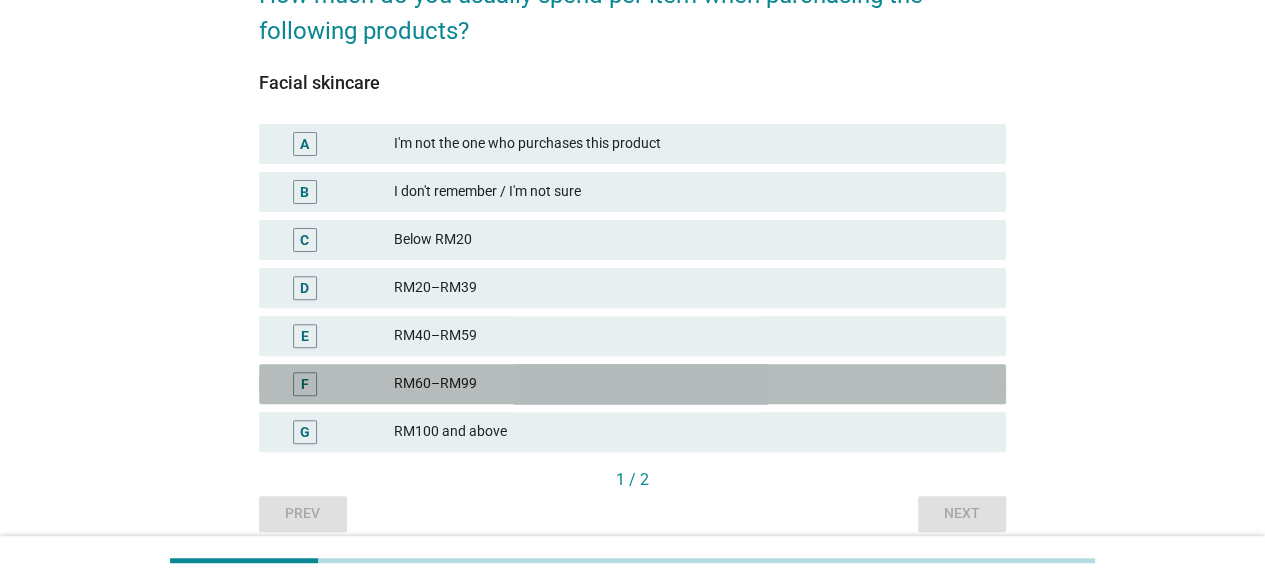 click on "F   RM60–RM99" at bounding box center [632, 384] 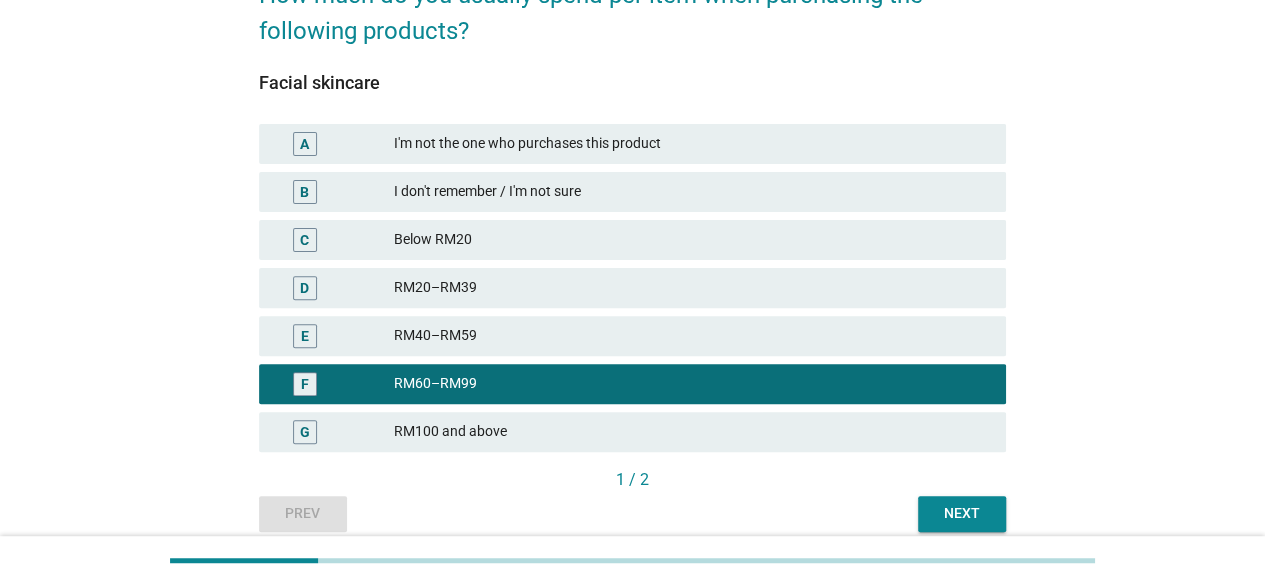 click on "English arrow_drop_down   How much do you usually spend per item when purchasing the following products?
Facial skincare
A   I'm not the one who purchases this product B   I don't remember / I'm not sure C   Below RM20 D   RM20–RM39 E   RM40–RM59 F   RM60–RM99 G   RM100 and above
1 / 2
Prev   Next" at bounding box center (632, 210) 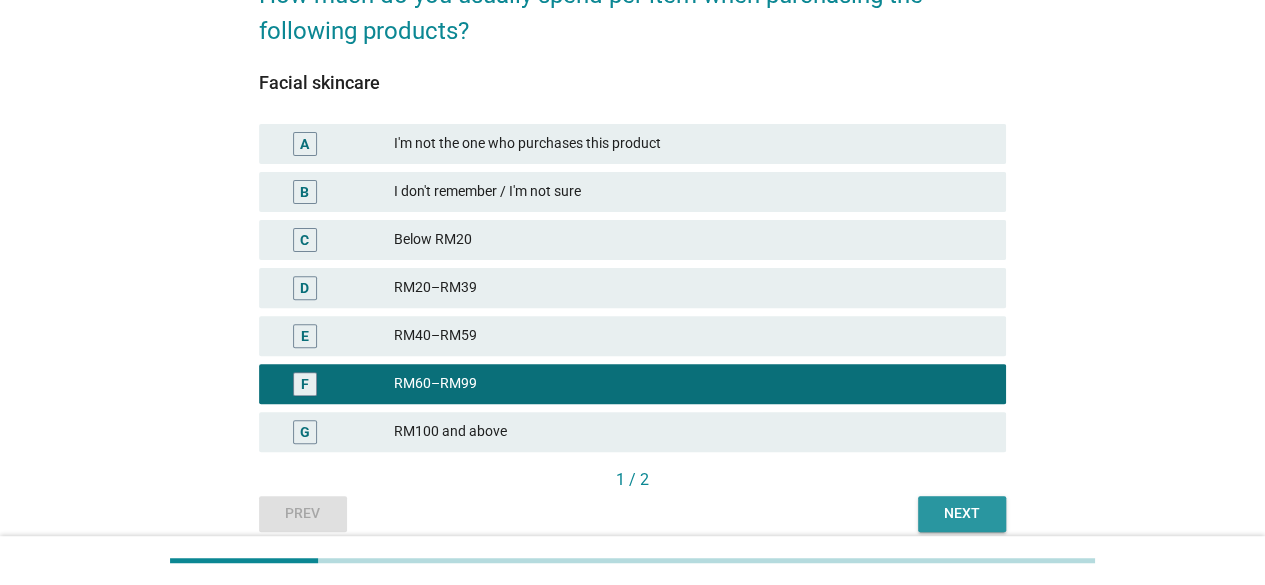 click on "Next" at bounding box center (962, 513) 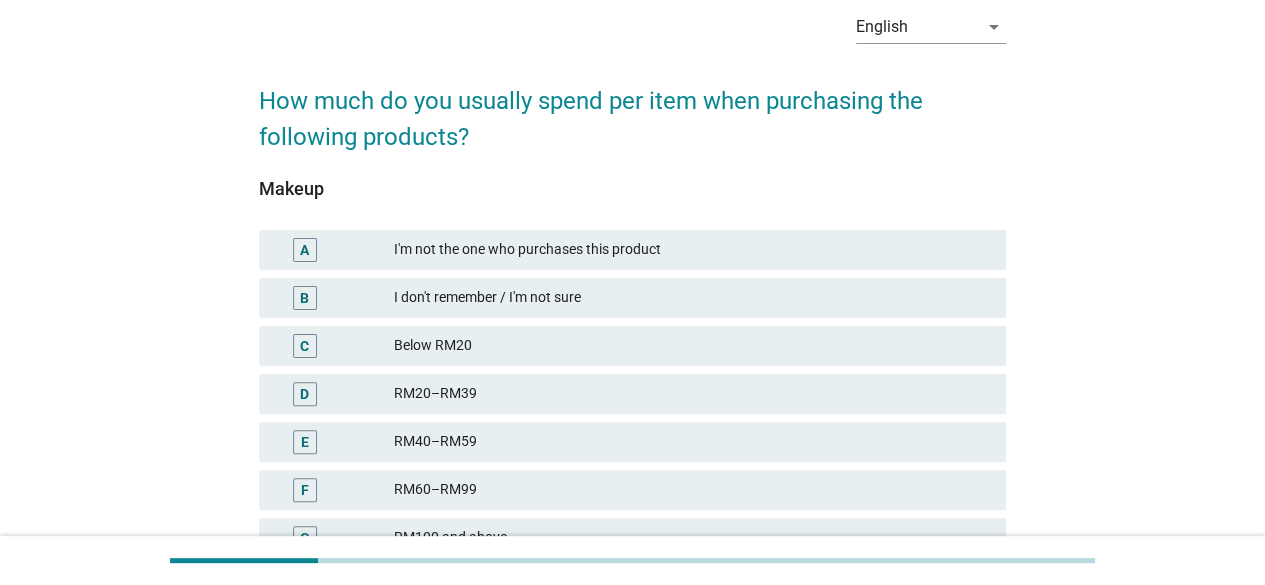 scroll, scrollTop: 200, scrollLeft: 0, axis: vertical 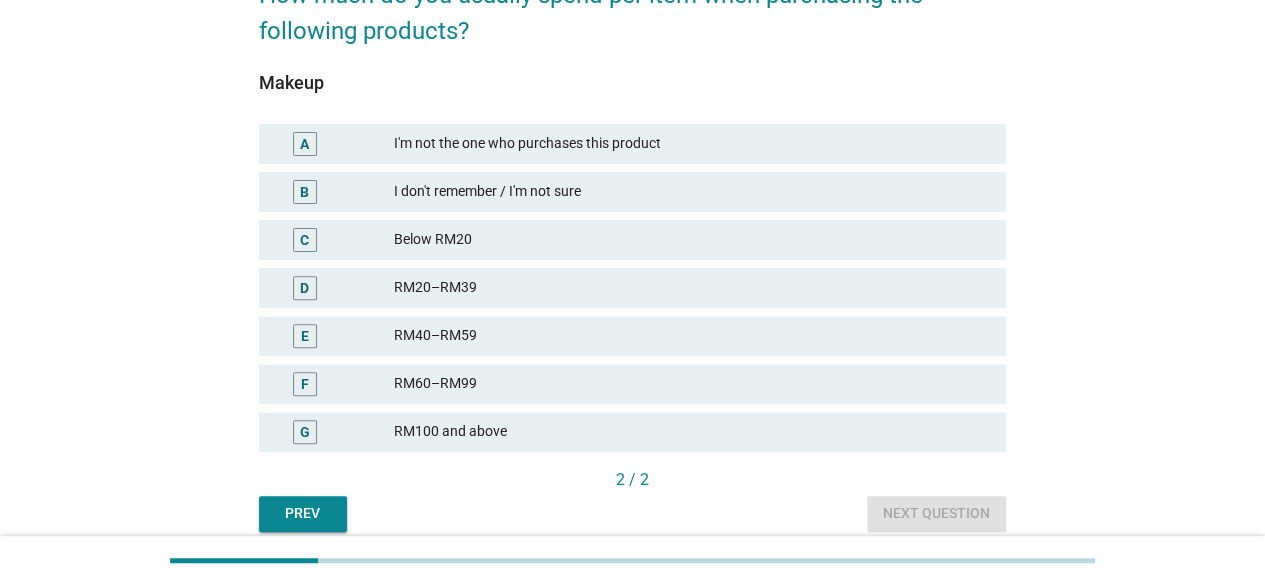 click on "RM100 and above" at bounding box center (692, 432) 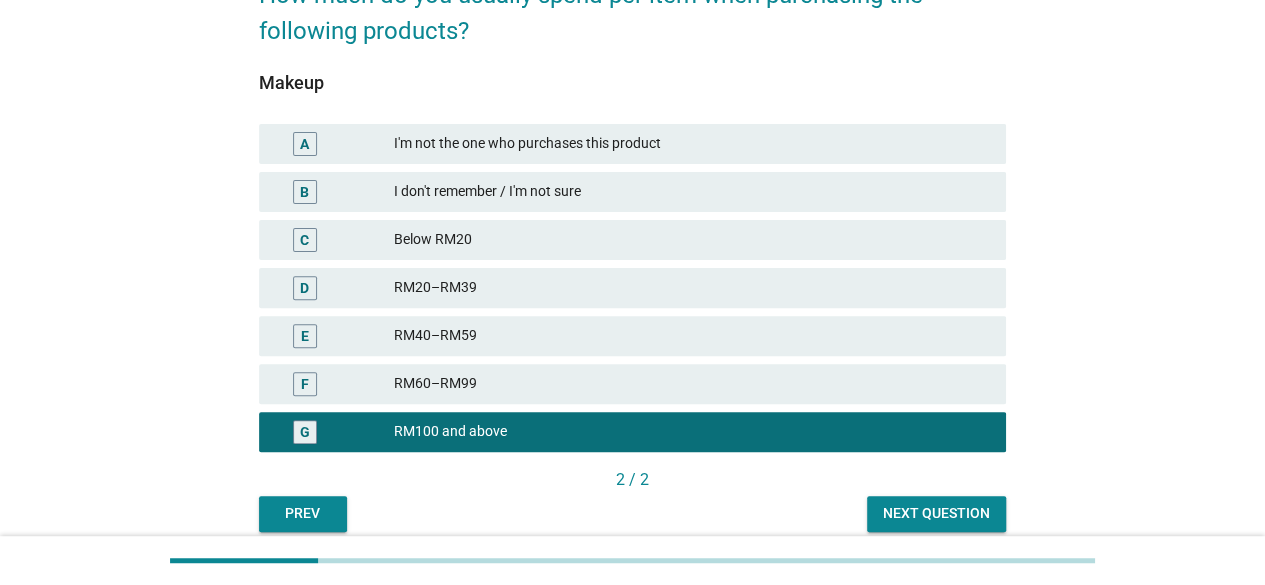 click on "Next question" at bounding box center (936, 513) 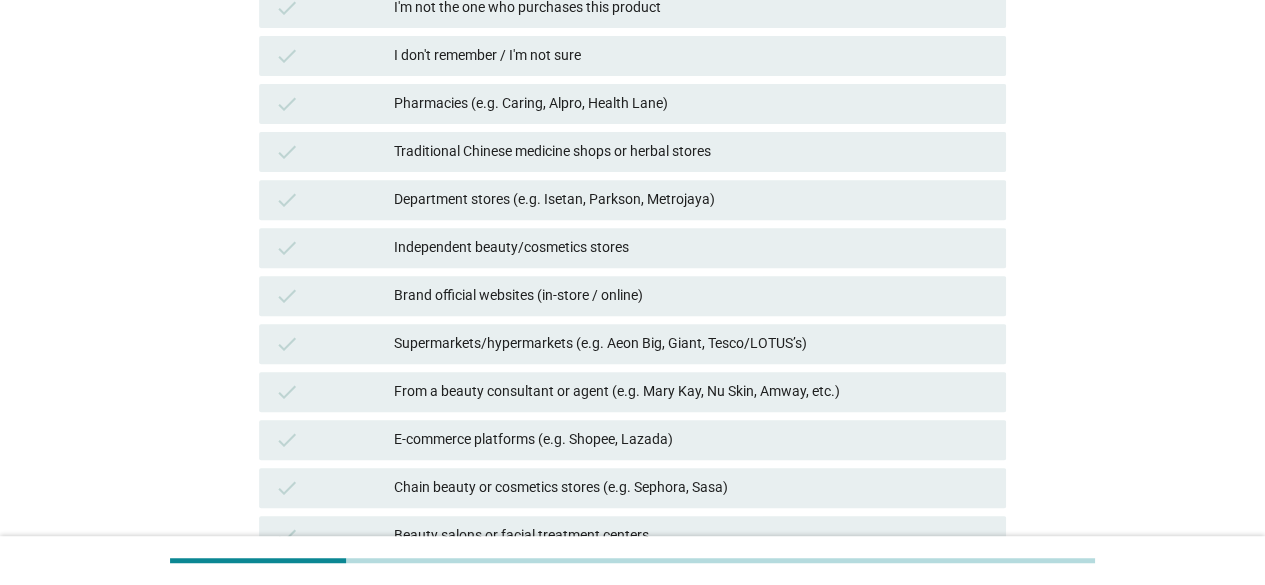 scroll, scrollTop: 400, scrollLeft: 0, axis: vertical 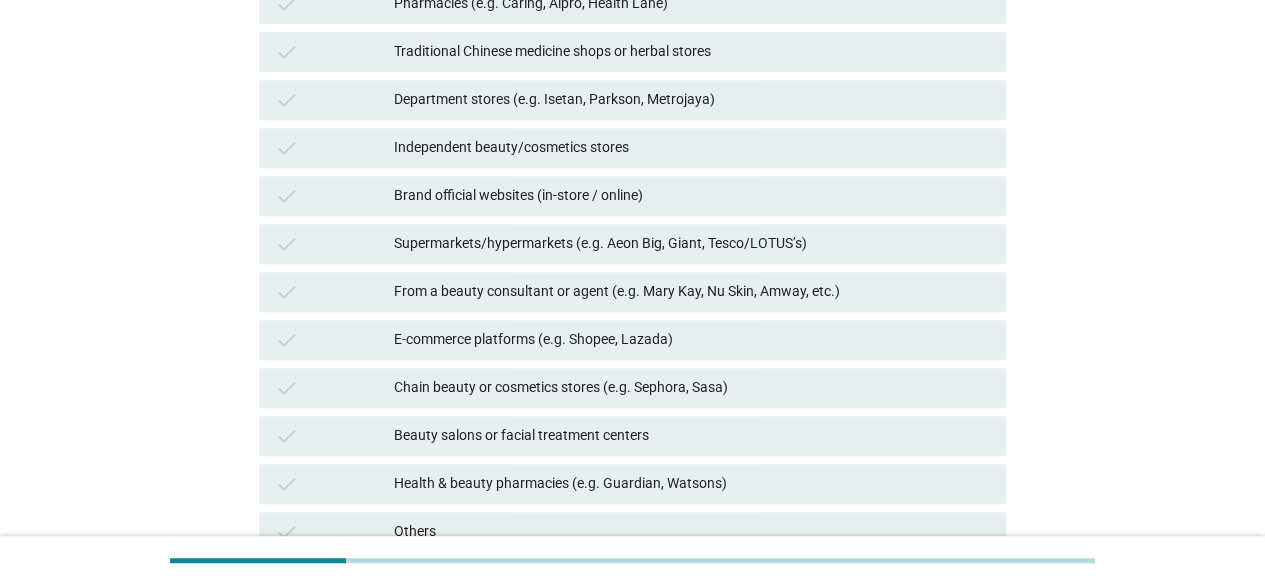 click on "Health & beauty pharmacies (e.g. Guardian, Watsons)" at bounding box center (692, 484) 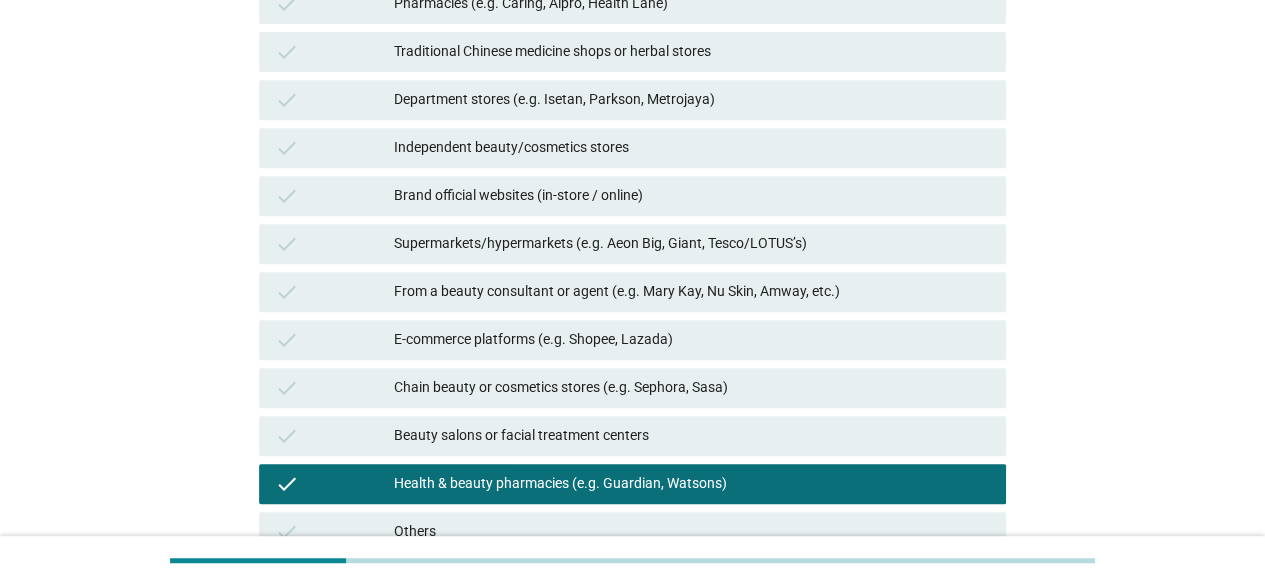 click on "Chain beauty or cosmetics stores (e.g. Sephora, Sasa)" at bounding box center [692, 388] 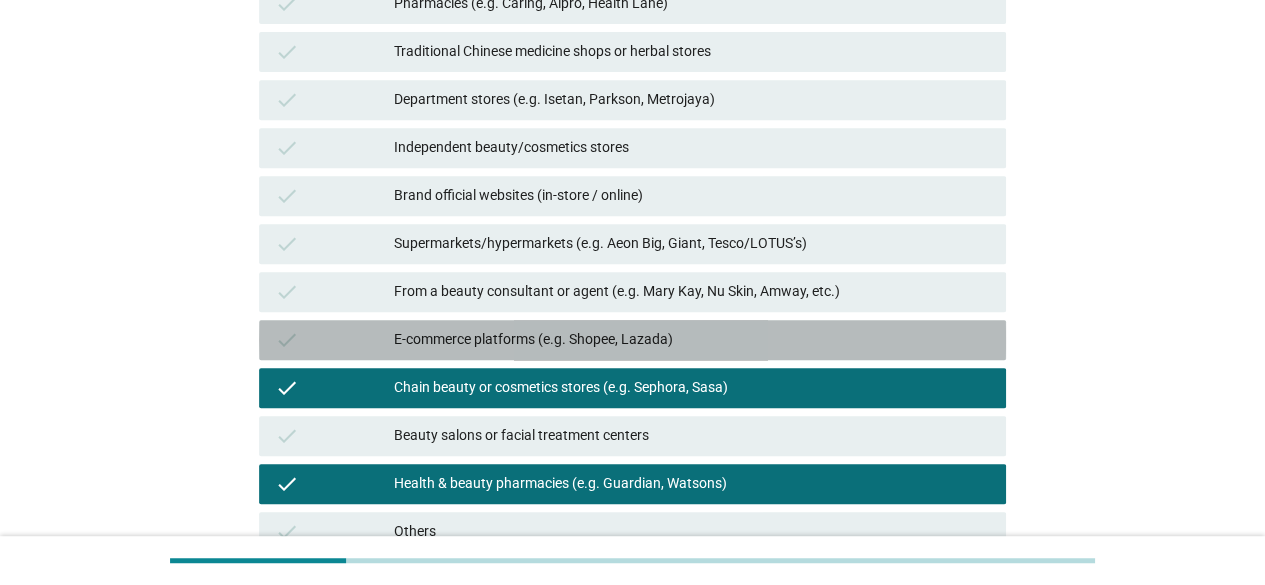 click on "E-commerce platforms (e.g. Shopee, Lazada)" at bounding box center [692, 340] 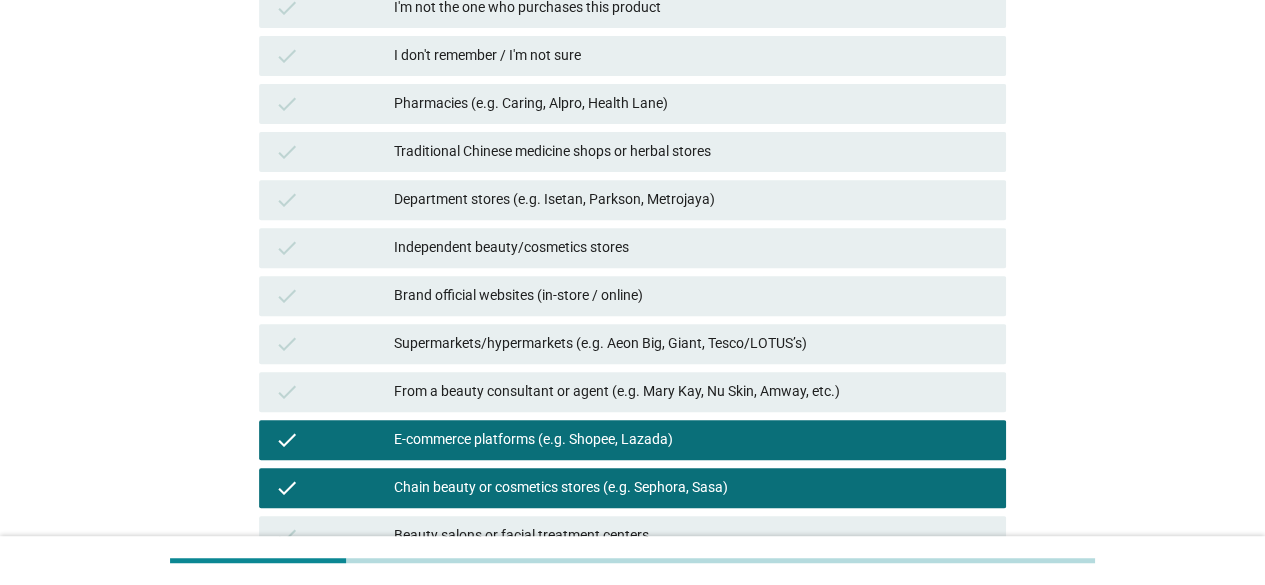 scroll, scrollTop: 500, scrollLeft: 0, axis: vertical 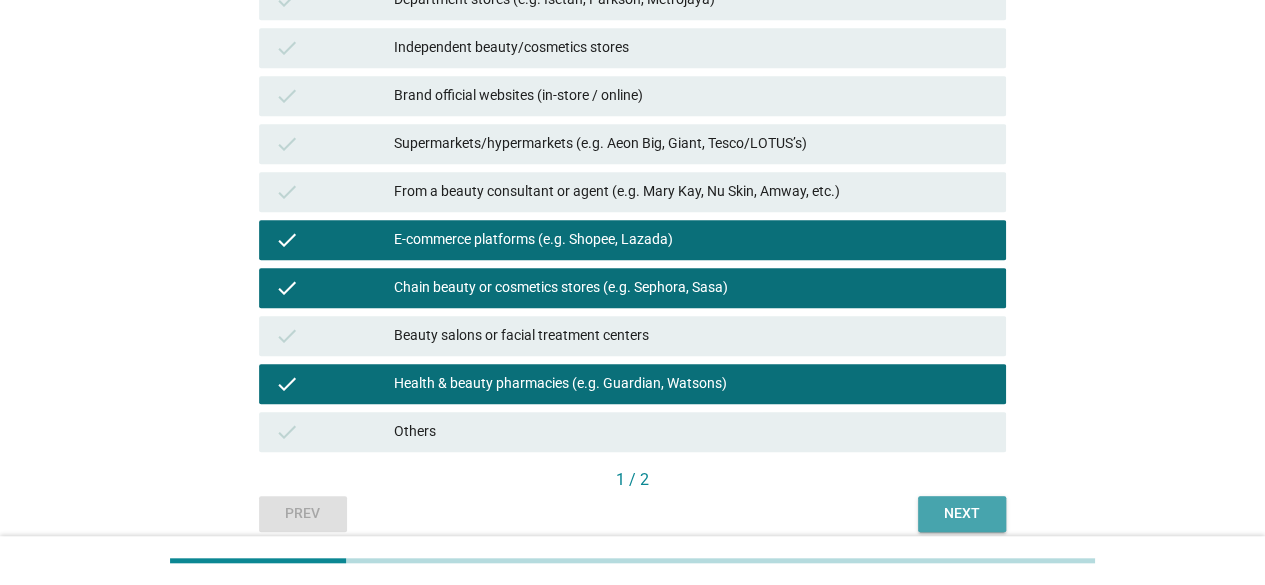 click on "Next" at bounding box center [962, 513] 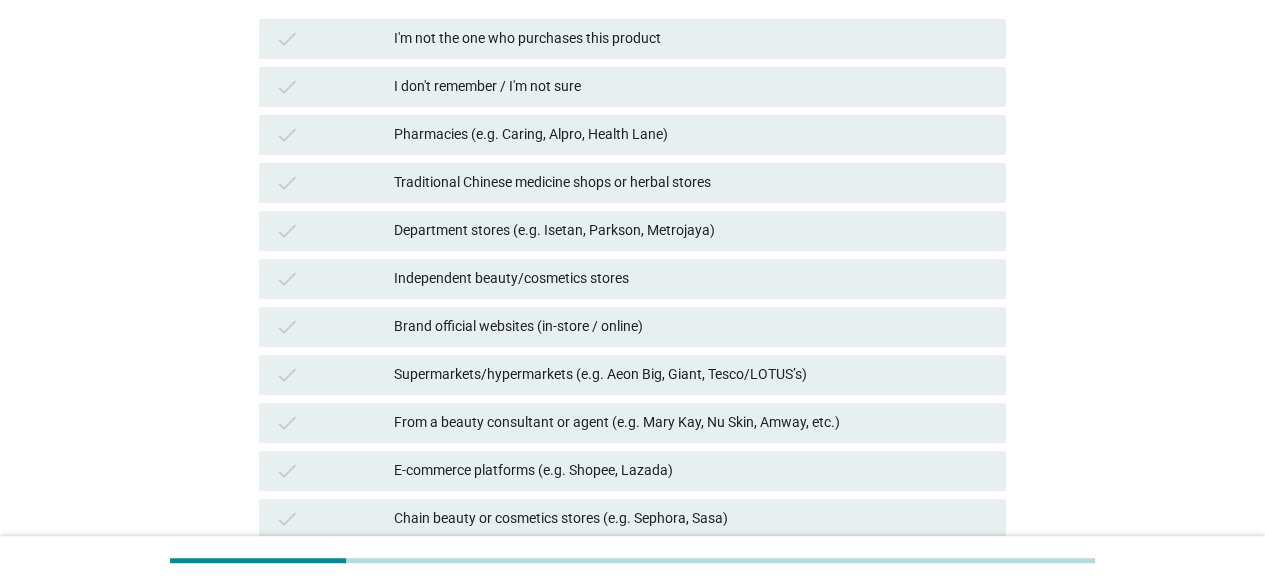 scroll, scrollTop: 300, scrollLeft: 0, axis: vertical 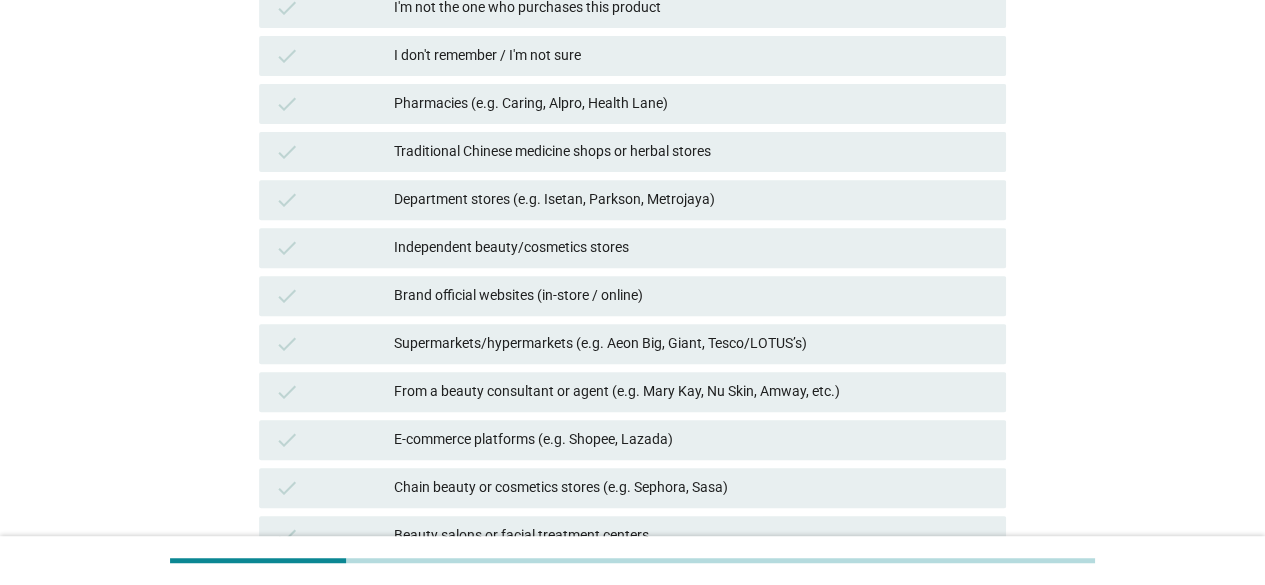 click on "E-commerce platforms (e.g. Shopee, Lazada)" at bounding box center [692, 440] 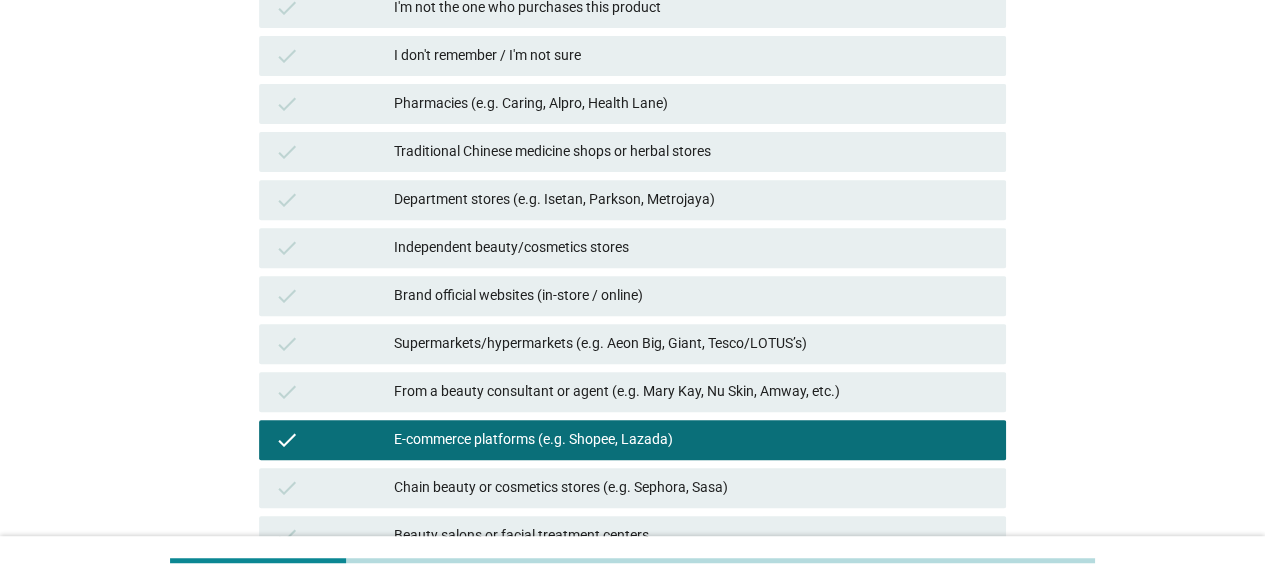 click on "Chain beauty or cosmetics stores (e.g. Sephora, Sasa)" at bounding box center [692, 488] 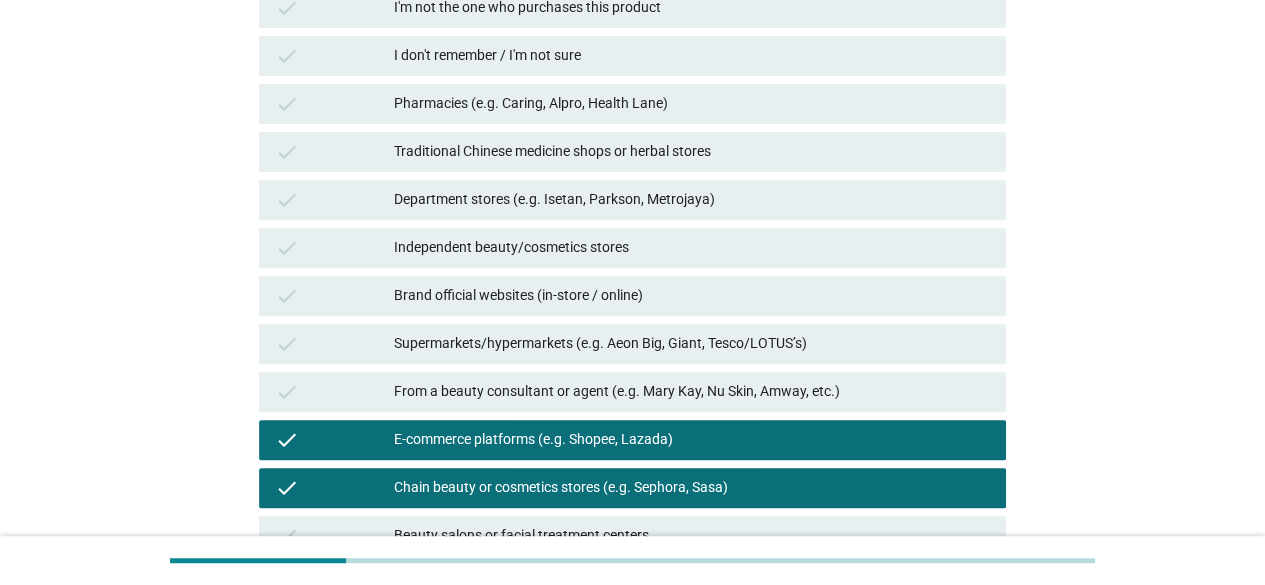 scroll, scrollTop: 400, scrollLeft: 0, axis: vertical 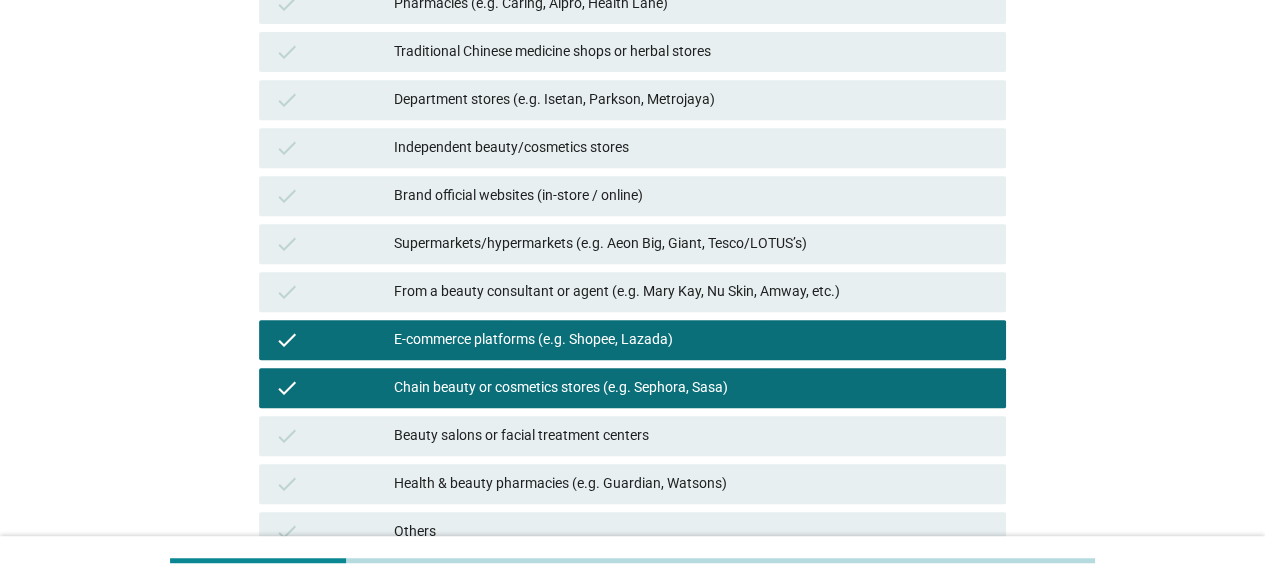 click on "Health & beauty pharmacies (e.g. Guardian, Watsons)" at bounding box center [692, 484] 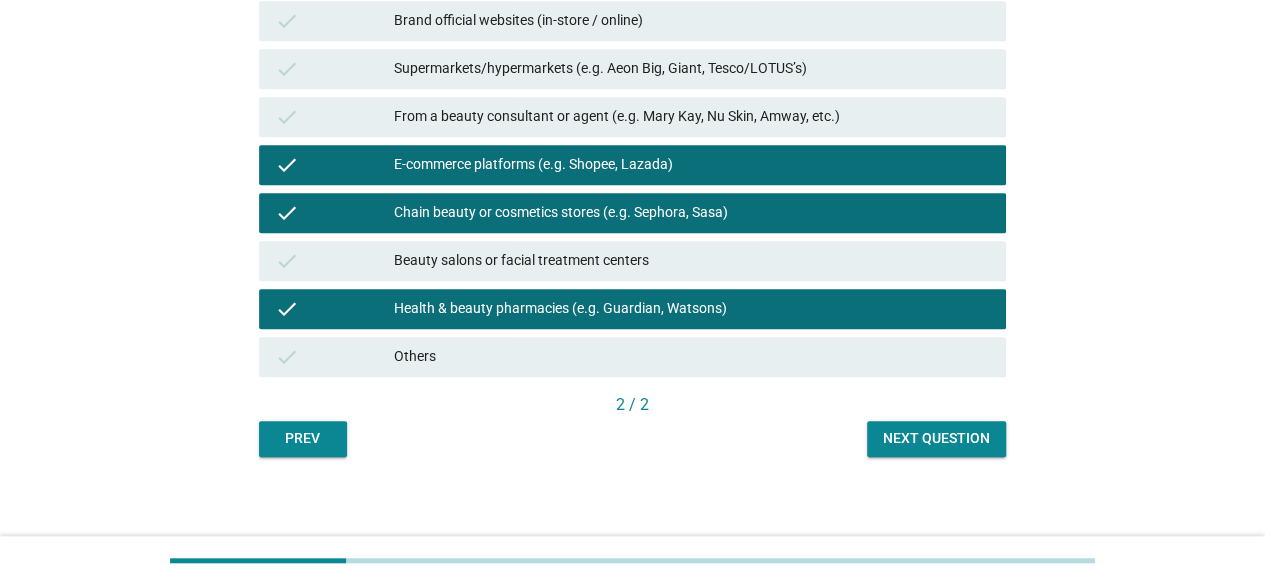 scroll, scrollTop: 584, scrollLeft: 0, axis: vertical 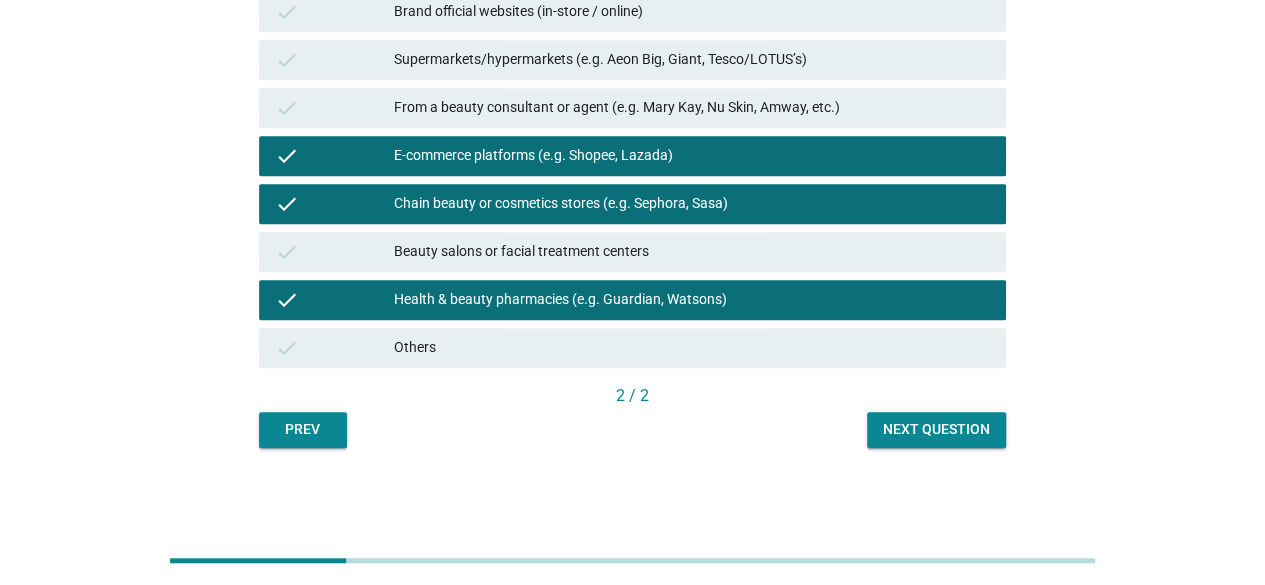click on "Next question" at bounding box center [936, 429] 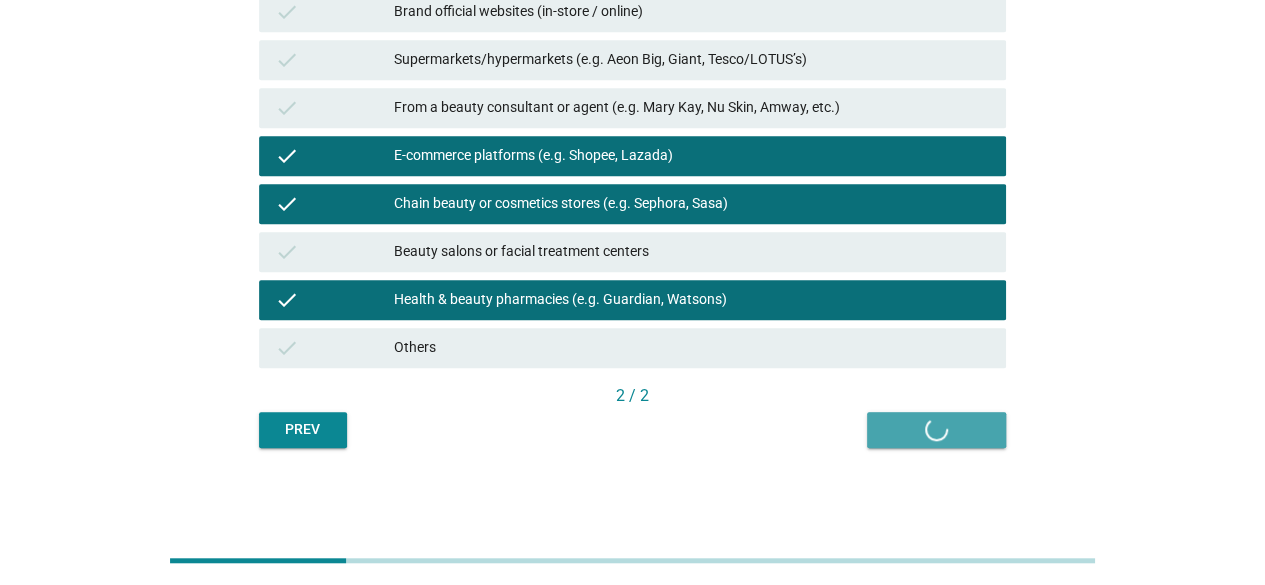scroll, scrollTop: 0, scrollLeft: 0, axis: both 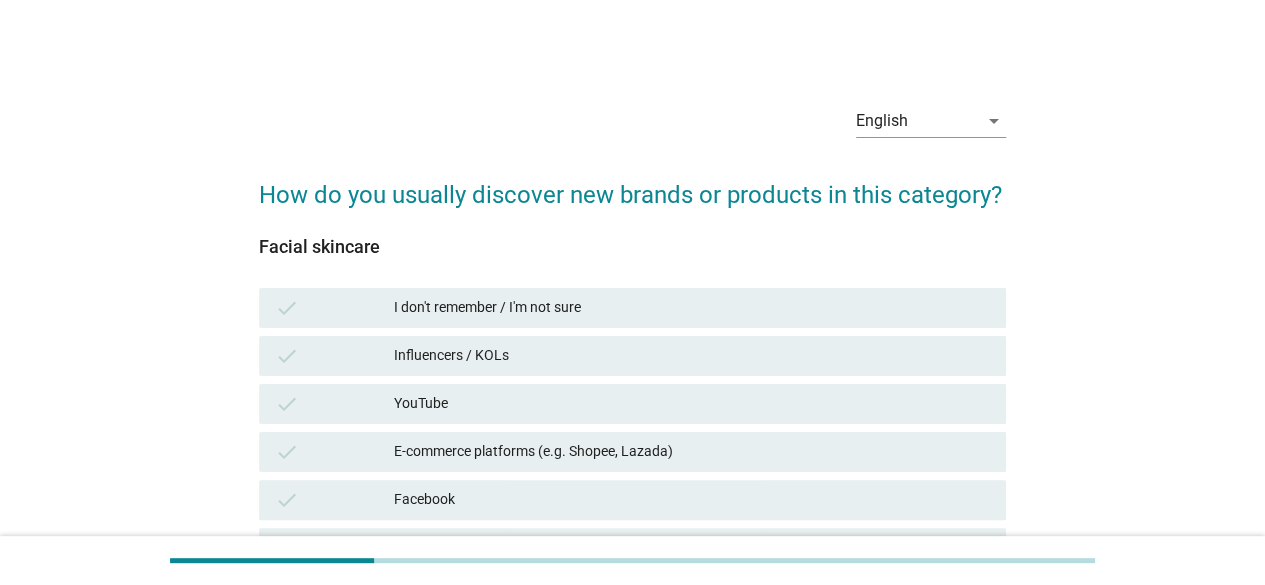 click on "check   Influencers / KOLs" at bounding box center [632, 356] 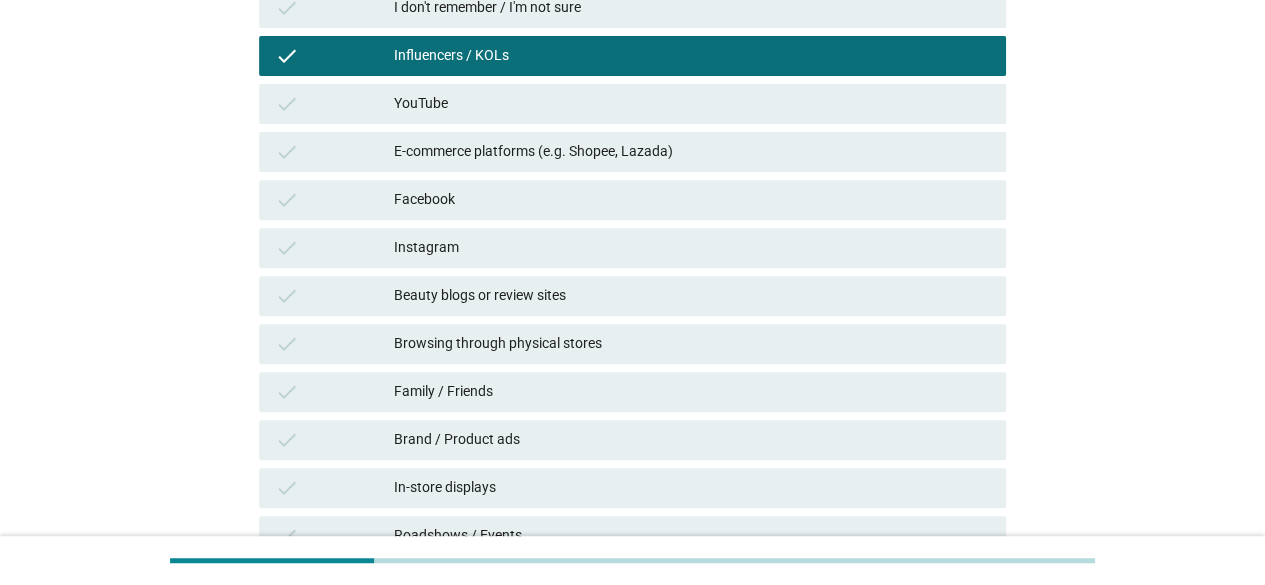 scroll, scrollTop: 400, scrollLeft: 0, axis: vertical 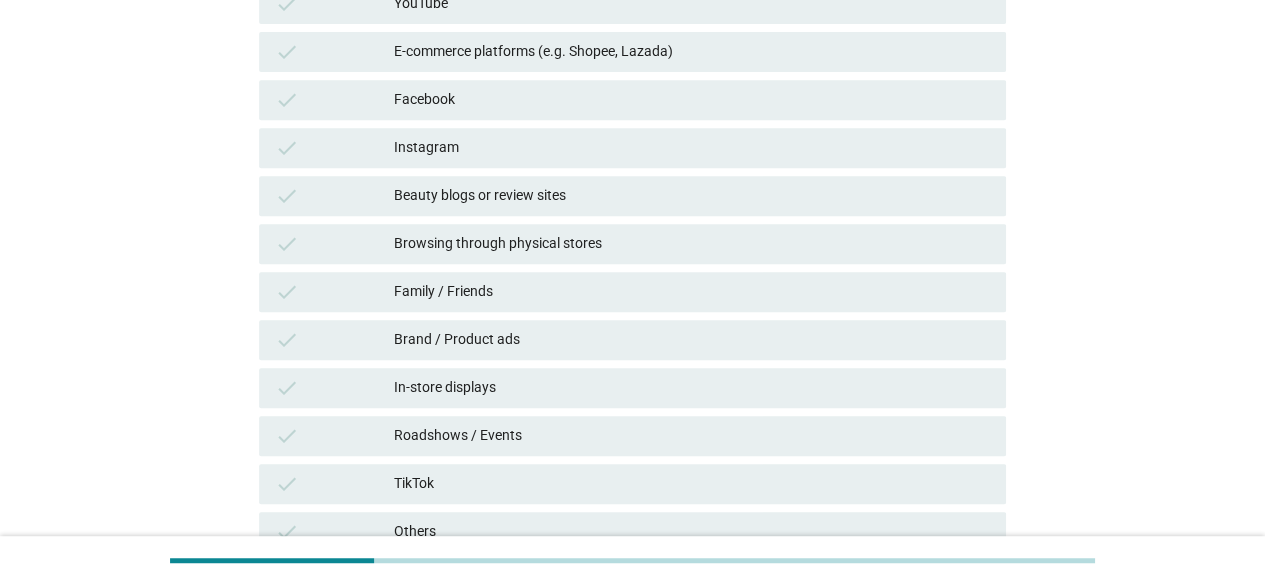 click on "check   In-store displays" at bounding box center [632, 388] 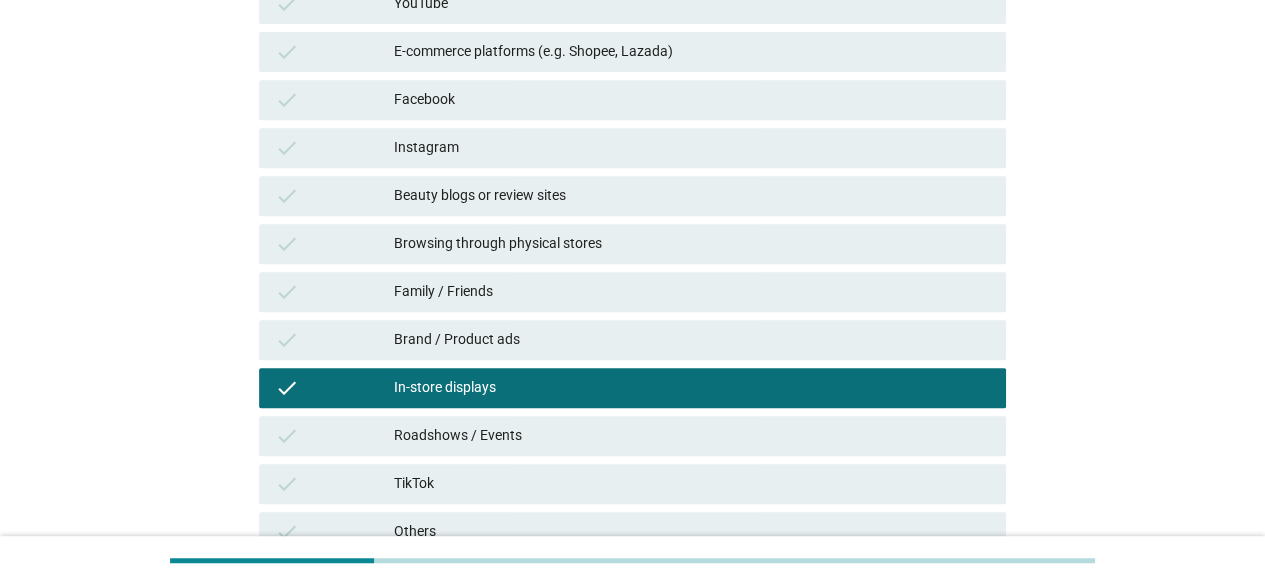 click on "Roadshows / Events" at bounding box center [692, 436] 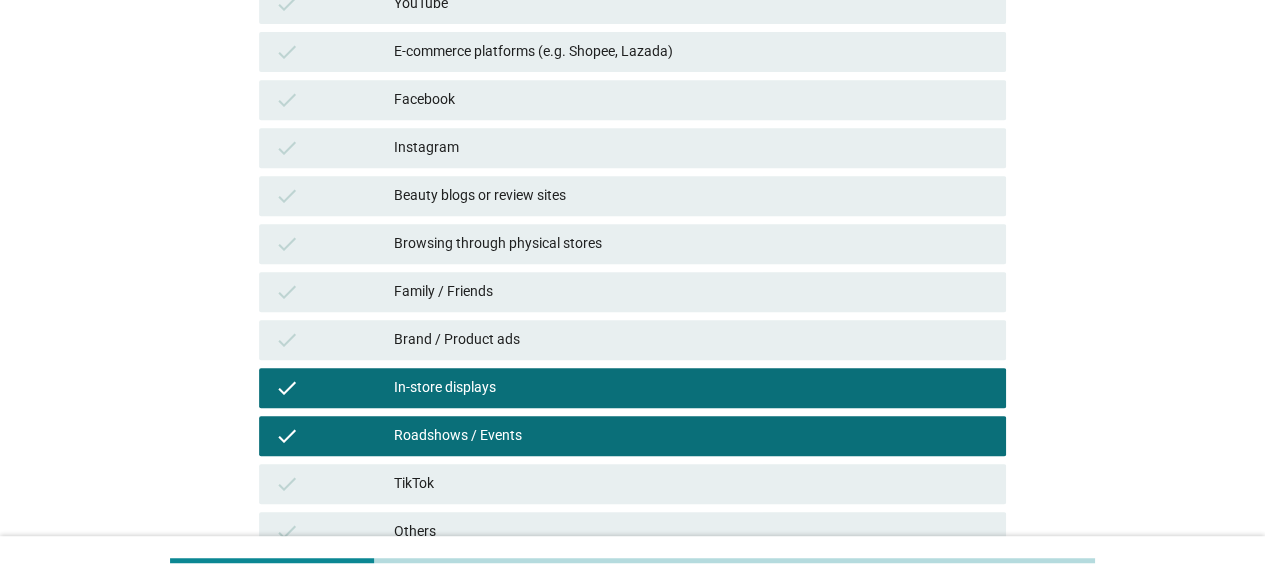 scroll, scrollTop: 500, scrollLeft: 0, axis: vertical 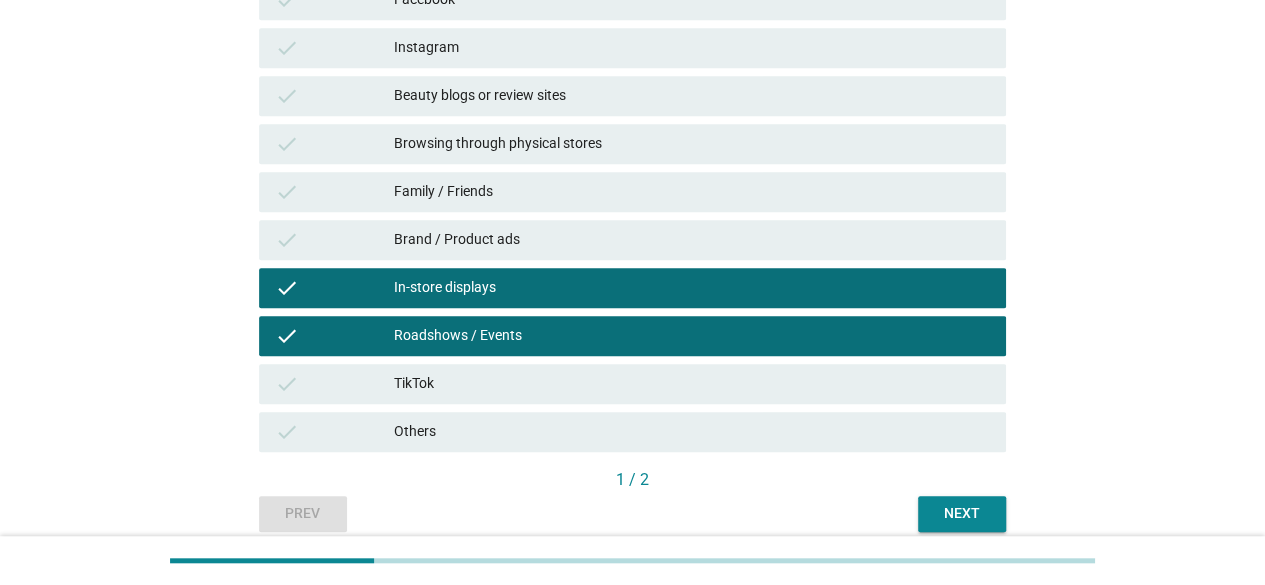 click on "TikTok" at bounding box center (692, 384) 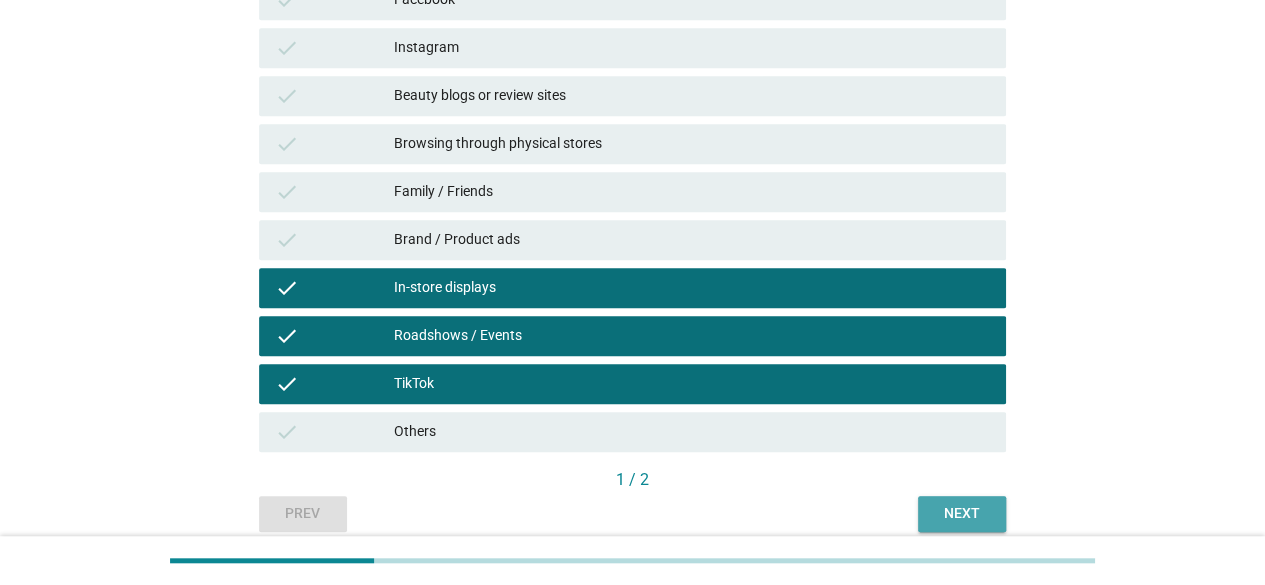 click on "Next" at bounding box center [962, 513] 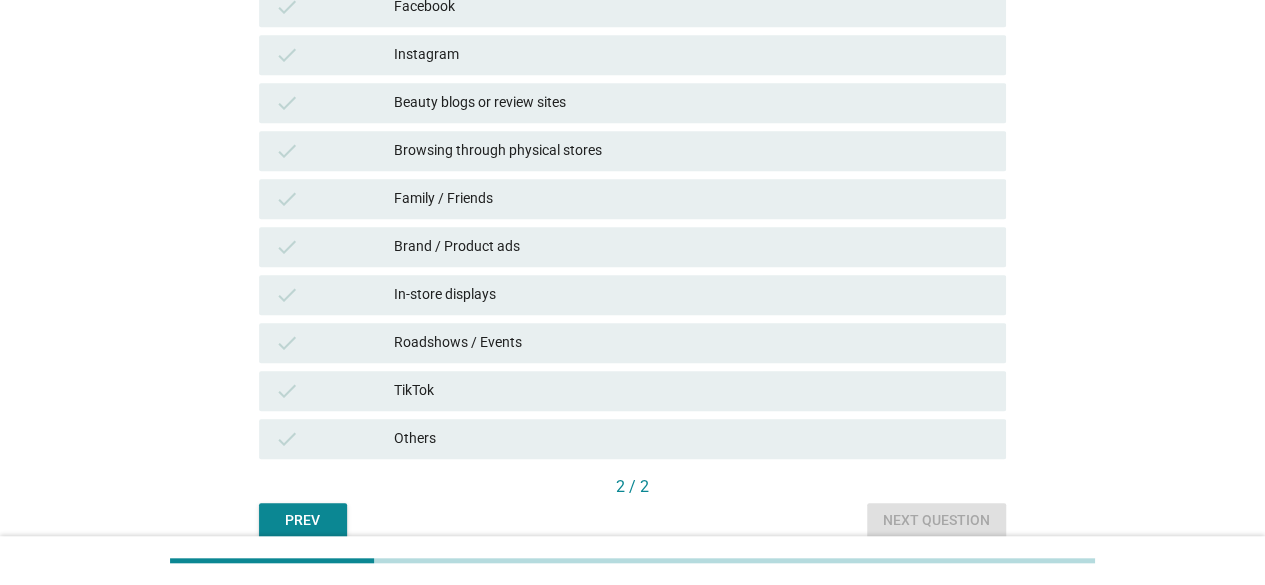 scroll, scrollTop: 500, scrollLeft: 0, axis: vertical 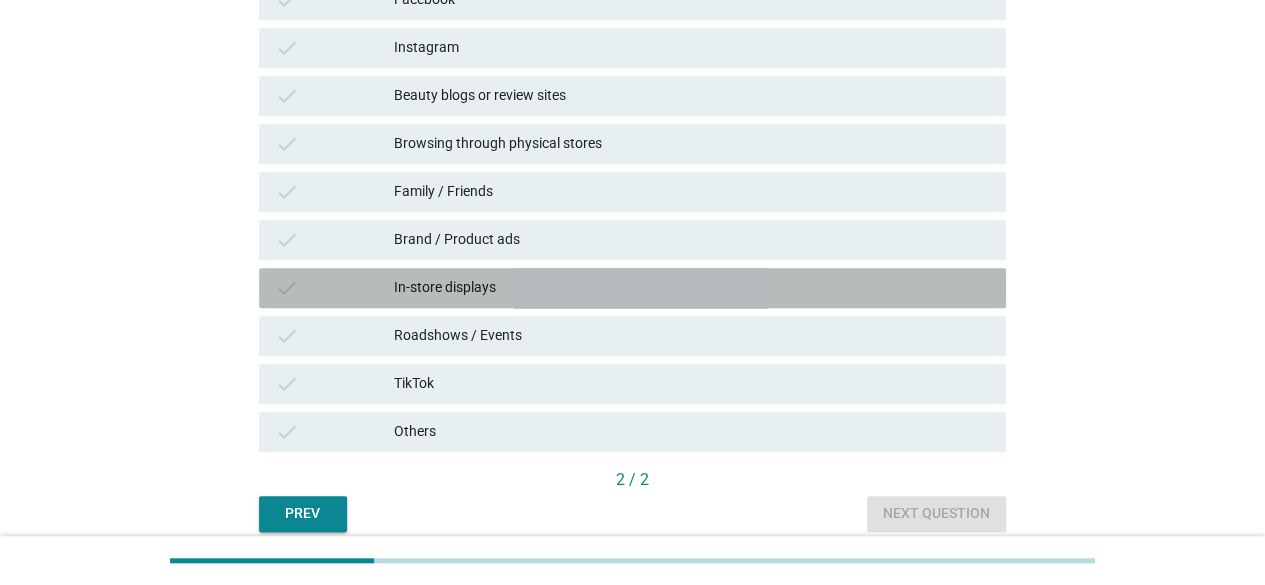 click on "In-store displays" at bounding box center [692, 288] 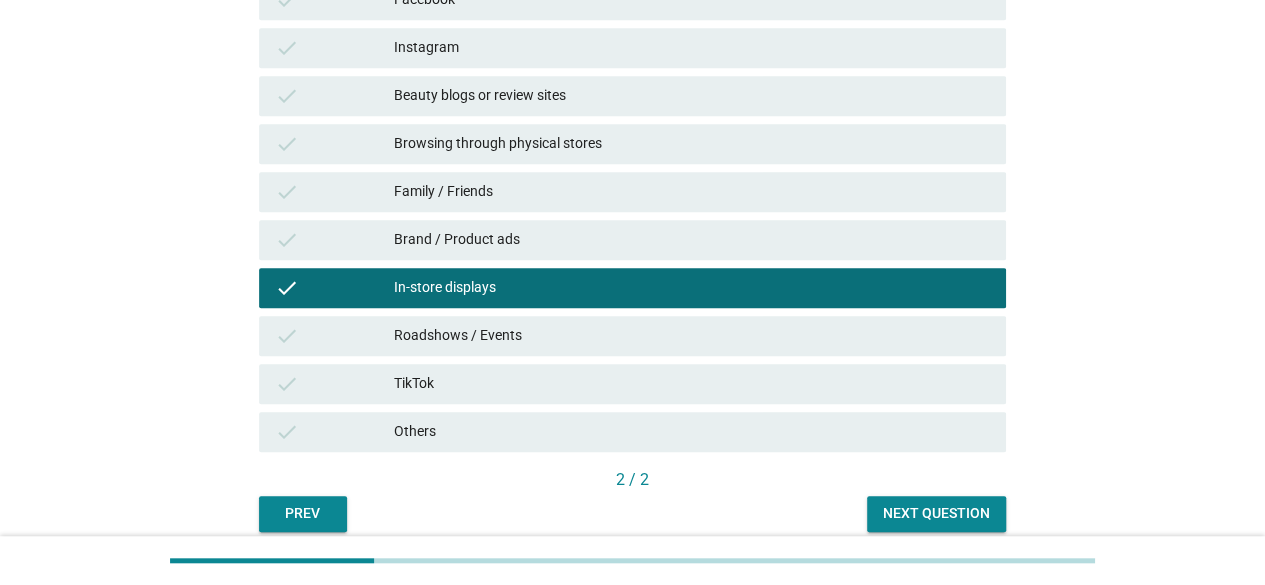 drag, startPoint x: 464, startPoint y: 382, endPoint x: 464, endPoint y: 362, distance: 20 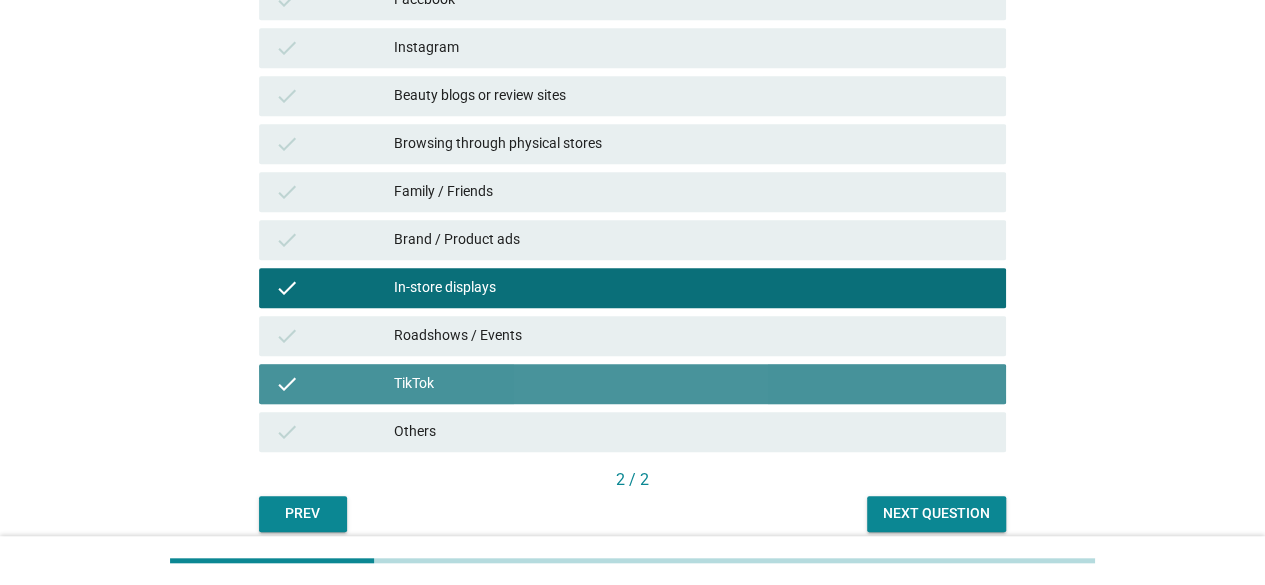 click on "check   Roadshows / Events" at bounding box center (632, 336) 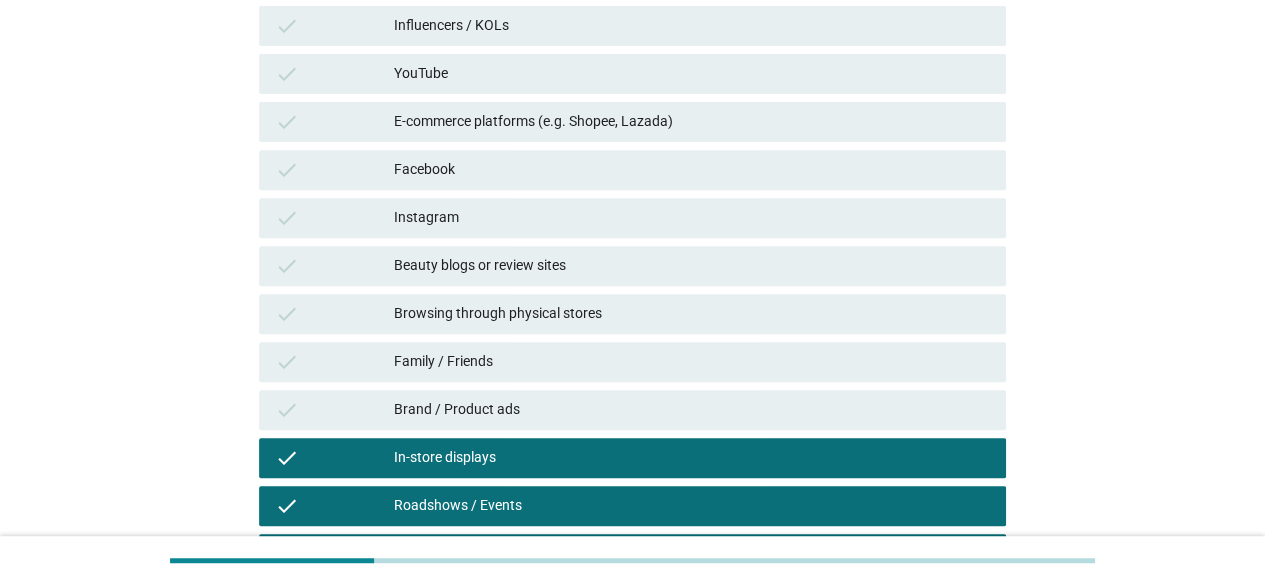 scroll, scrollTop: 300, scrollLeft: 0, axis: vertical 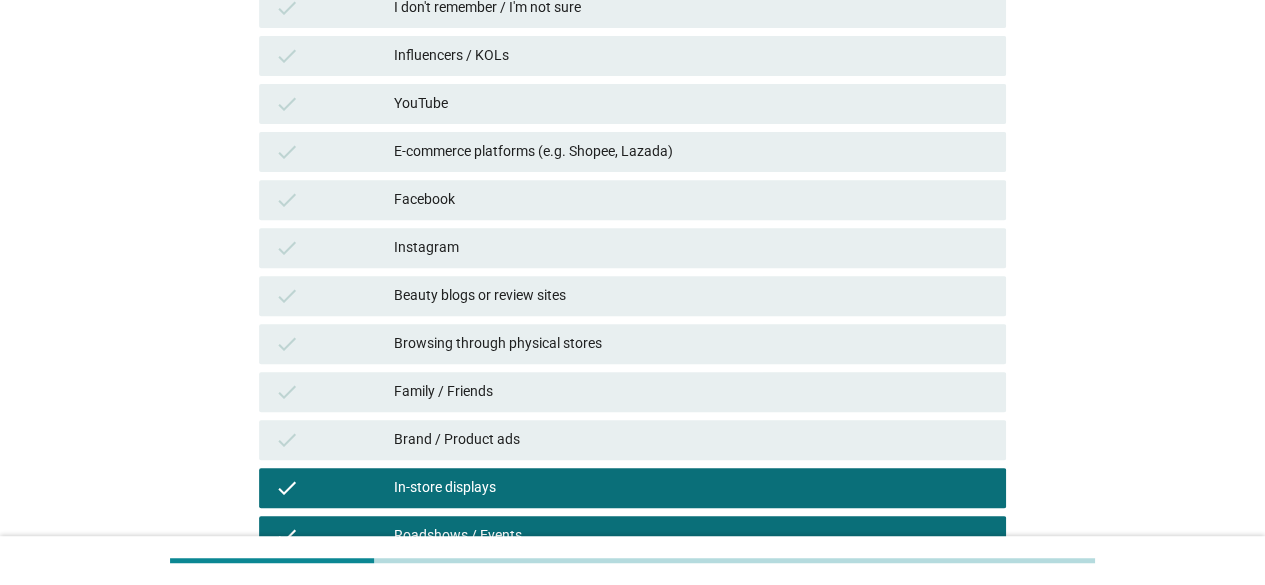click on "Influencers / KOLs" at bounding box center [692, 56] 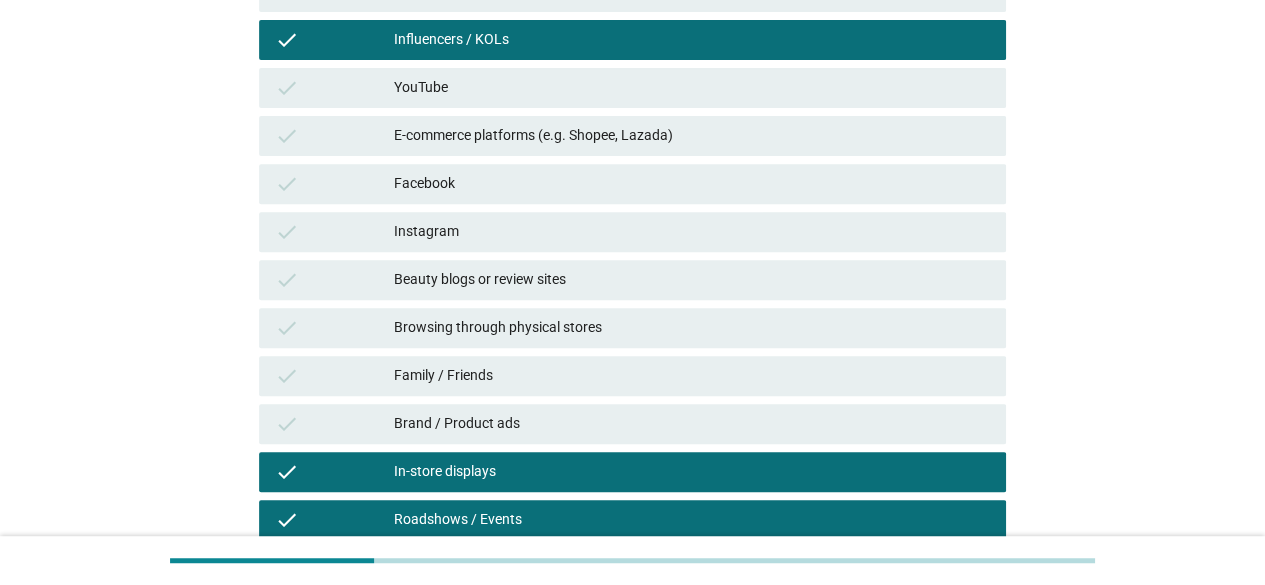 scroll, scrollTop: 584, scrollLeft: 0, axis: vertical 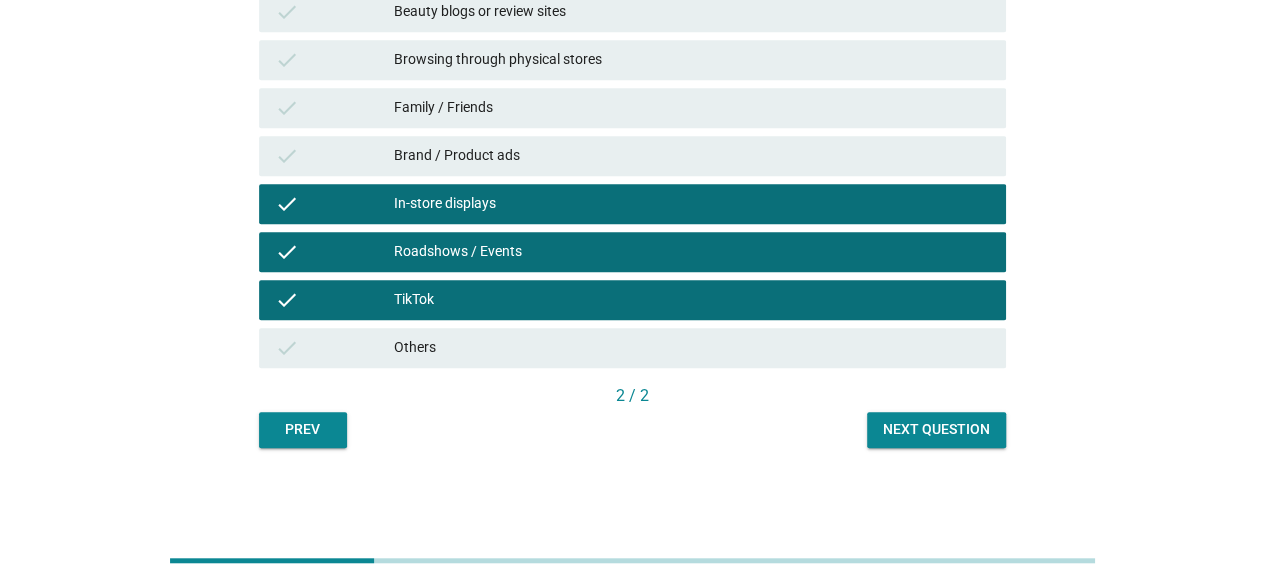 click on "Next question" at bounding box center [936, 429] 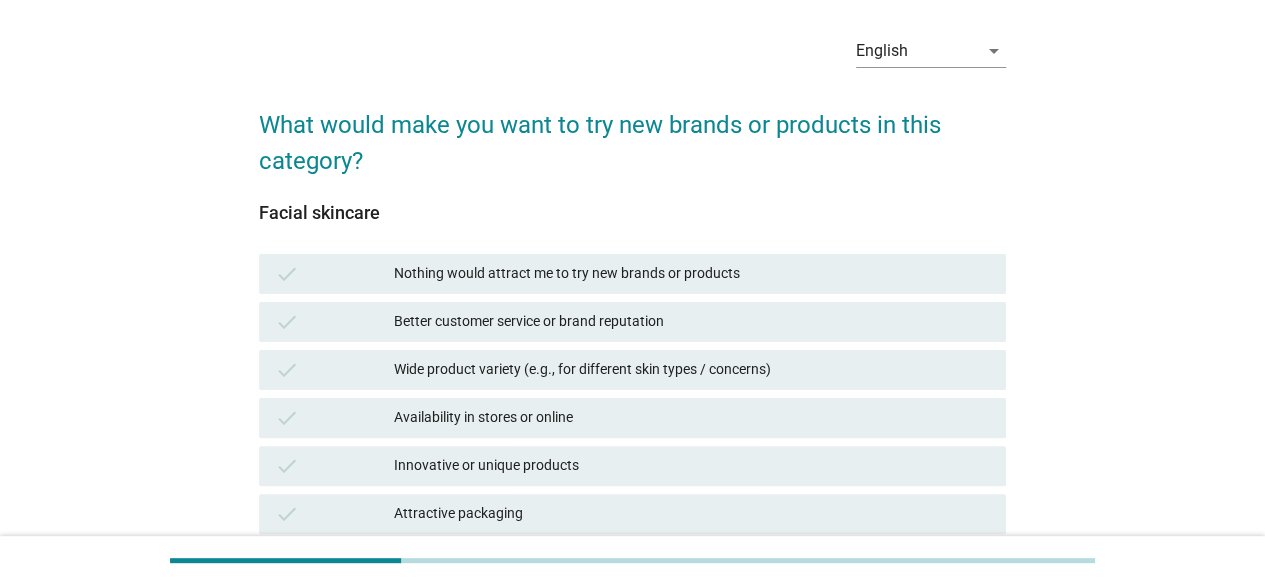 scroll, scrollTop: 100, scrollLeft: 0, axis: vertical 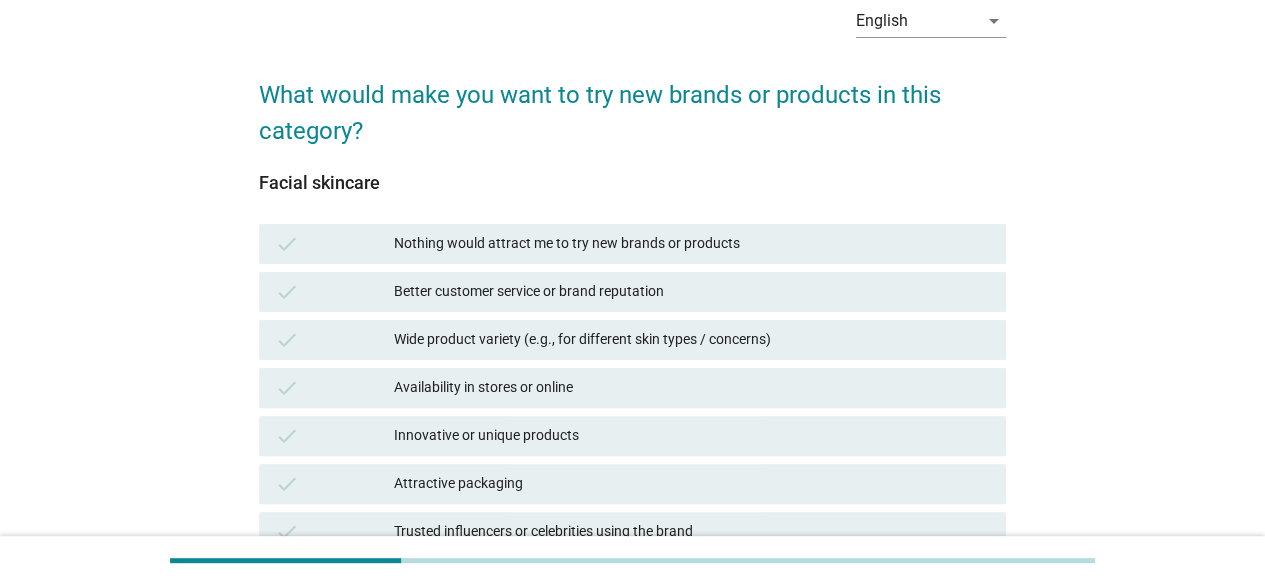 click on "Innovative or unique products" at bounding box center (692, 436) 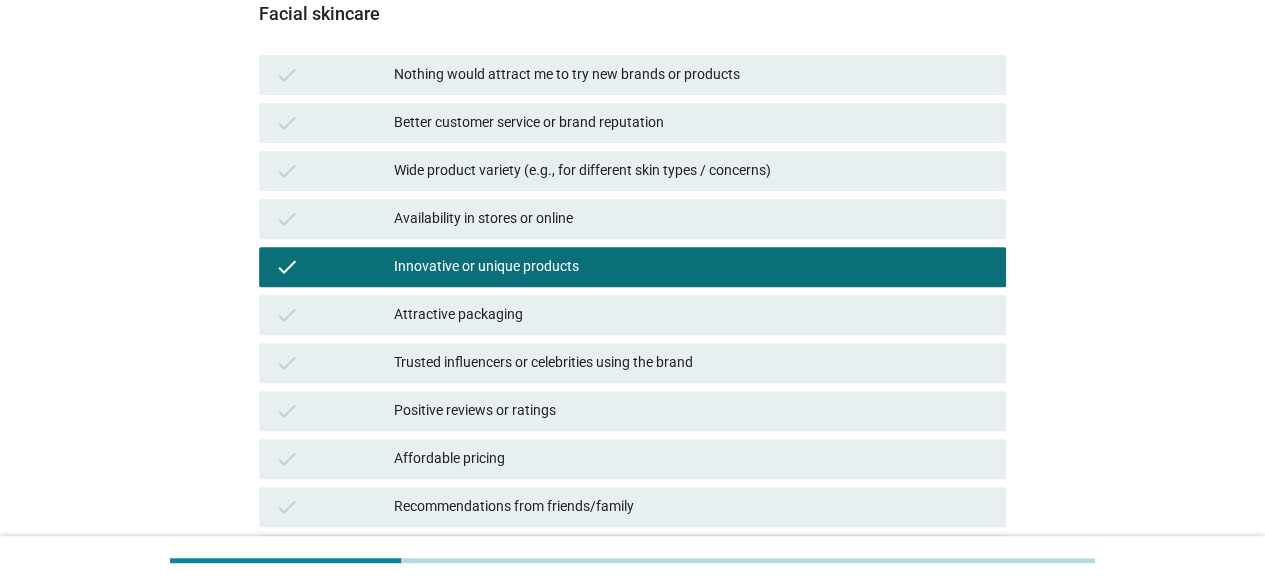 scroll, scrollTop: 300, scrollLeft: 0, axis: vertical 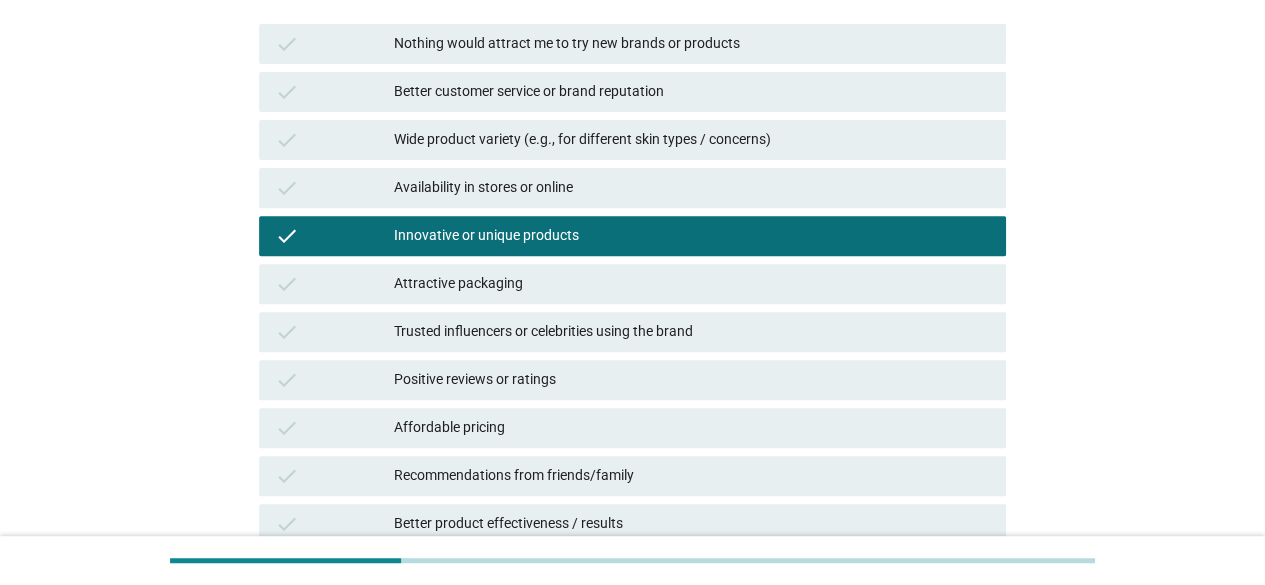 click on "Positive reviews or ratings" at bounding box center (692, 380) 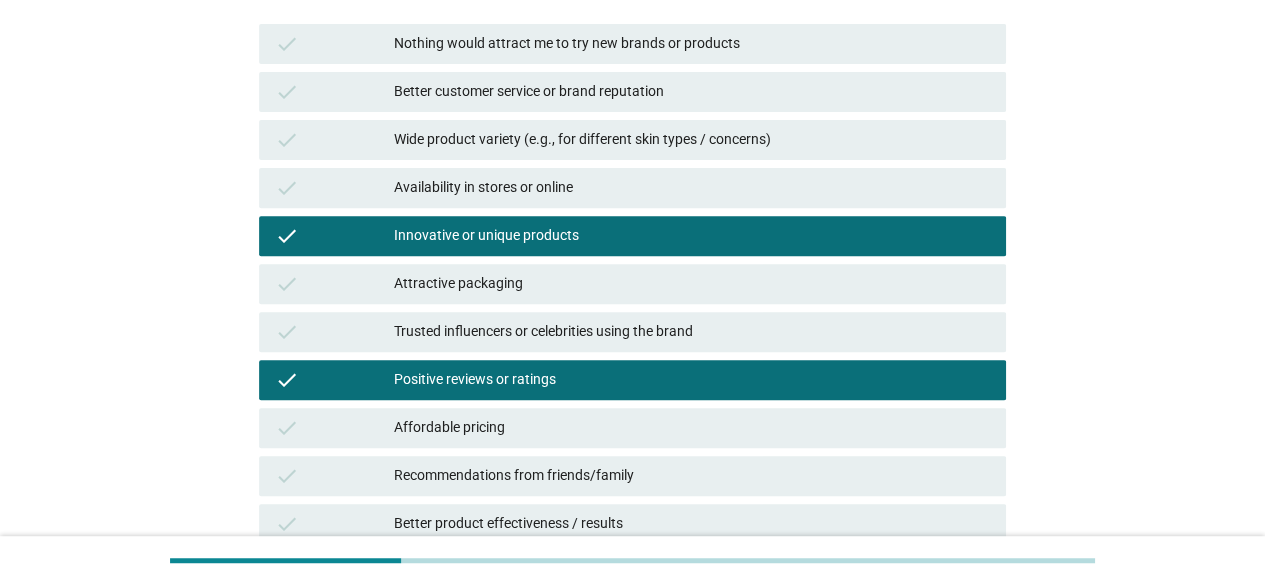 scroll, scrollTop: 500, scrollLeft: 0, axis: vertical 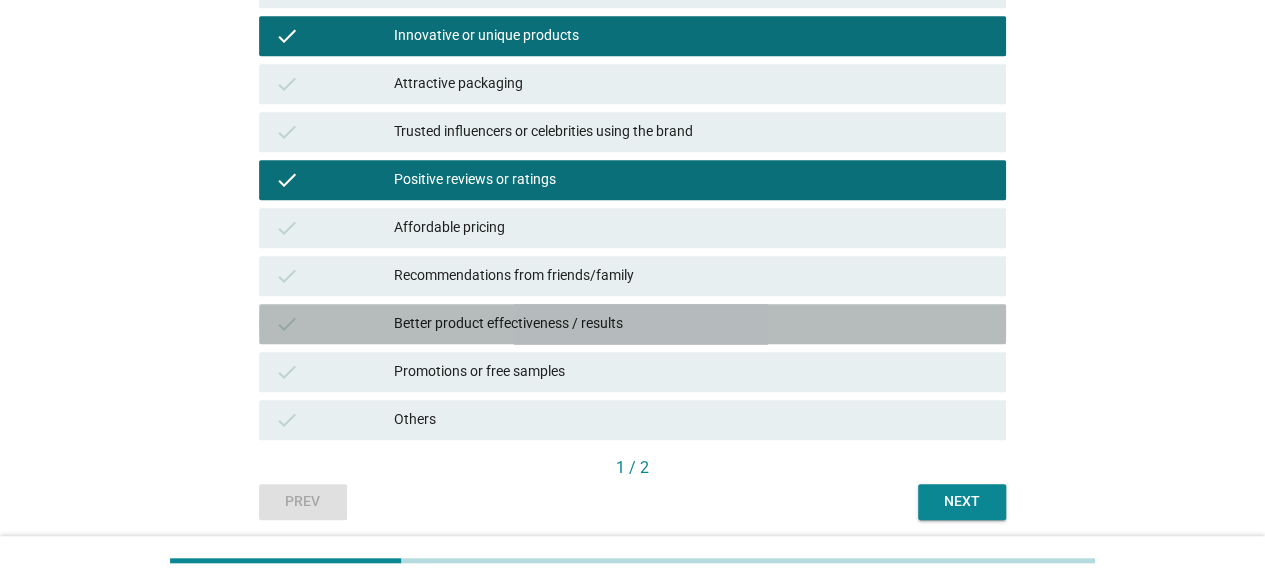 click on "check   Better product effectiveness / results" at bounding box center (632, 324) 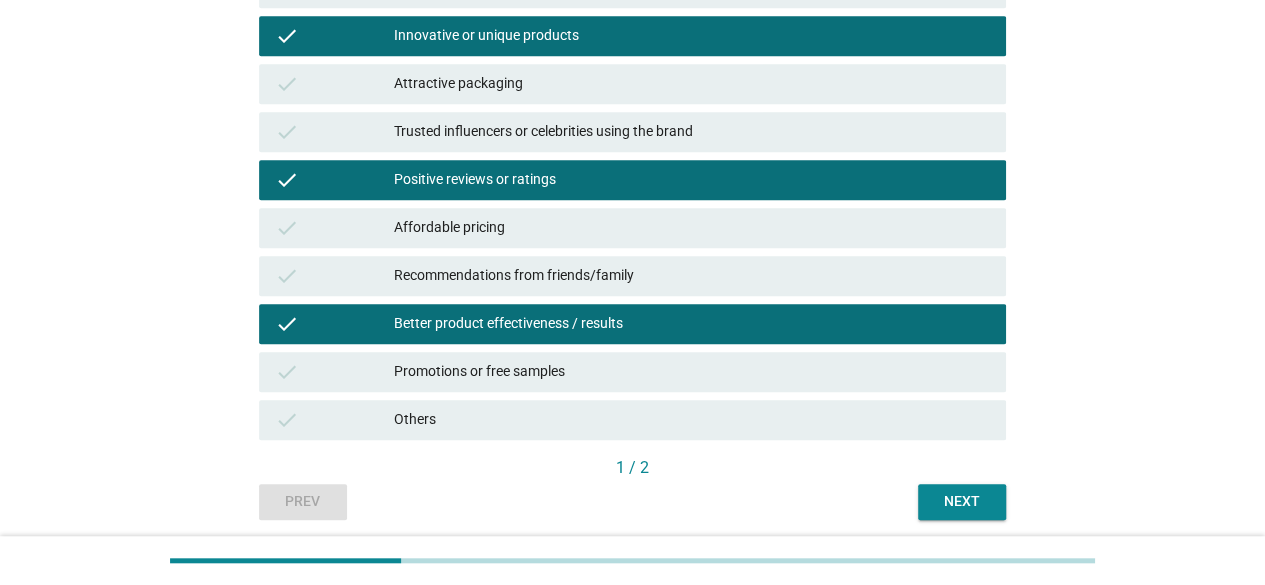 click on "Recommendations from friends/family" at bounding box center (692, 276) 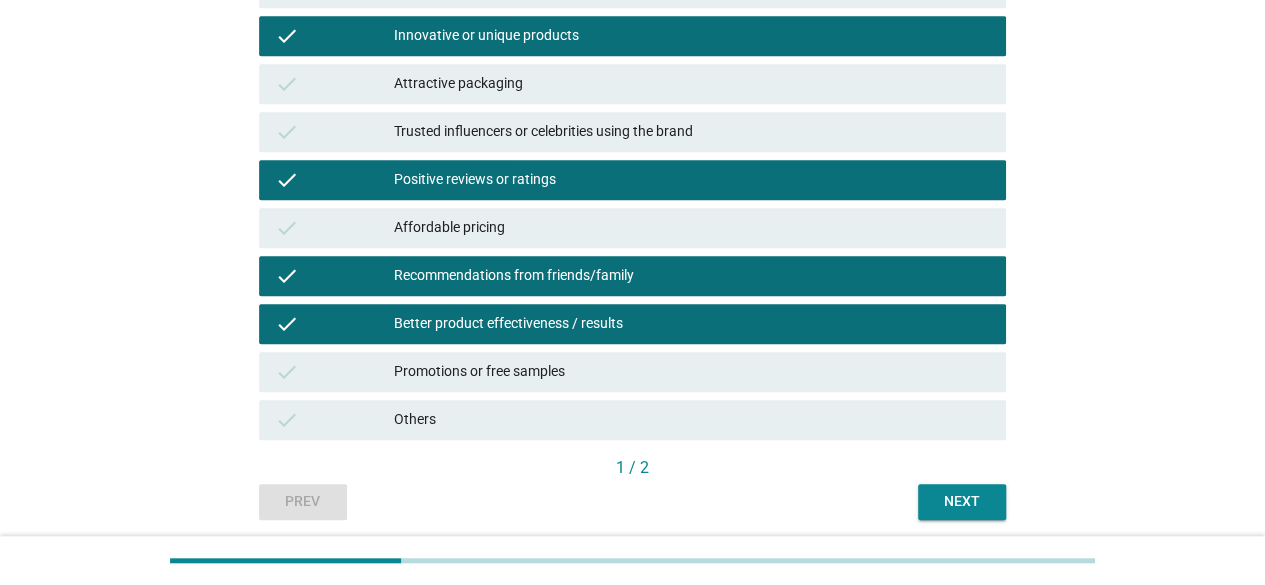 click on "Prev   Next" at bounding box center (632, 502) 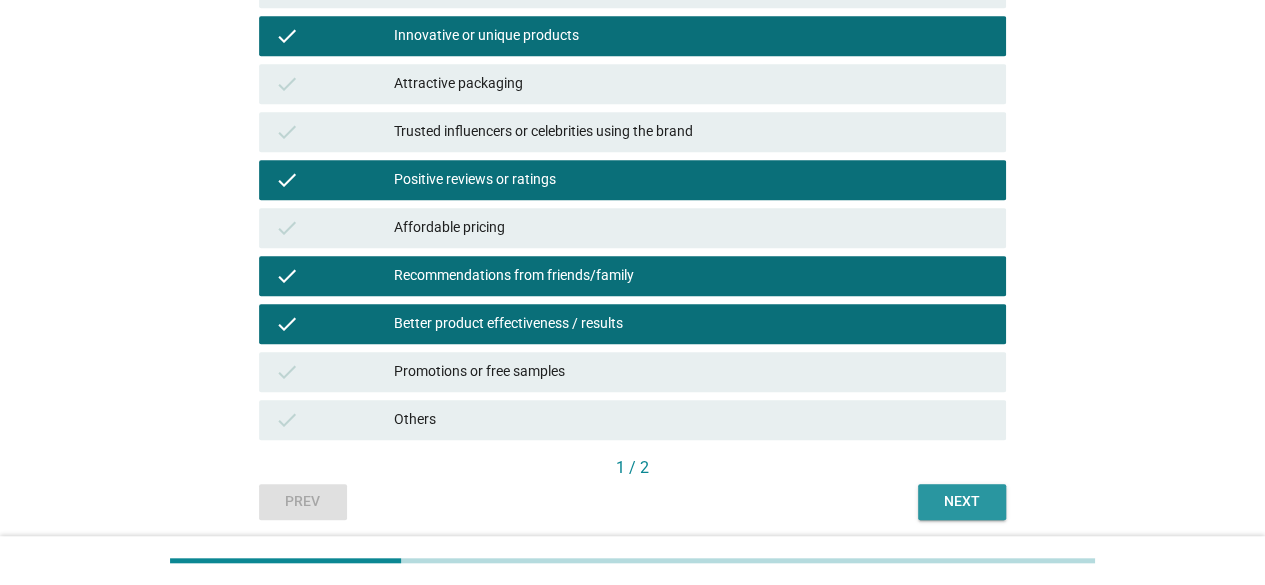 click on "Next" at bounding box center (962, 502) 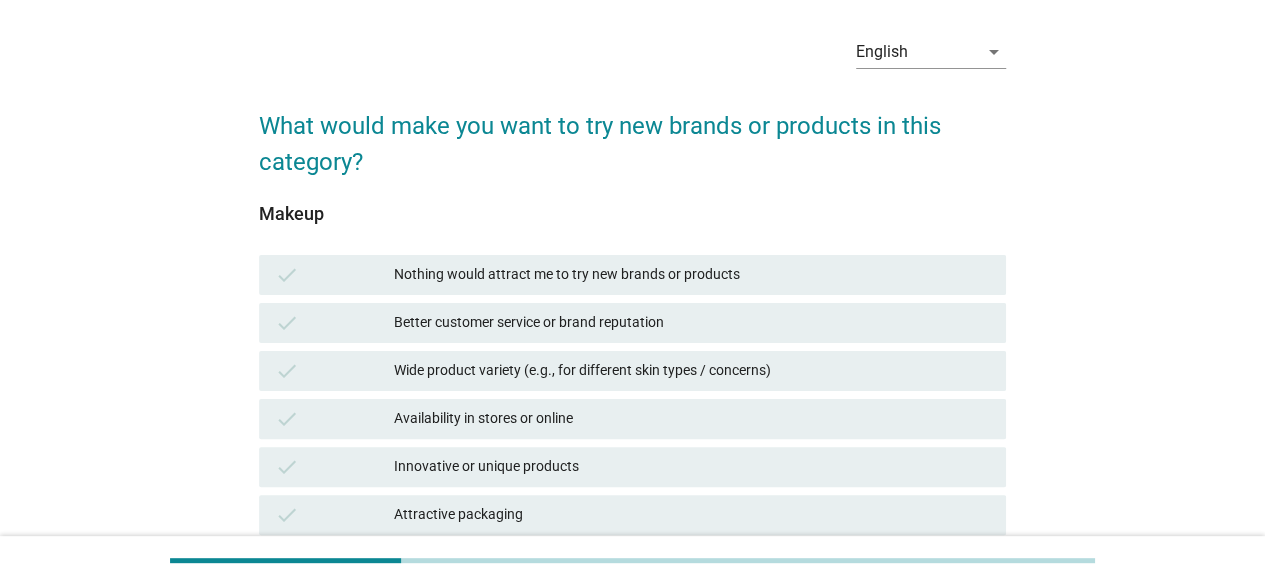 scroll, scrollTop: 100, scrollLeft: 0, axis: vertical 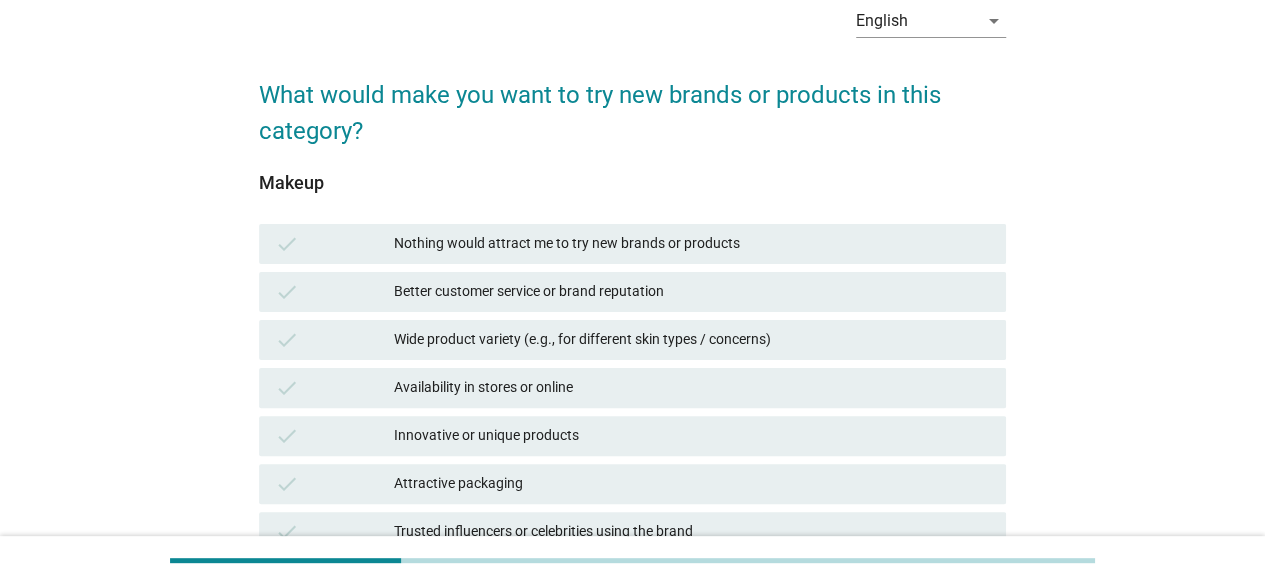 click on "Wide product variety (e.g., for different skin types / concerns)" at bounding box center [692, 340] 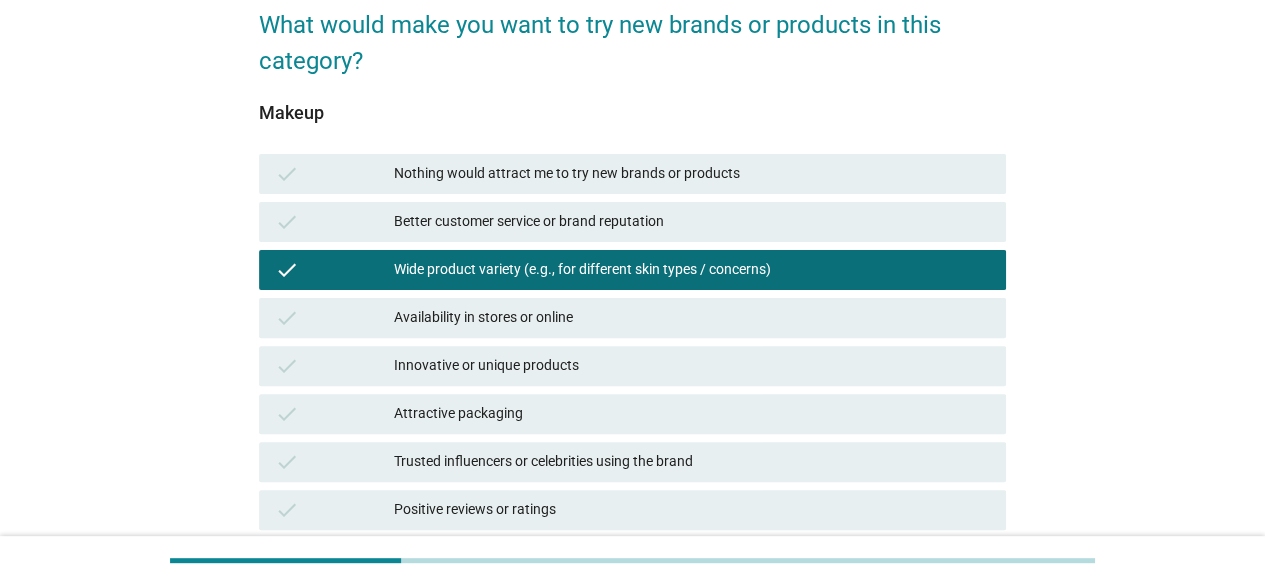 scroll, scrollTop: 200, scrollLeft: 0, axis: vertical 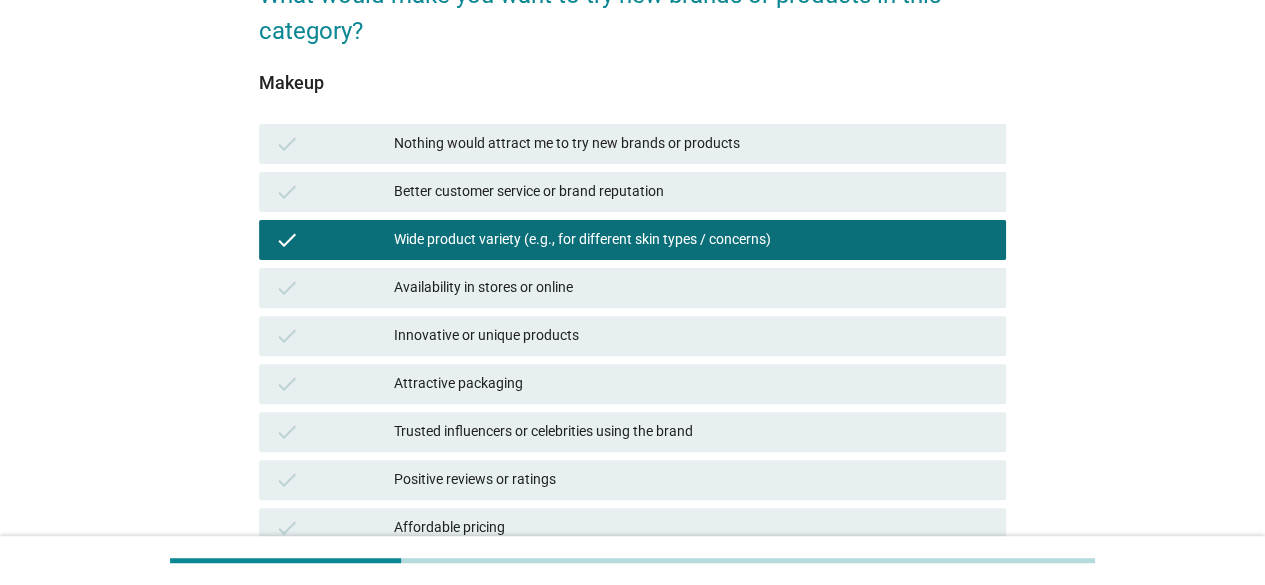 click on "check   Innovative or unique products" at bounding box center [632, 336] 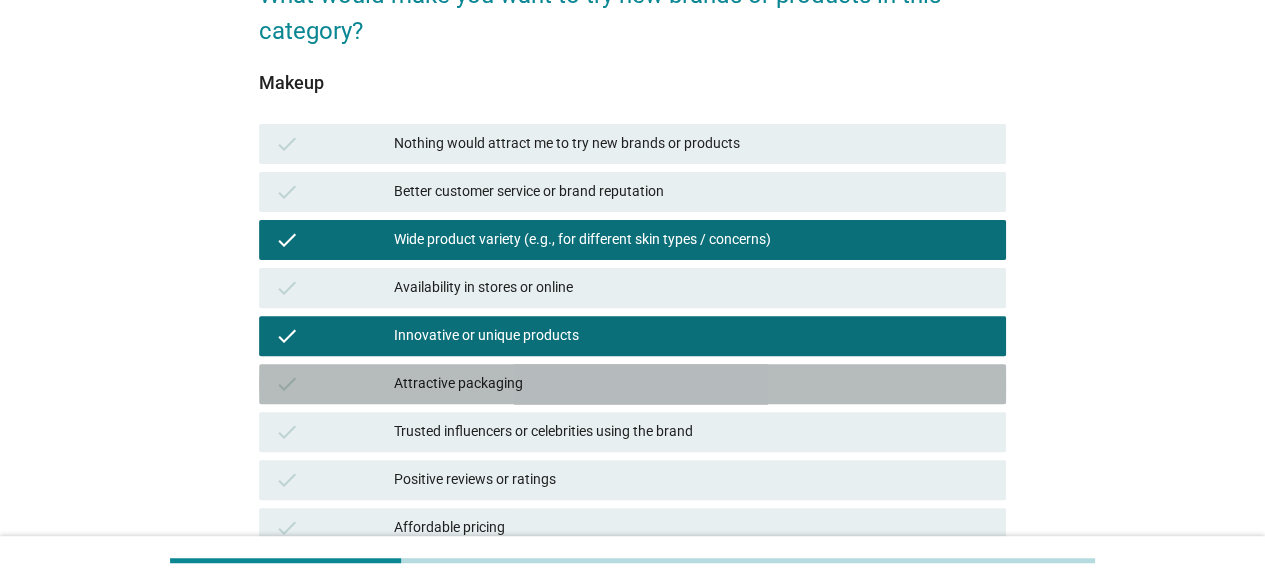 click on "Attractive packaging" at bounding box center [692, 384] 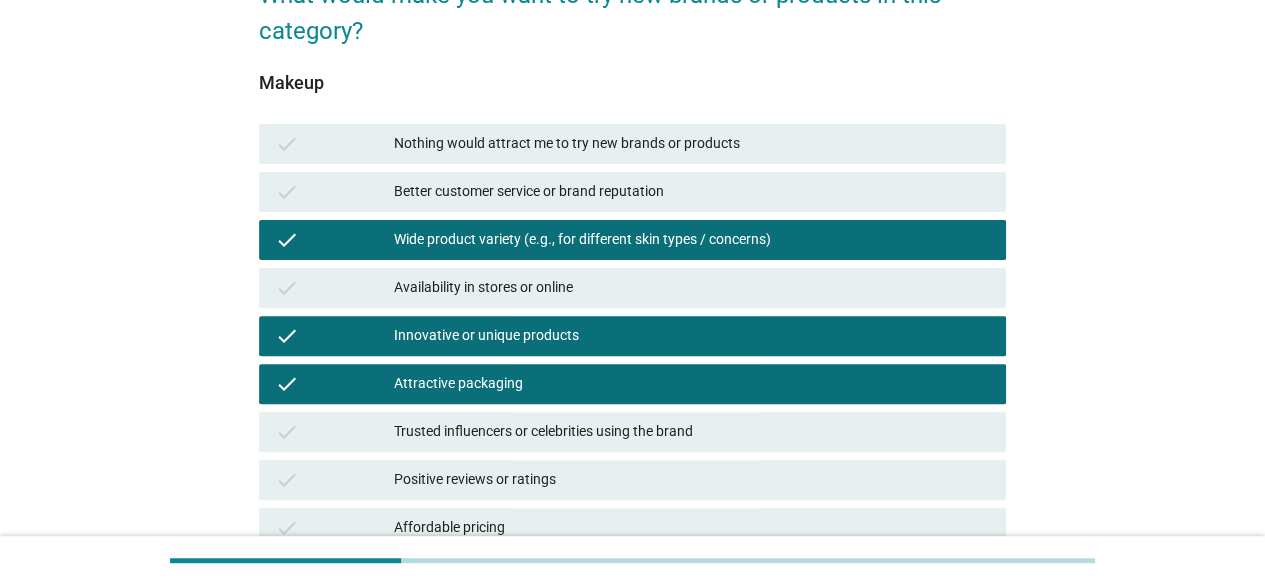 click on "Trusted influencers or celebrities using the brand" at bounding box center [692, 432] 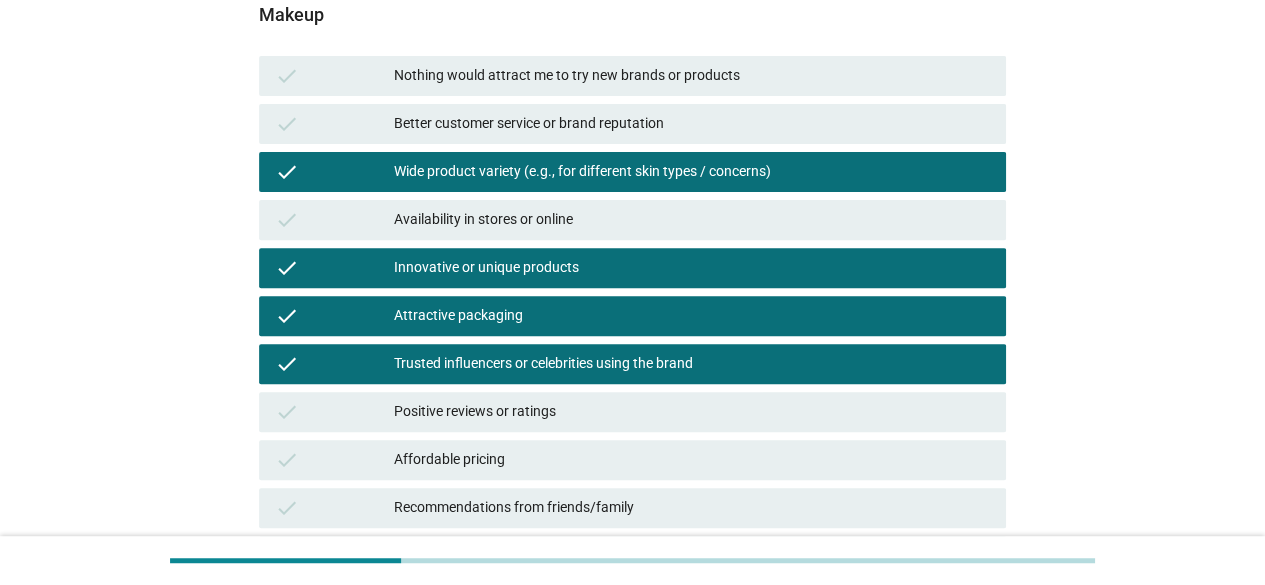 scroll, scrollTop: 300, scrollLeft: 0, axis: vertical 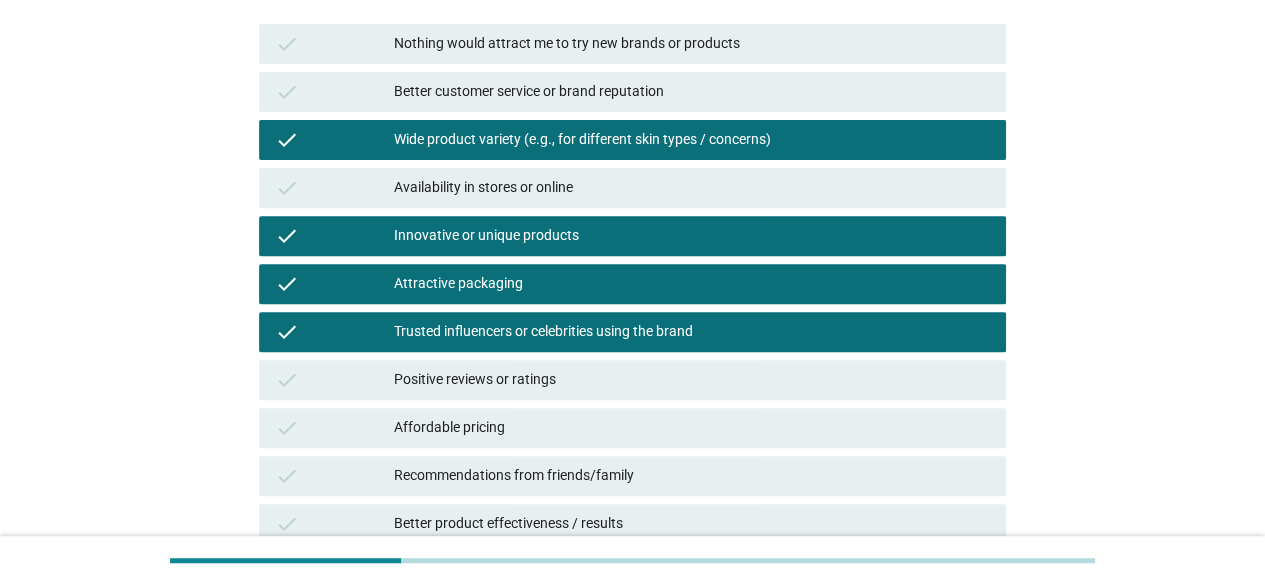 click on "check   Positive reviews or ratings" at bounding box center [632, 380] 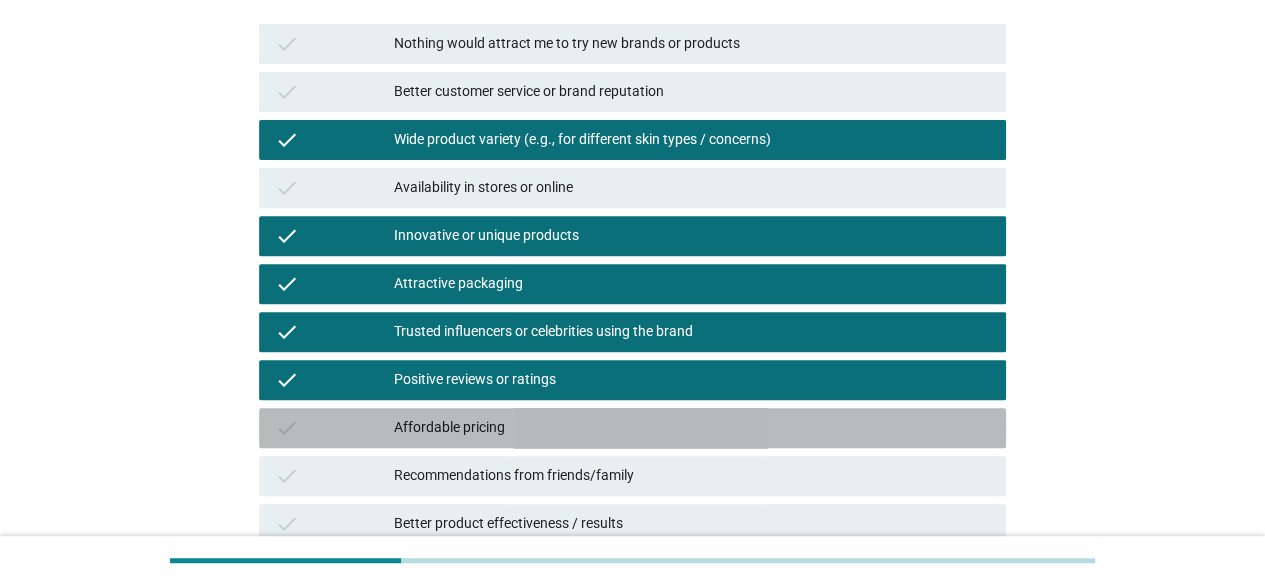 click on "check   Affordable pricing" at bounding box center (632, 428) 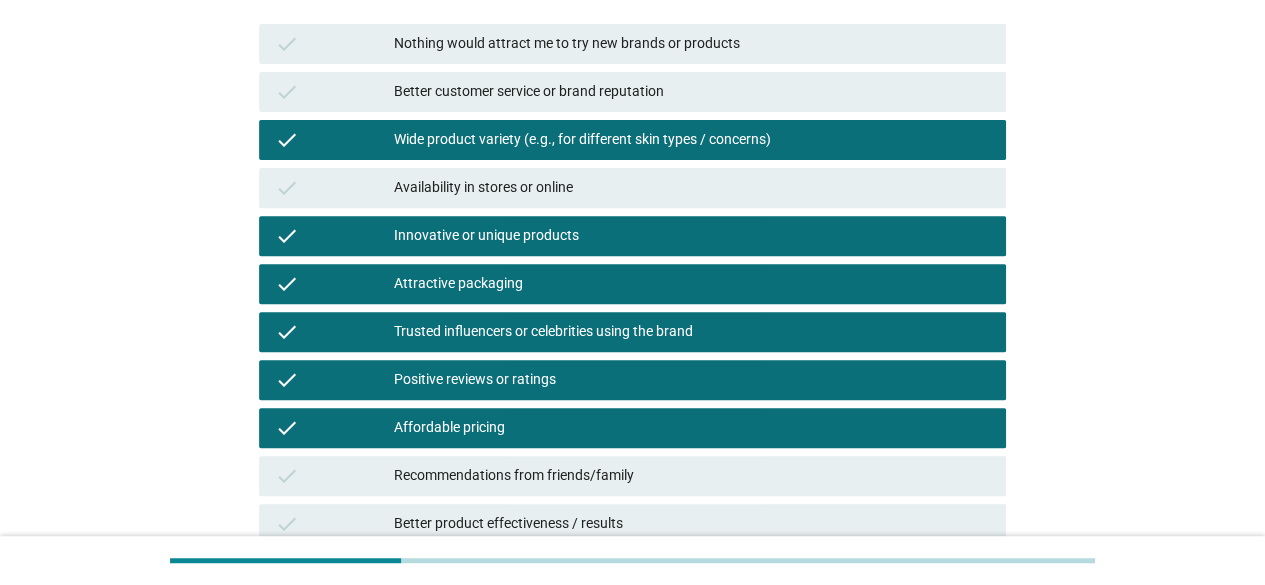 scroll, scrollTop: 400, scrollLeft: 0, axis: vertical 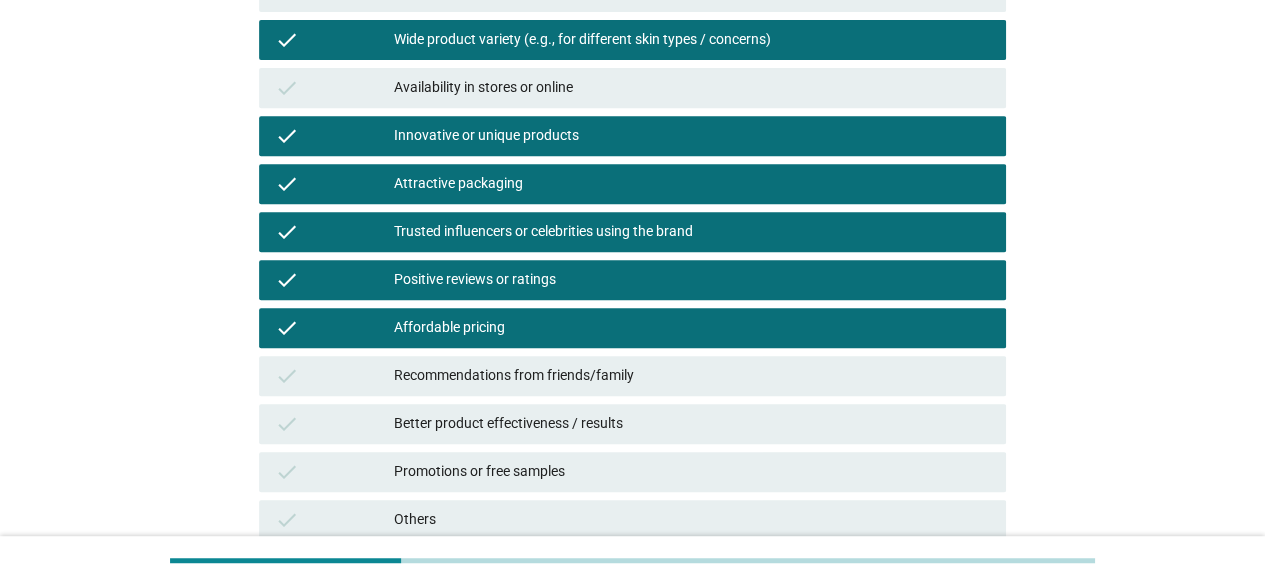 click on "Recommendations from friends/family" at bounding box center (692, 376) 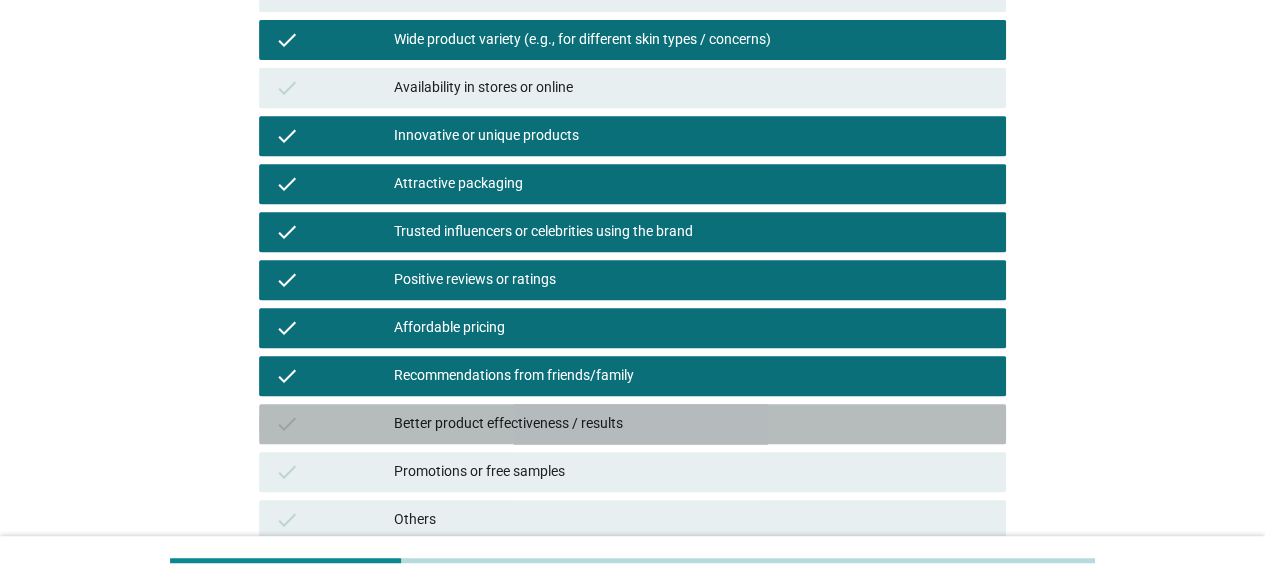 click on "Better product effectiveness / results" at bounding box center [692, 424] 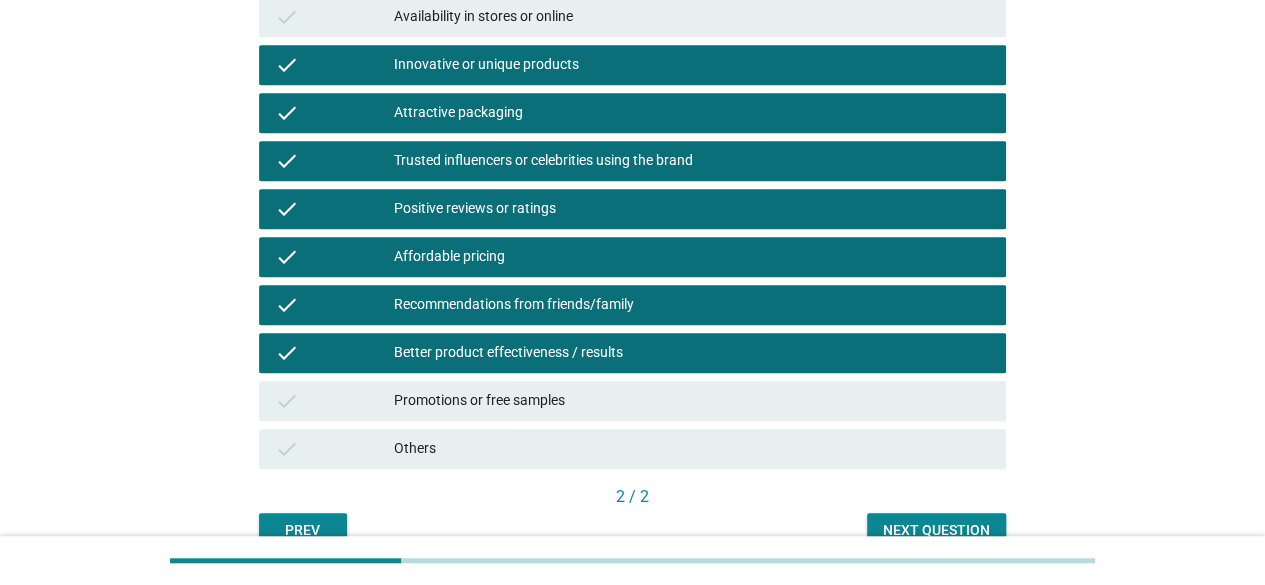 scroll, scrollTop: 500, scrollLeft: 0, axis: vertical 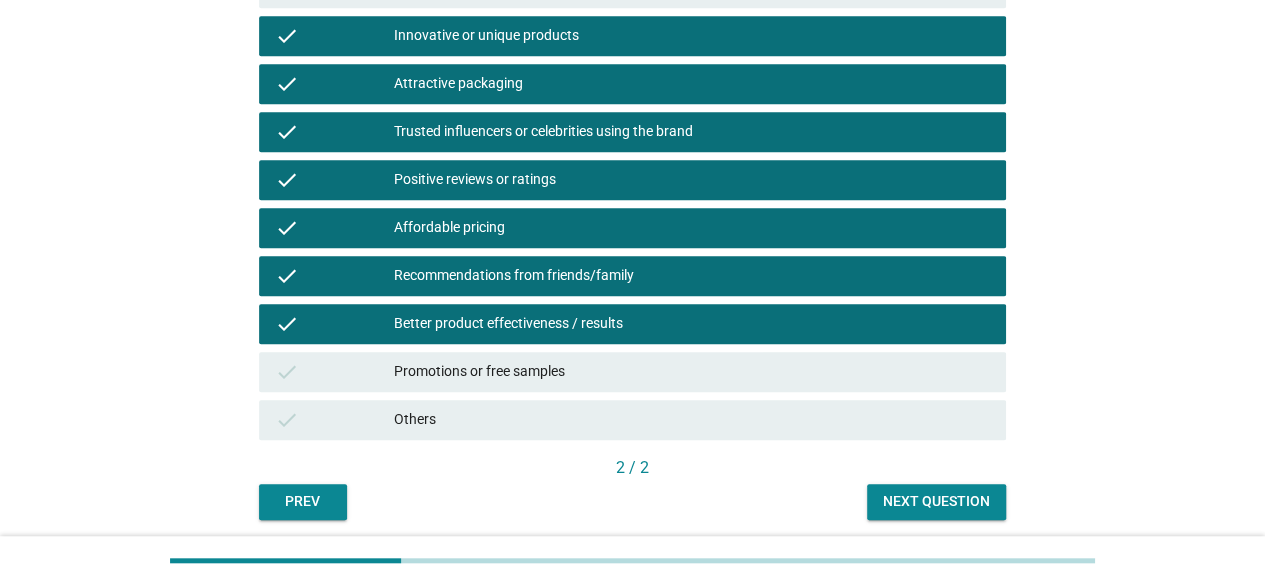 click on "Next question" at bounding box center (936, 502) 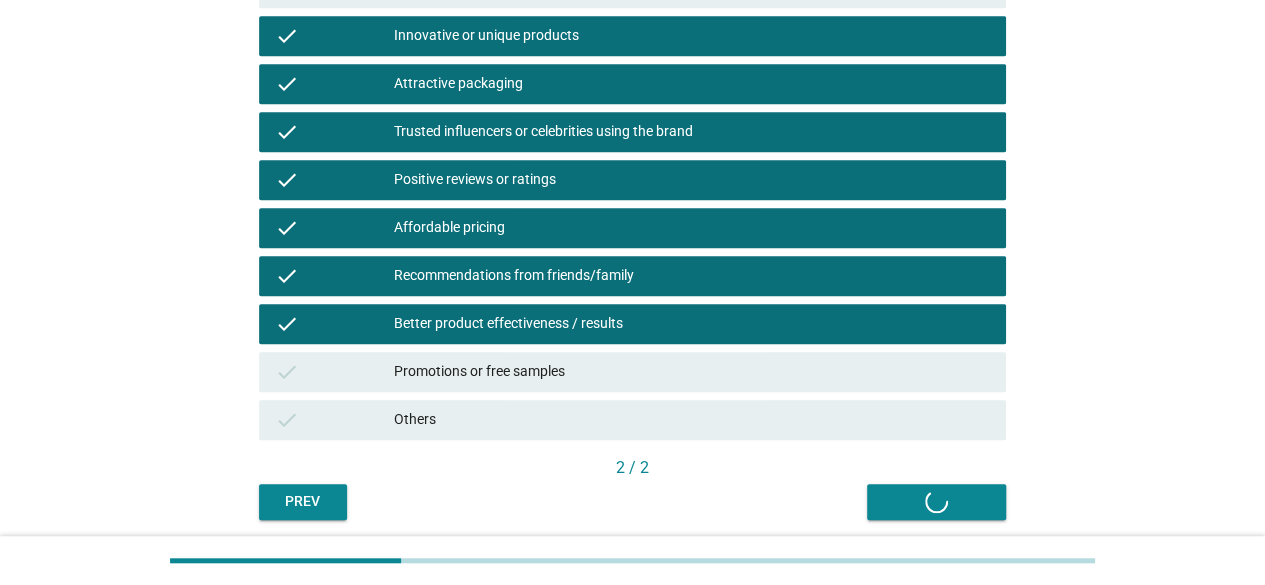 click on "Prev   Next question" at bounding box center [632, 502] 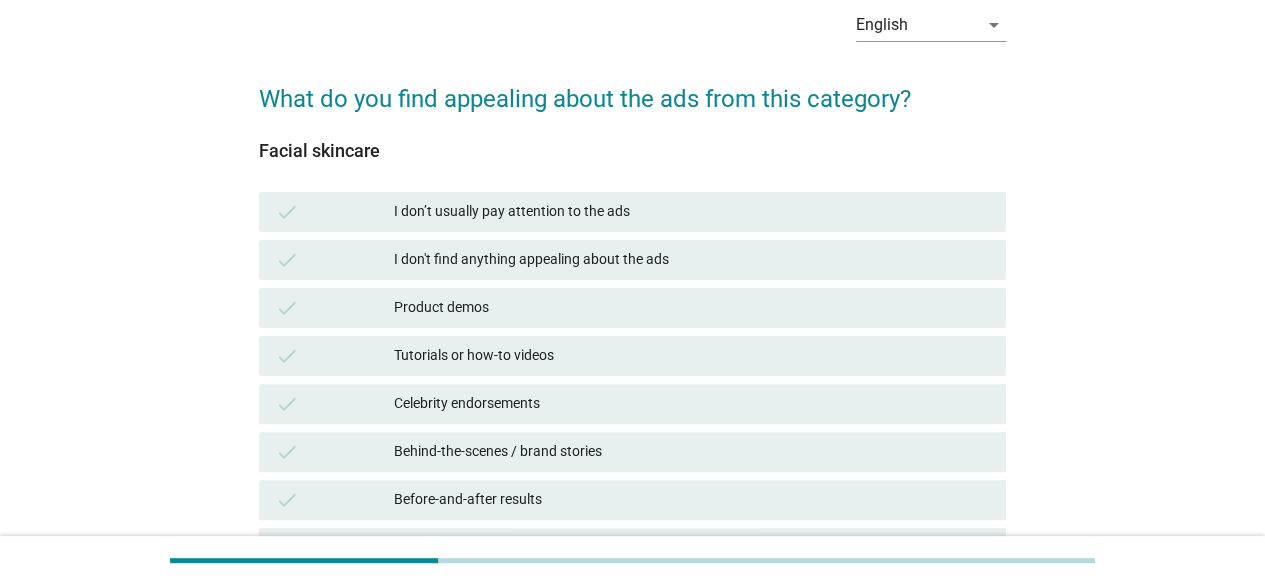 scroll, scrollTop: 92, scrollLeft: 0, axis: vertical 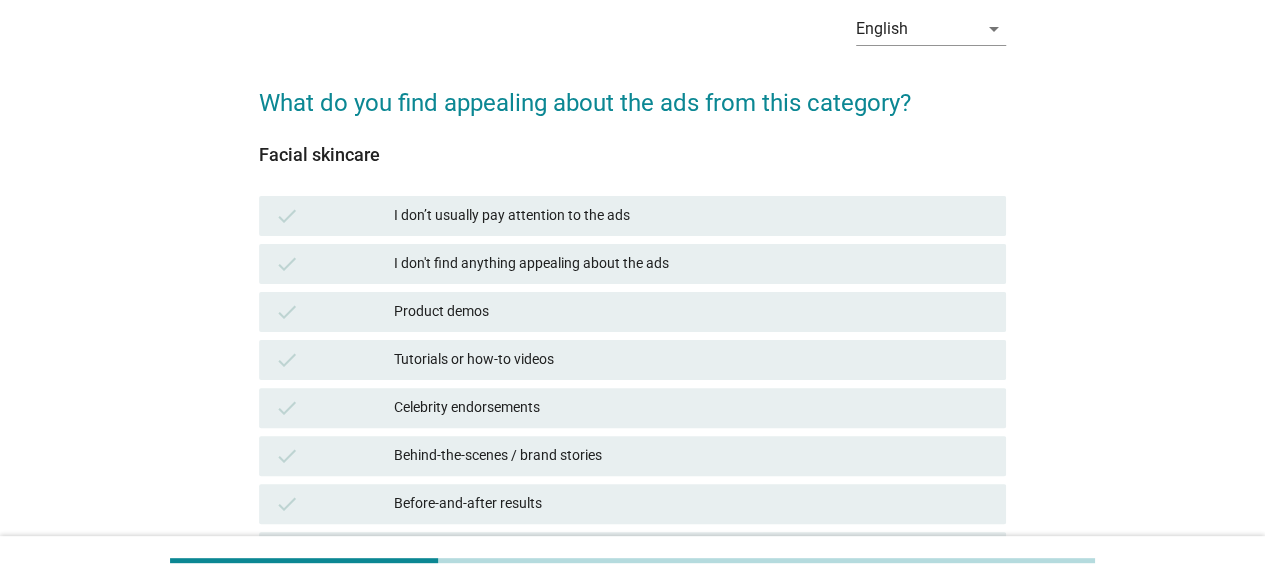 click on "check   Product demos" at bounding box center (632, 312) 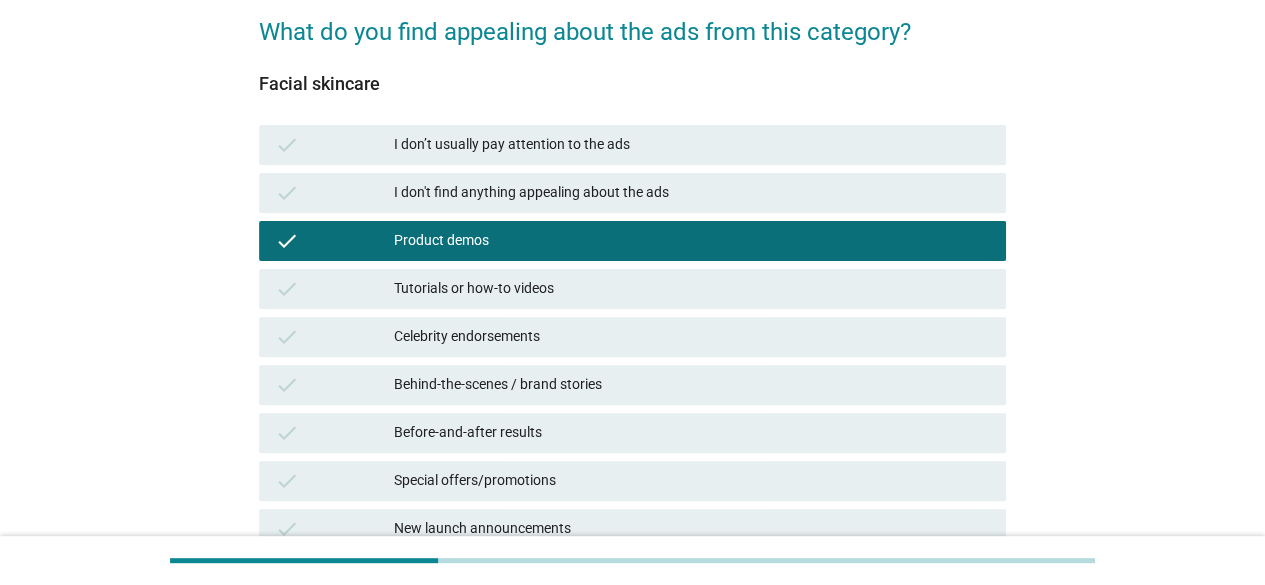 scroll, scrollTop: 164, scrollLeft: 0, axis: vertical 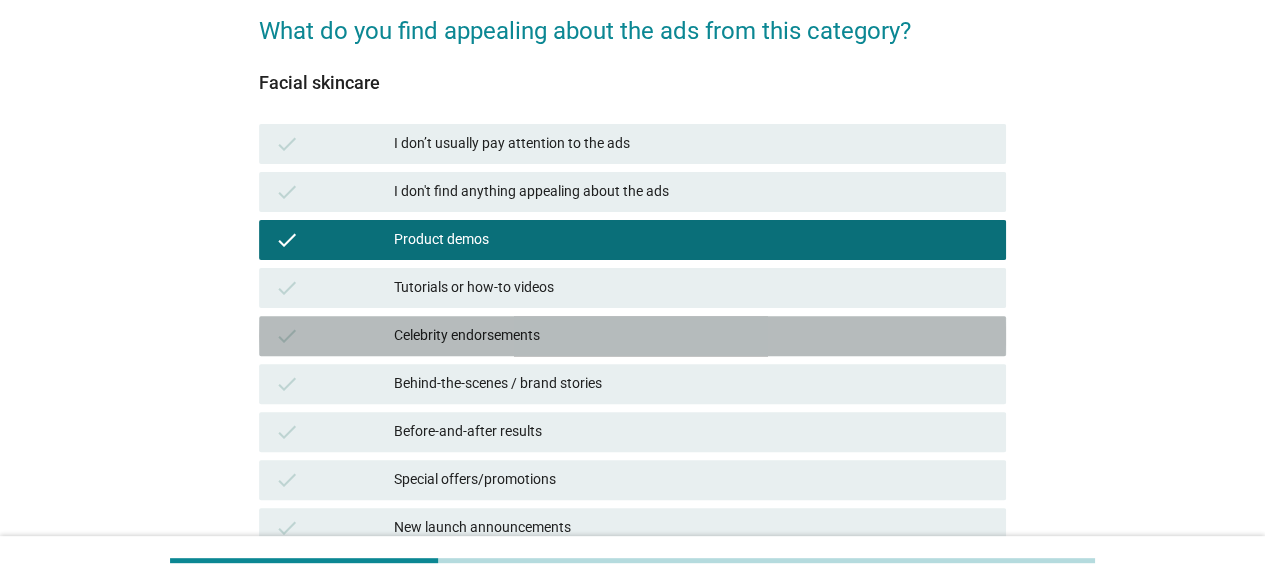 click on "Celebrity endorsements" at bounding box center [692, 336] 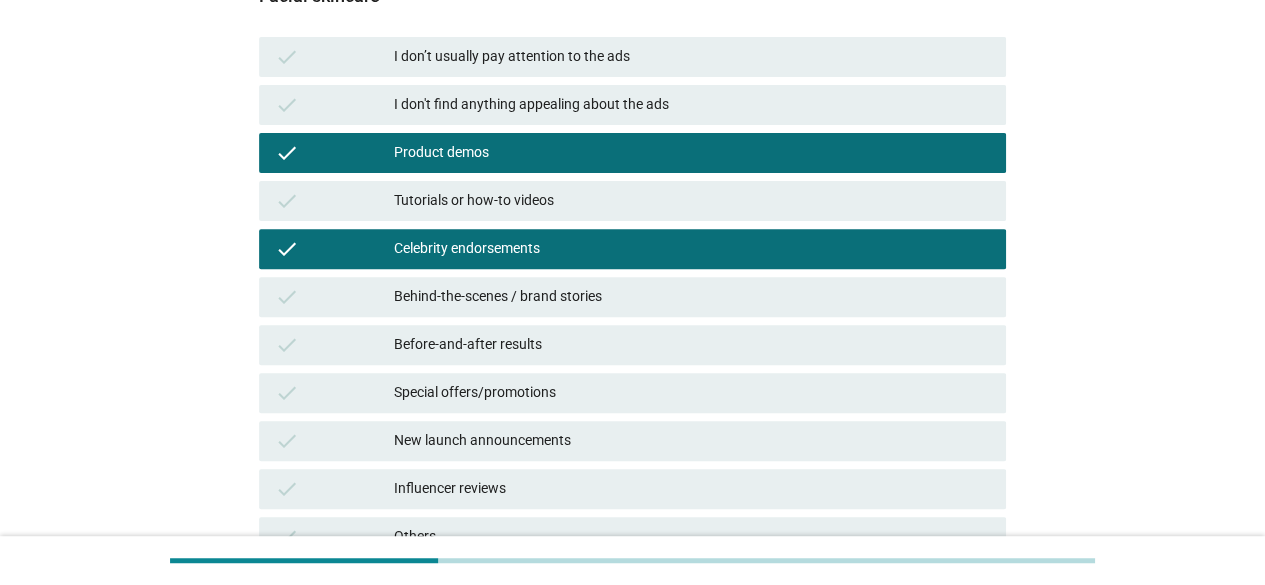 scroll, scrollTop: 252, scrollLeft: 0, axis: vertical 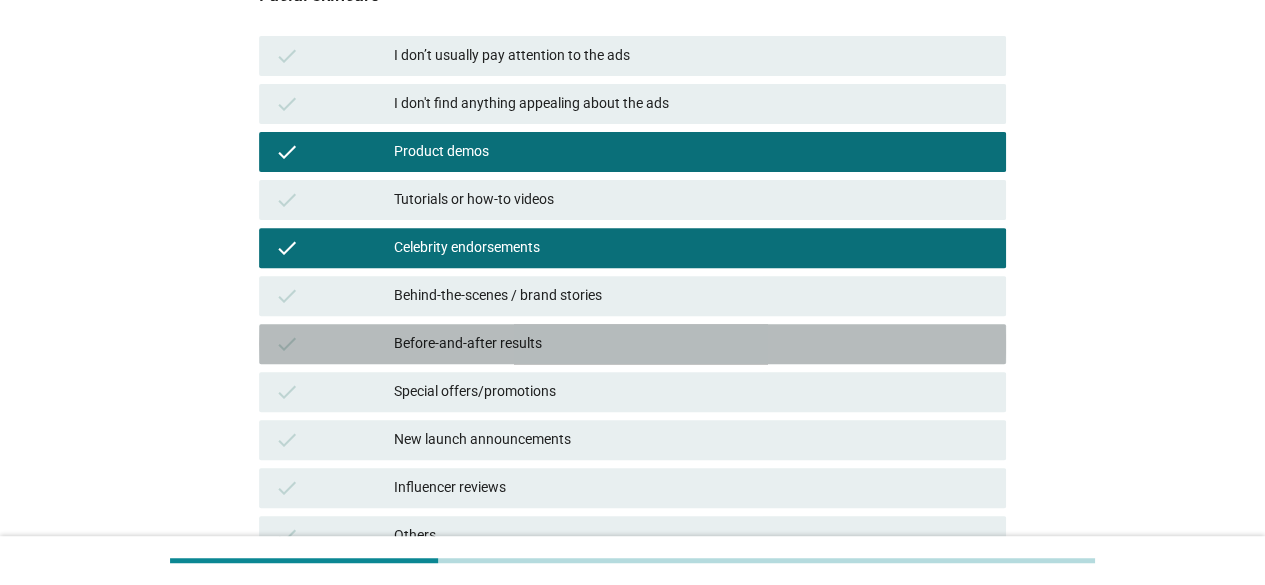 click on "check   Before-and-after results" at bounding box center [632, 344] 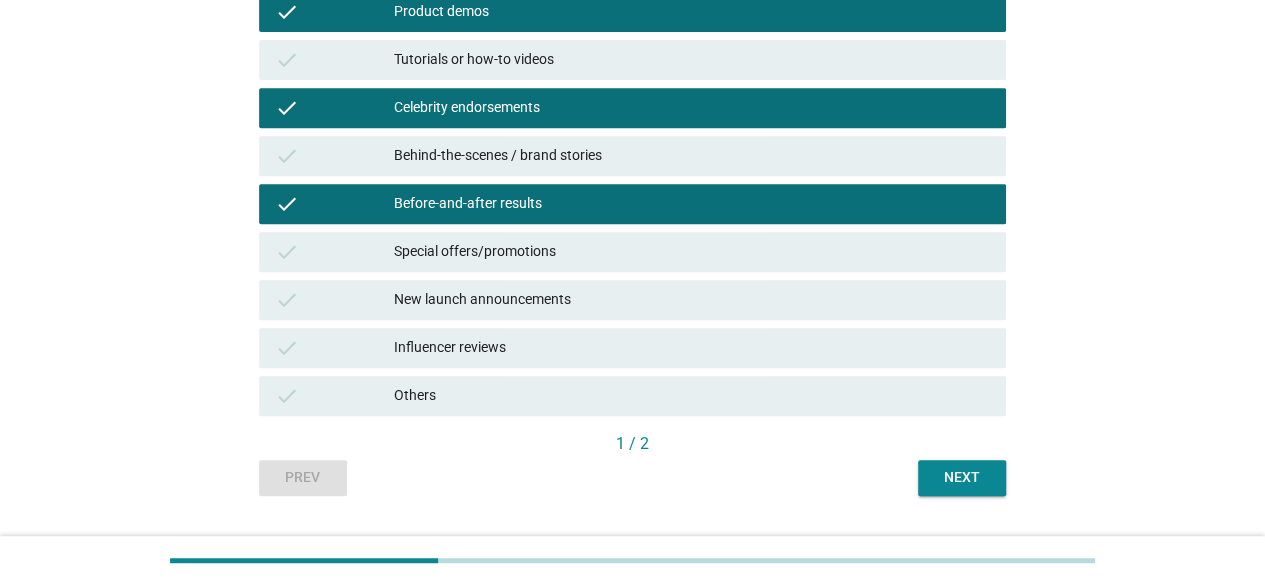 scroll, scrollTop: 394, scrollLeft: 0, axis: vertical 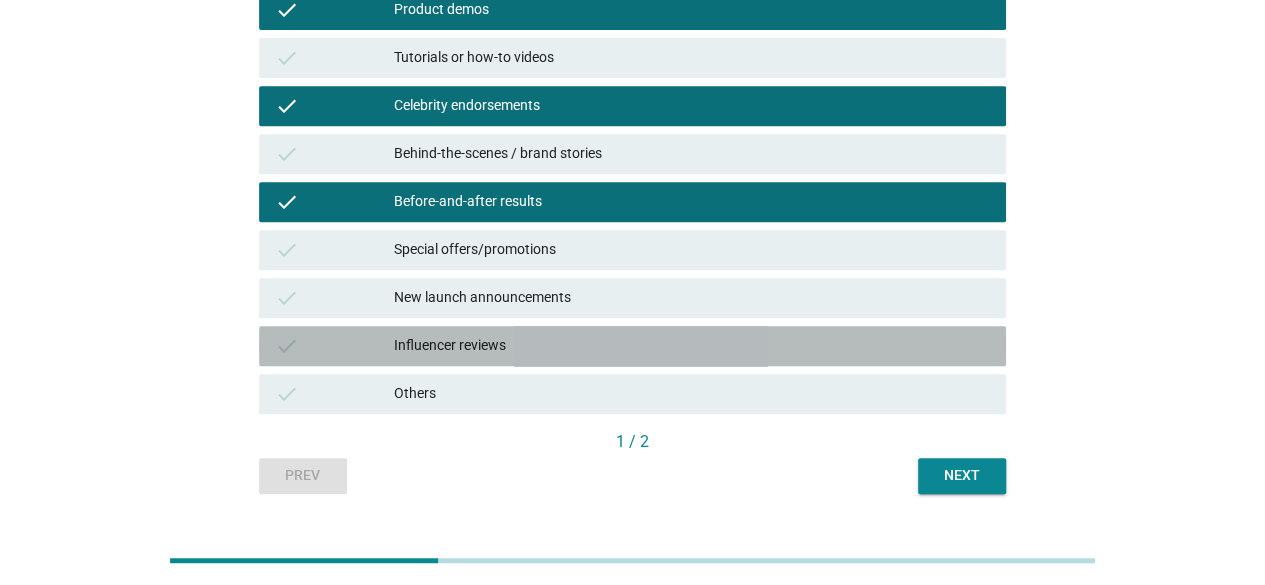 click on "Influencer reviews" at bounding box center [692, 346] 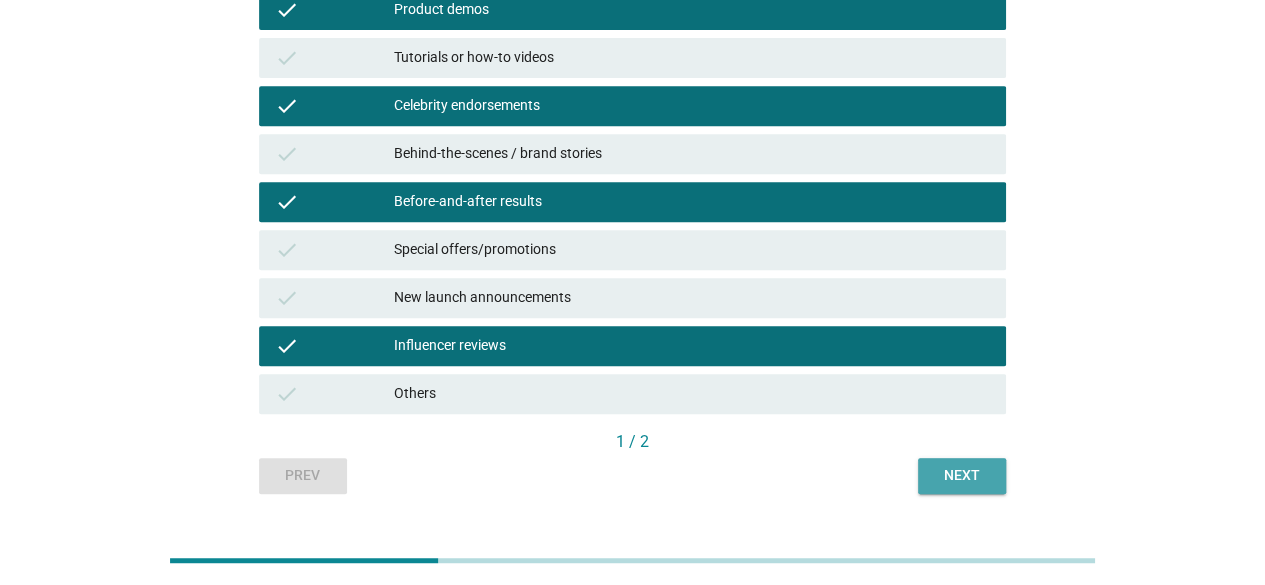 click on "Next" at bounding box center [962, 476] 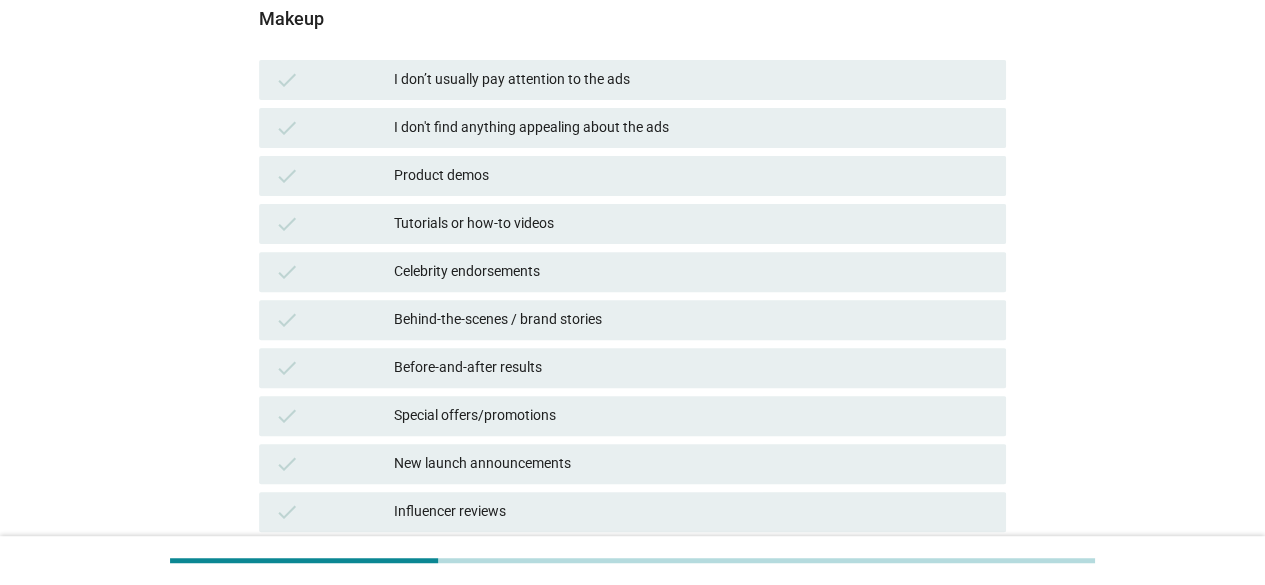 scroll, scrollTop: 230, scrollLeft: 0, axis: vertical 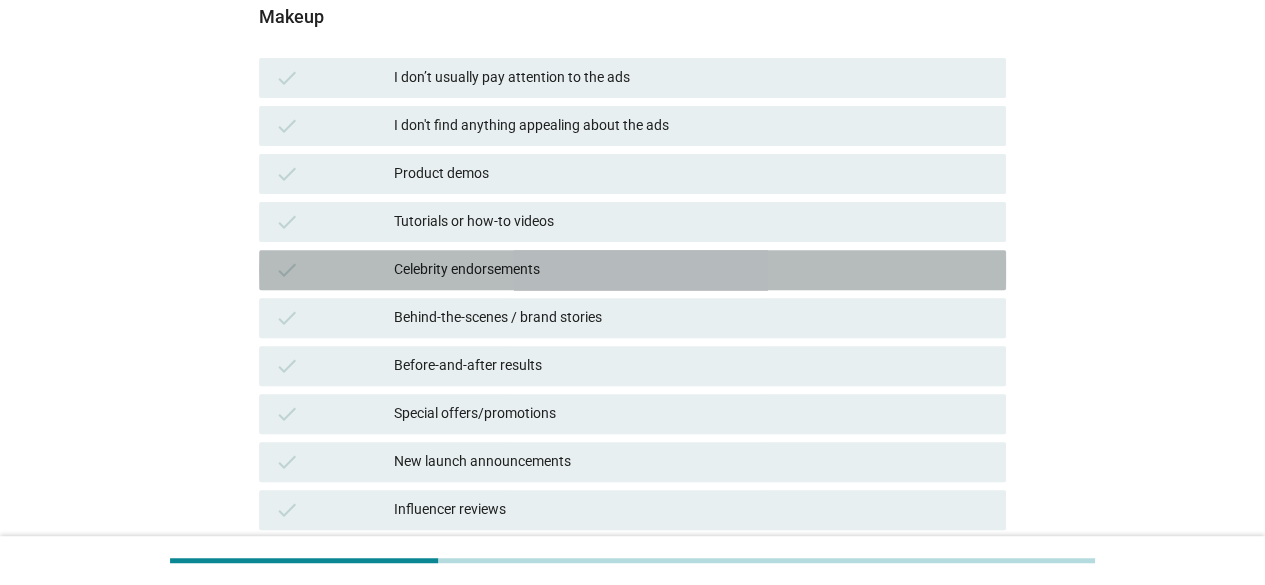 click on "Celebrity endorsements" at bounding box center [692, 270] 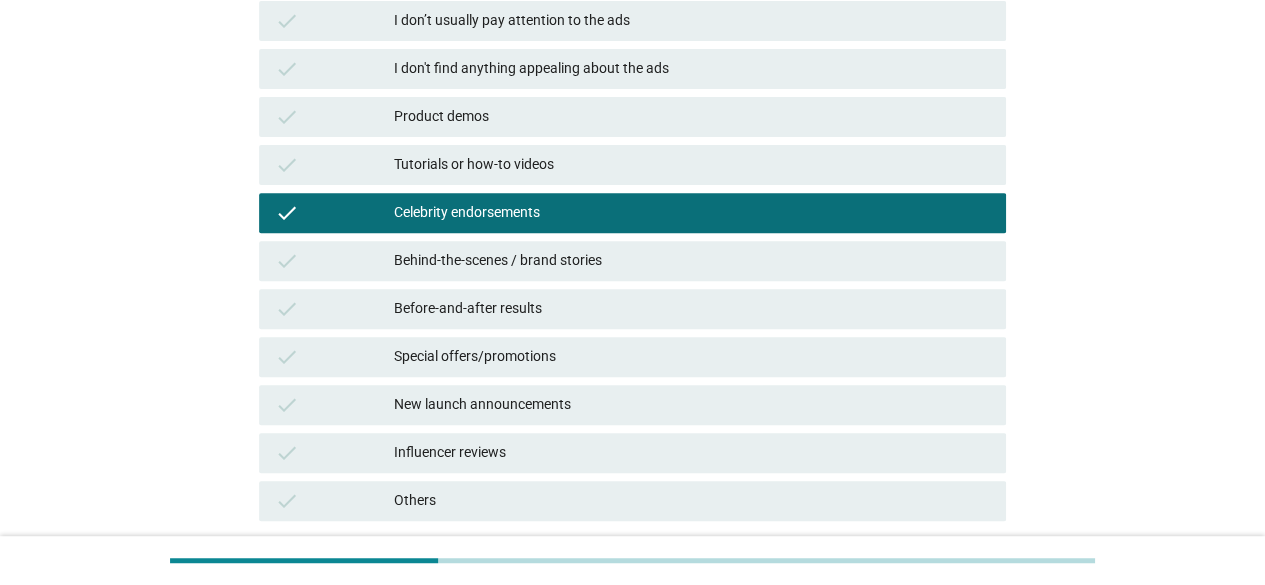 scroll, scrollTop: 288, scrollLeft: 0, axis: vertical 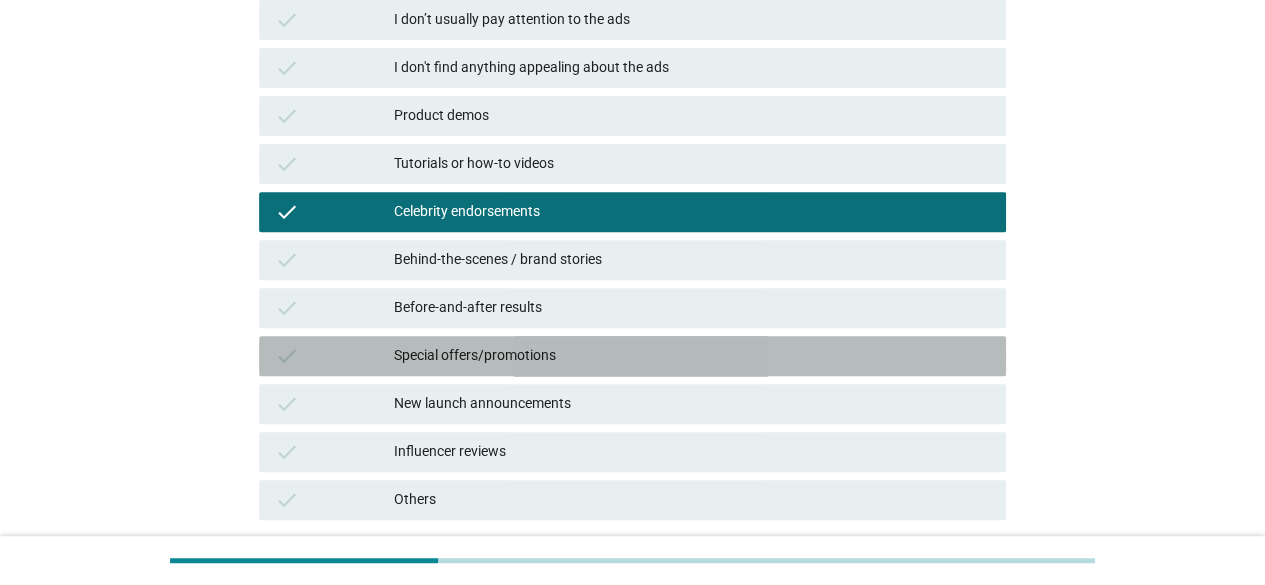 click on "Special offers/promotions" at bounding box center (692, 356) 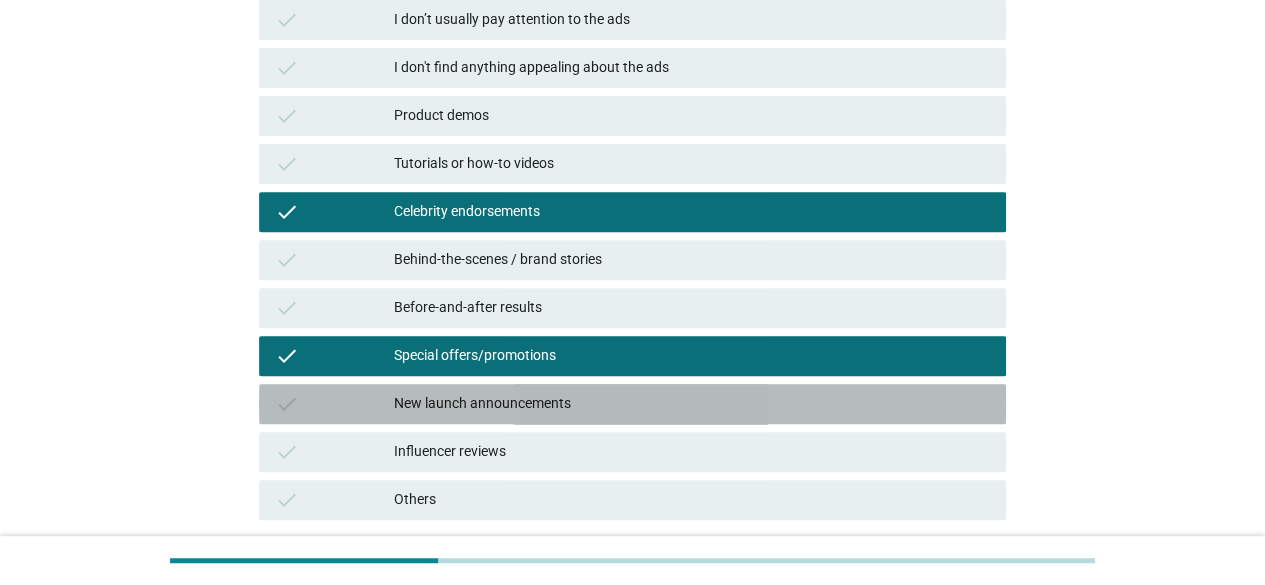 click on "check   New launch announcements" at bounding box center [632, 404] 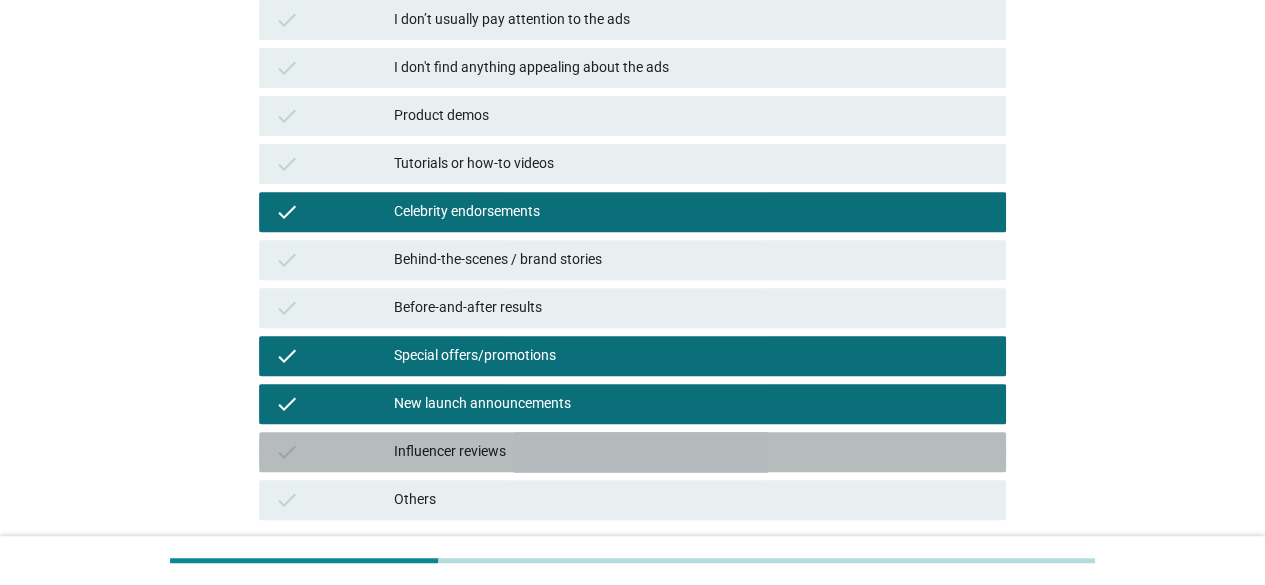click on "Influencer reviews" at bounding box center [692, 452] 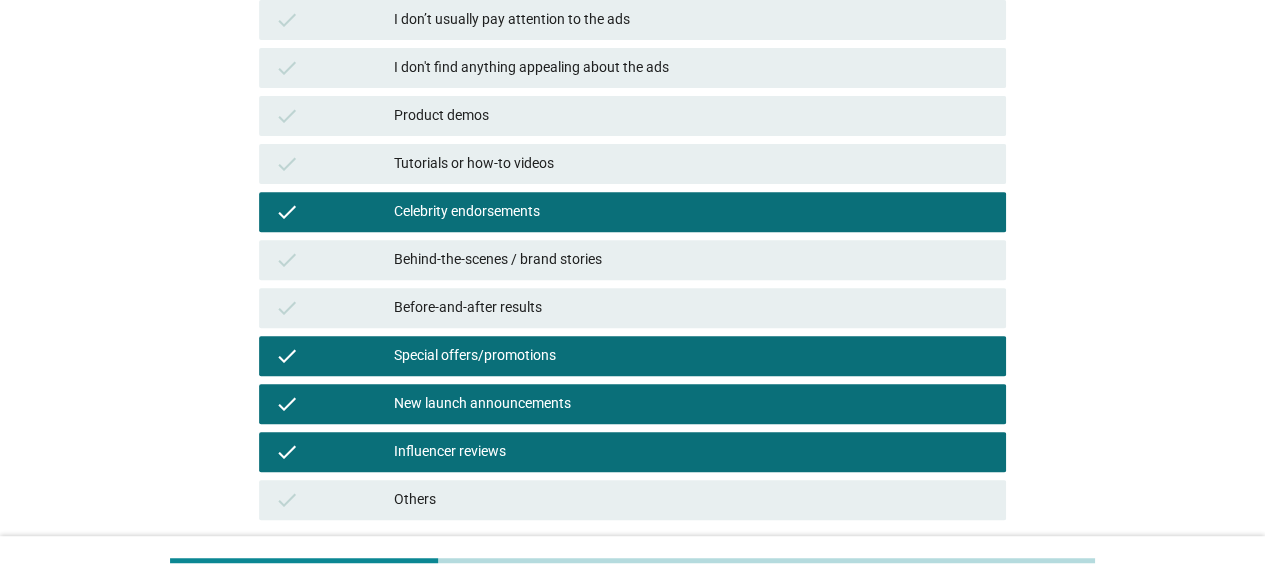 scroll, scrollTop: 440, scrollLeft: 0, axis: vertical 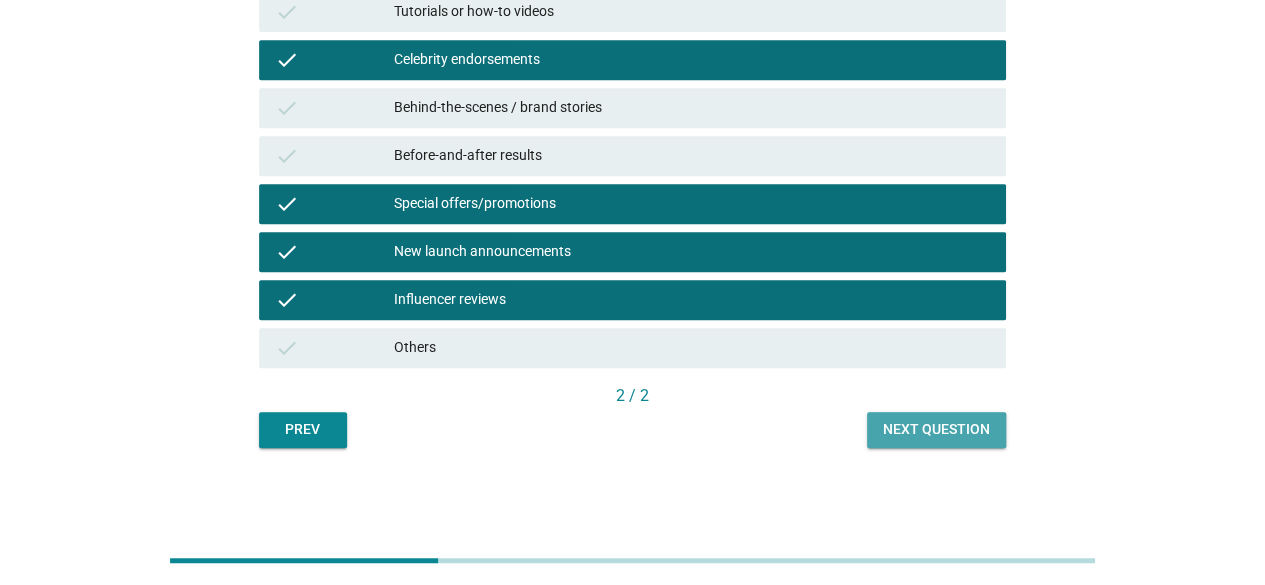 click on "Next question" at bounding box center (936, 429) 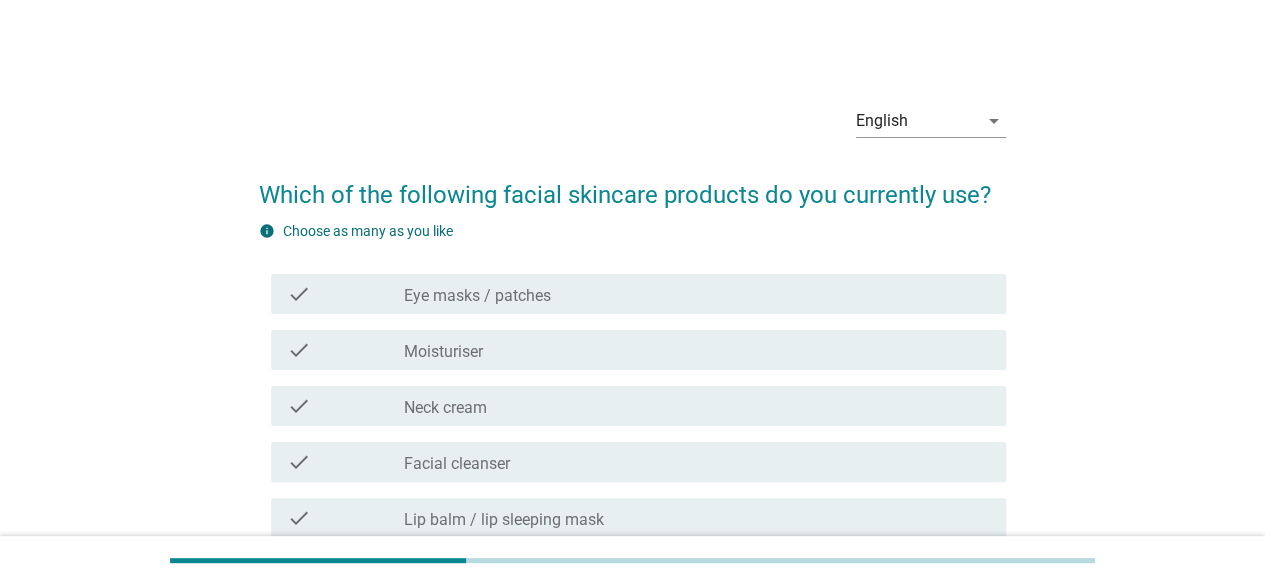 scroll, scrollTop: 110, scrollLeft: 0, axis: vertical 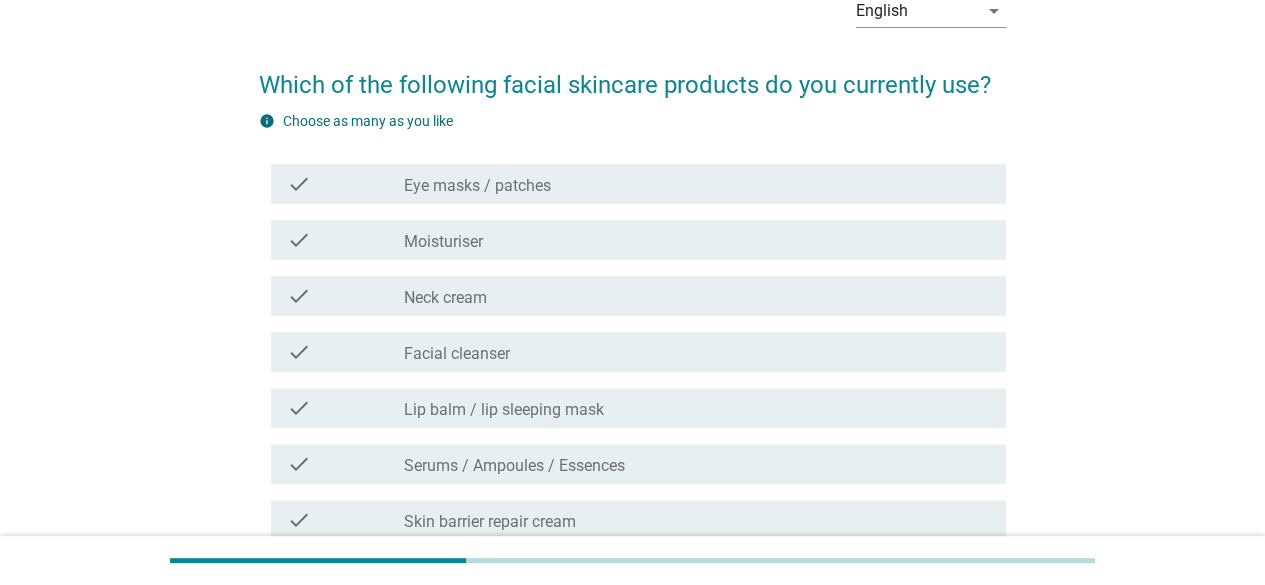 click on "check_box_outline_blank Moisturiser" at bounding box center [697, 240] 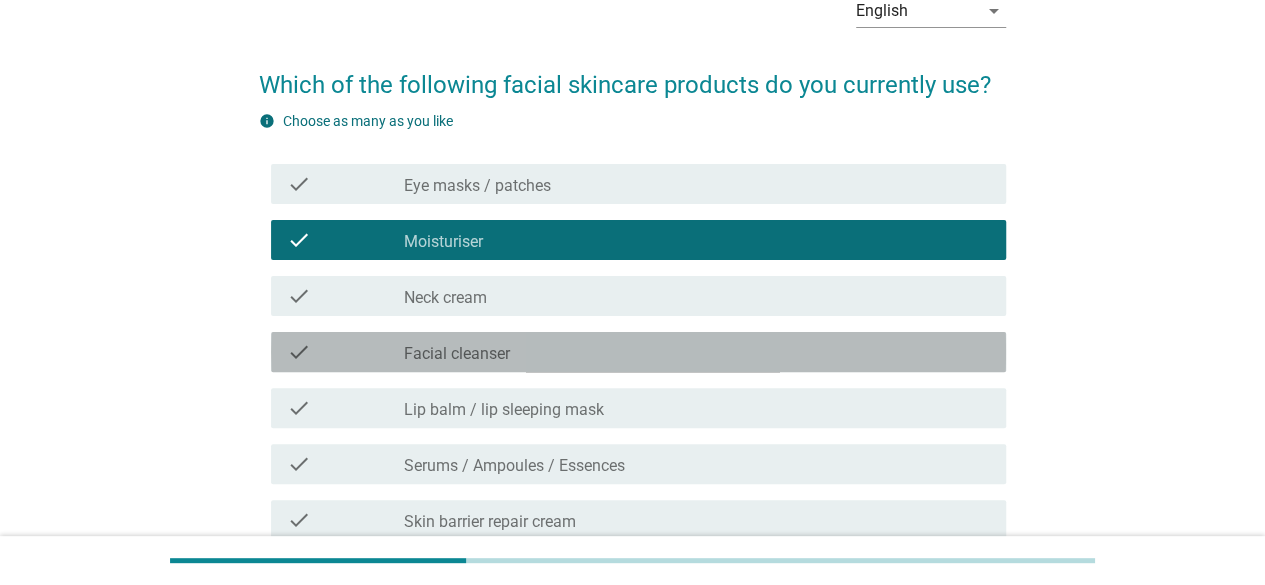 click on "check_box_outline_blank Facial cleanser" at bounding box center [697, 352] 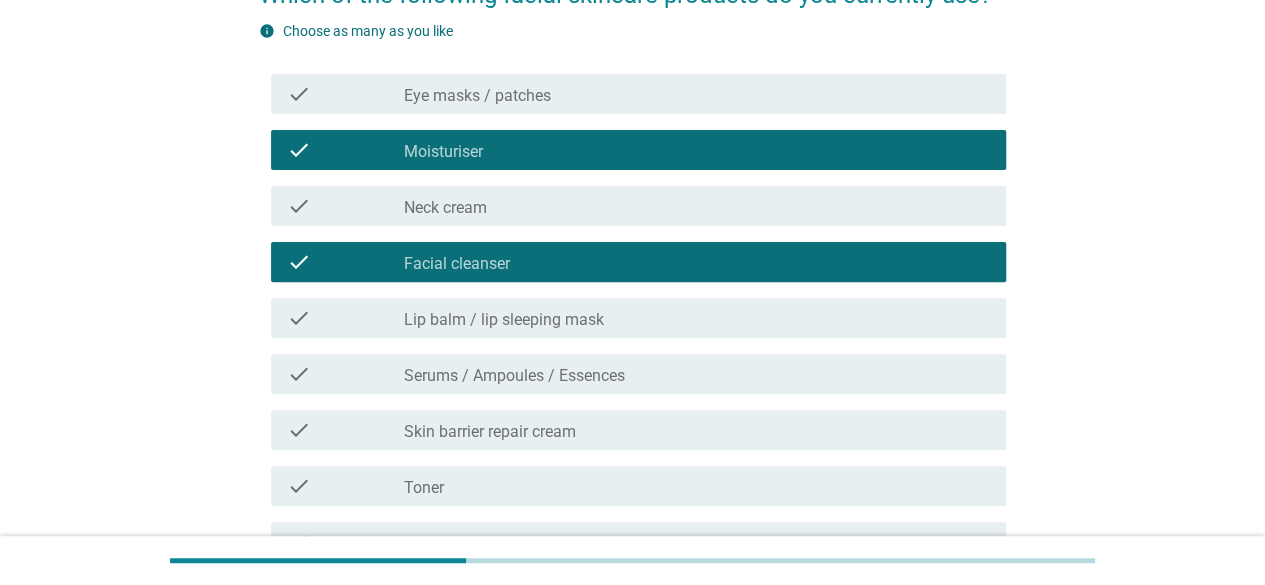 scroll, scrollTop: 201, scrollLeft: 0, axis: vertical 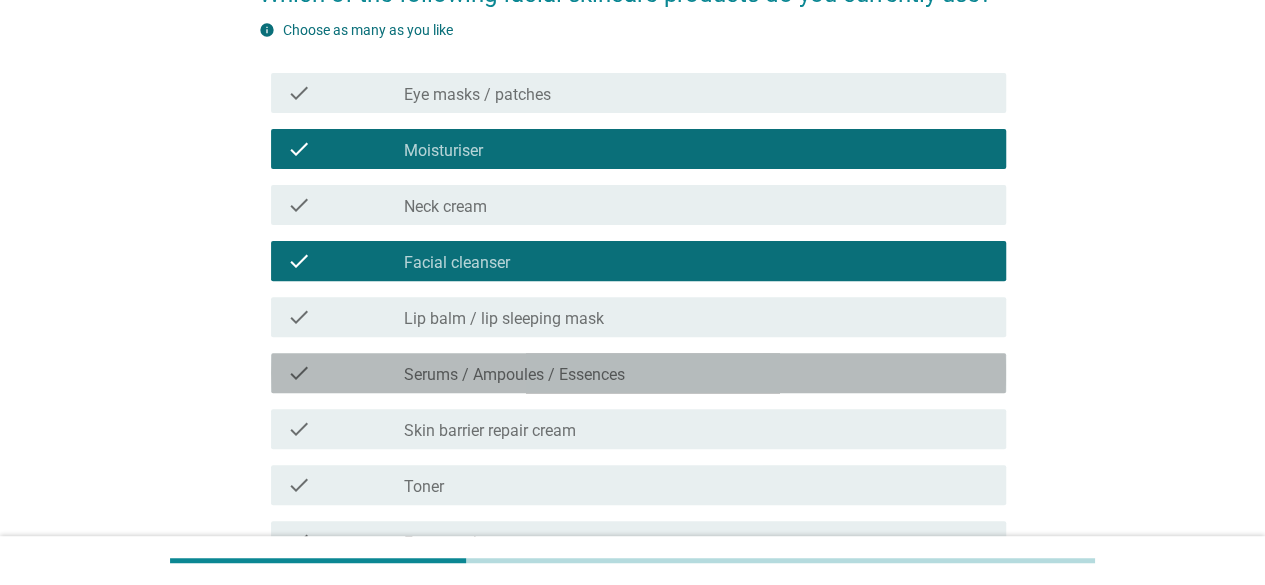 click on "check_box_outline_blank Serums / Ampoules / Essences" at bounding box center (697, 373) 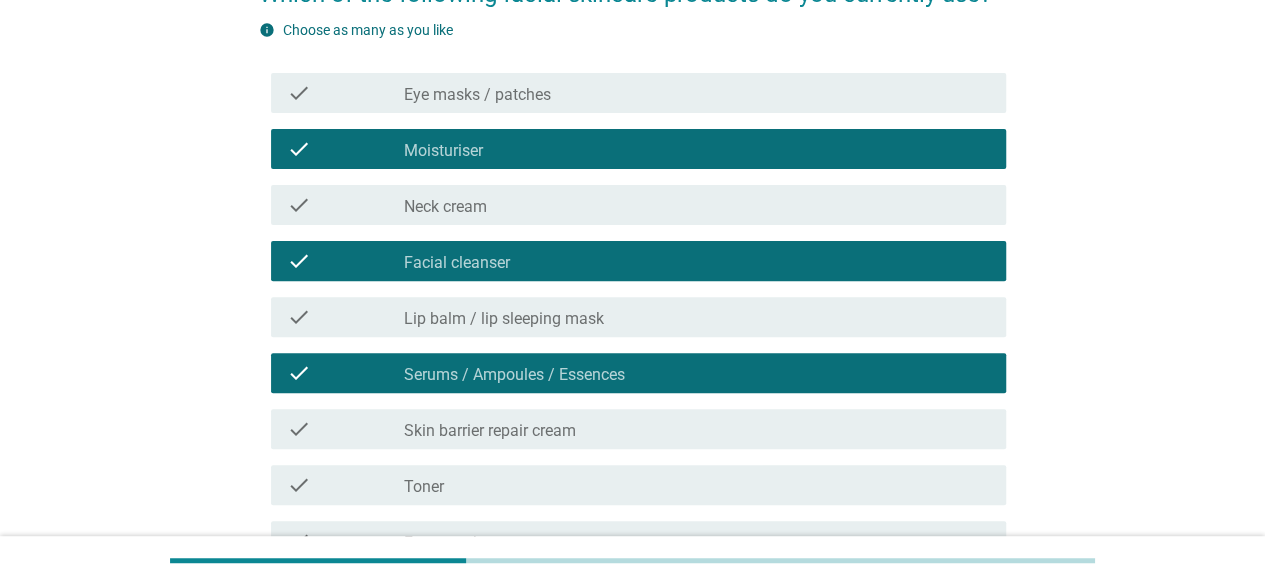 scroll, scrollTop: 307, scrollLeft: 0, axis: vertical 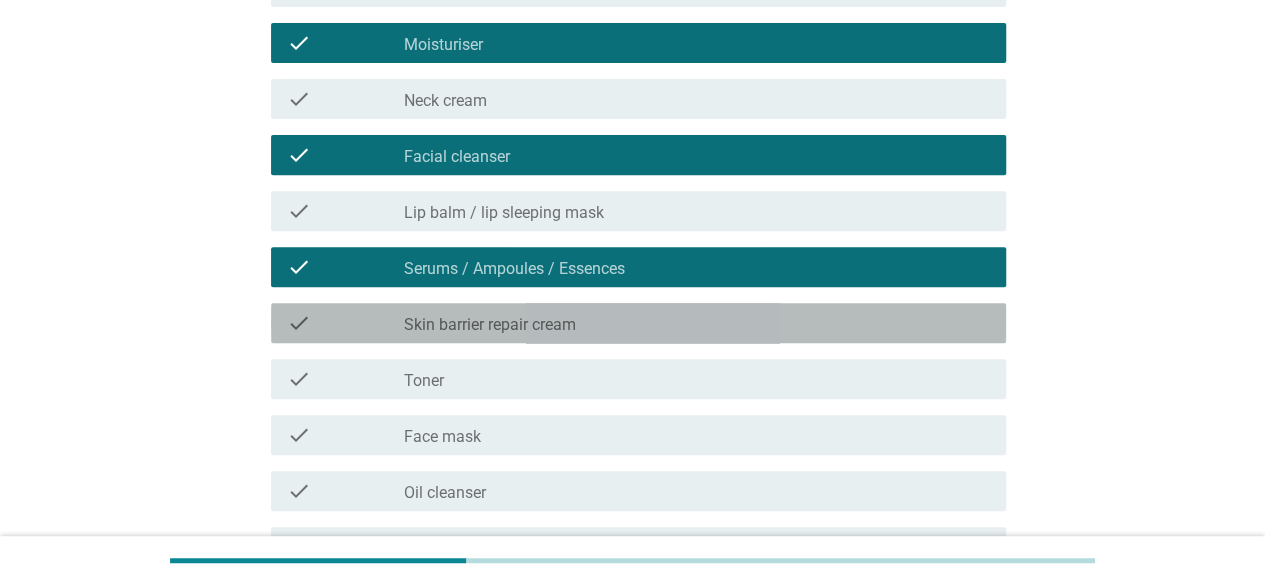 click on "check_box_outline_blank Skin barrier repair cream" at bounding box center (697, 323) 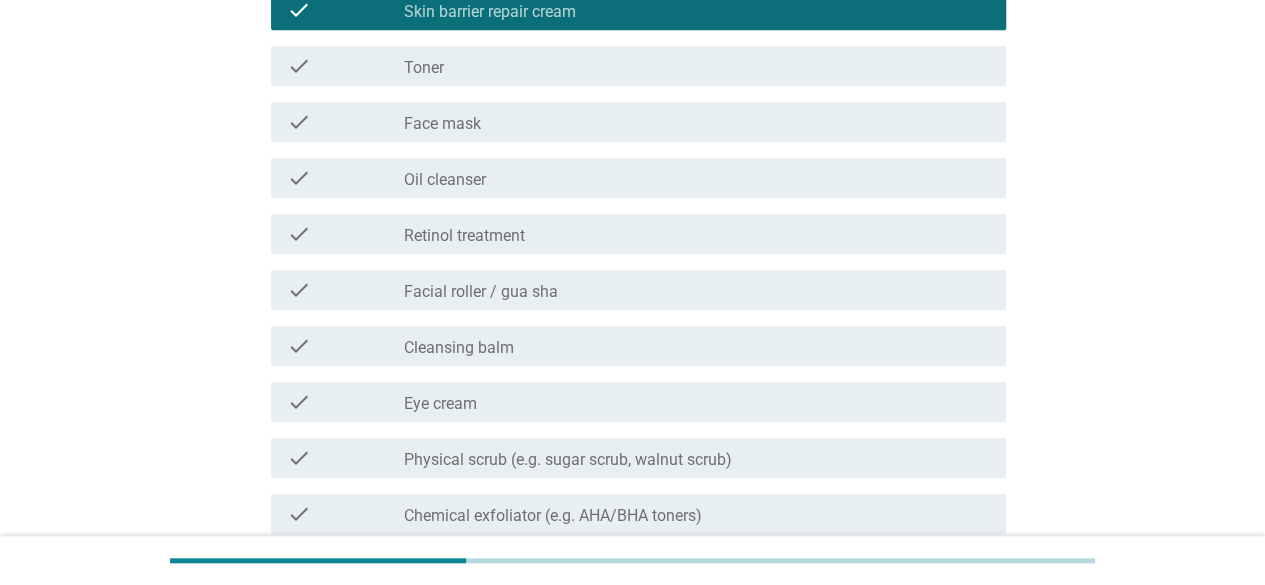 scroll, scrollTop: 630, scrollLeft: 0, axis: vertical 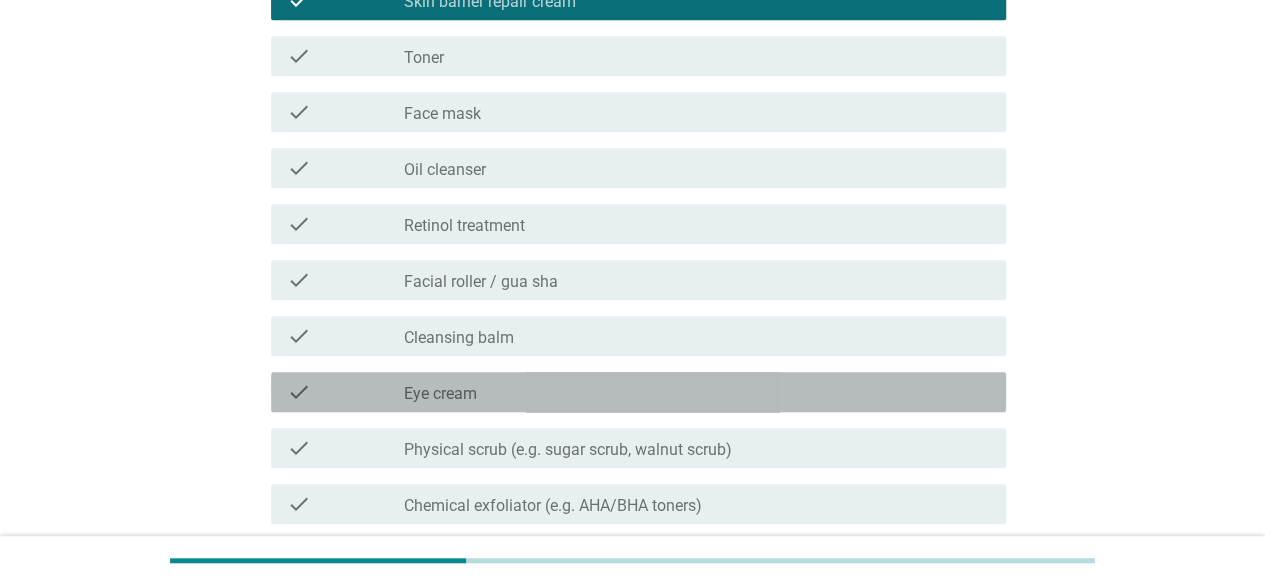 click on "check_box_outline_blank Eye cream" at bounding box center [697, 392] 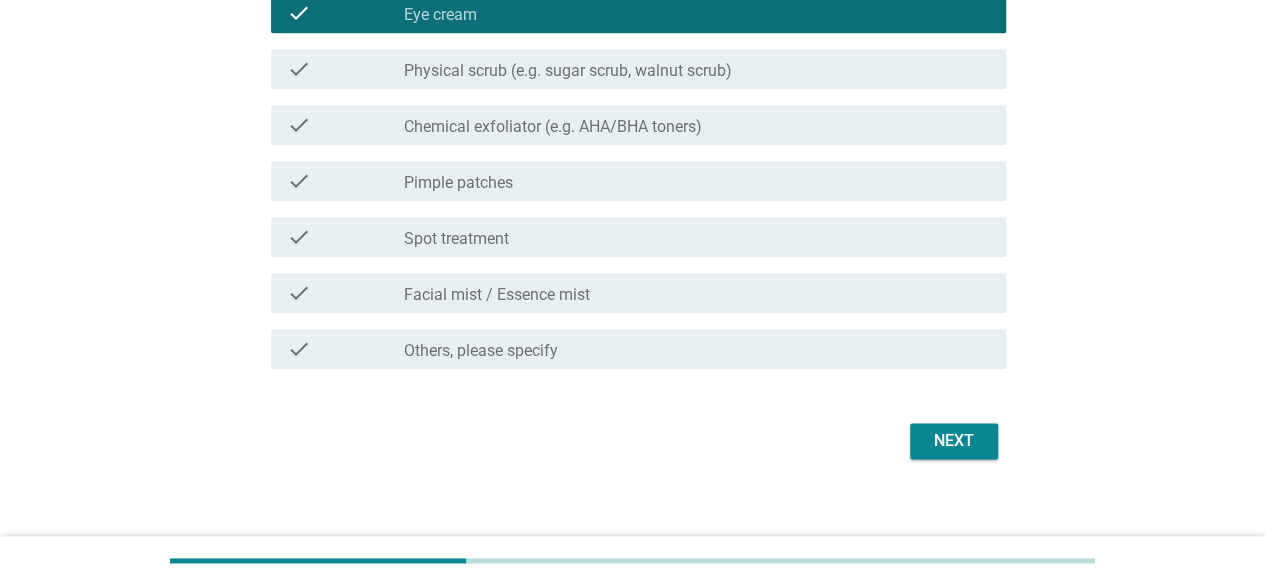 scroll, scrollTop: 1010, scrollLeft: 0, axis: vertical 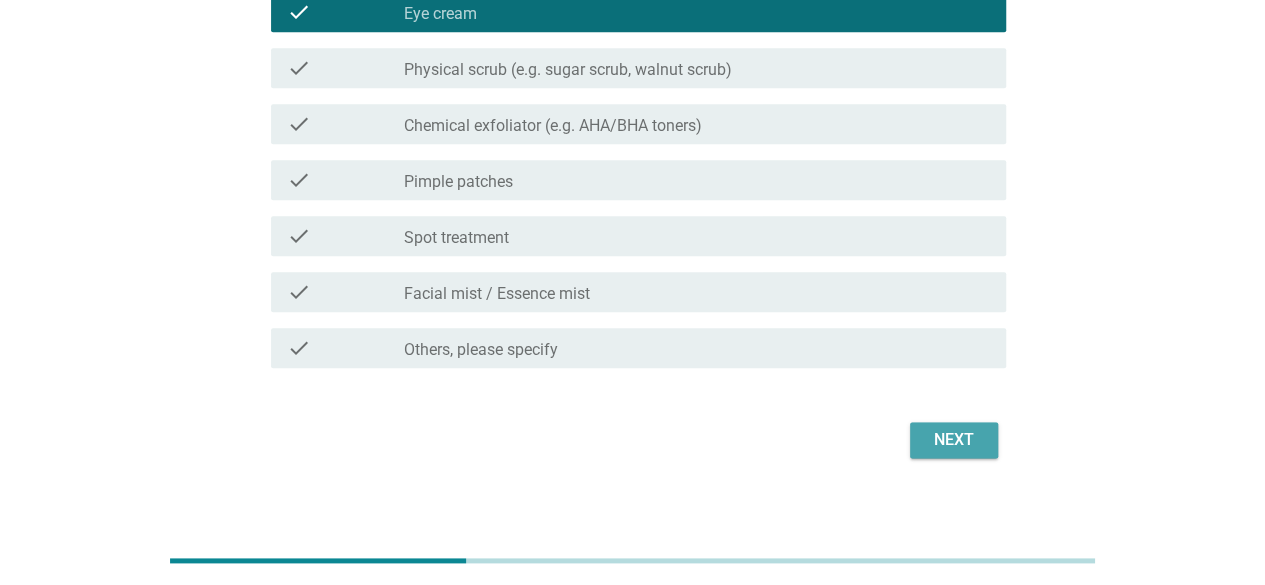 click on "Next" at bounding box center (954, 440) 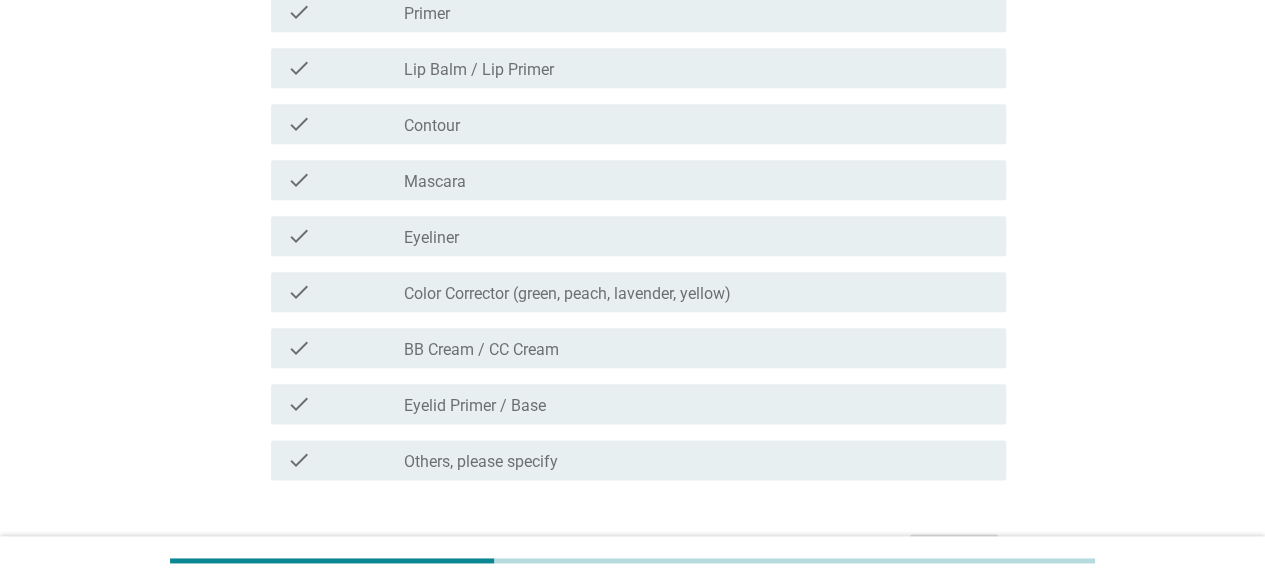 scroll, scrollTop: 0, scrollLeft: 0, axis: both 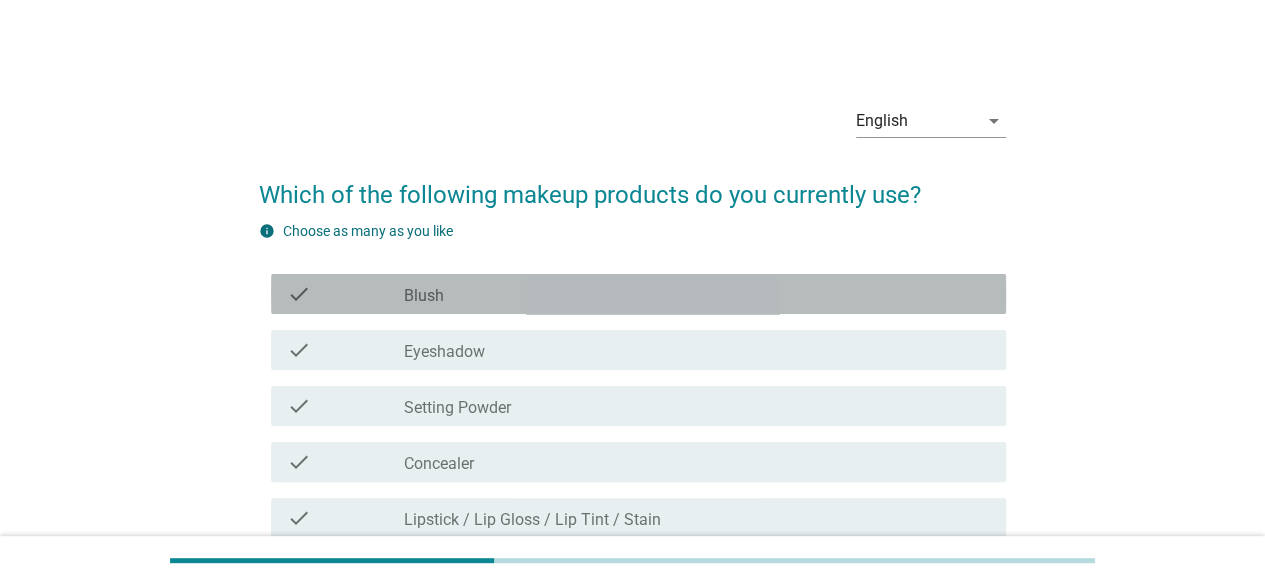 click on "check     check_box_outline_blank Blush" at bounding box center (638, 294) 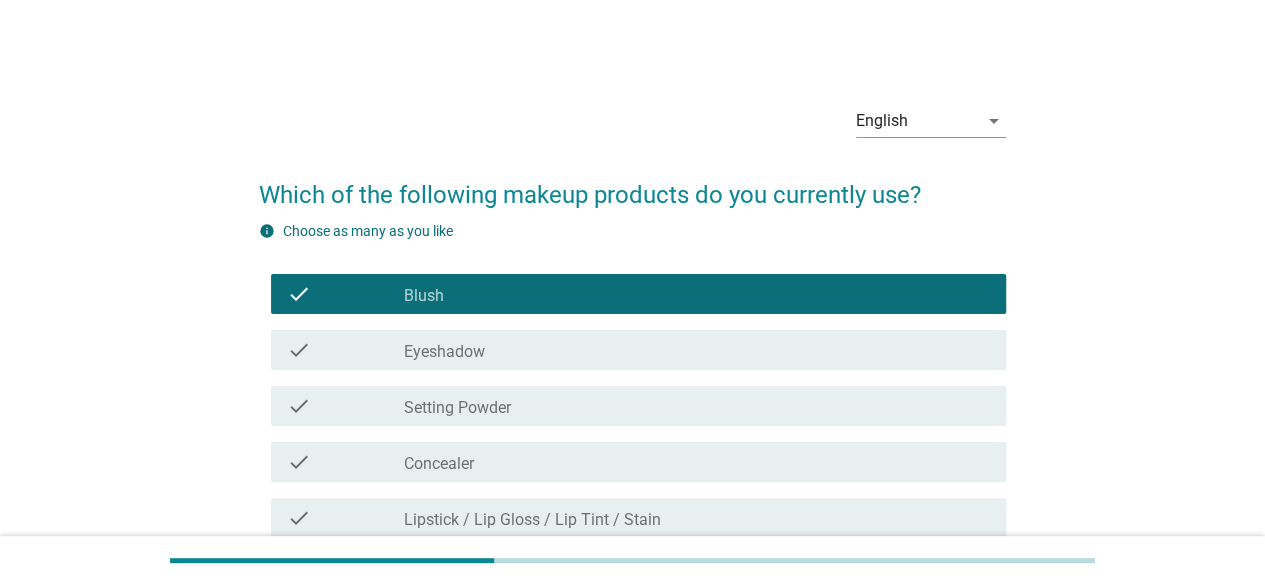 click on "check     check_box_outline_blank Setting Powder" at bounding box center (632, 406) 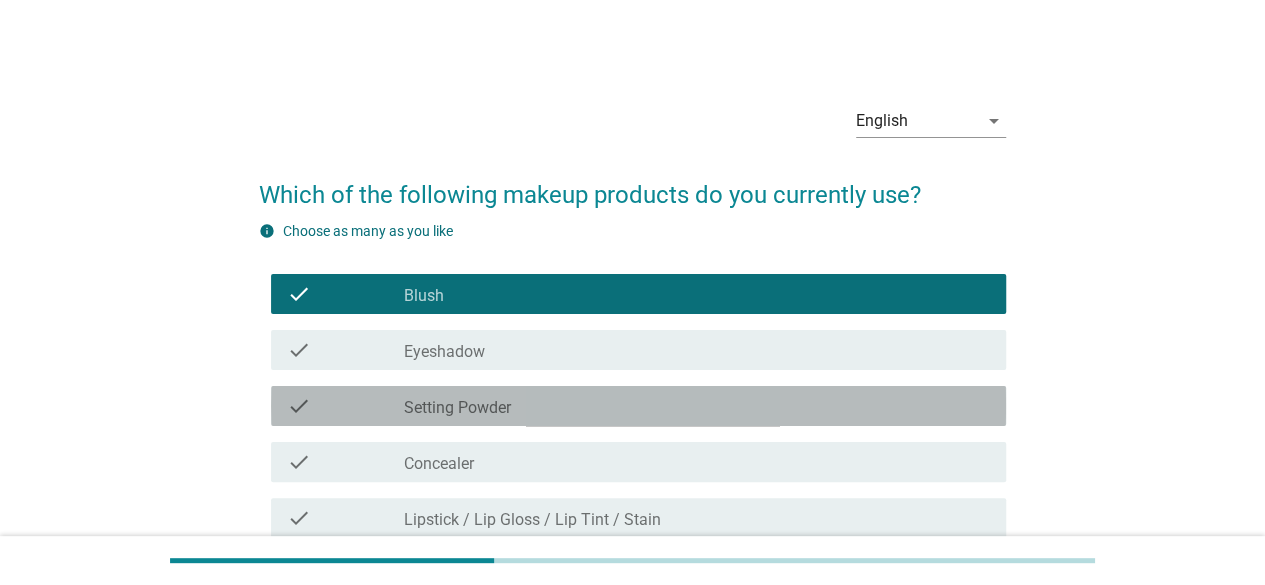 click on "Setting Powder" at bounding box center (457, 408) 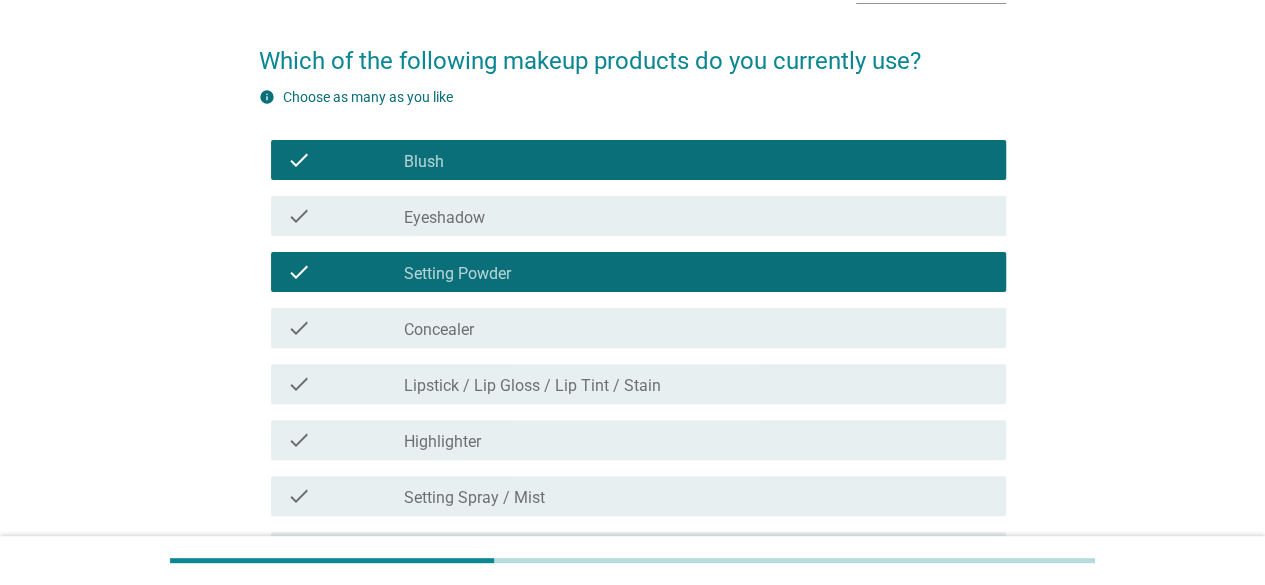 scroll, scrollTop: 149, scrollLeft: 0, axis: vertical 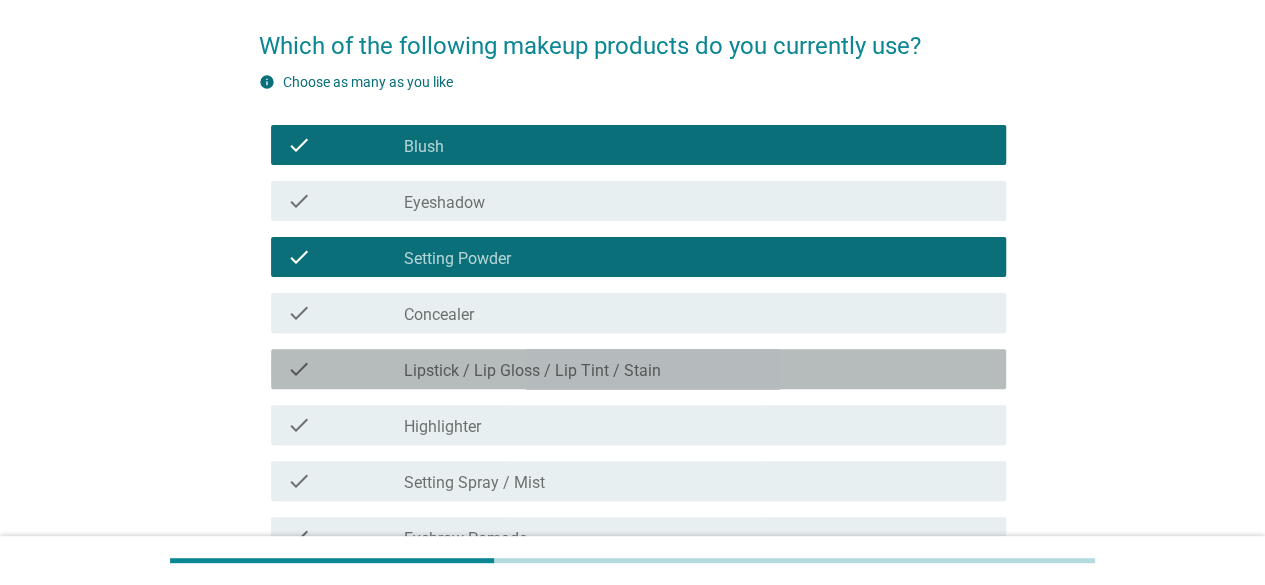 click on "check     check_box_outline_blank Lipstick / Lip Gloss / Lip Tint / Stain" at bounding box center (638, 369) 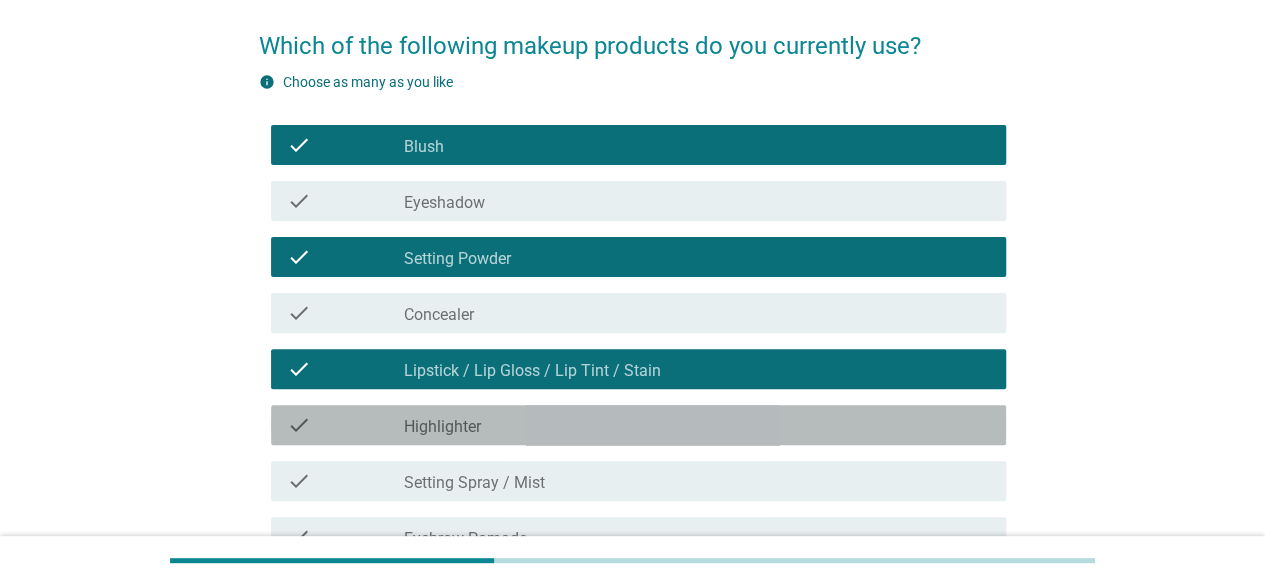 click on "check     check_box_outline_blank Highlighter" at bounding box center (638, 425) 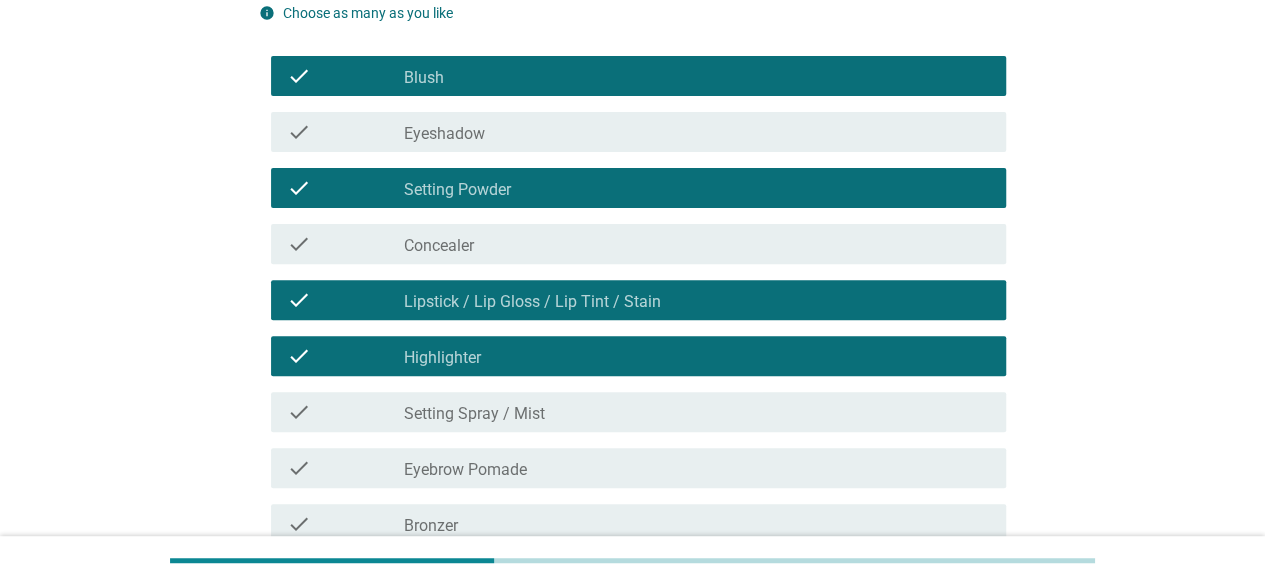 scroll, scrollTop: 233, scrollLeft: 0, axis: vertical 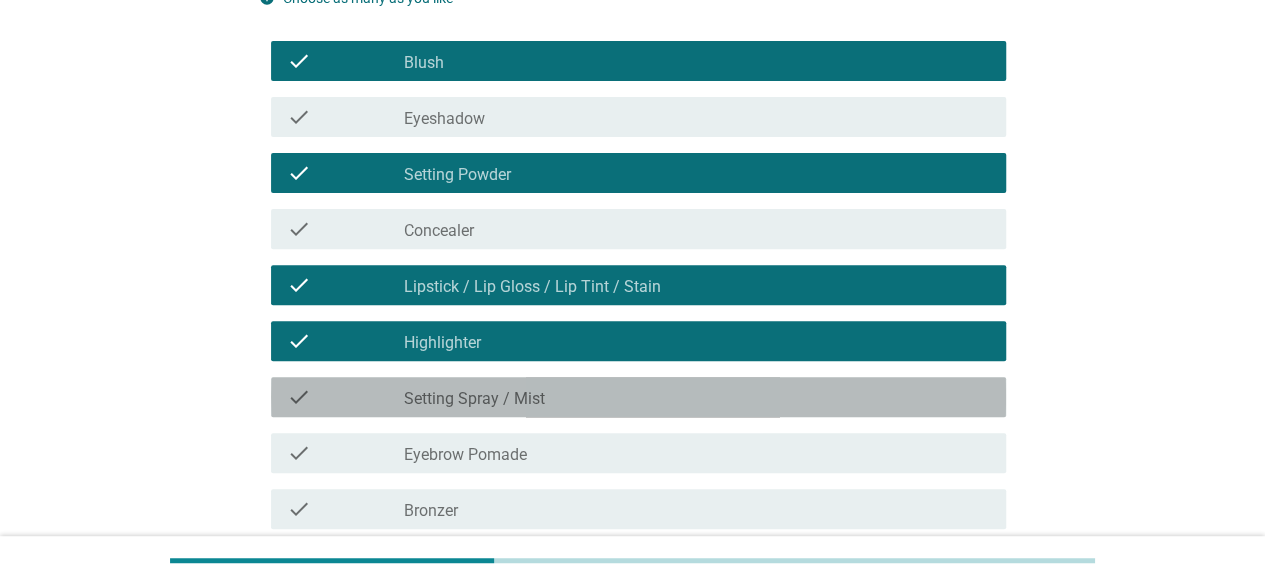 click on "Setting Spray / Mist" at bounding box center (474, 399) 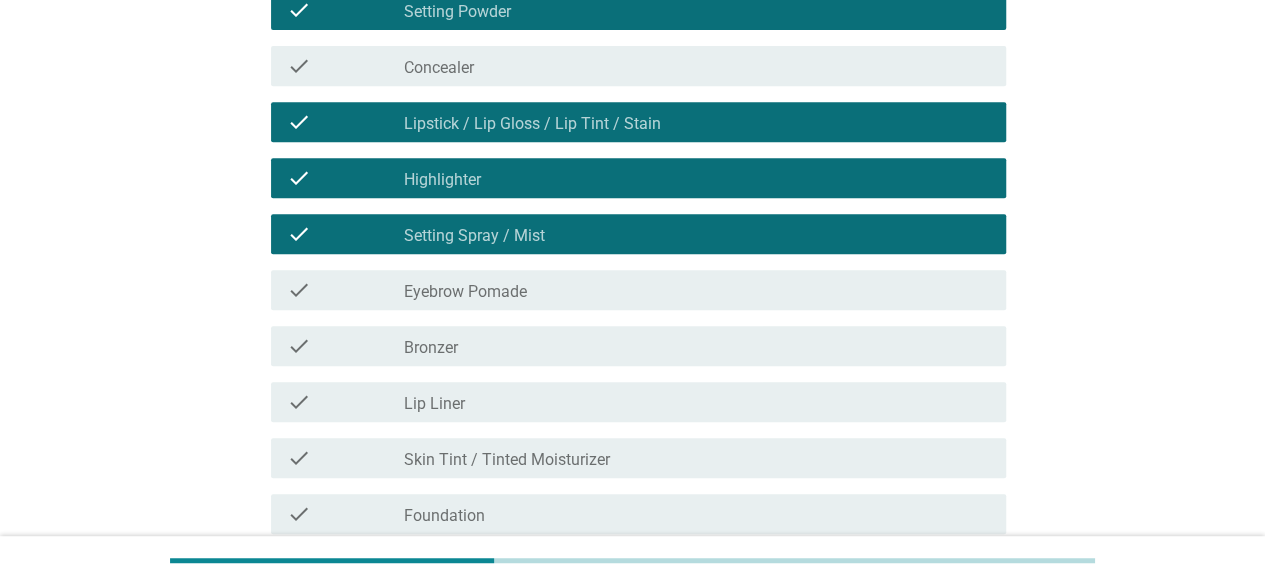 scroll, scrollTop: 397, scrollLeft: 0, axis: vertical 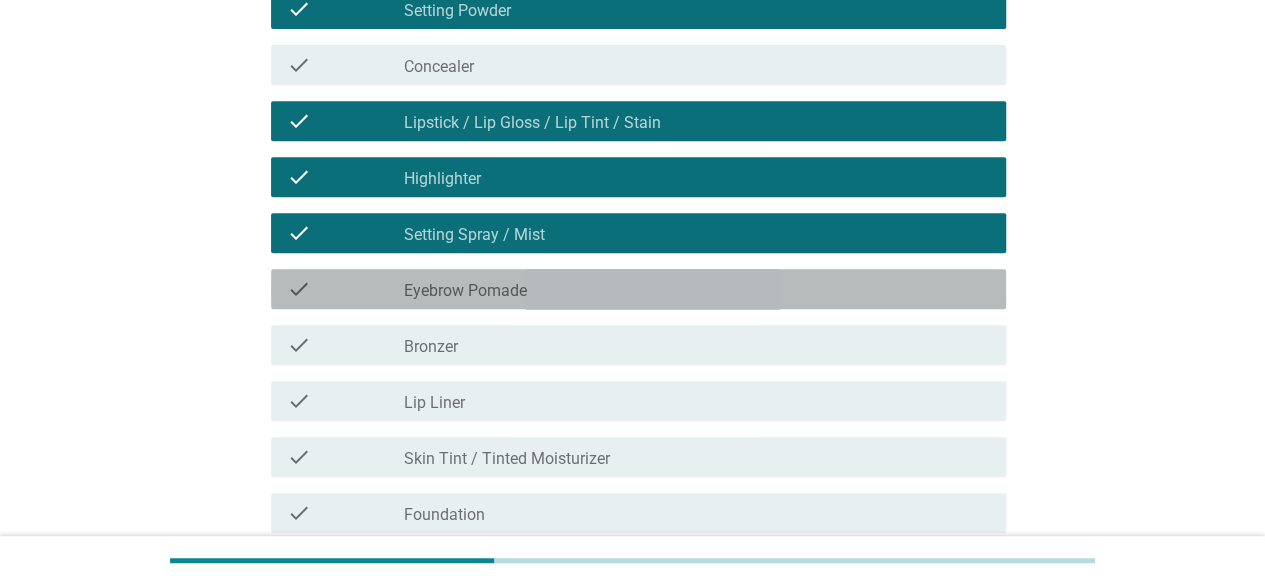 click on "check     check_box_outline_blank Eyebrow Pomade" at bounding box center [638, 289] 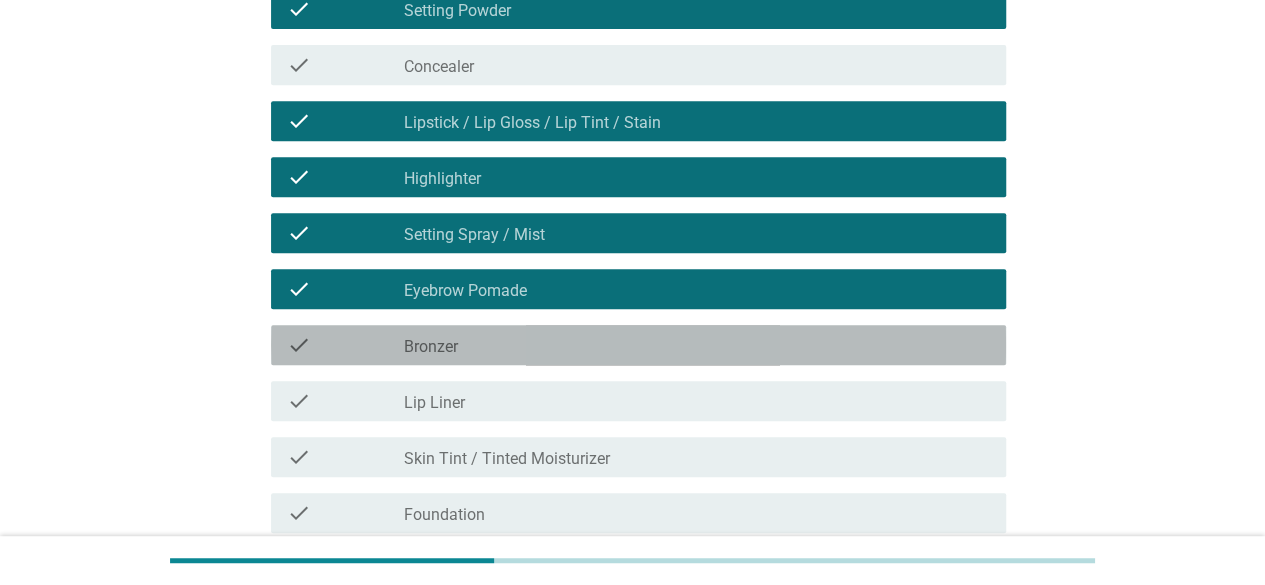 click on "check_box_outline_blank Bronzer" at bounding box center [697, 345] 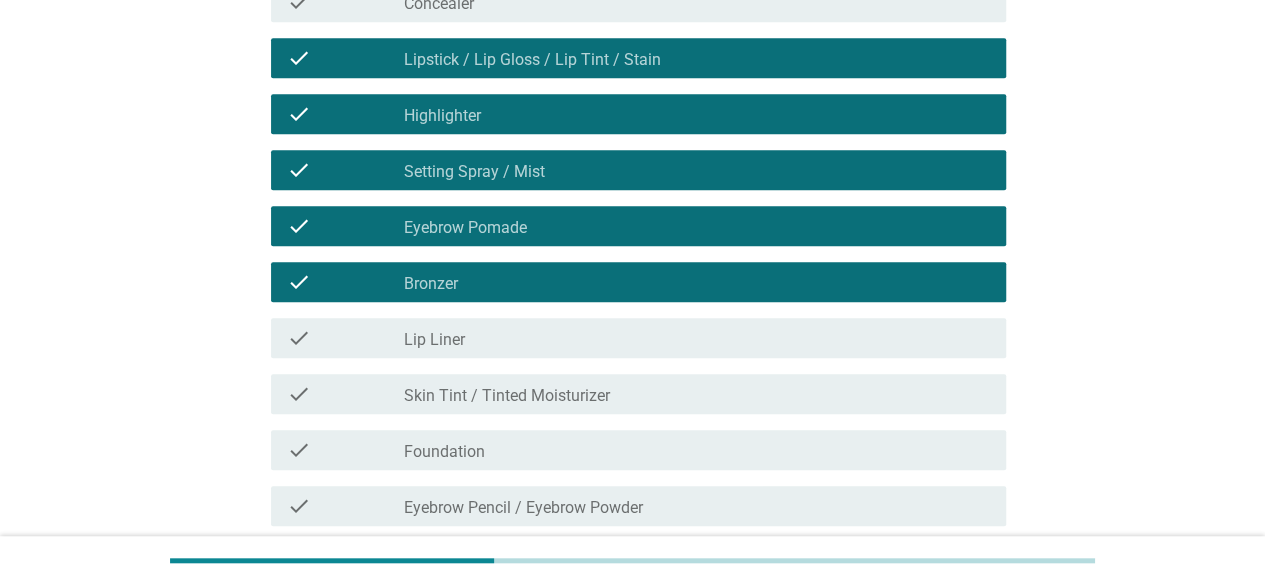 scroll, scrollTop: 483, scrollLeft: 0, axis: vertical 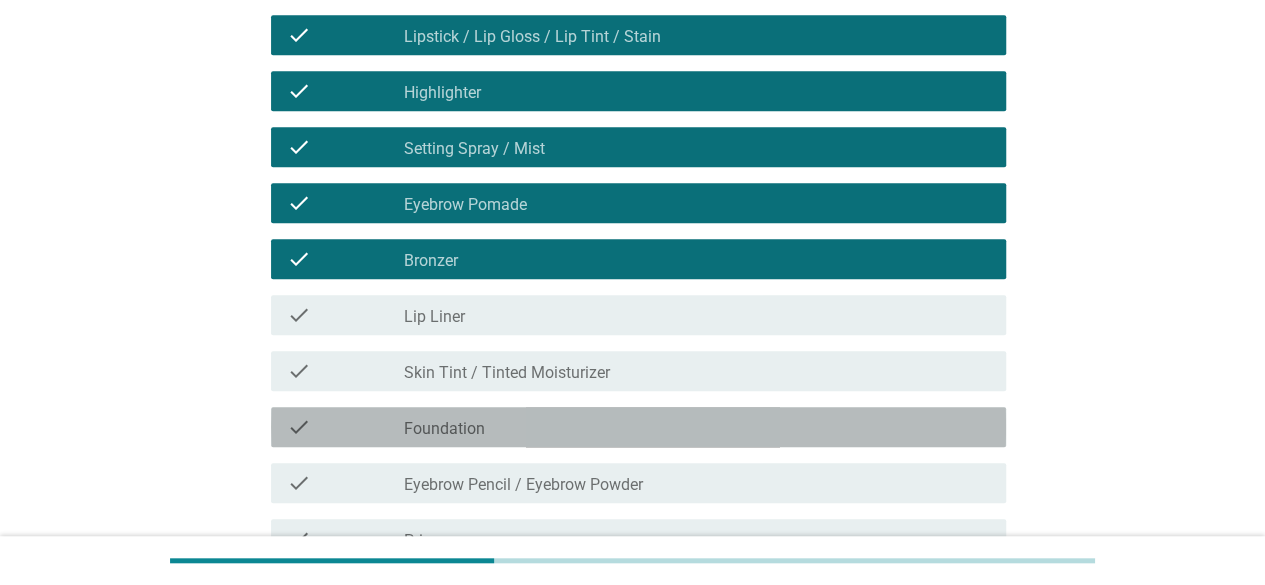 click on "check     check_box_outline_blank Foundation" at bounding box center (638, 427) 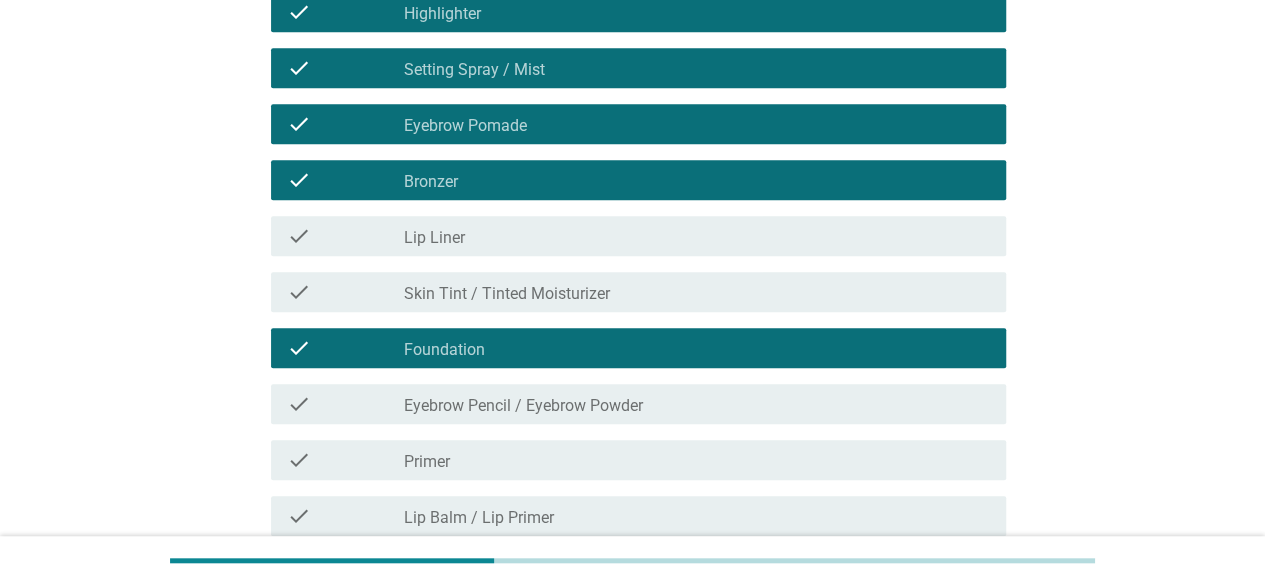scroll, scrollTop: 590, scrollLeft: 0, axis: vertical 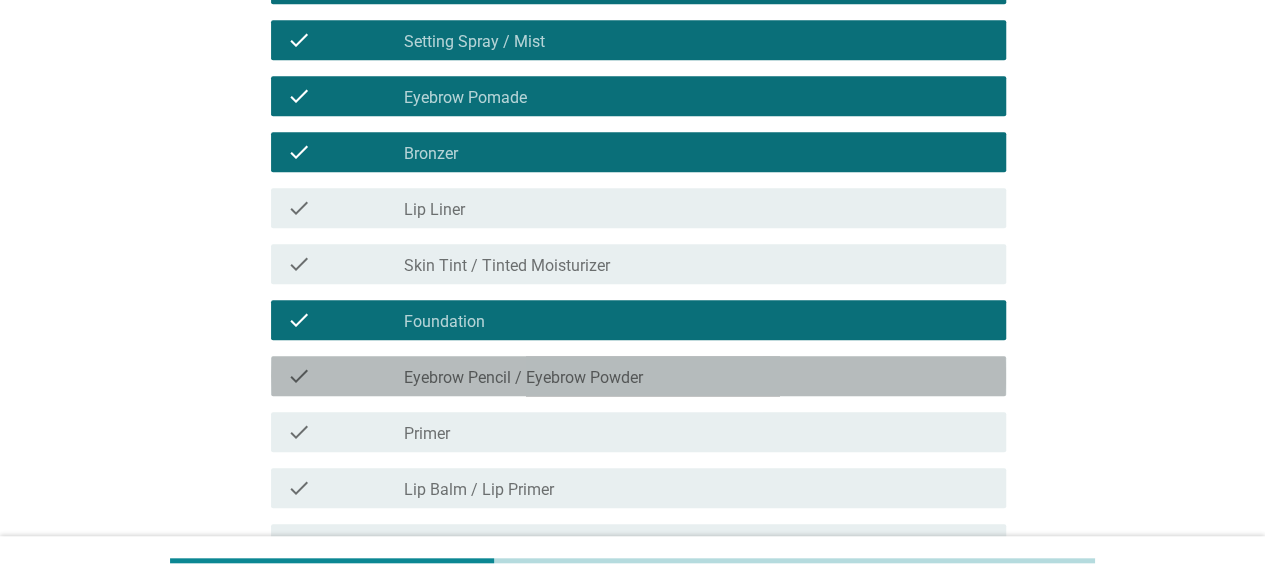 click on "Eyebrow Pencil / Eyebrow Powder" at bounding box center [523, 378] 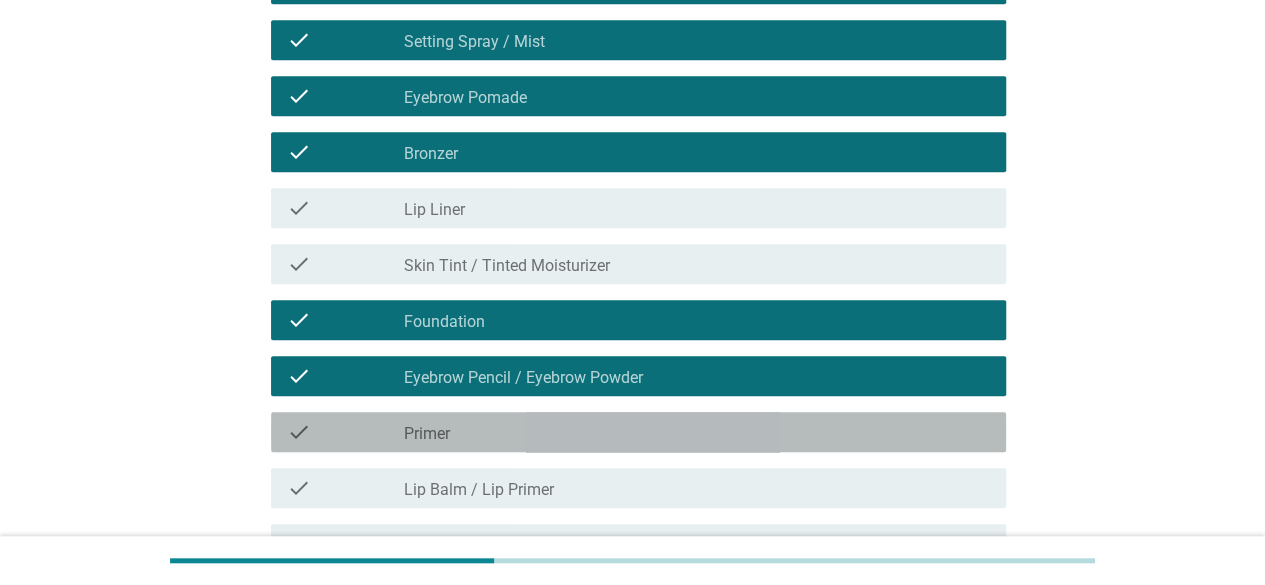 click on "check_box_outline_blank Primer" at bounding box center [697, 432] 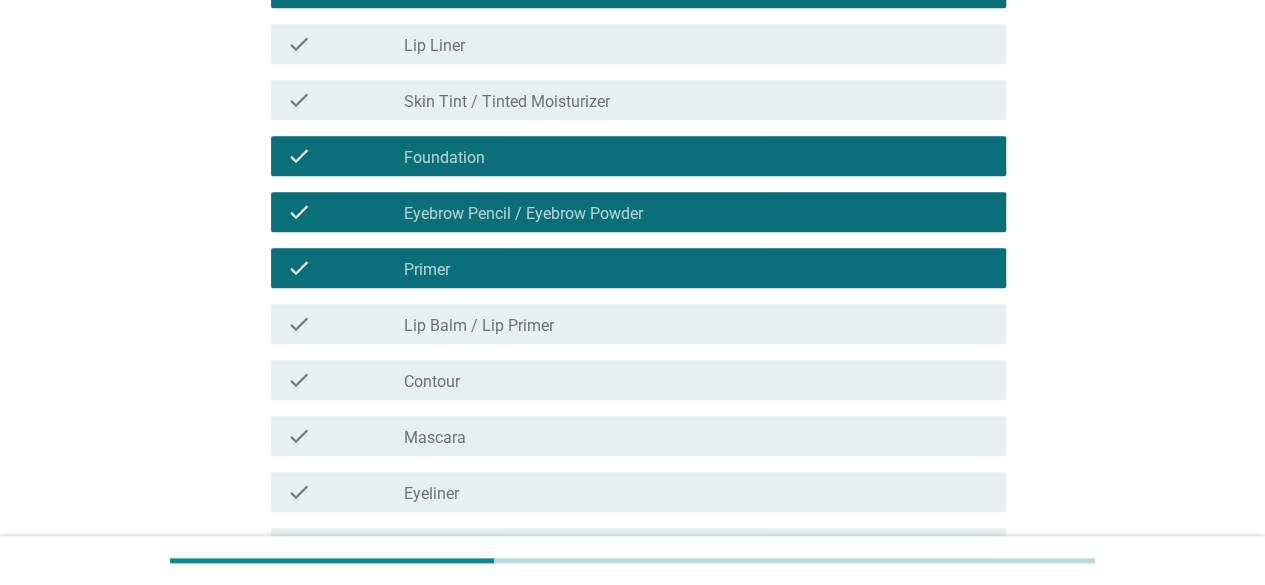 scroll, scrollTop: 756, scrollLeft: 0, axis: vertical 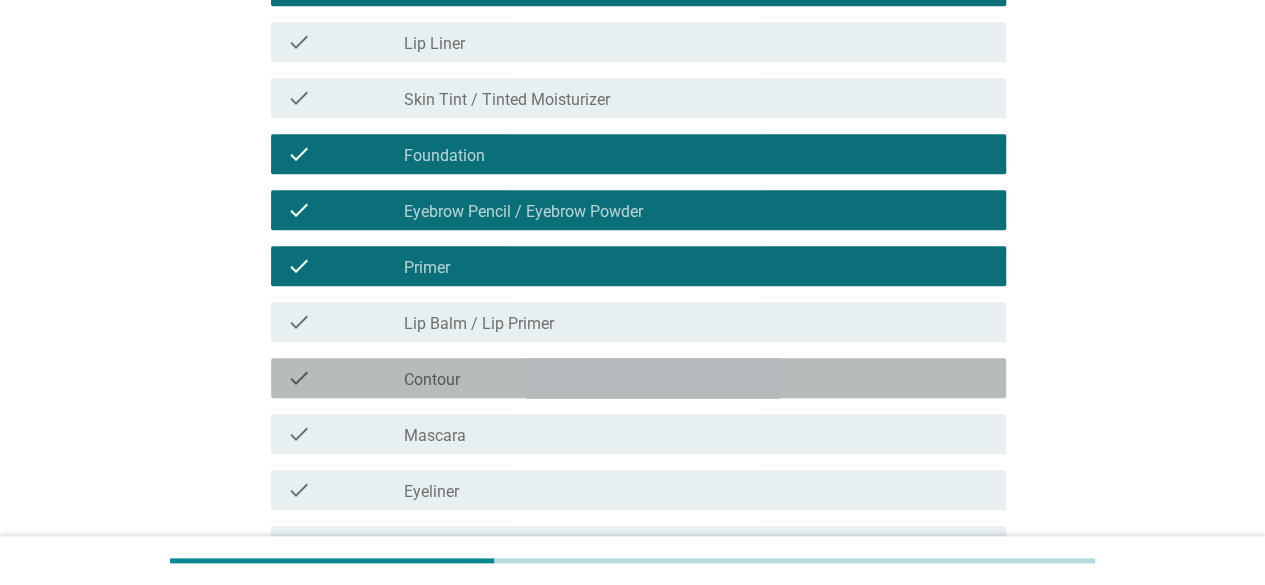 click on "check_box_outline_blank Contour" at bounding box center (697, 378) 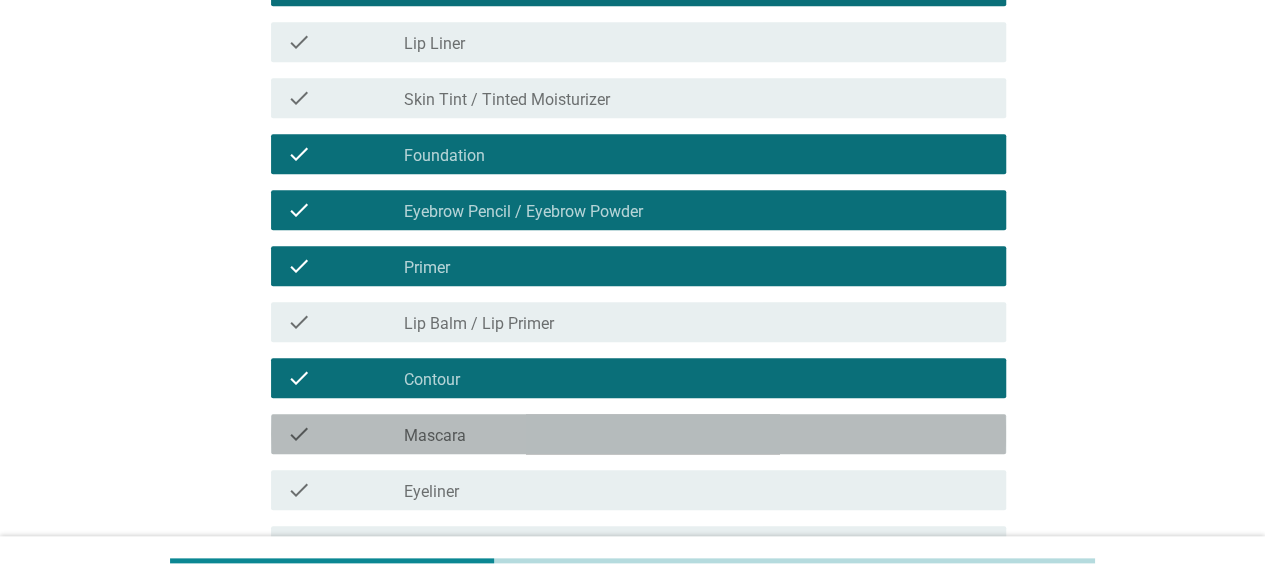 click on "Mascara" at bounding box center [435, 436] 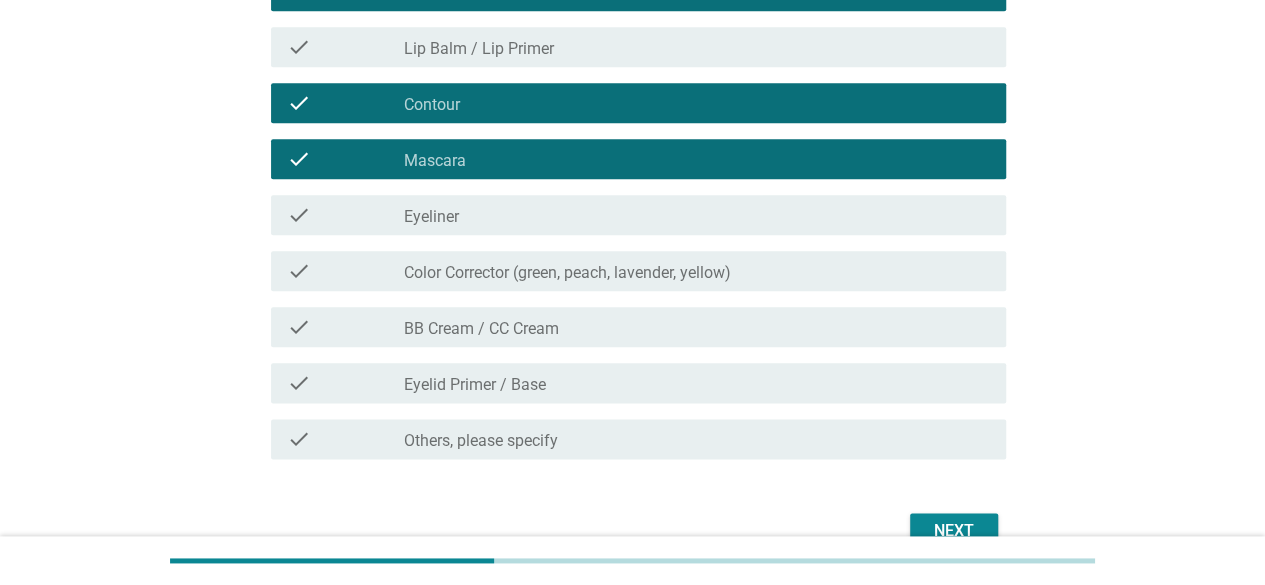 scroll, scrollTop: 1041, scrollLeft: 0, axis: vertical 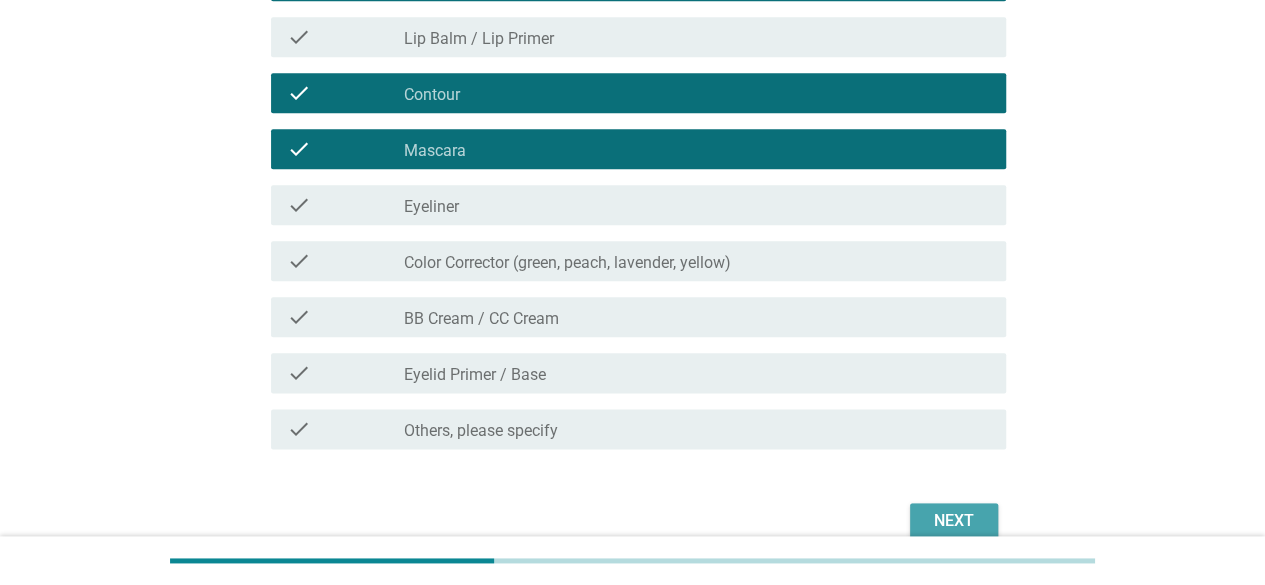 click on "Next" at bounding box center (954, 521) 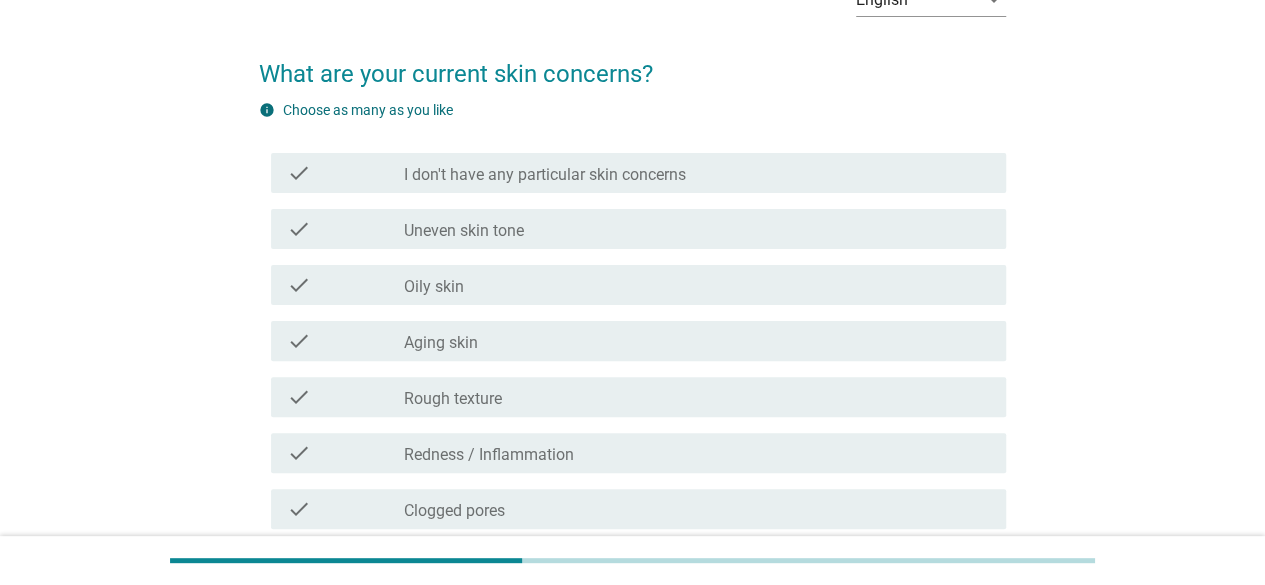 scroll, scrollTop: 122, scrollLeft: 0, axis: vertical 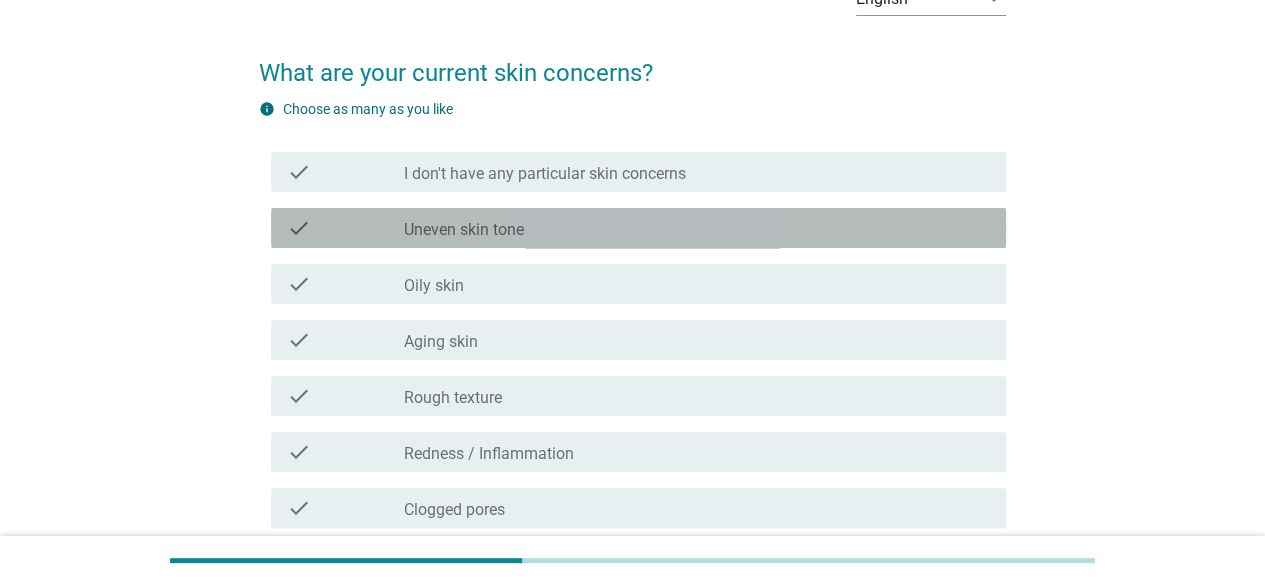 click on "check_box_outline_blank Uneven skin tone" at bounding box center [697, 228] 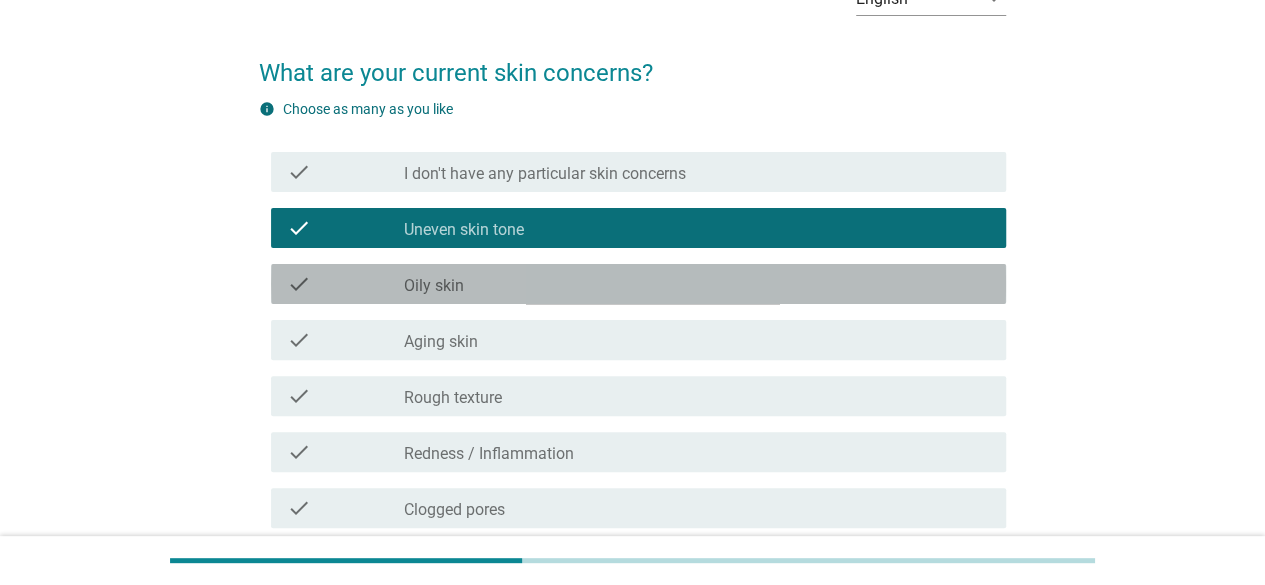 click on "check_box_outline_blank Oily skin" at bounding box center [697, 284] 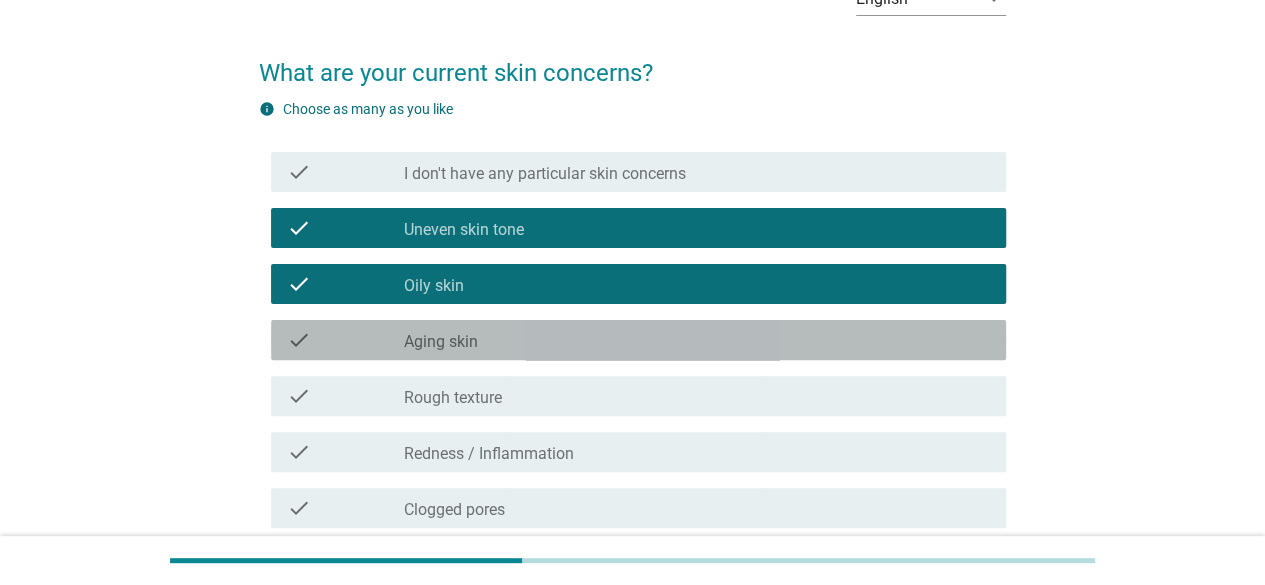 click on "check_box_outline_blank Aging skin" at bounding box center [697, 340] 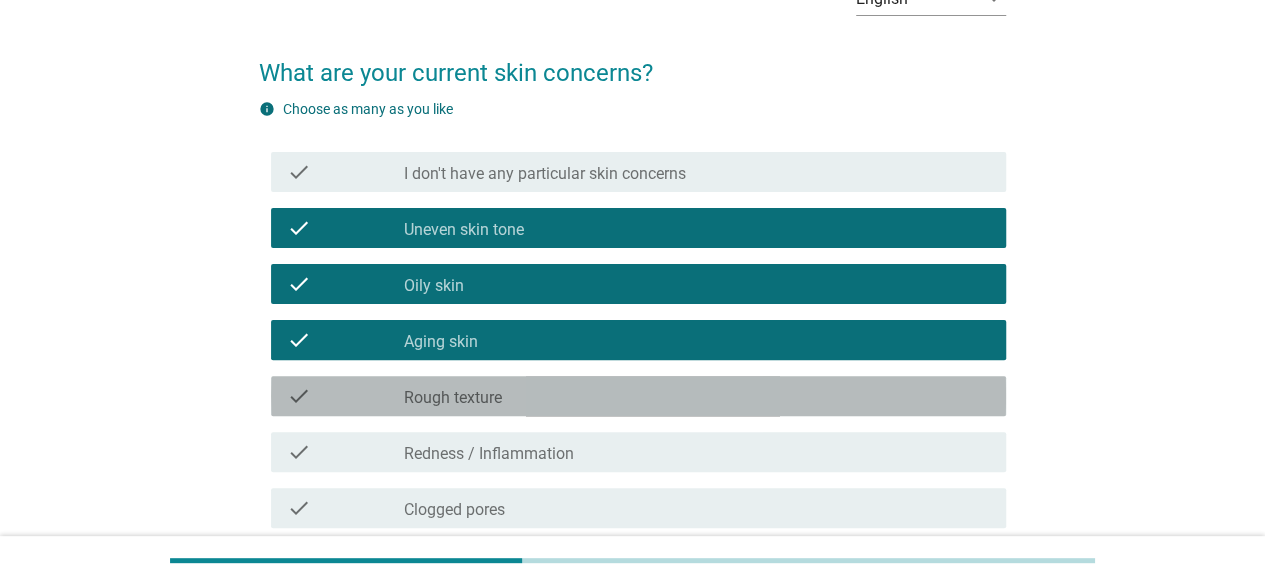 click on "Rough texture" at bounding box center (453, 398) 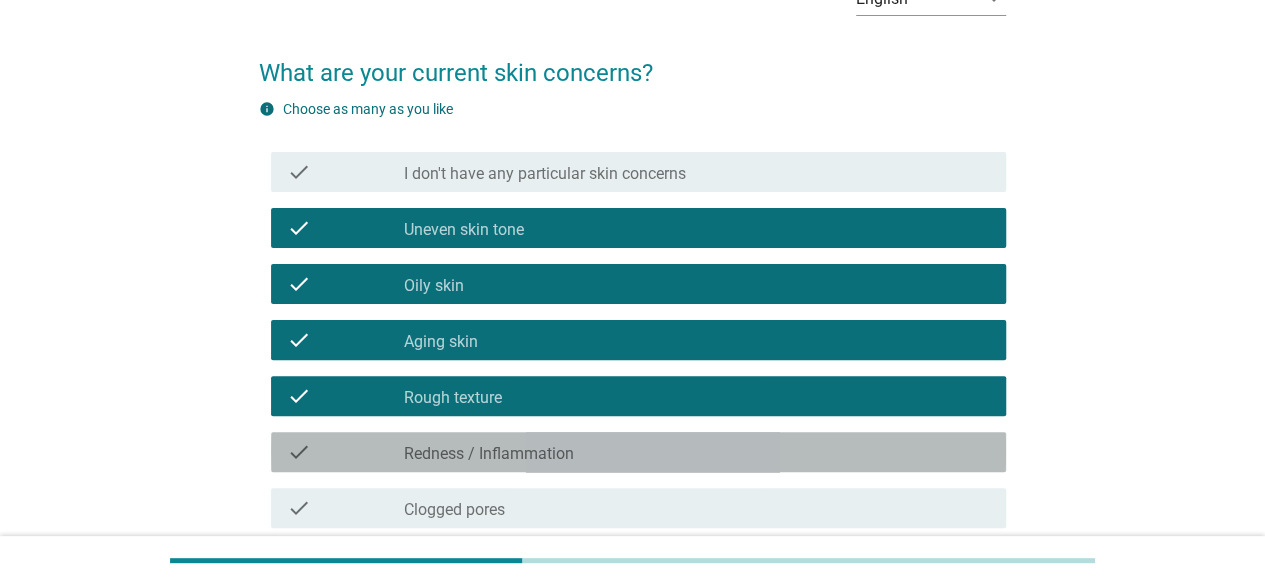 click on "Redness / Inflammation" at bounding box center (489, 454) 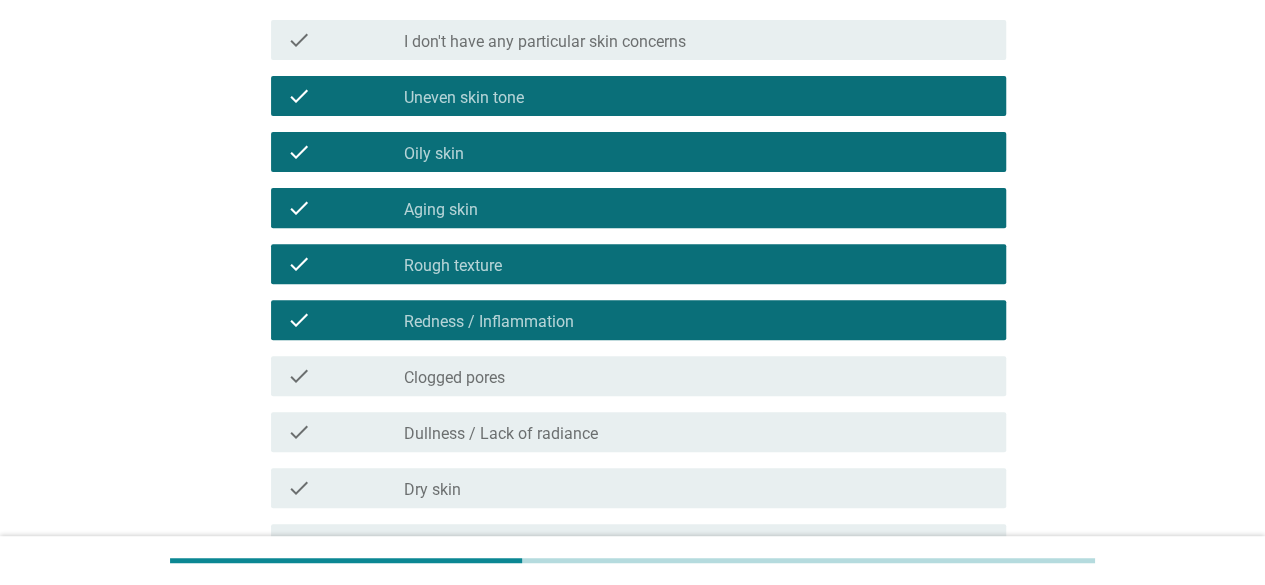 scroll, scrollTop: 256, scrollLeft: 0, axis: vertical 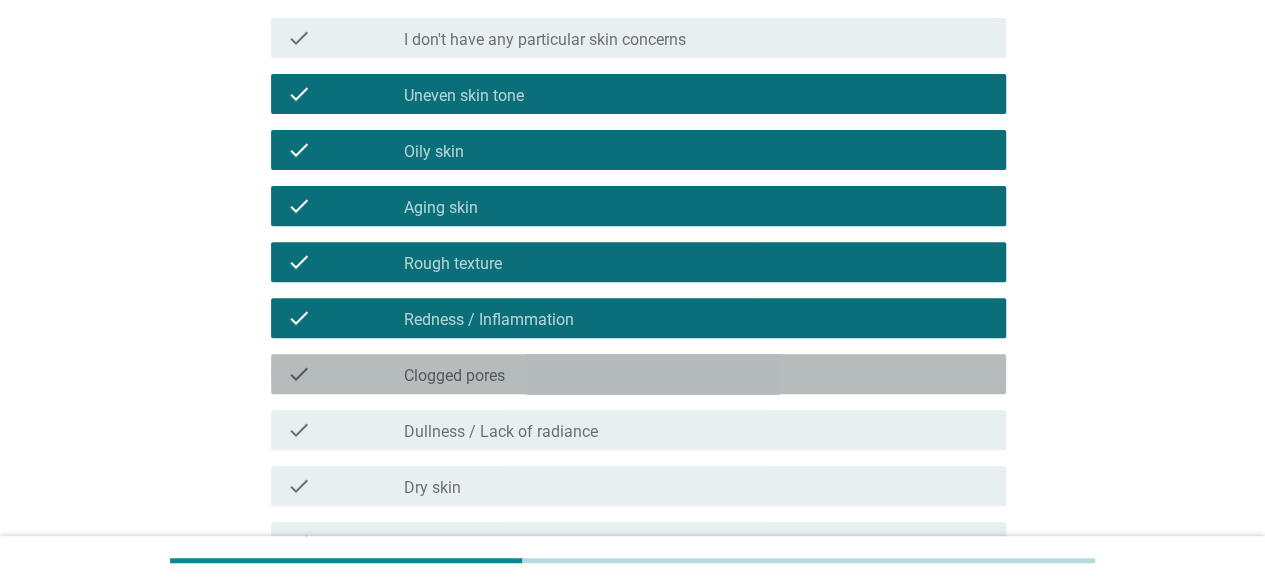 click on "Clogged pores" at bounding box center (454, 376) 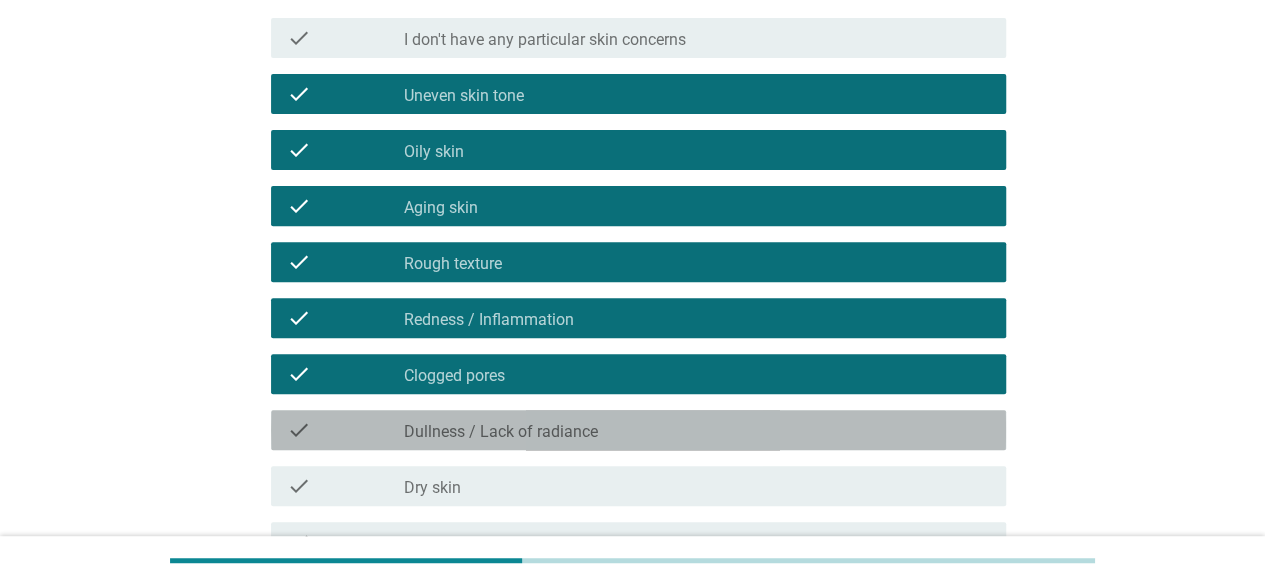 click on "check_box_outline_blank Dullness / Lack of radiance" at bounding box center [697, 430] 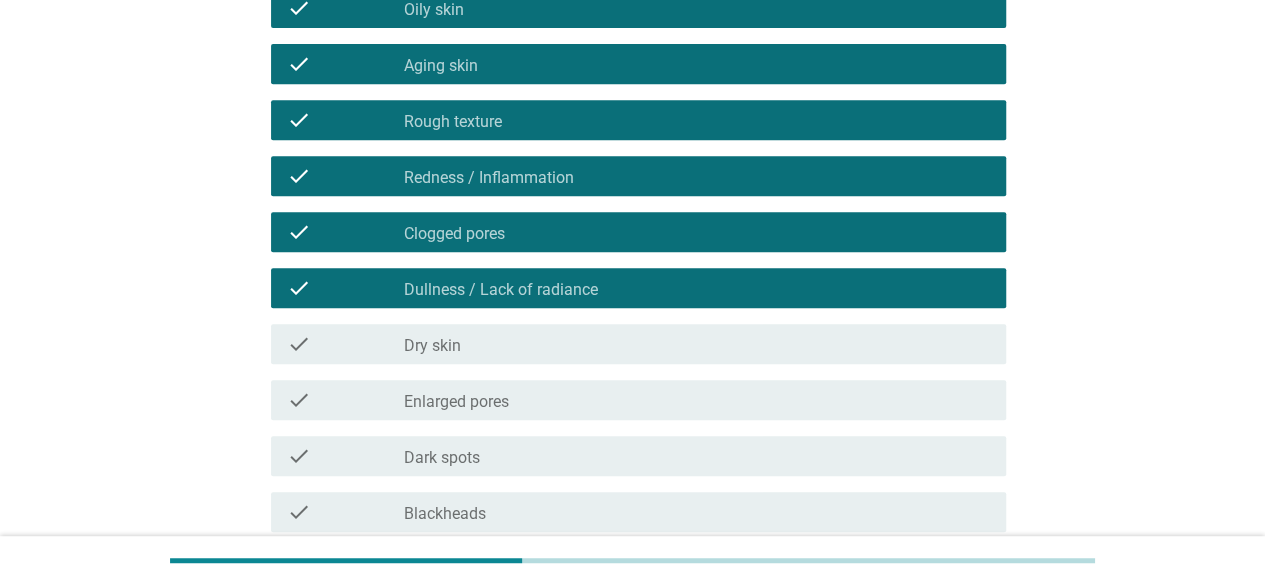 scroll, scrollTop: 403, scrollLeft: 0, axis: vertical 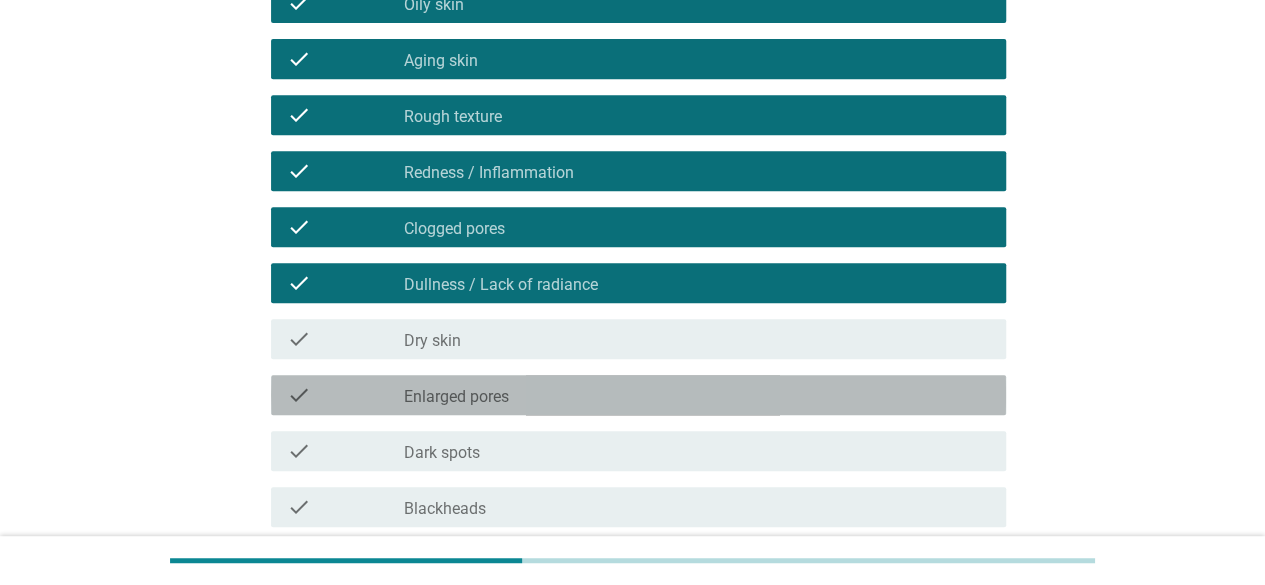 click on "check     check_box_outline_blank Enlarged pores" at bounding box center [638, 395] 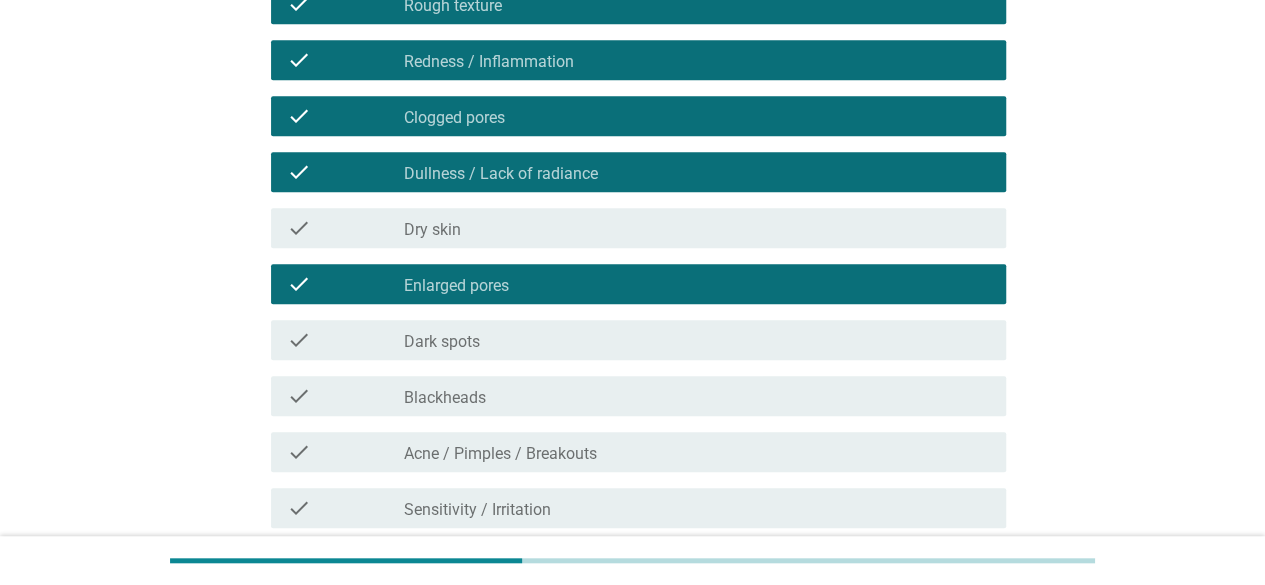 scroll, scrollTop: 538, scrollLeft: 0, axis: vertical 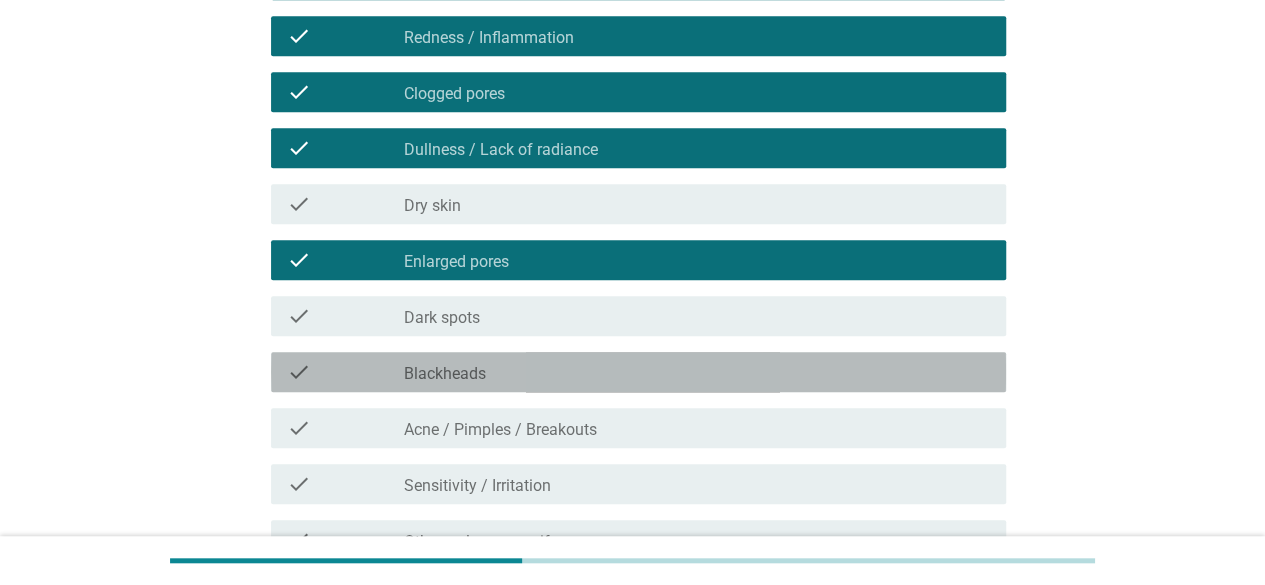 click on "check     check_box_outline_blank Blackheads" at bounding box center [638, 372] 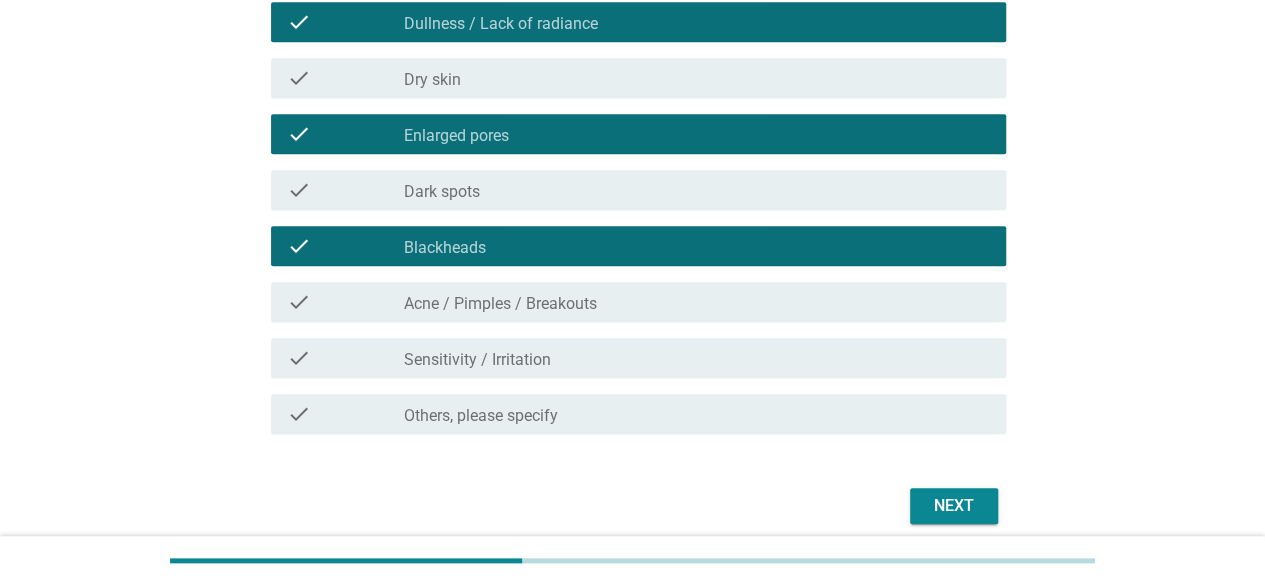 scroll, scrollTop: 665, scrollLeft: 0, axis: vertical 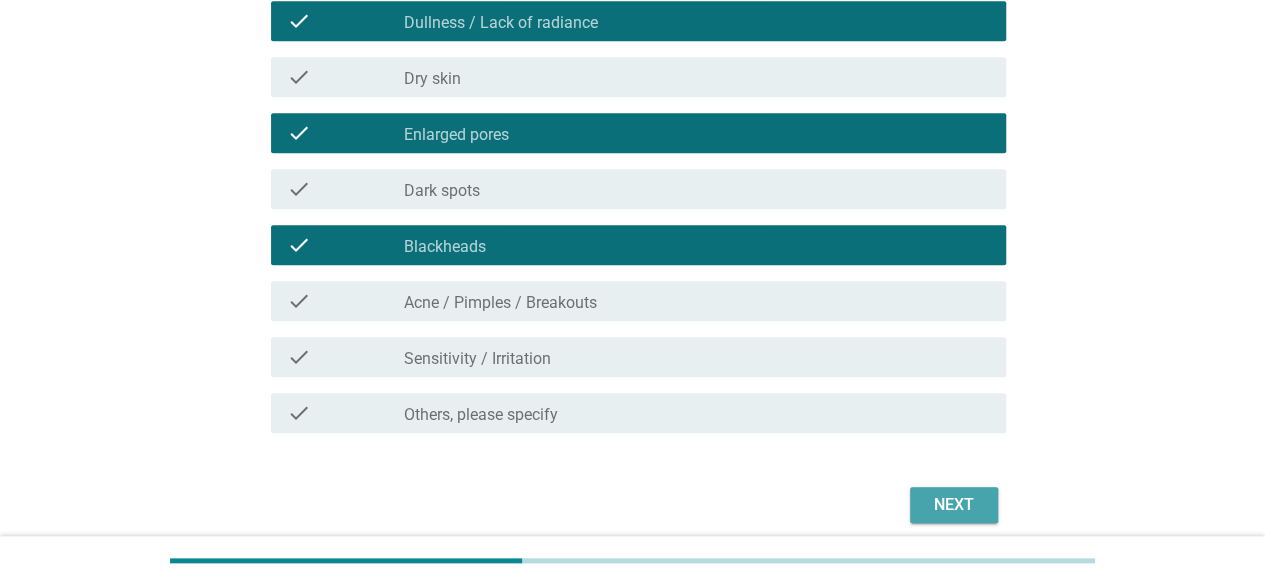 click on "Next" at bounding box center (954, 505) 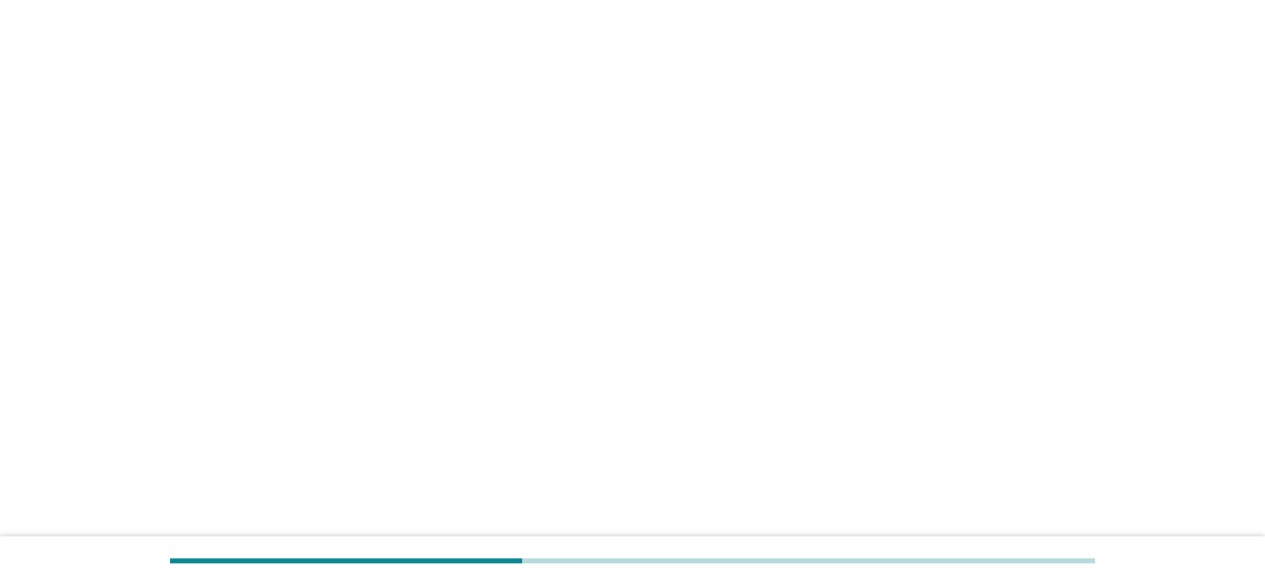 scroll, scrollTop: 0, scrollLeft: 0, axis: both 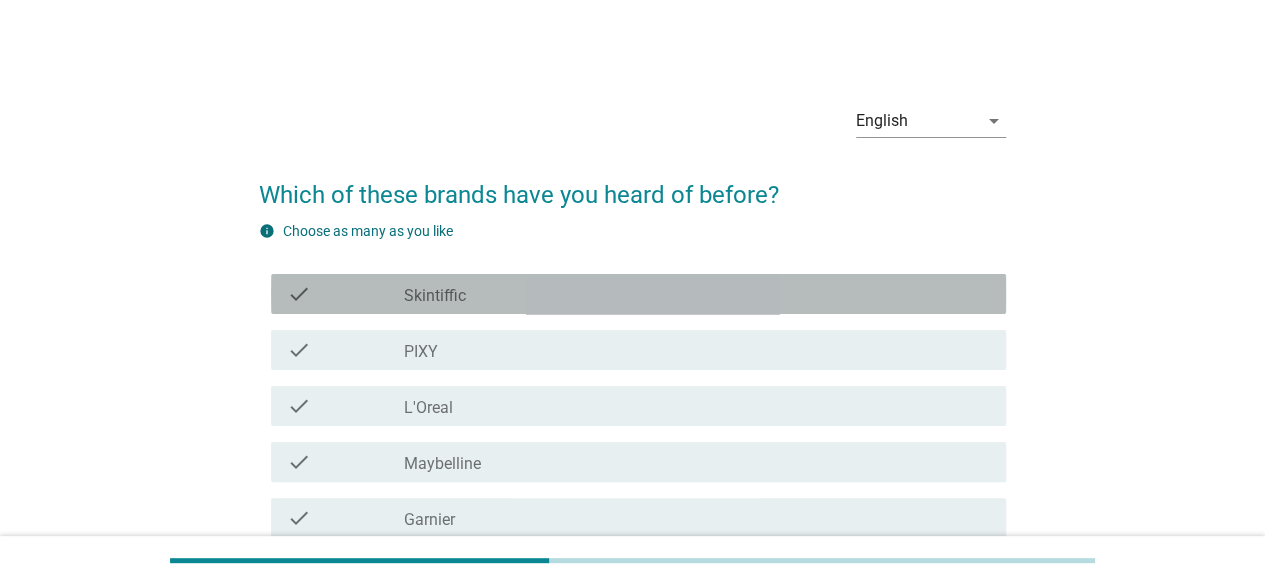 click on "check_box_outline_blank Skintiffic" at bounding box center [697, 294] 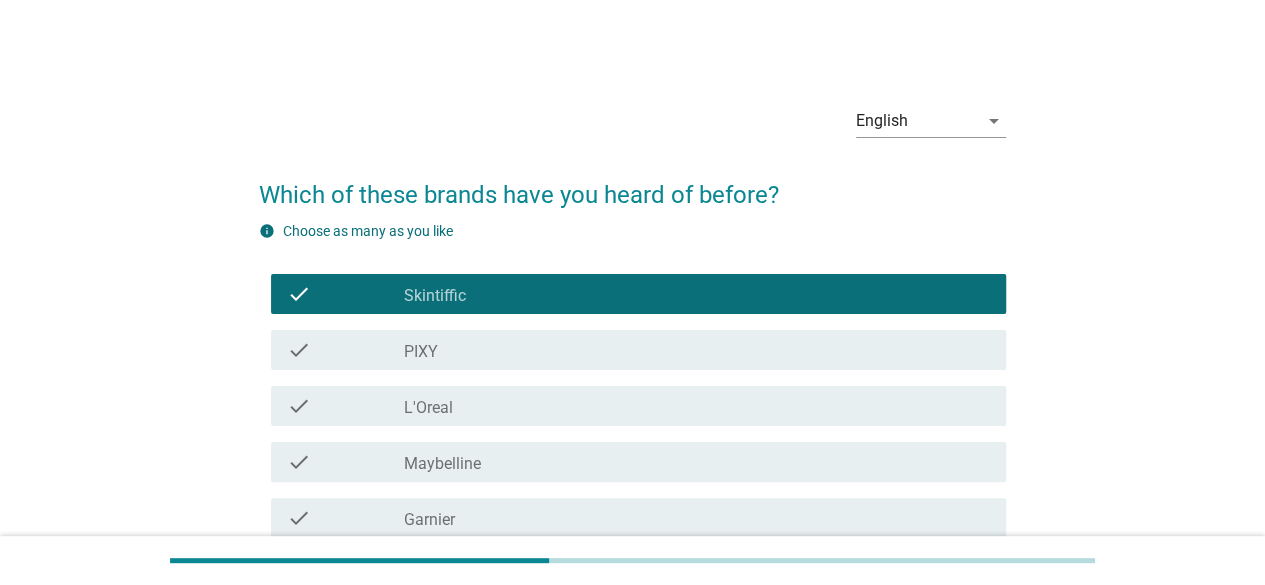 click on "check_box_outline_blank PIXY" at bounding box center [697, 350] 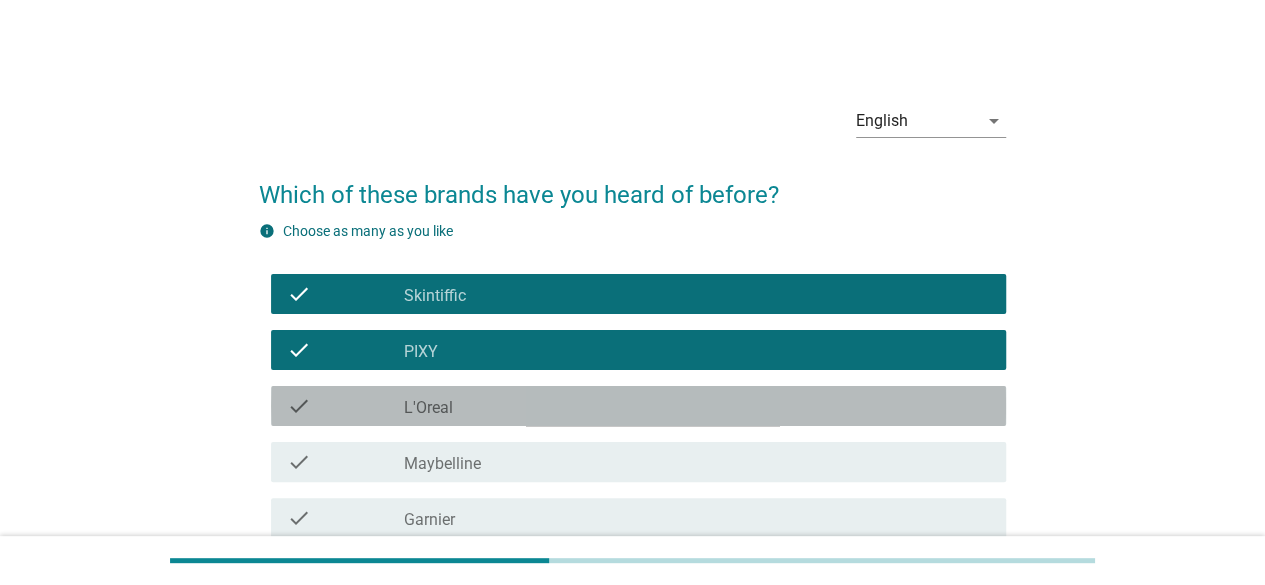click on "check     check_box_outline_blank L'Oreal" at bounding box center [638, 406] 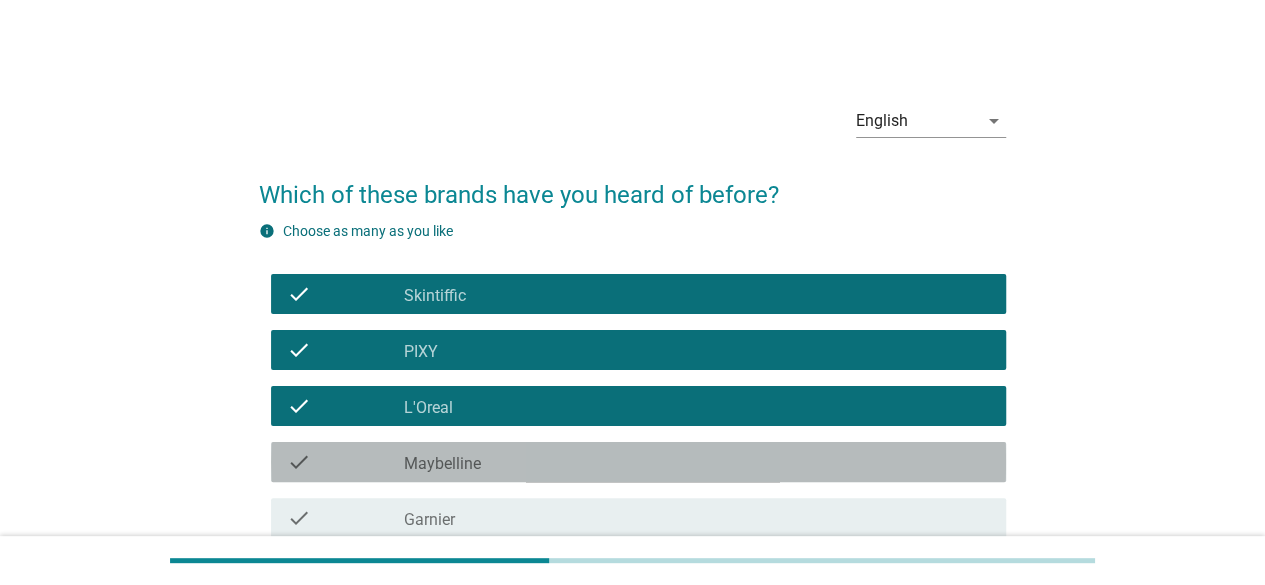 click on "check_box_outline_blank Maybelline" at bounding box center [697, 462] 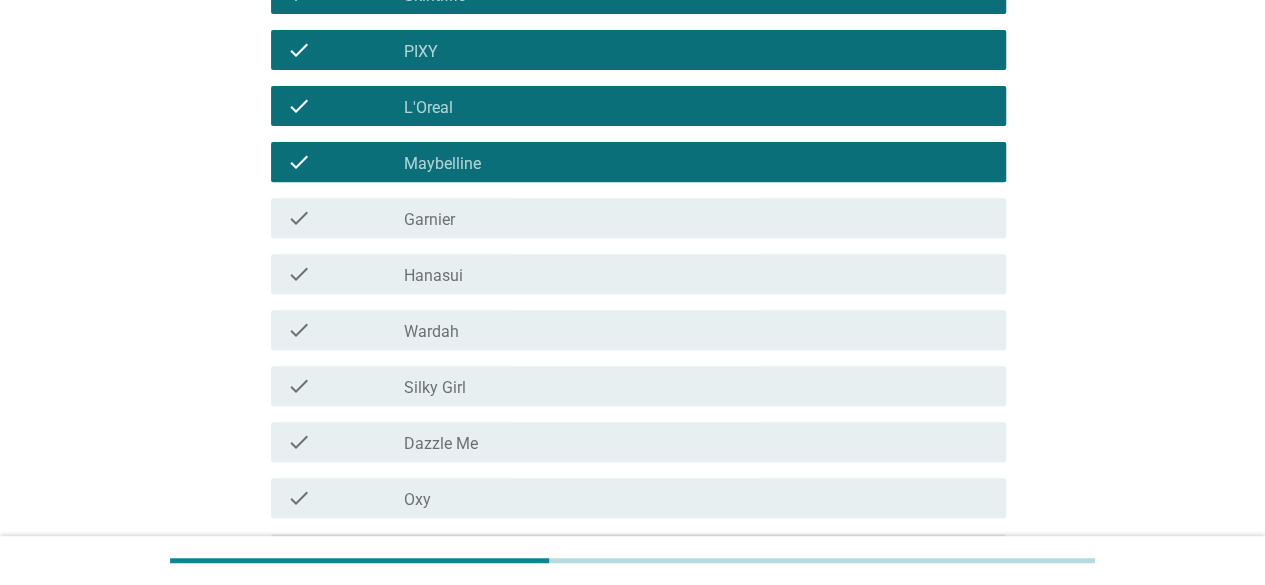 scroll, scrollTop: 313, scrollLeft: 0, axis: vertical 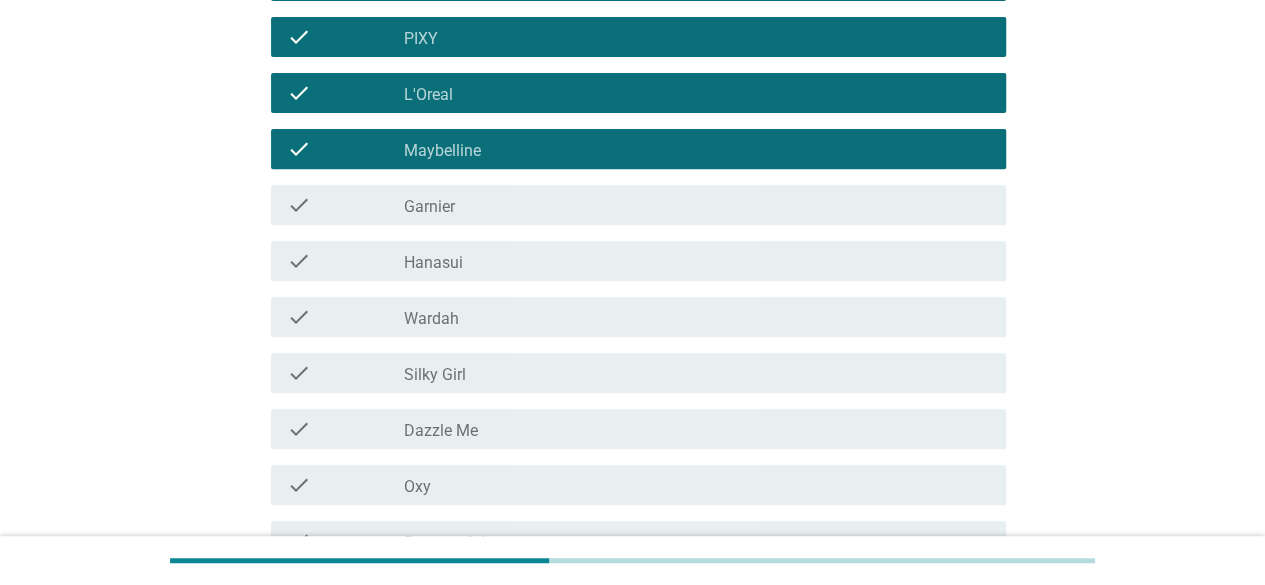 click on "check     check_box_outline_blank Garnier" at bounding box center (632, 205) 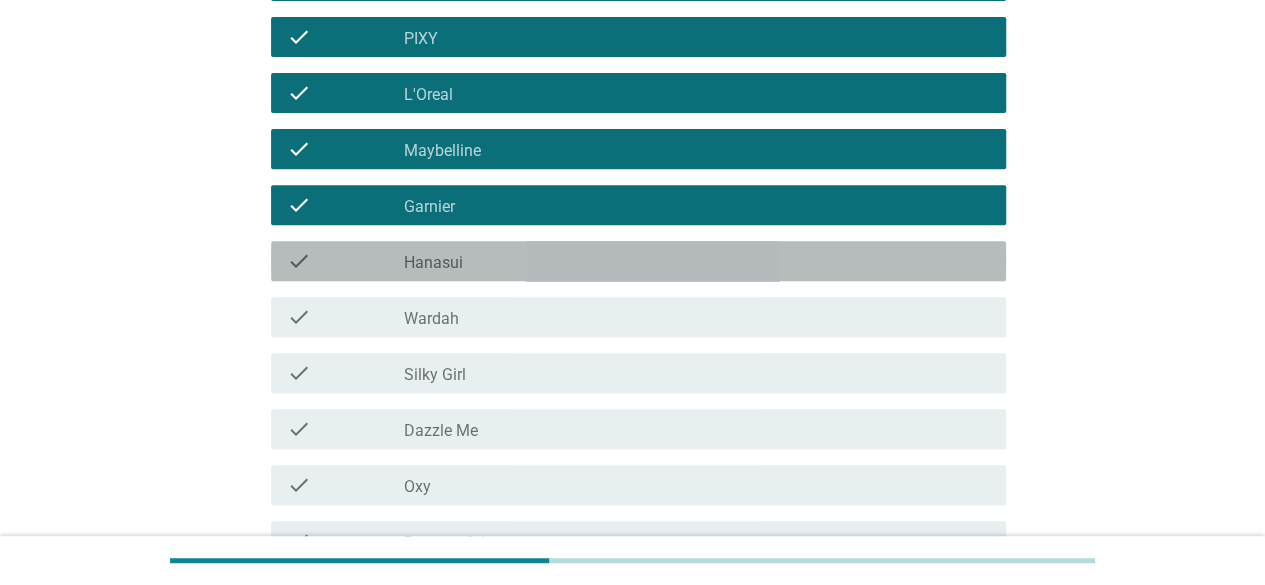 click on "check     check_box_outline_blank Hanasui" at bounding box center [638, 261] 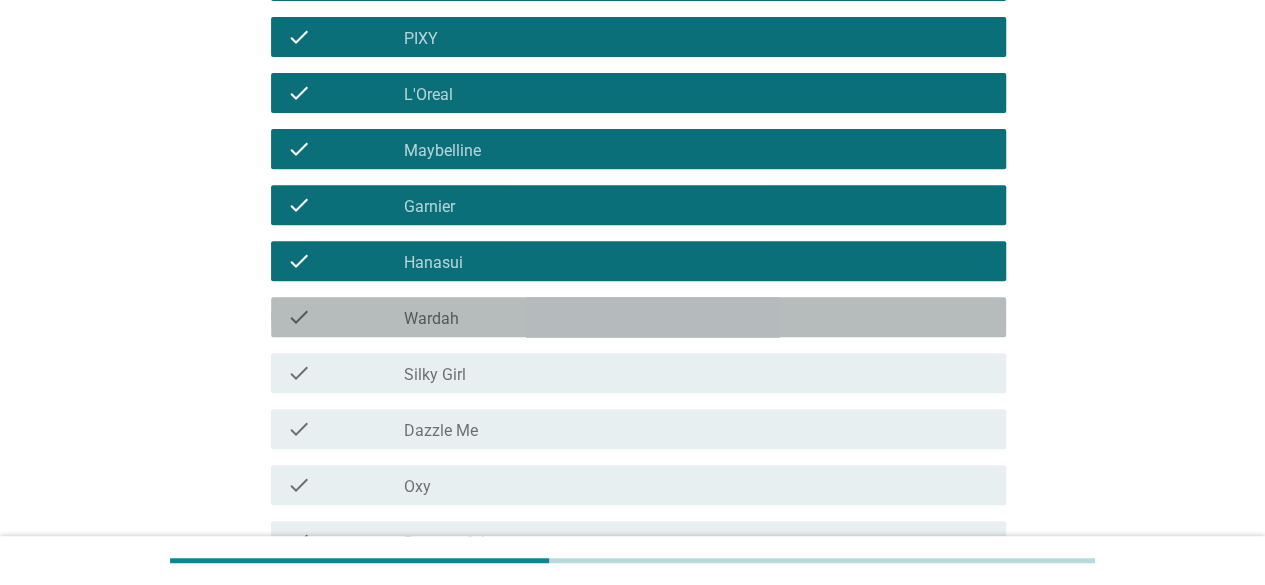 click on "Wardah" at bounding box center [431, 319] 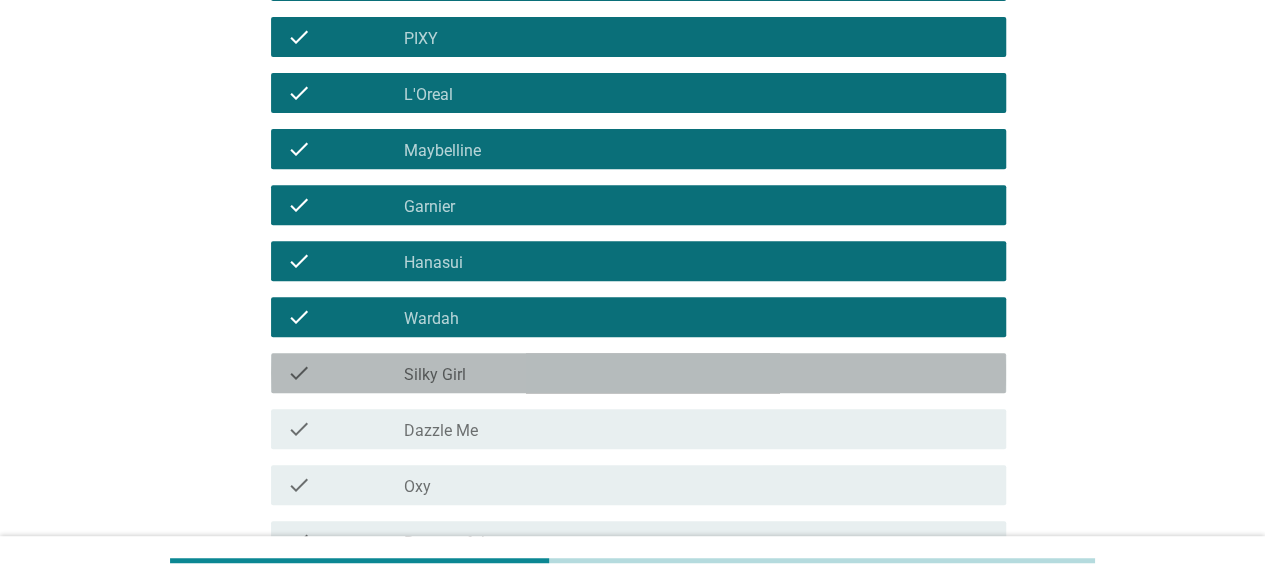 click on "check" at bounding box center (345, 373) 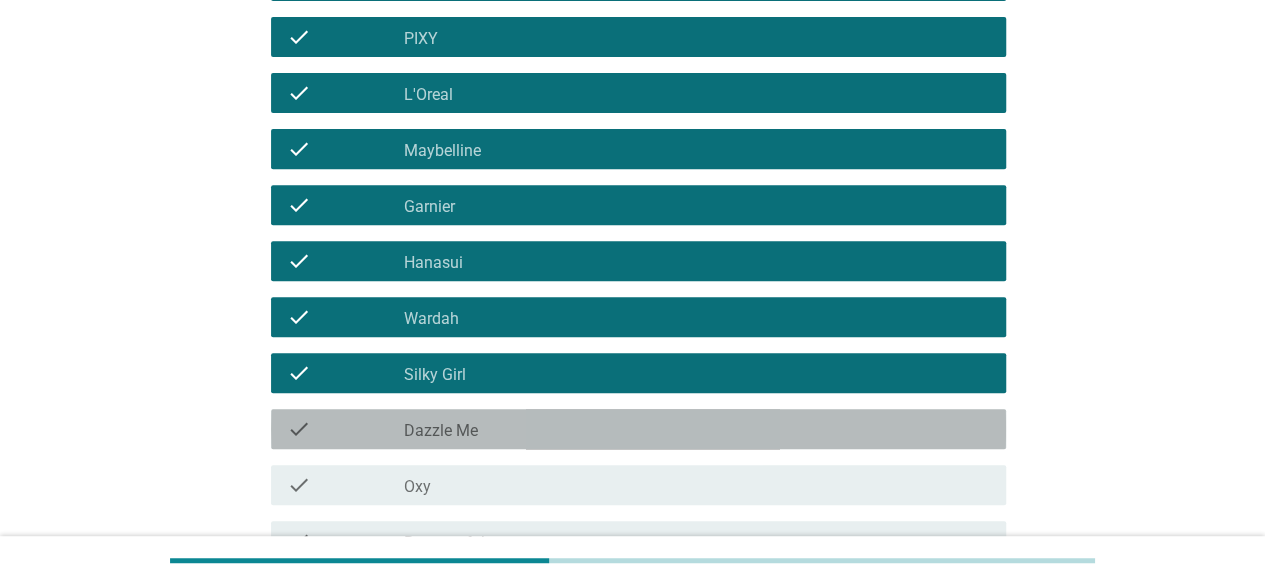 click on "check" at bounding box center (345, 429) 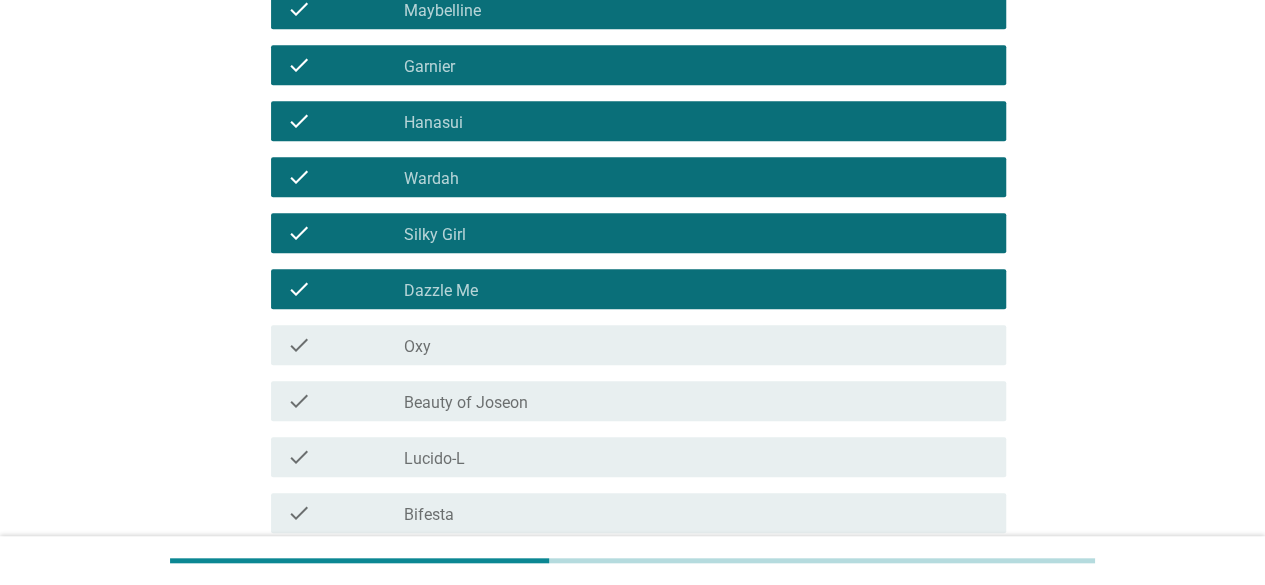 scroll, scrollTop: 455, scrollLeft: 0, axis: vertical 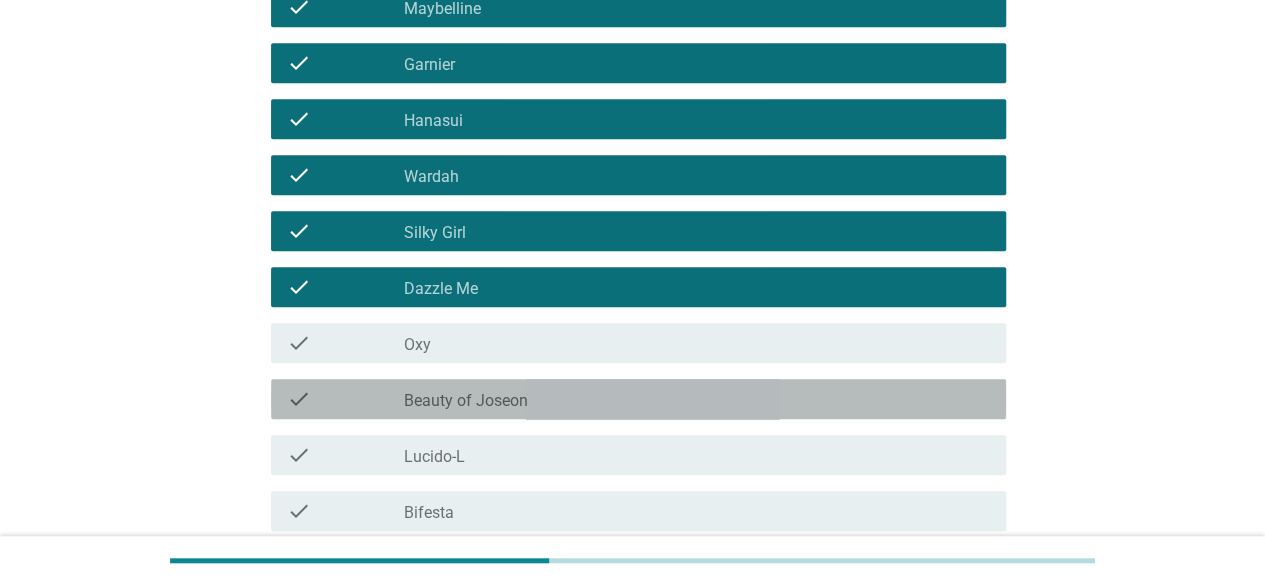 click on "Beauty of Joseon" at bounding box center (466, 401) 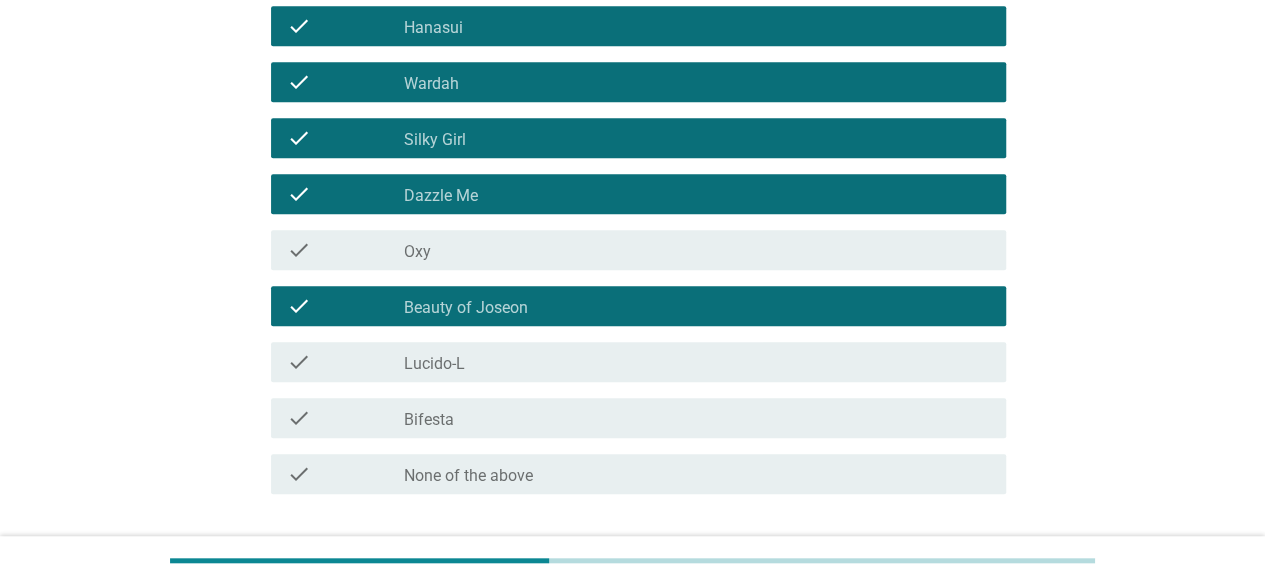 scroll, scrollTop: 551, scrollLeft: 0, axis: vertical 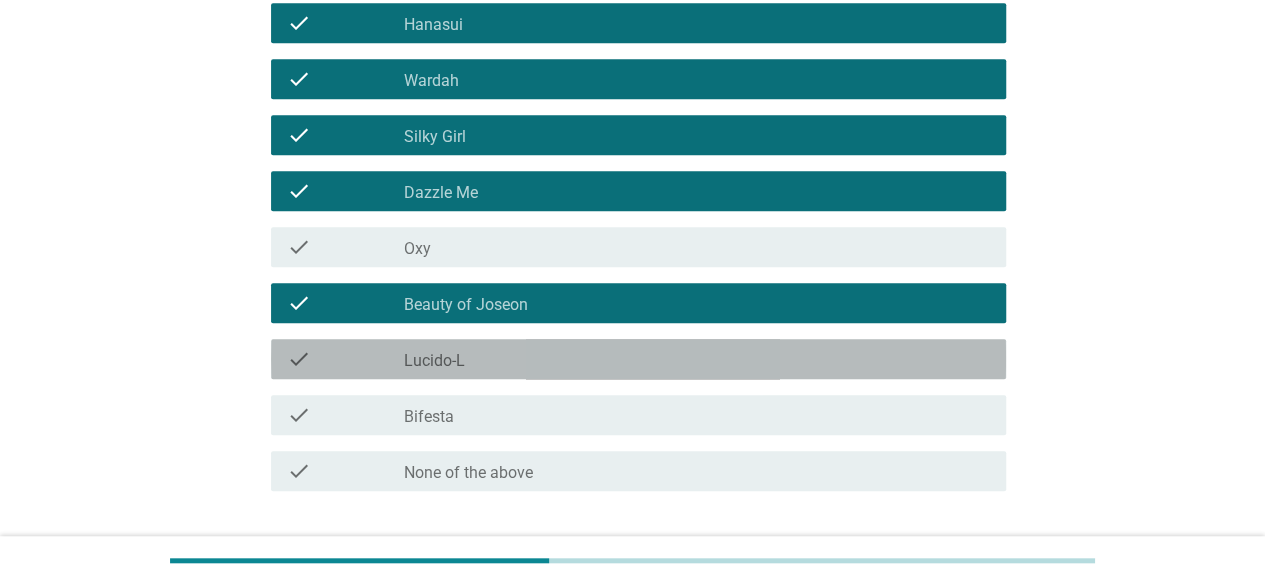 click on "check     check_box_outline_blank Lucido-L" at bounding box center (638, 359) 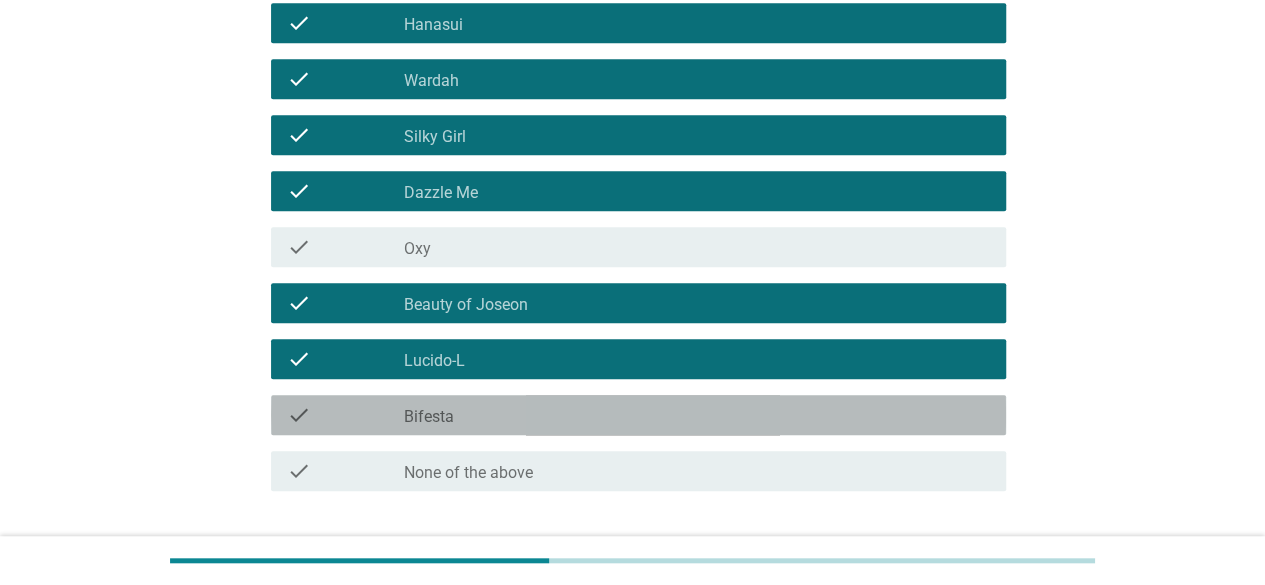 click on "Bifesta" at bounding box center [429, 417] 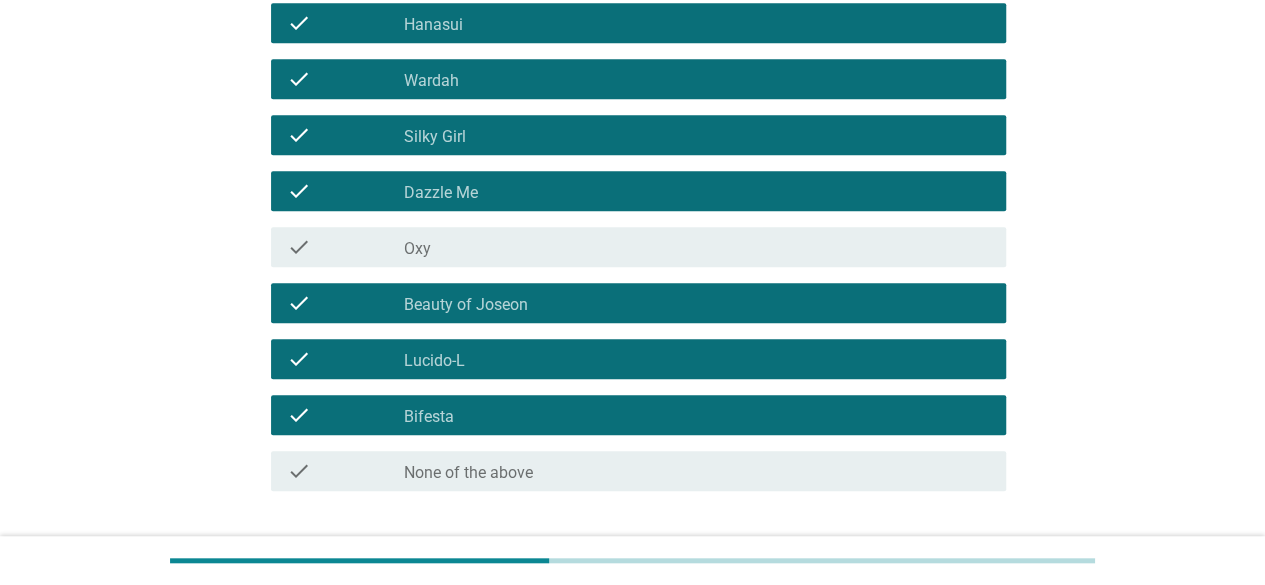 scroll, scrollTop: 690, scrollLeft: 0, axis: vertical 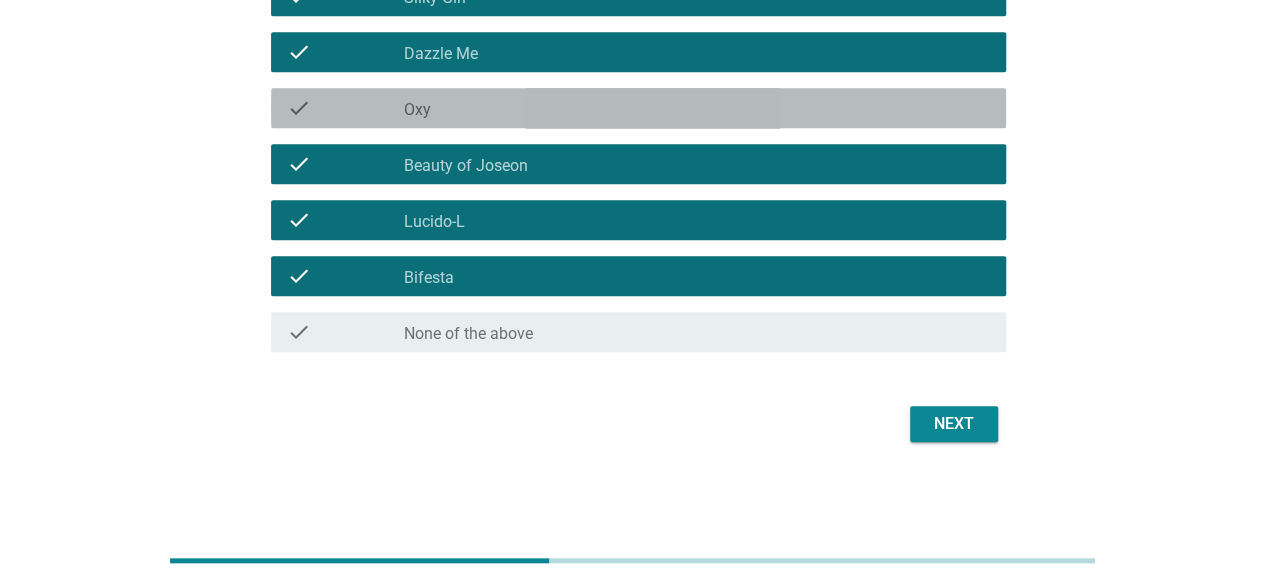 click on "check     check_box_outline_blank Oxy" at bounding box center (638, 108) 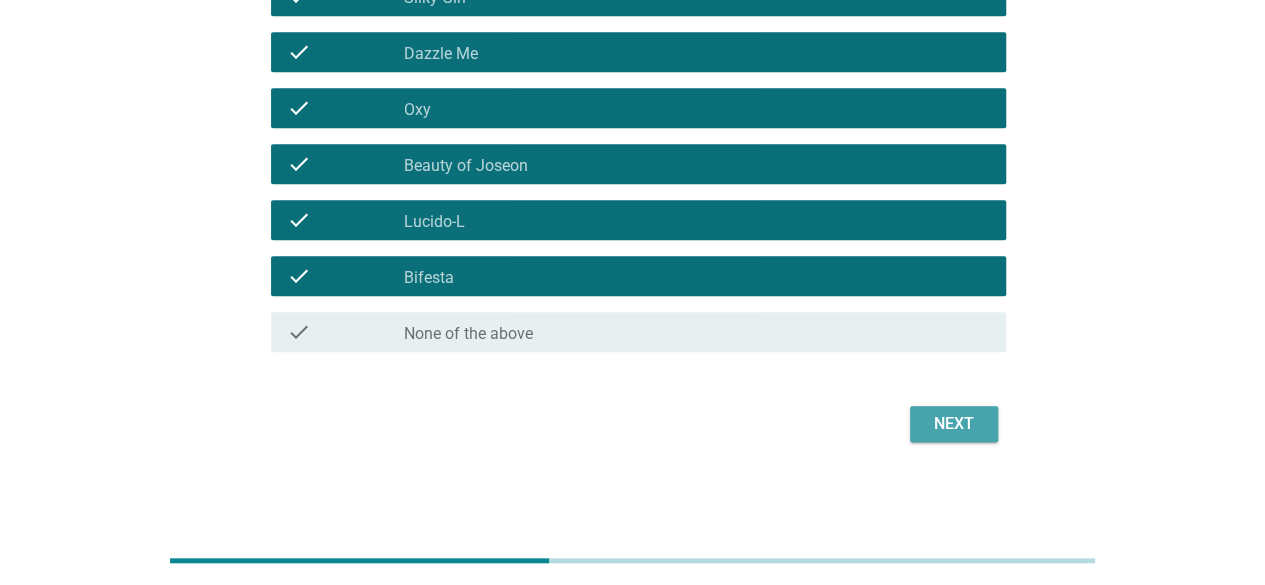 click on "Next" at bounding box center (954, 424) 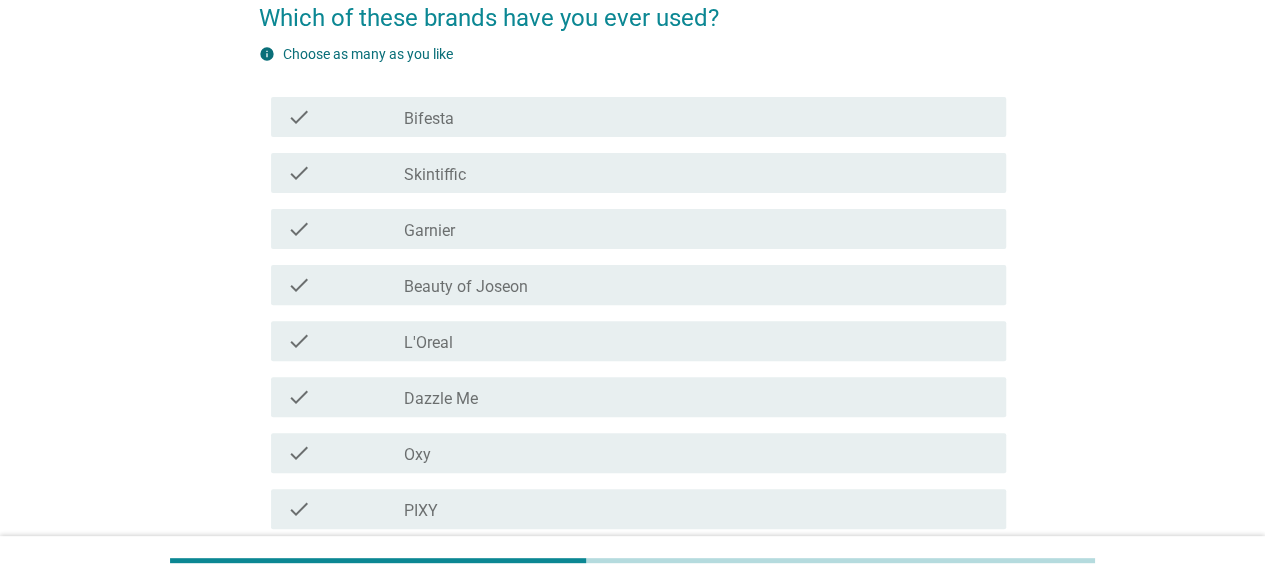 scroll, scrollTop: 176, scrollLeft: 0, axis: vertical 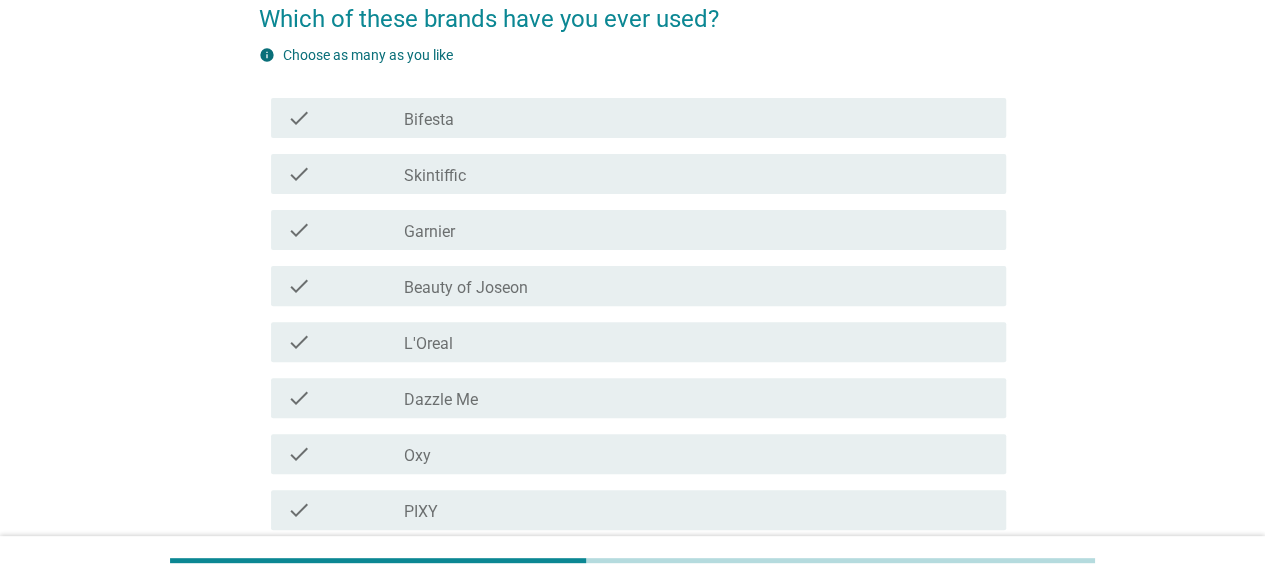 click on "check     check_box_outline_blank Bifesta" at bounding box center (632, 118) 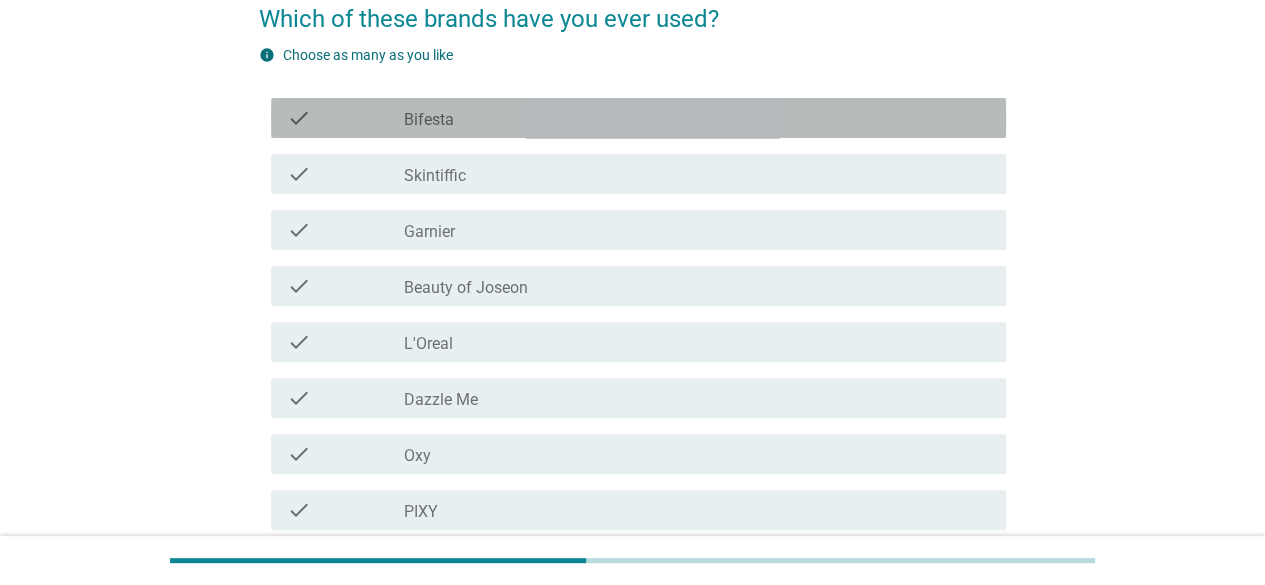 click on "check_box_outline_blank Bifesta" at bounding box center (697, 118) 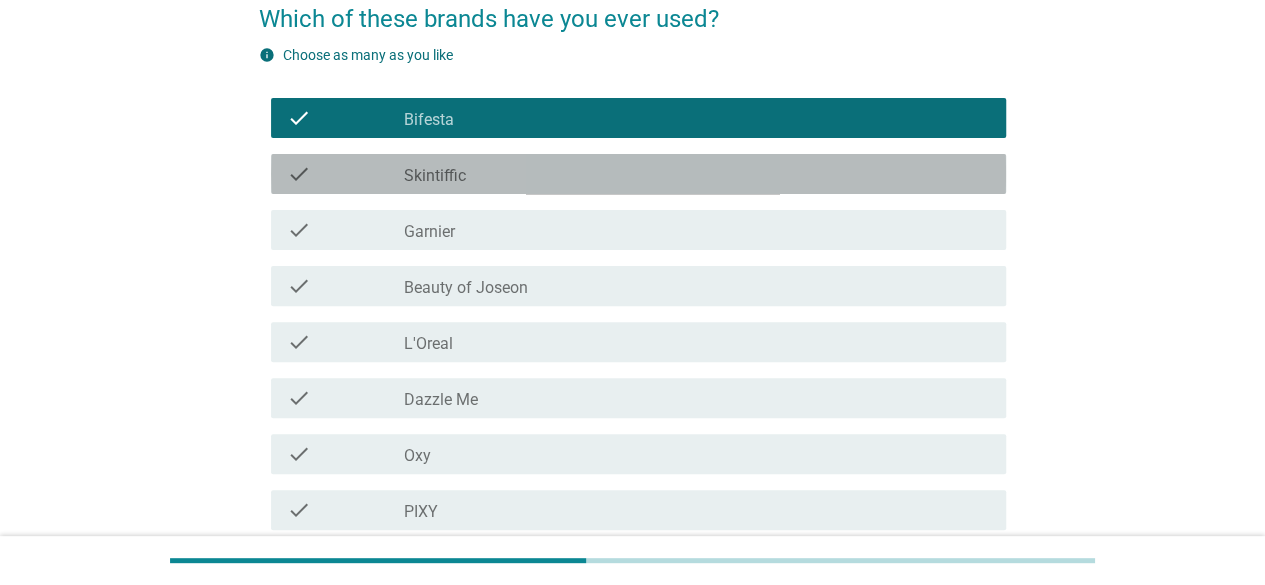 click on "Skintiffic" at bounding box center [435, 176] 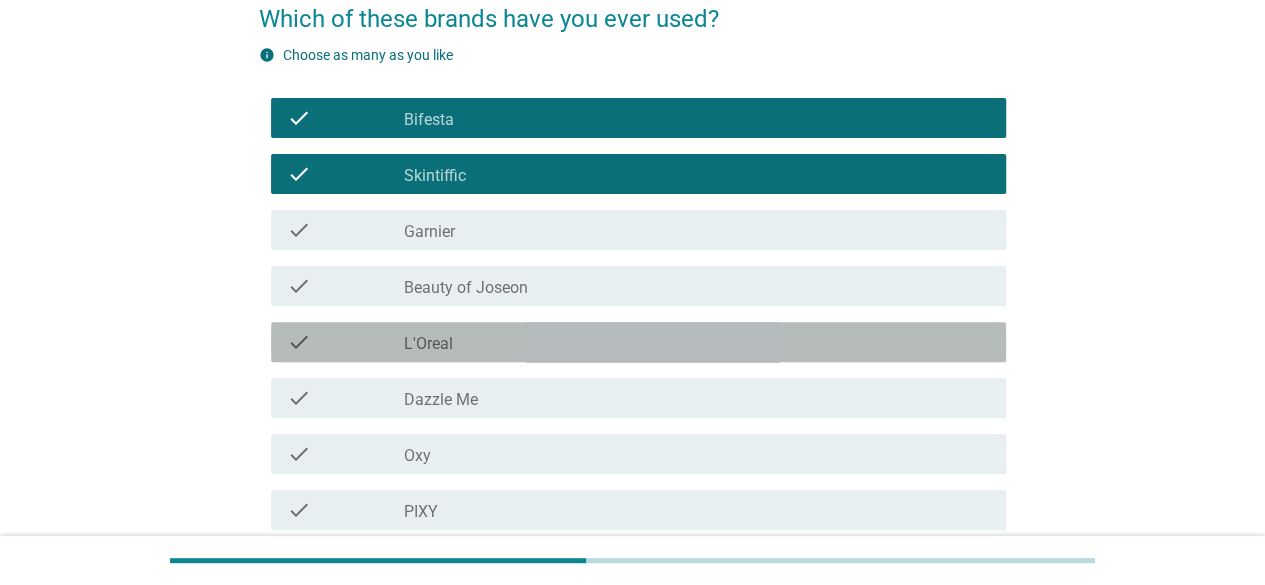 click on "L'Oreal" at bounding box center [428, 344] 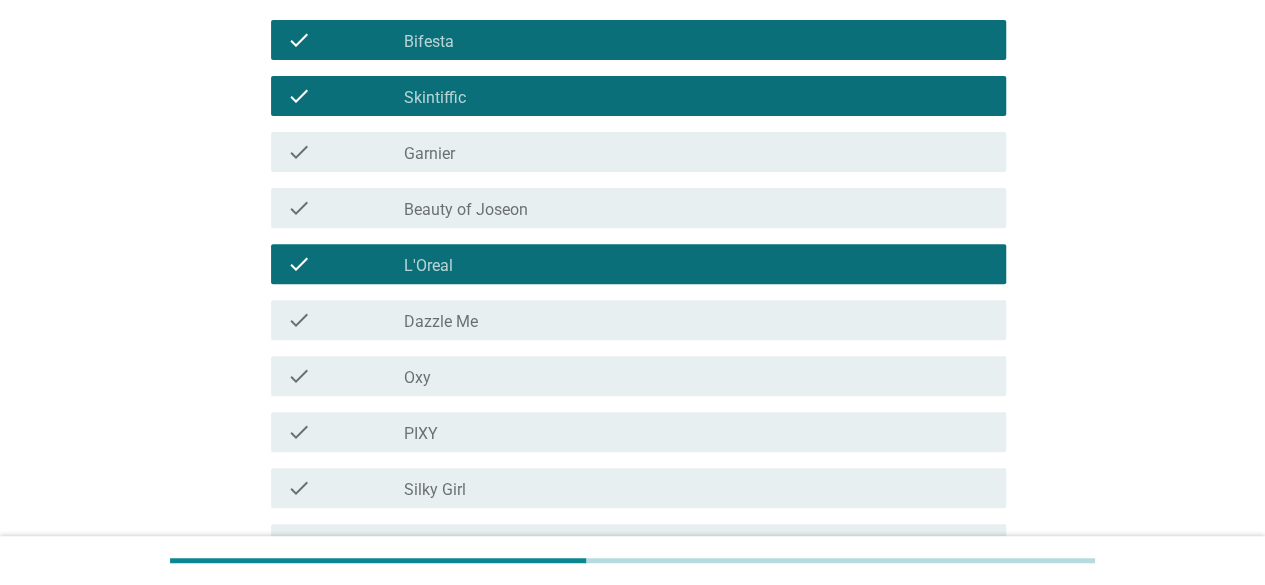 scroll, scrollTop: 257, scrollLeft: 0, axis: vertical 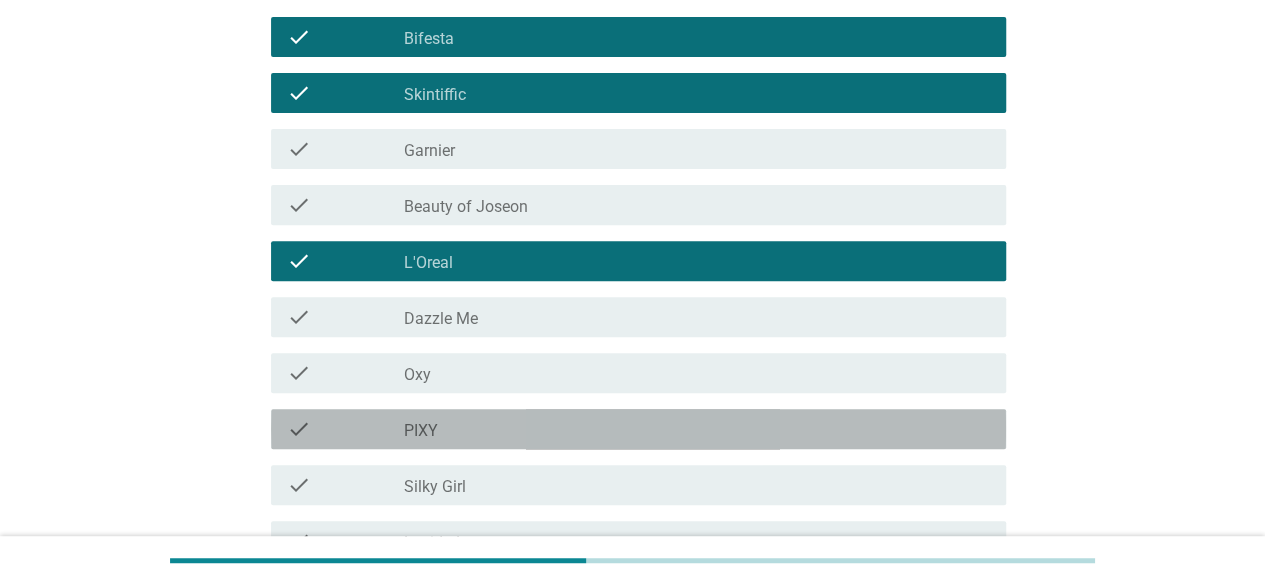 click on "check     check_box_outline_blank PIXY" at bounding box center [638, 429] 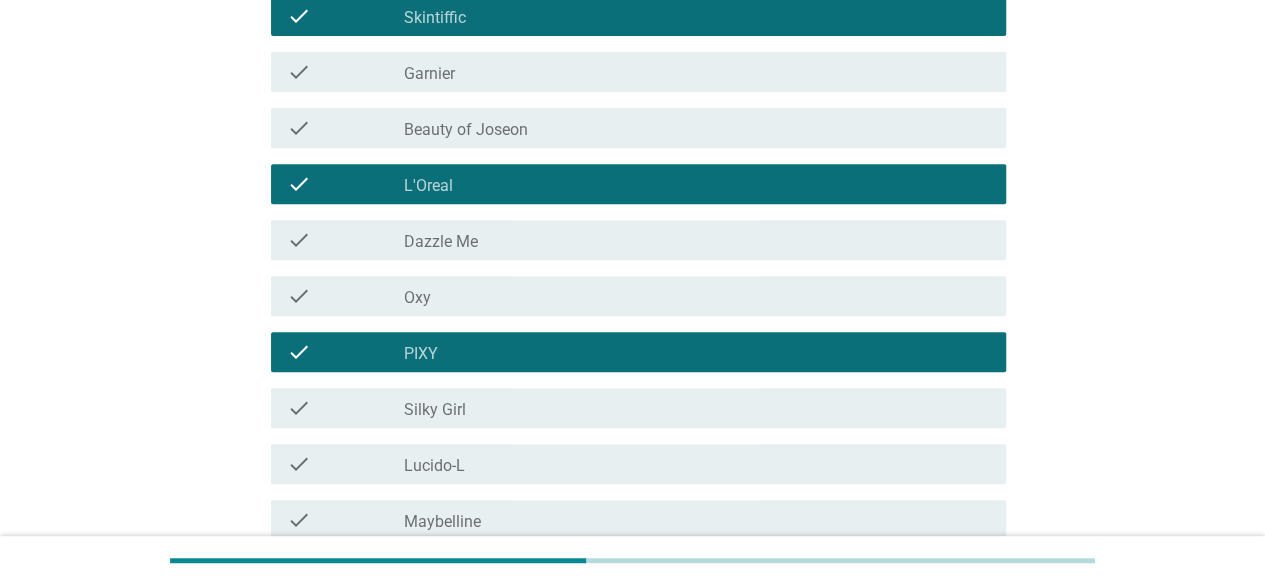 click on "Silky Girl" at bounding box center (435, 410) 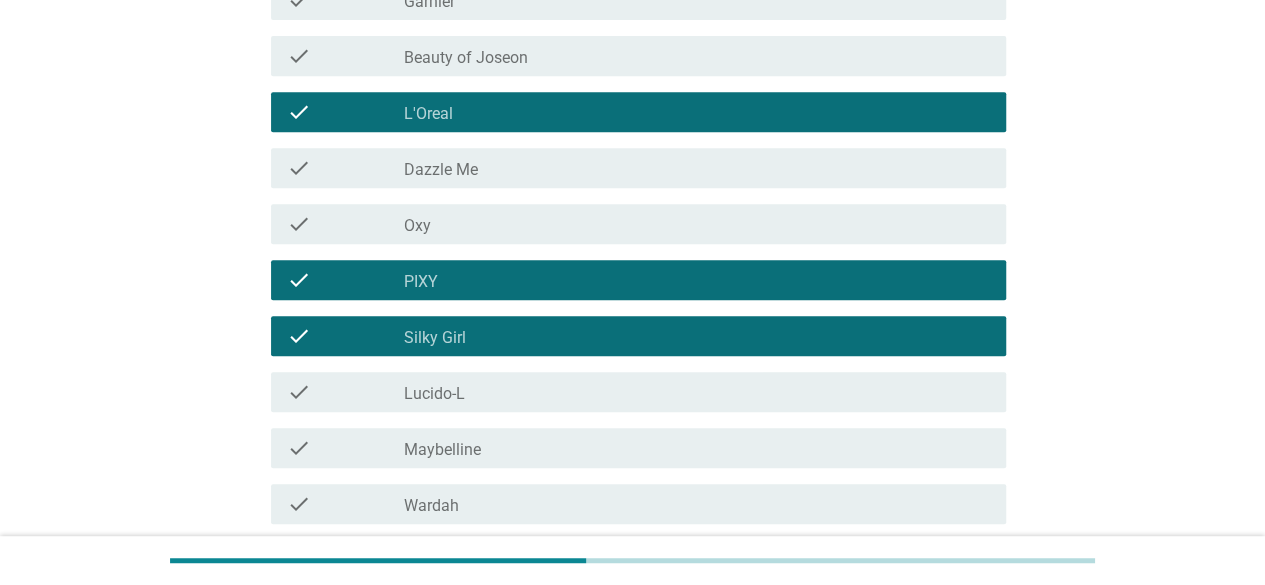 click on "Lucido-L" at bounding box center (434, 394) 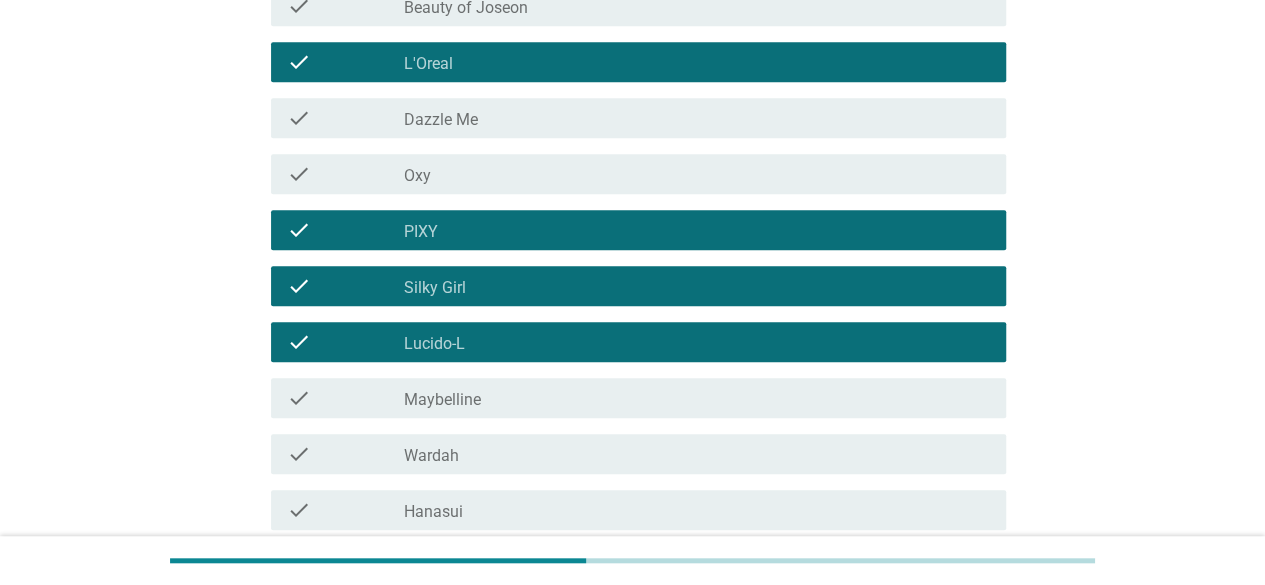 scroll, scrollTop: 458, scrollLeft: 0, axis: vertical 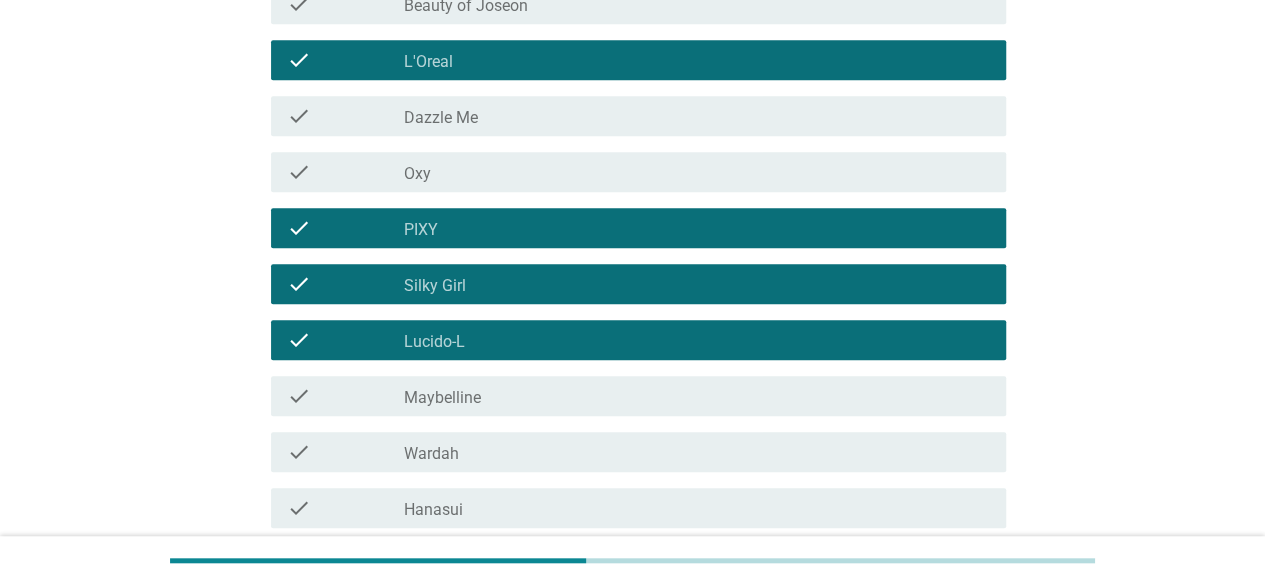 click on "Maybelline" at bounding box center [442, 398] 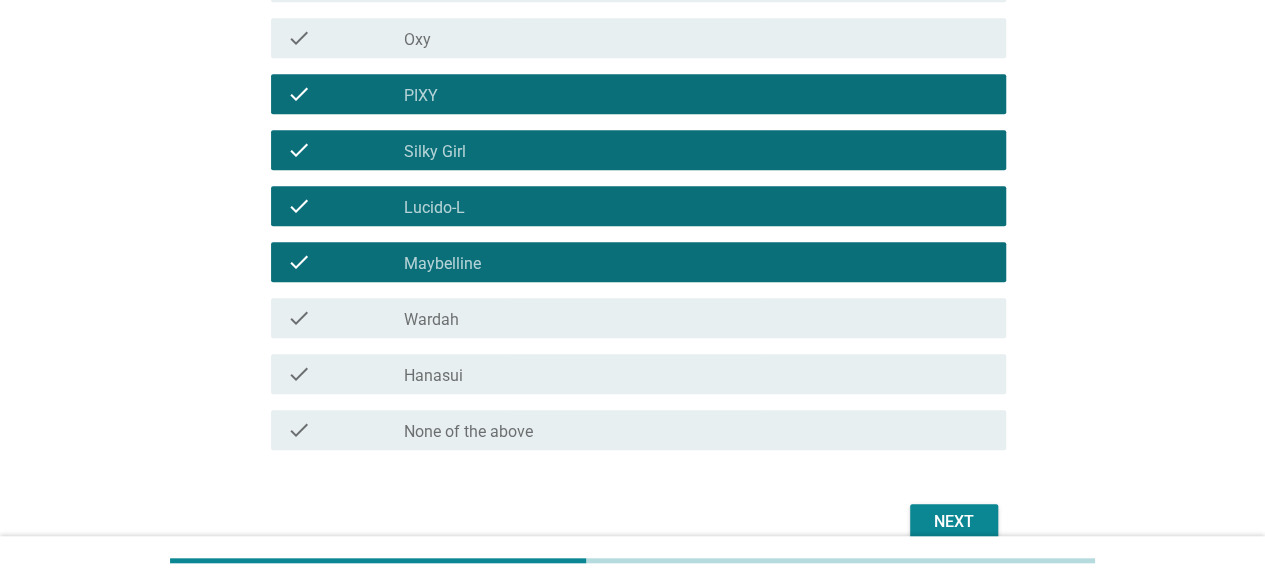 scroll, scrollTop: 624, scrollLeft: 0, axis: vertical 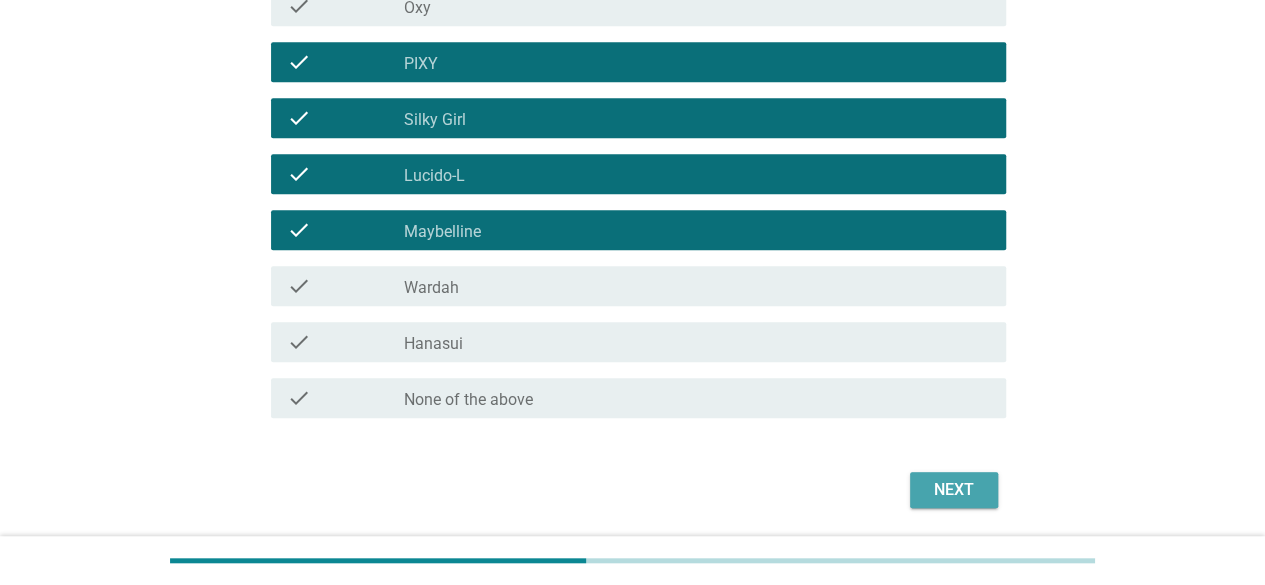 click on "Next" at bounding box center [954, 490] 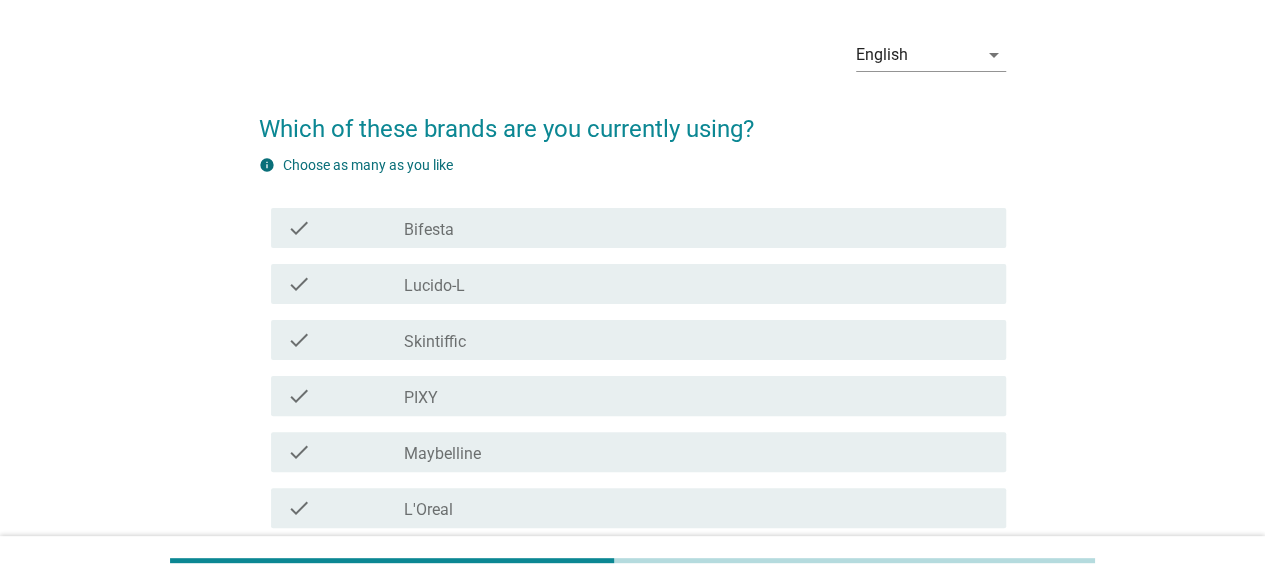 scroll, scrollTop: 67, scrollLeft: 0, axis: vertical 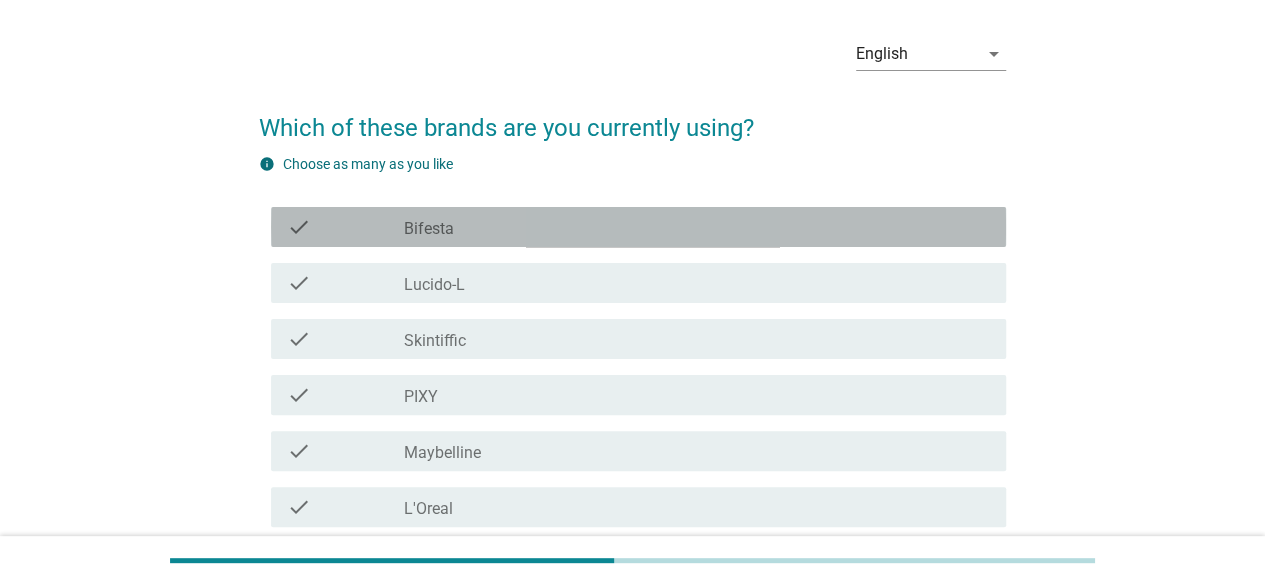 click on "Bifesta" at bounding box center [429, 229] 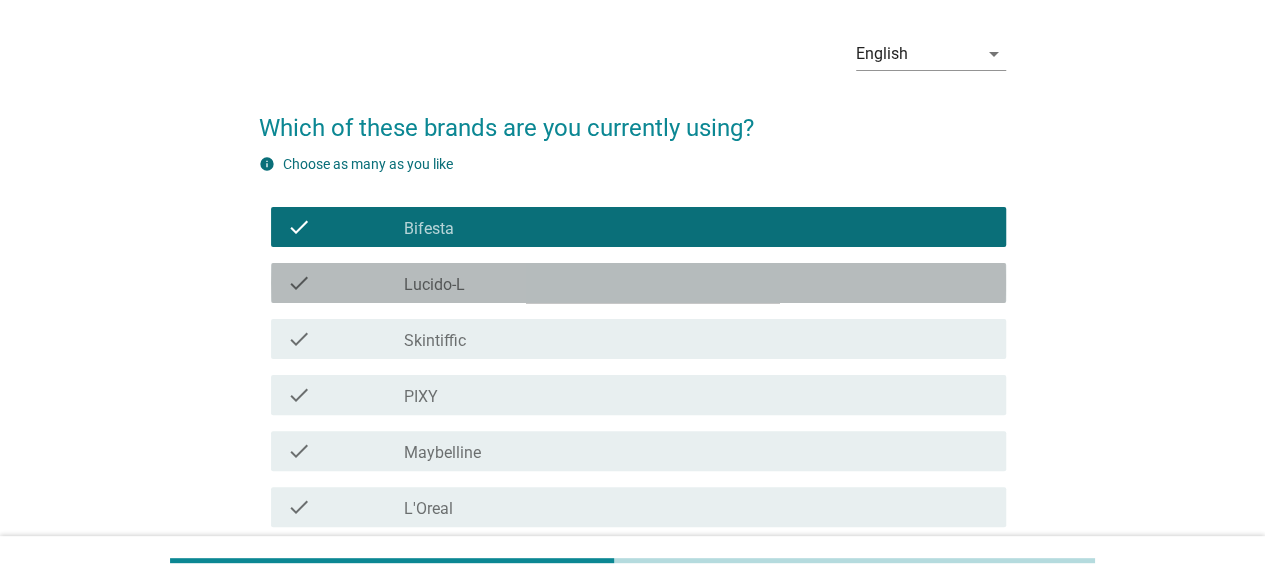 click on "check_box_outline_blank Lucido-L" at bounding box center [697, 283] 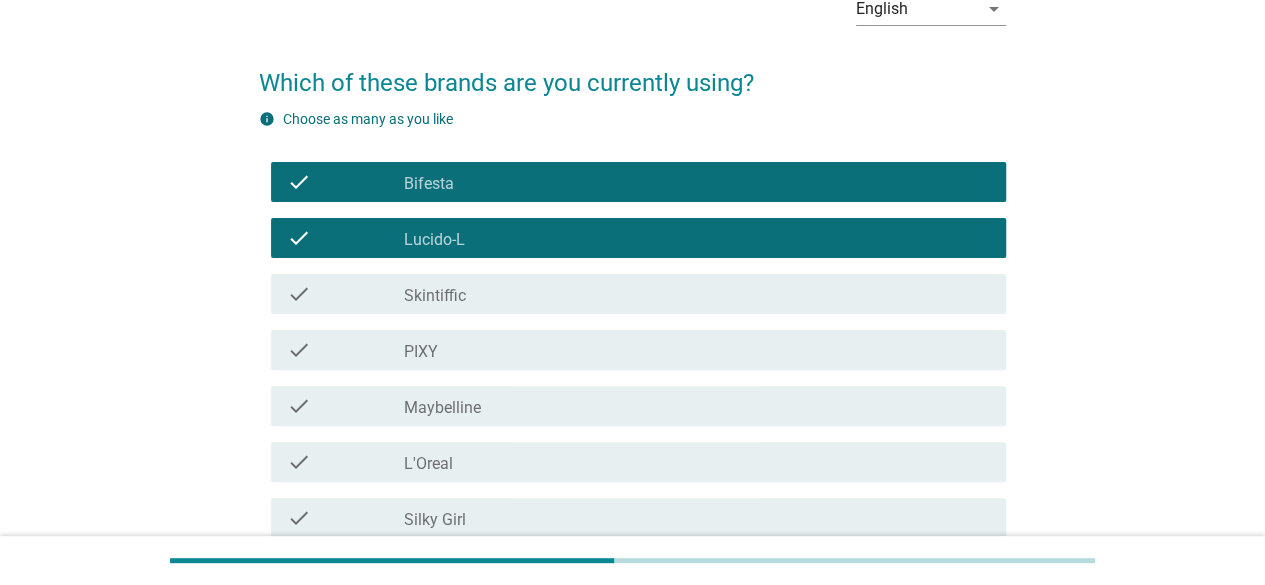 scroll, scrollTop: 123, scrollLeft: 0, axis: vertical 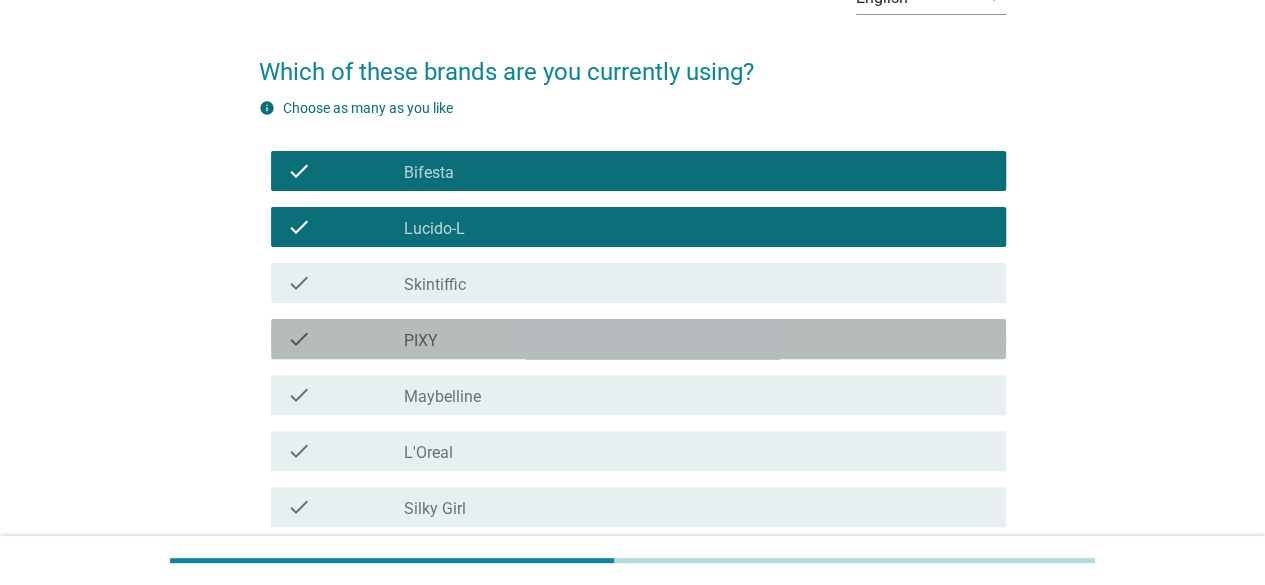 click on "check_box_outline_blank PIXY" at bounding box center [697, 339] 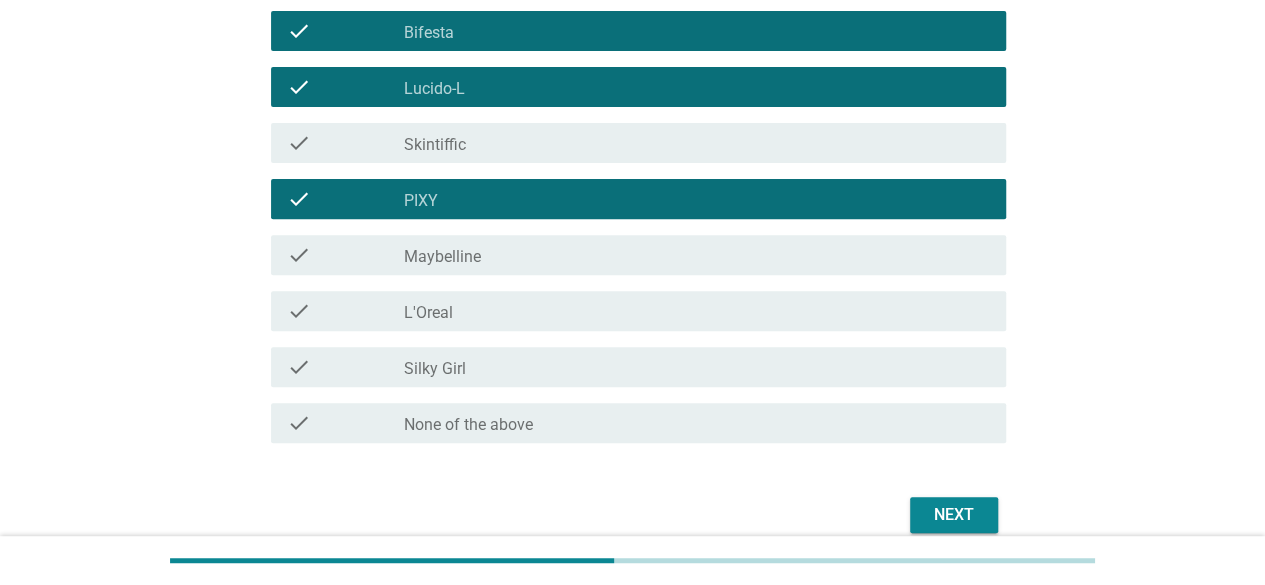 scroll, scrollTop: 265, scrollLeft: 0, axis: vertical 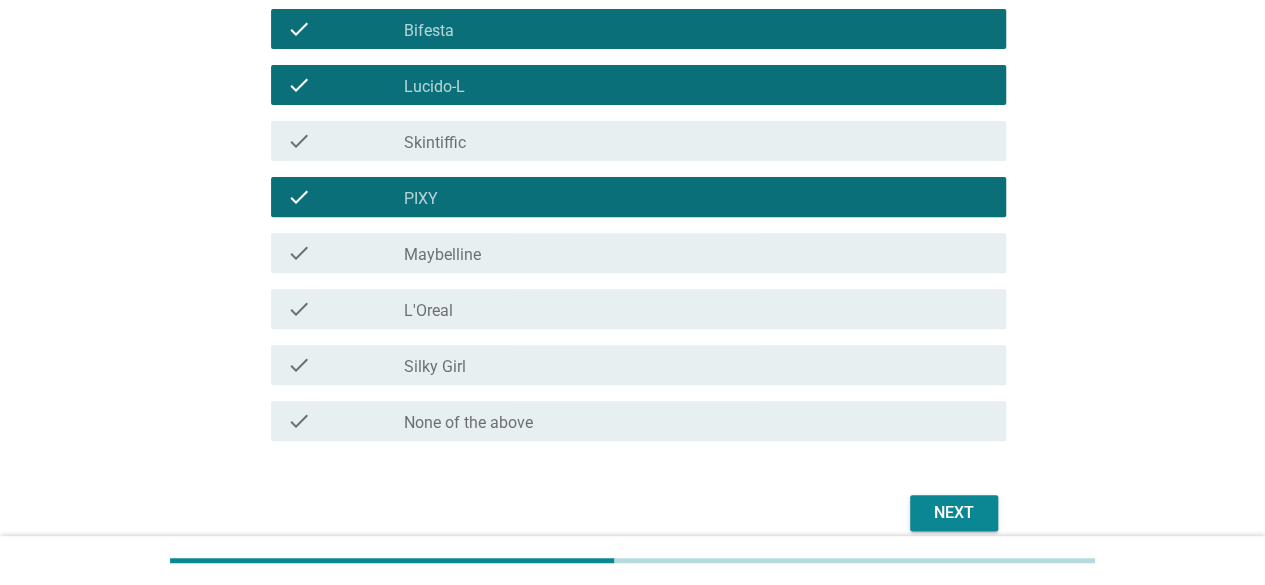 click on "check     check_box_outline_blank Silky Girl" at bounding box center (632, 365) 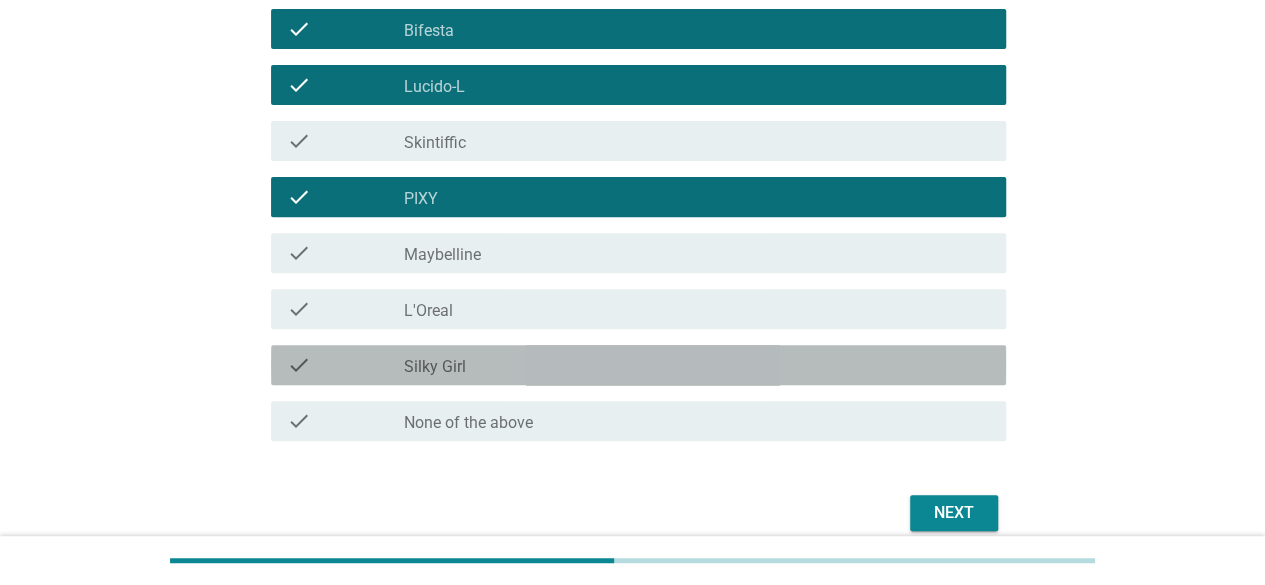 click on "Silky Girl" at bounding box center (435, 367) 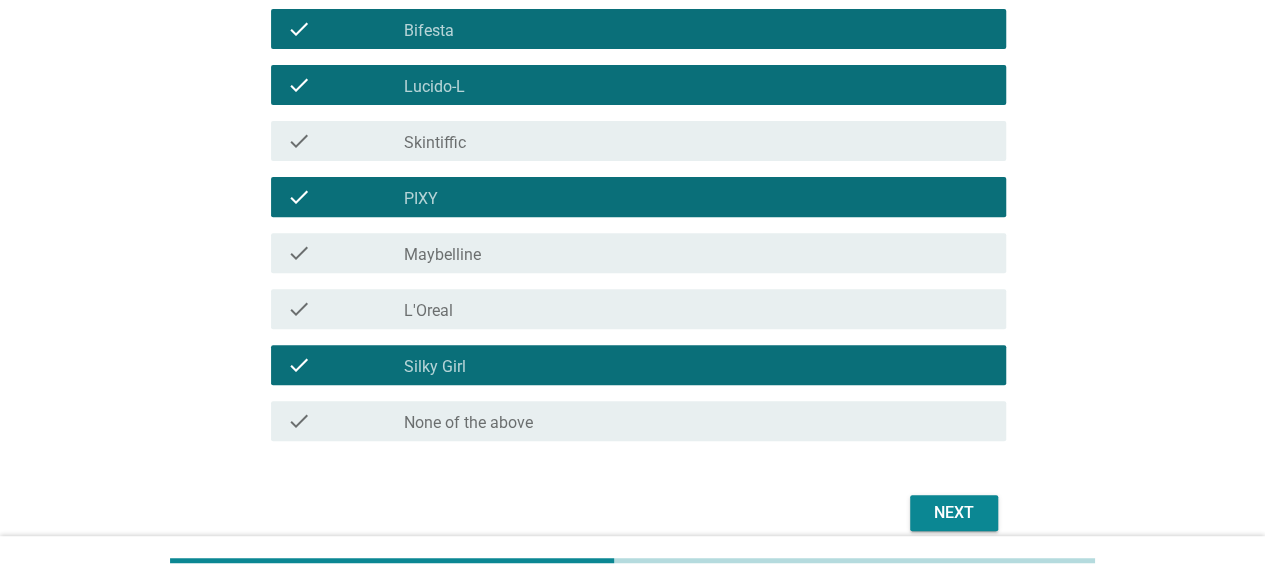 click on "Next" at bounding box center (632, 513) 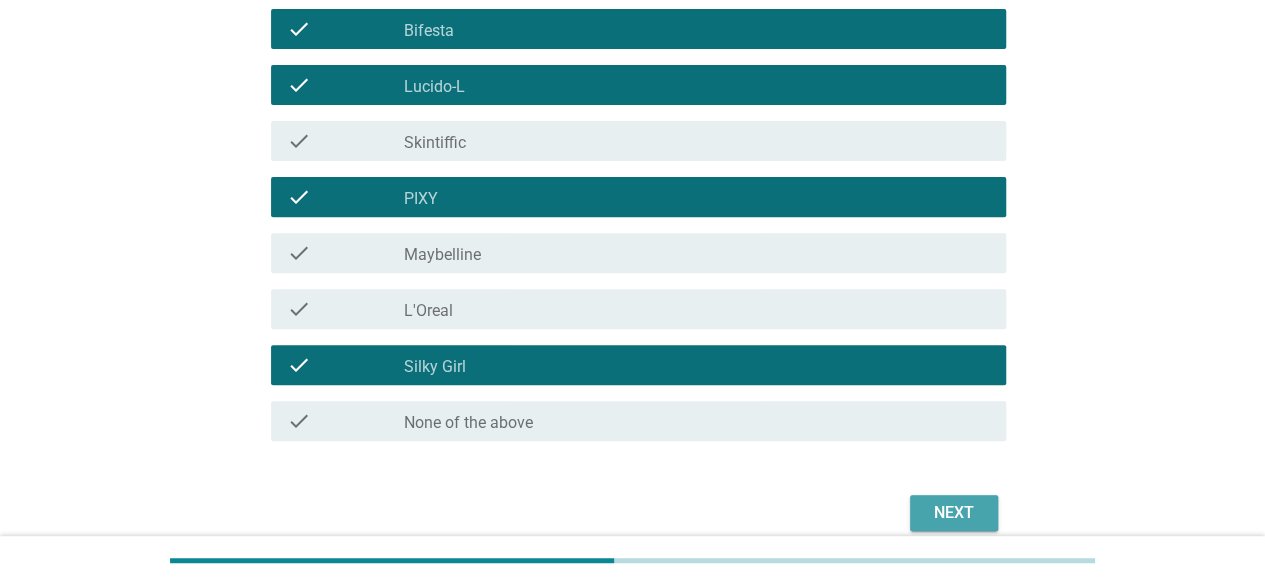 click on "Next" at bounding box center (954, 513) 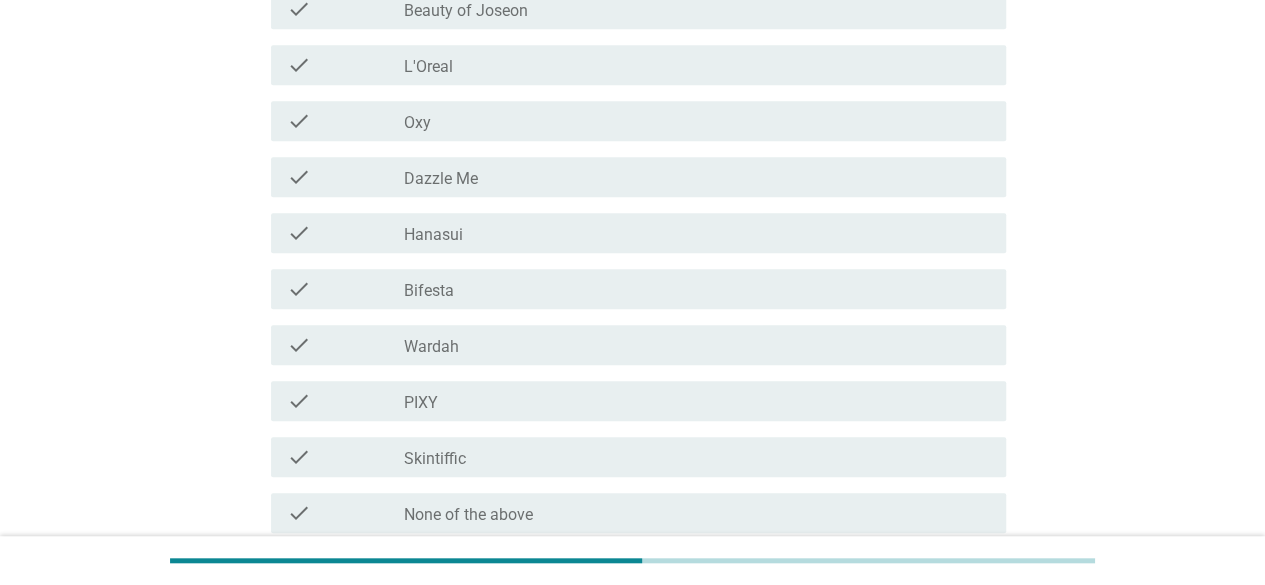 scroll, scrollTop: 517, scrollLeft: 0, axis: vertical 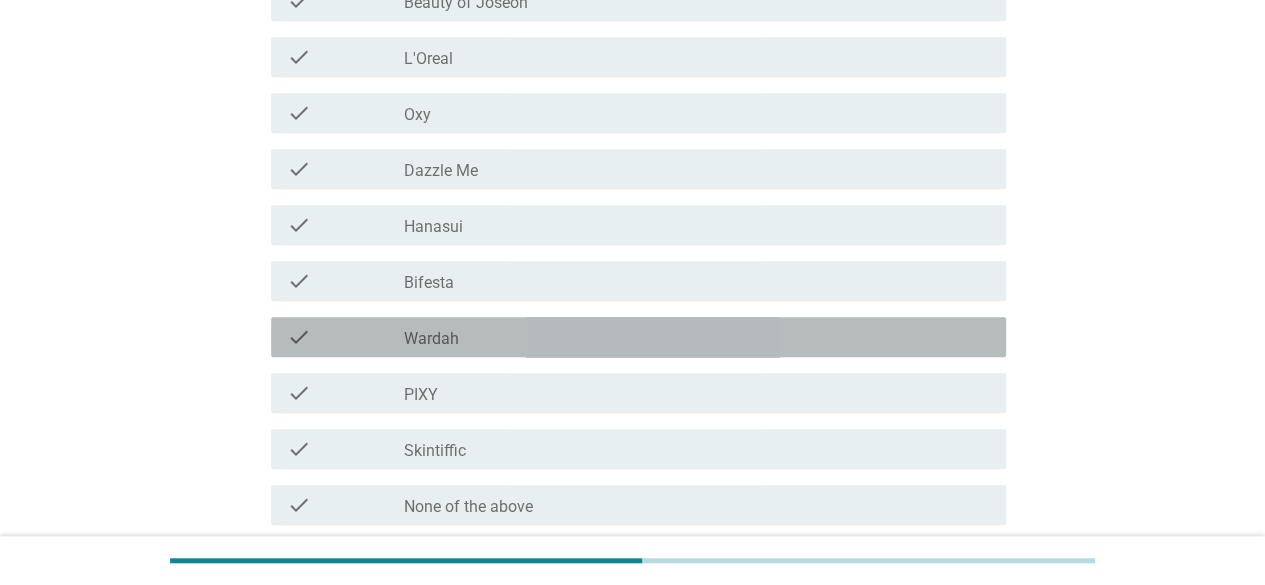 click on "check     check_box_outline_blank Wardah" at bounding box center (638, 337) 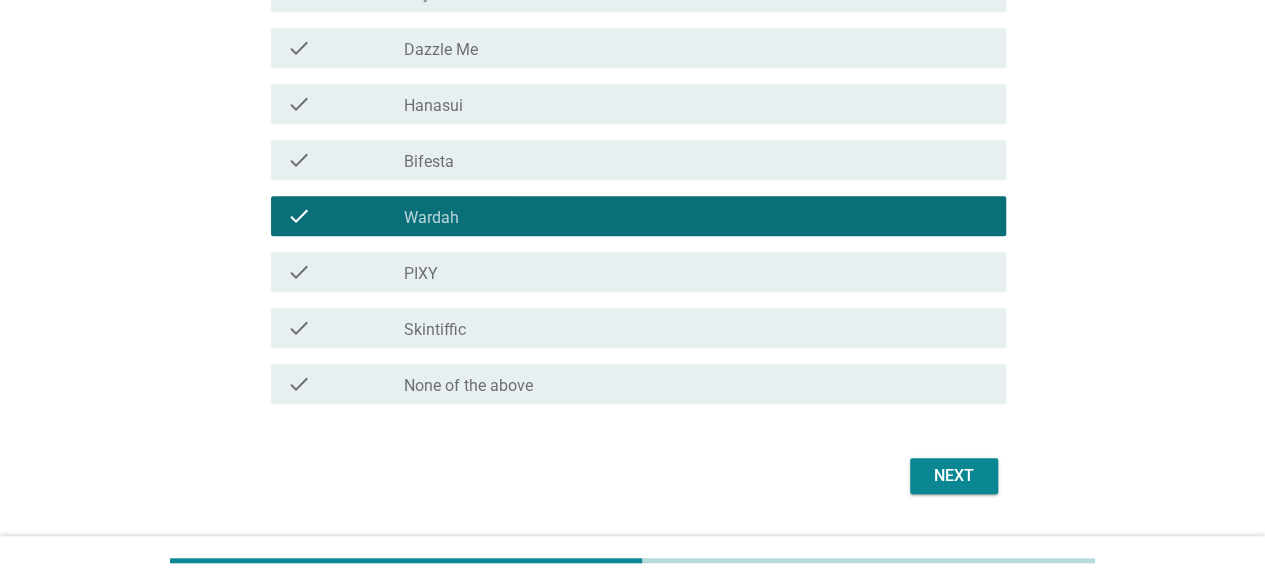 scroll, scrollTop: 639, scrollLeft: 0, axis: vertical 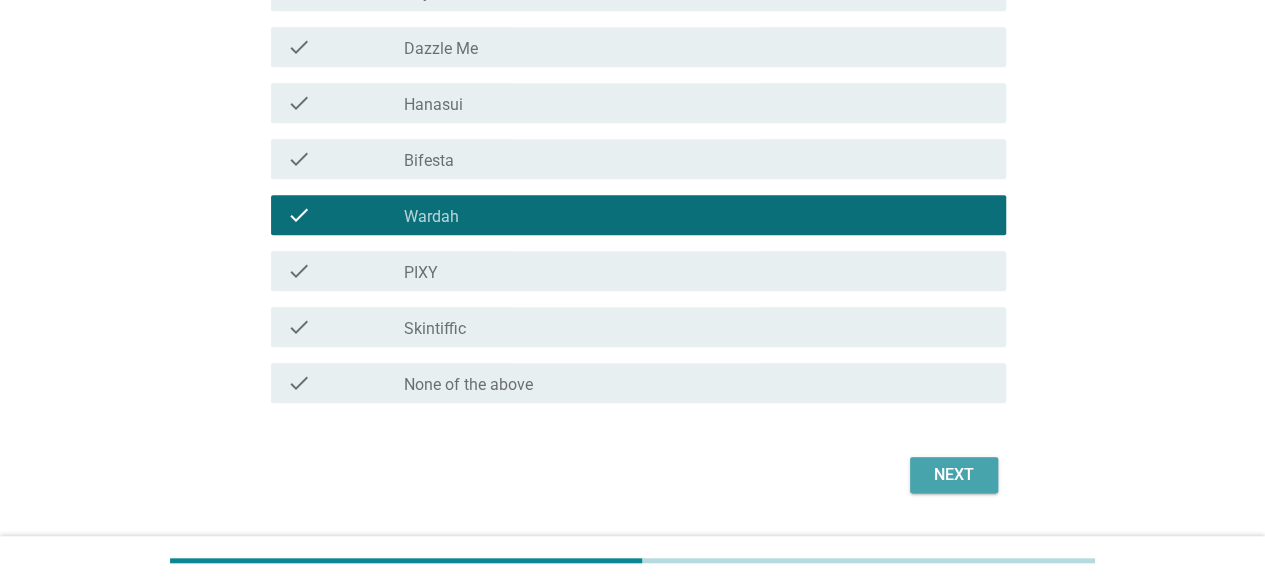 click on "Next" at bounding box center [954, 475] 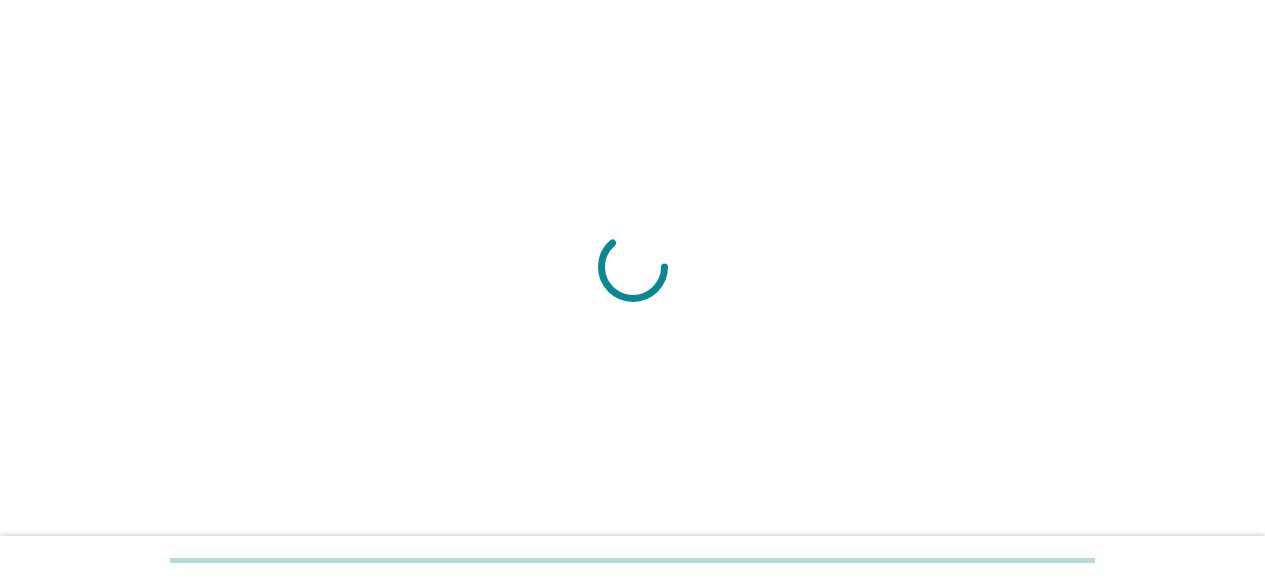 scroll, scrollTop: 0, scrollLeft: 0, axis: both 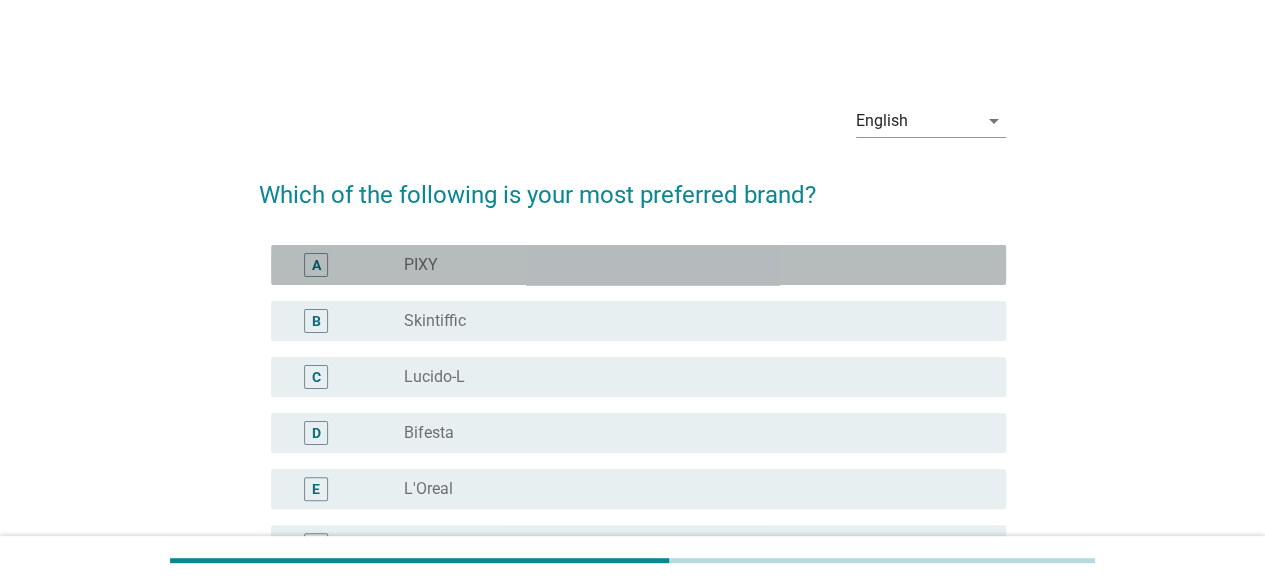 click on "PIXY" at bounding box center (421, 265) 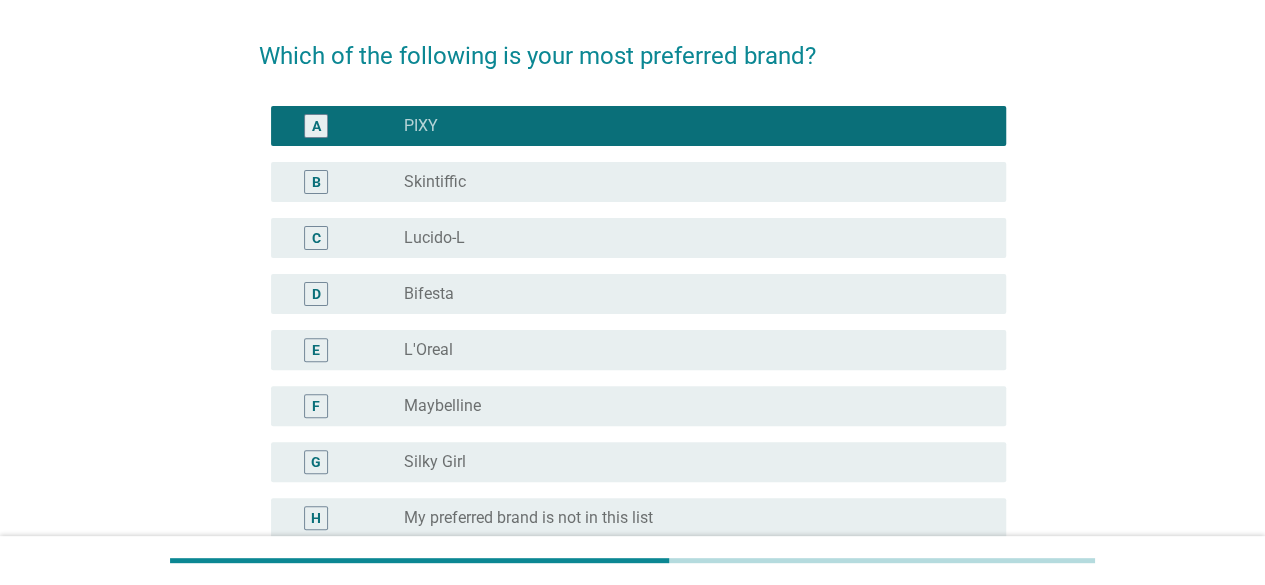 scroll, scrollTop: 140, scrollLeft: 0, axis: vertical 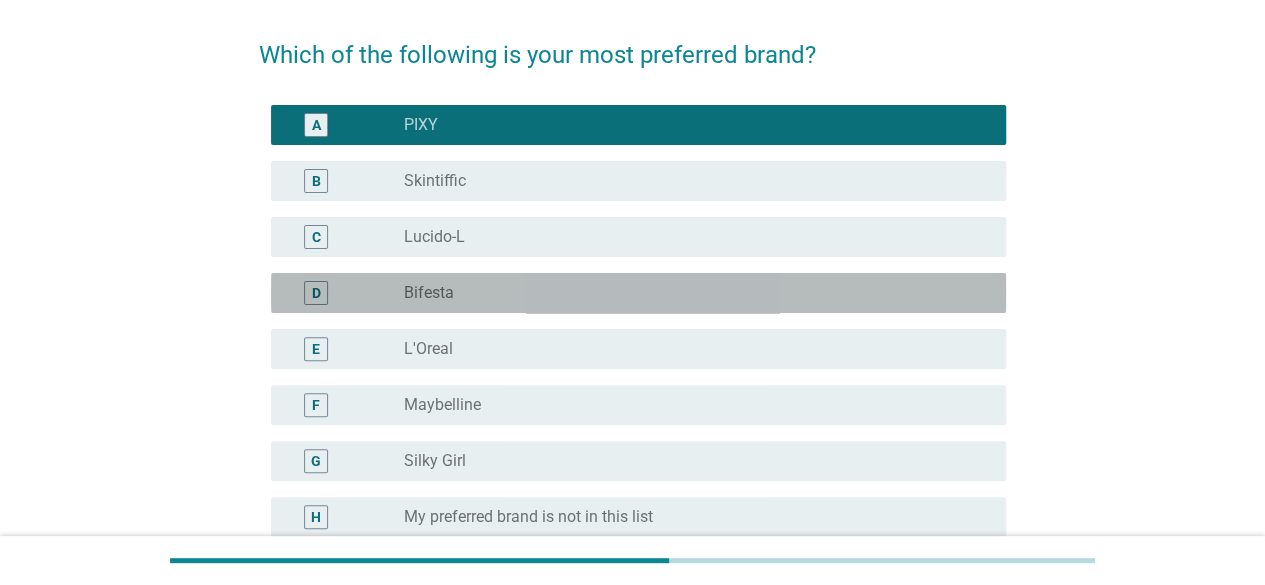 click on "radio_button_unchecked Bifesta" at bounding box center (697, 293) 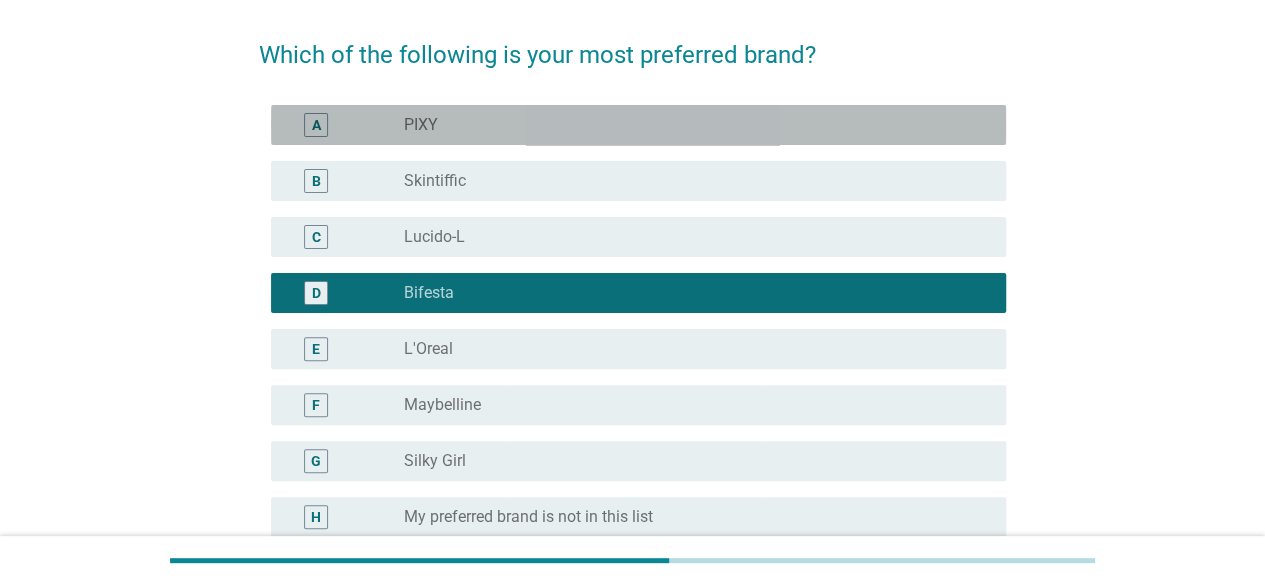 click on "radio_button_unchecked PIXY" at bounding box center [689, 125] 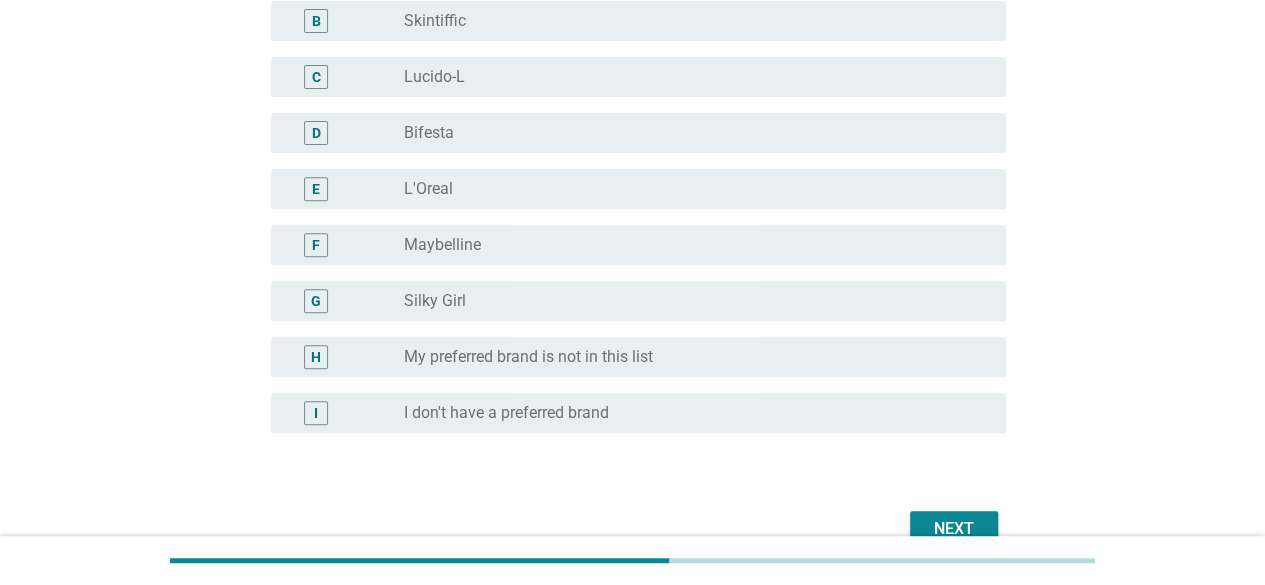 scroll, scrollTop: 309, scrollLeft: 0, axis: vertical 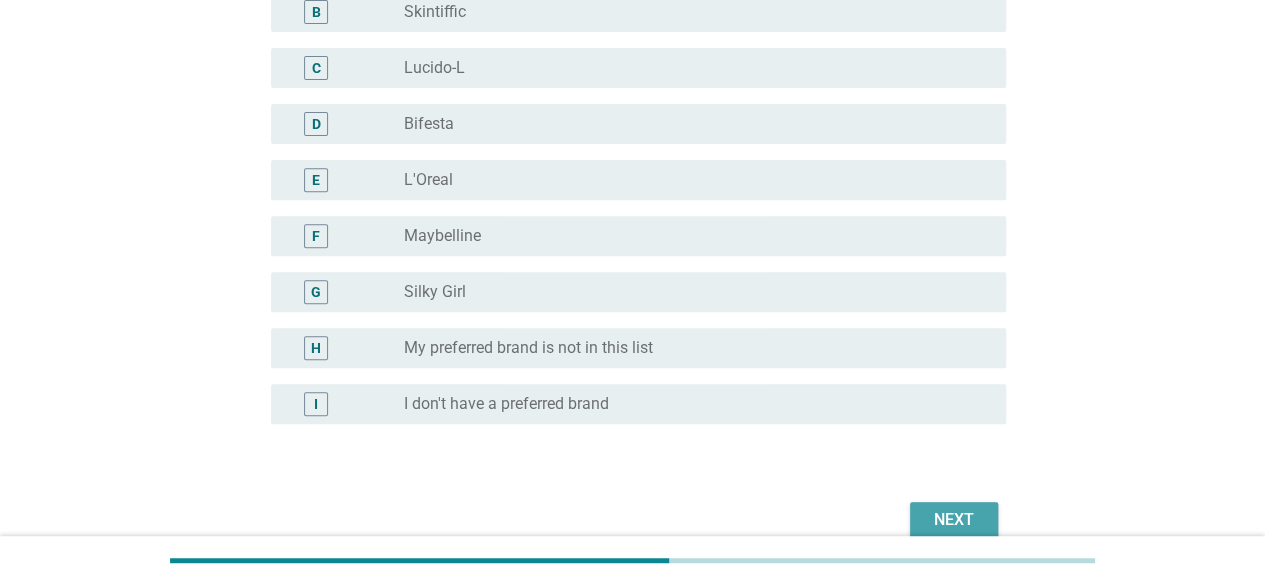 click on "Next" at bounding box center [954, 520] 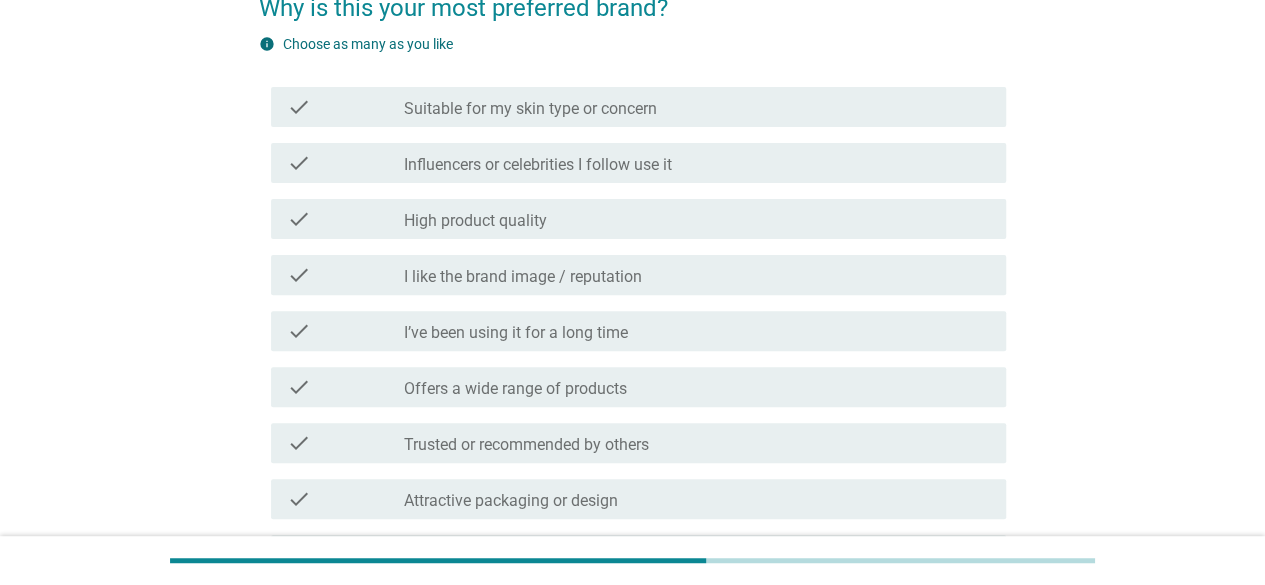 scroll, scrollTop: 189, scrollLeft: 0, axis: vertical 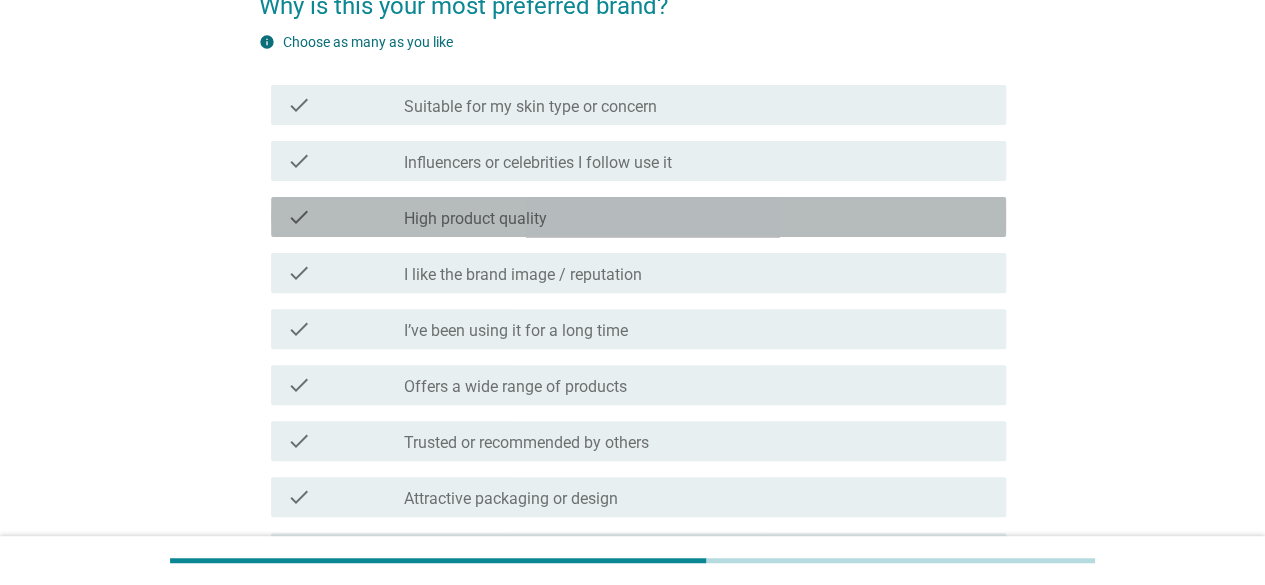 click on "High product quality" at bounding box center (475, 219) 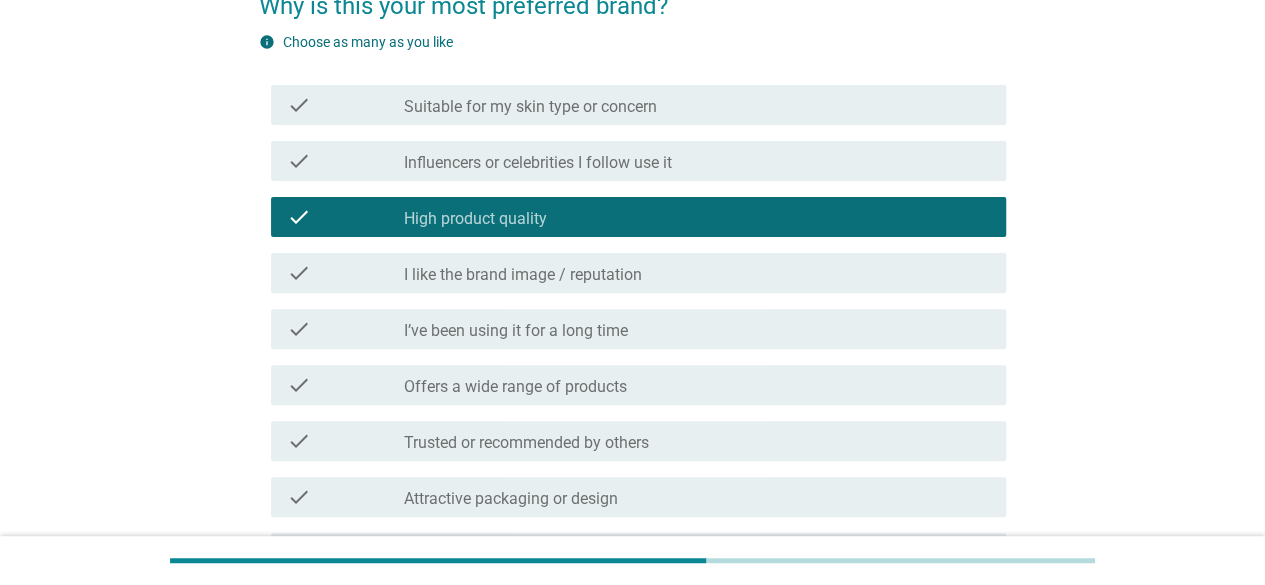 click on "check" at bounding box center [345, 329] 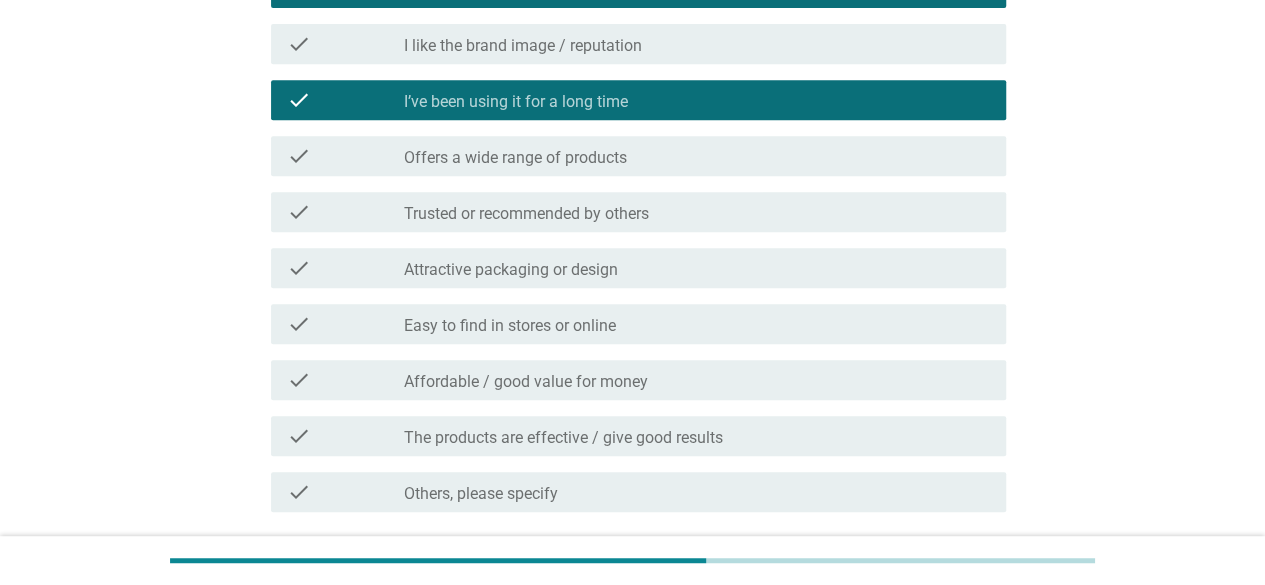 scroll, scrollTop: 423, scrollLeft: 0, axis: vertical 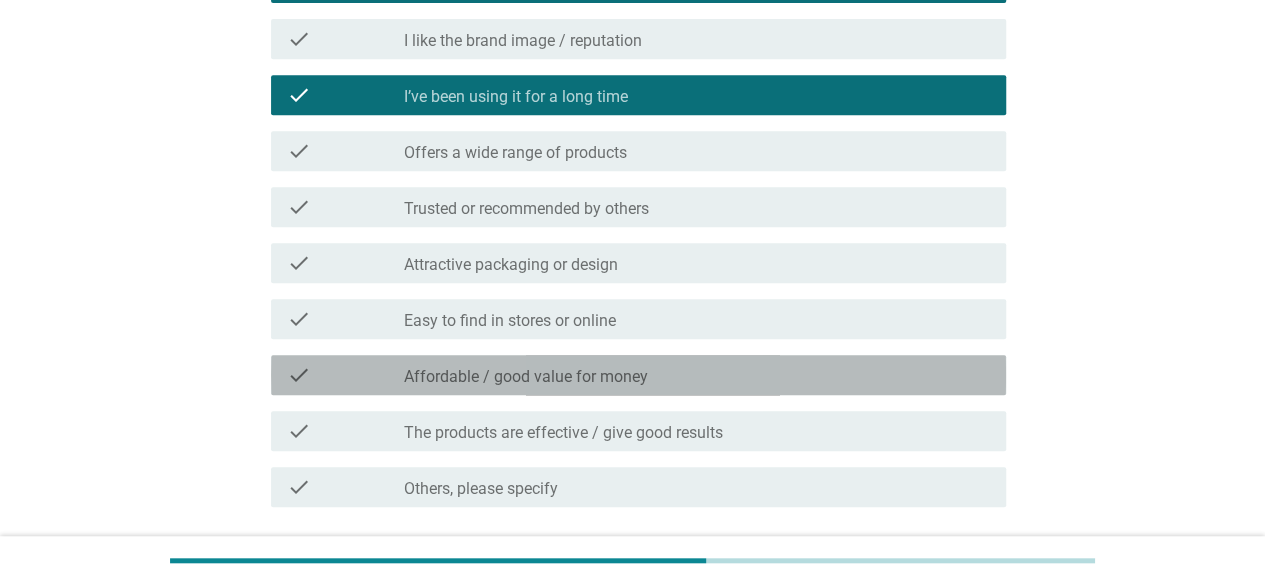 click on "Affordable / good value for money" at bounding box center [526, 377] 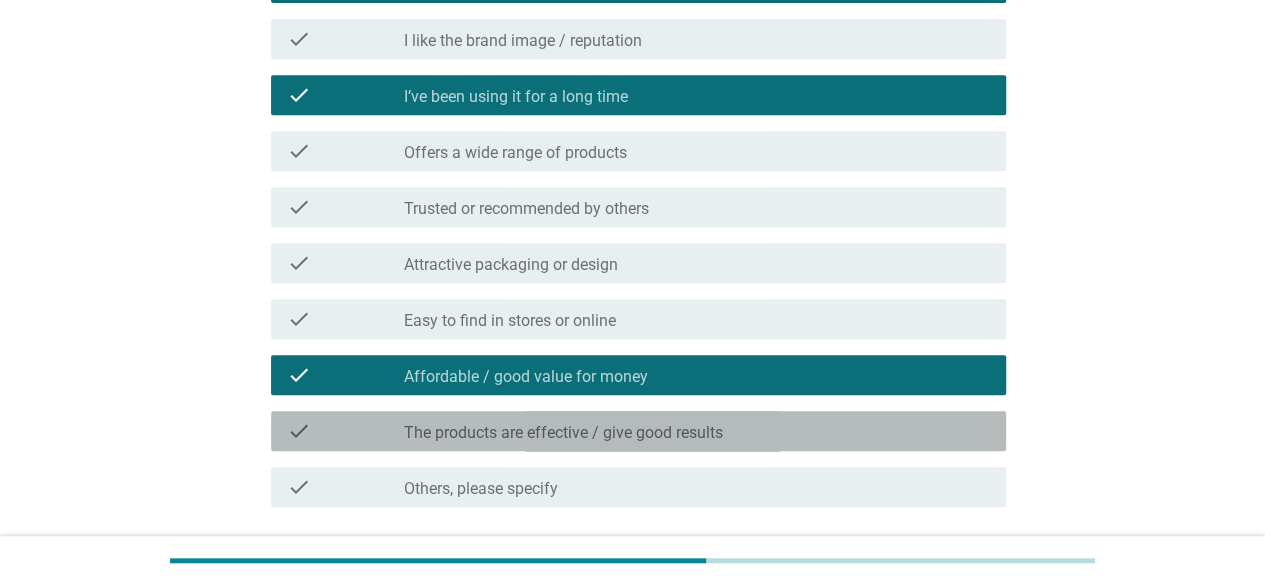 click on "check     check_box_outline_blank The products are effective / give good results" at bounding box center [638, 431] 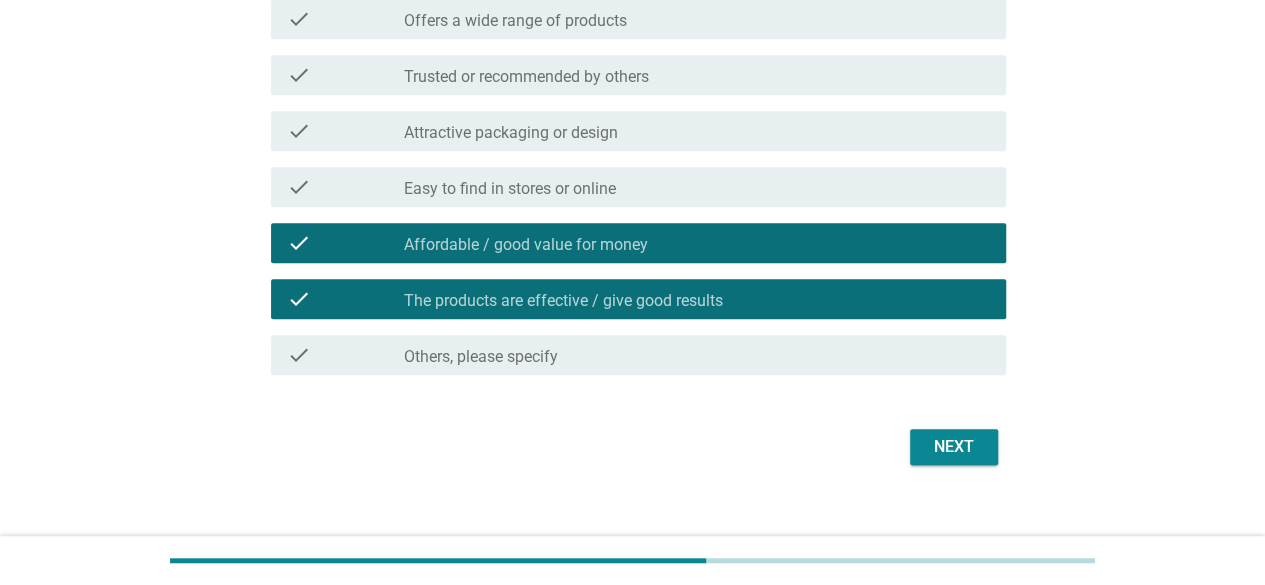 scroll, scrollTop: 574, scrollLeft: 0, axis: vertical 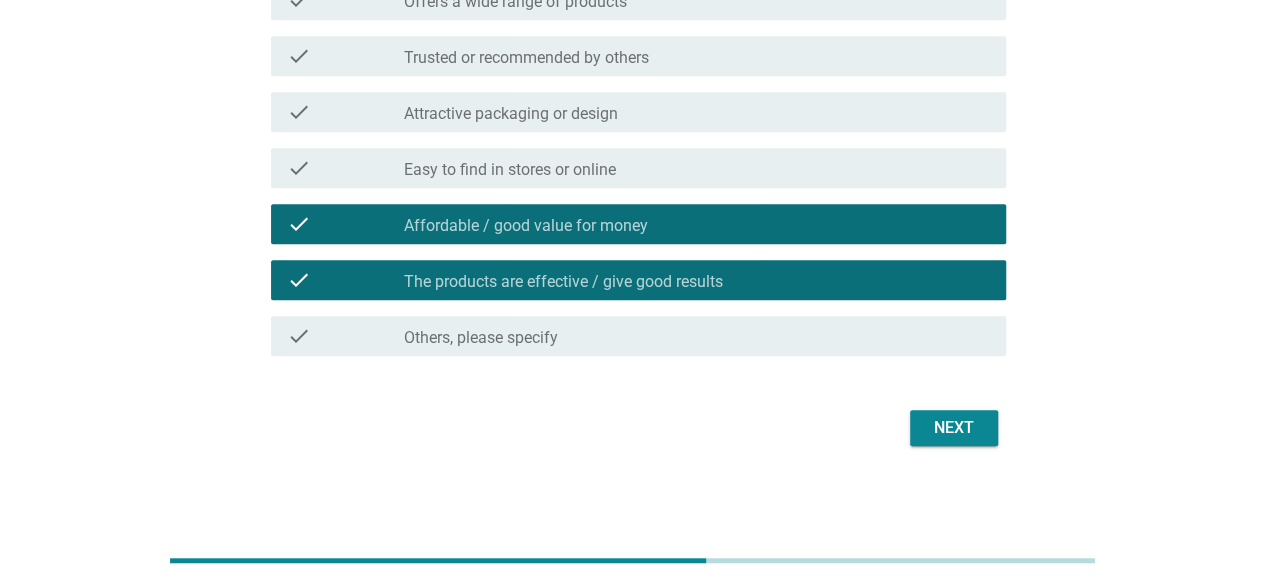 click on "Next" at bounding box center [954, 428] 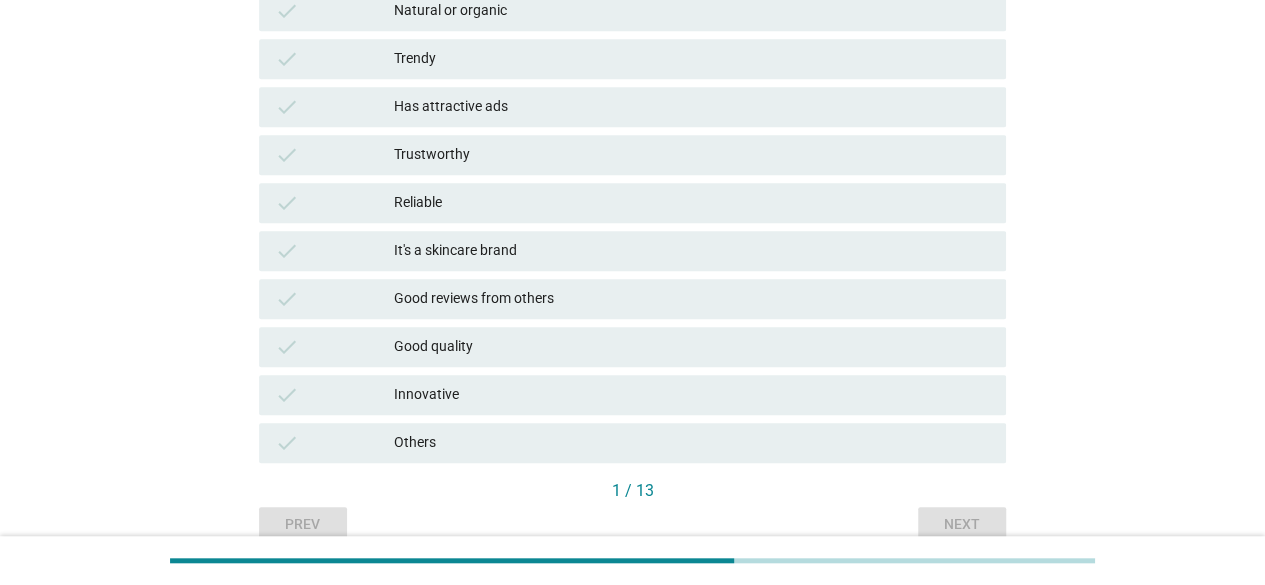 scroll, scrollTop: 588, scrollLeft: 0, axis: vertical 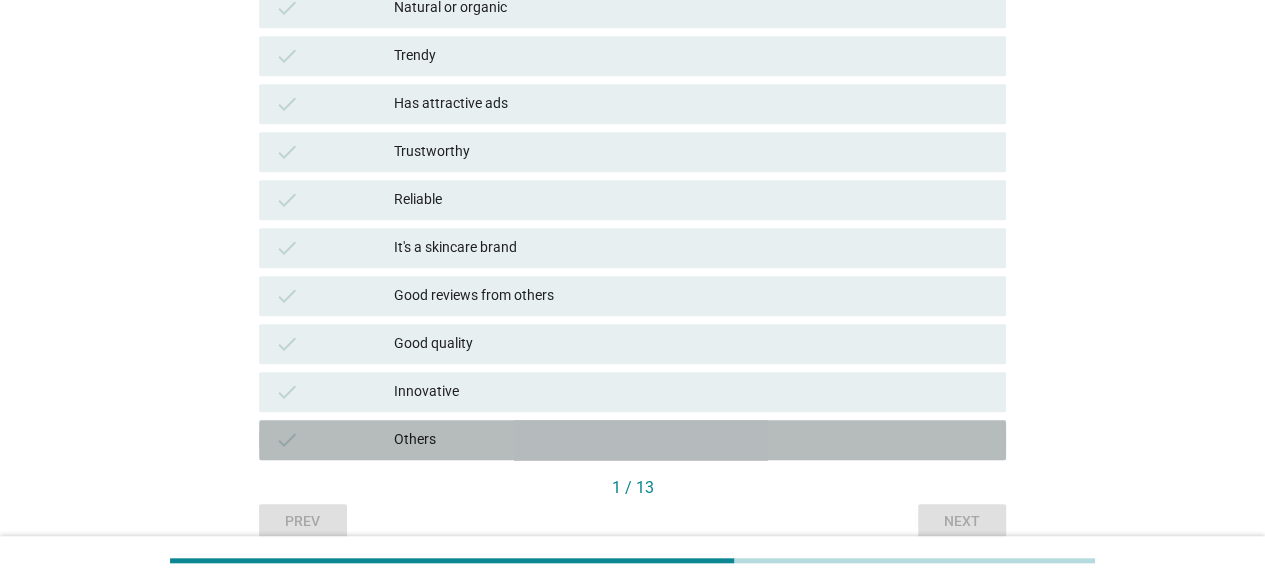 click on "check   Others" at bounding box center [632, 440] 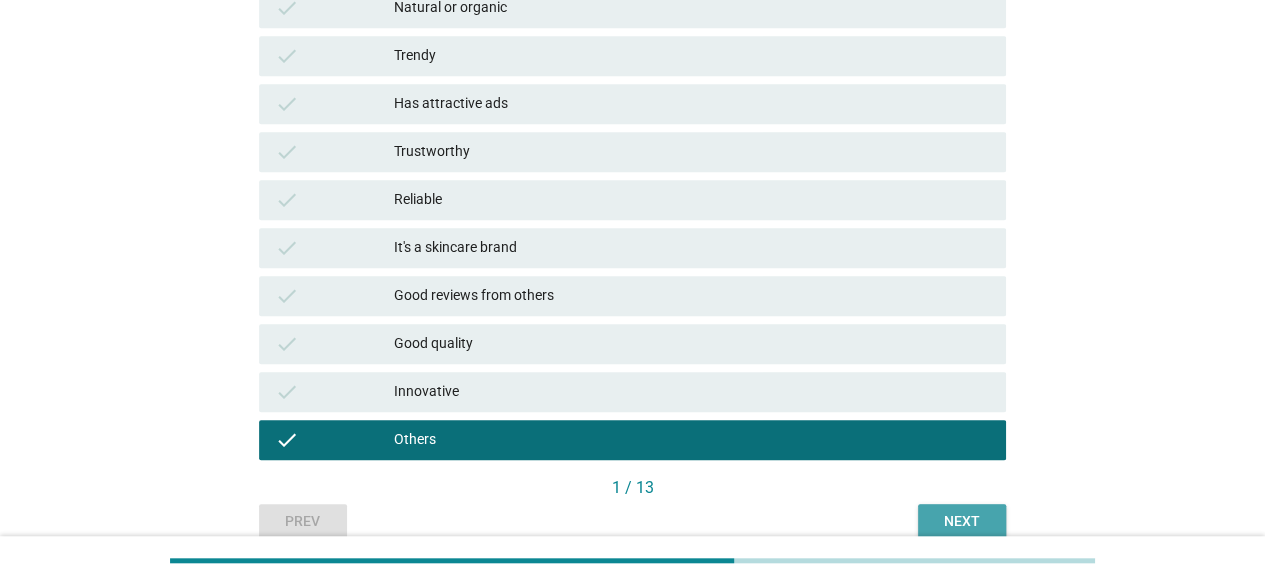 click on "Next" at bounding box center [962, 521] 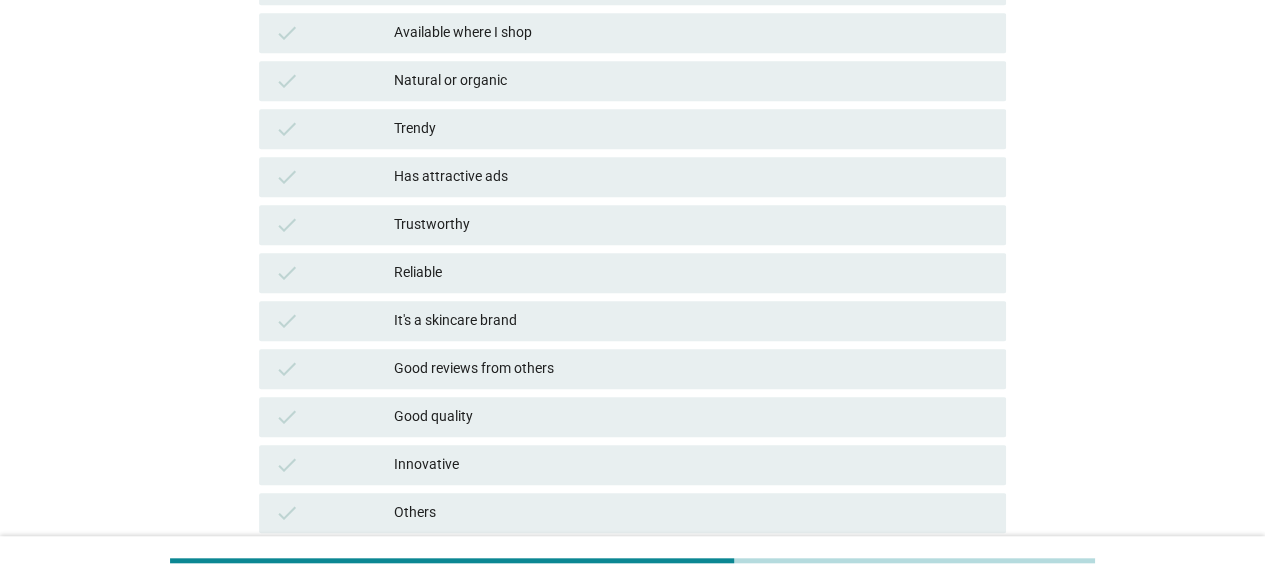 scroll, scrollTop: 592, scrollLeft: 0, axis: vertical 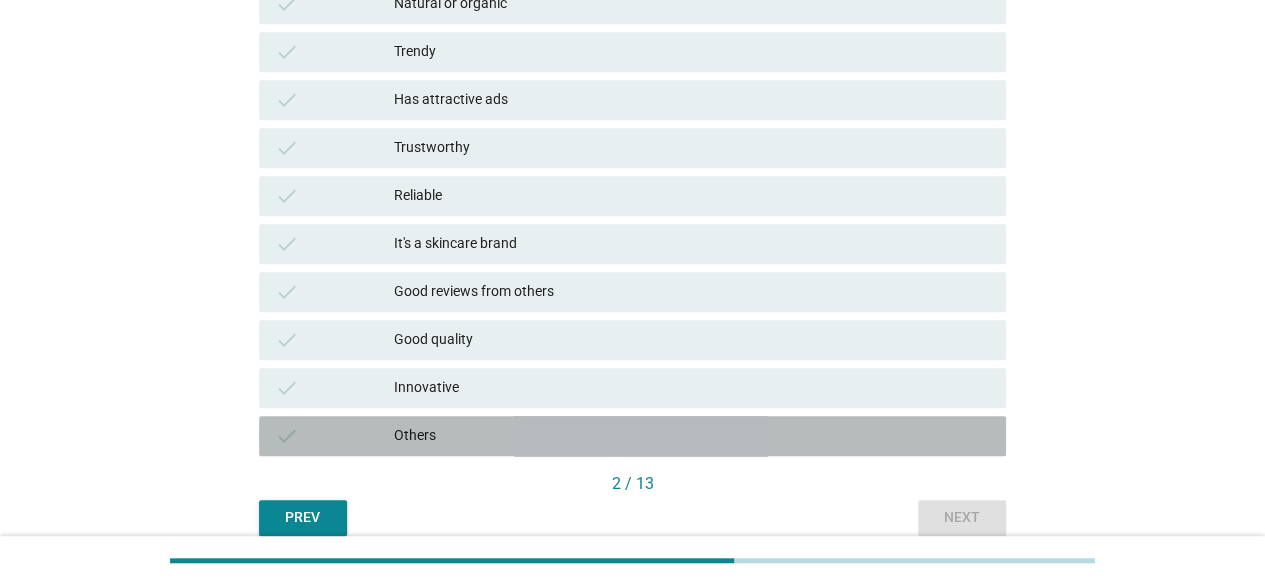 click on "check   Others" at bounding box center (632, 436) 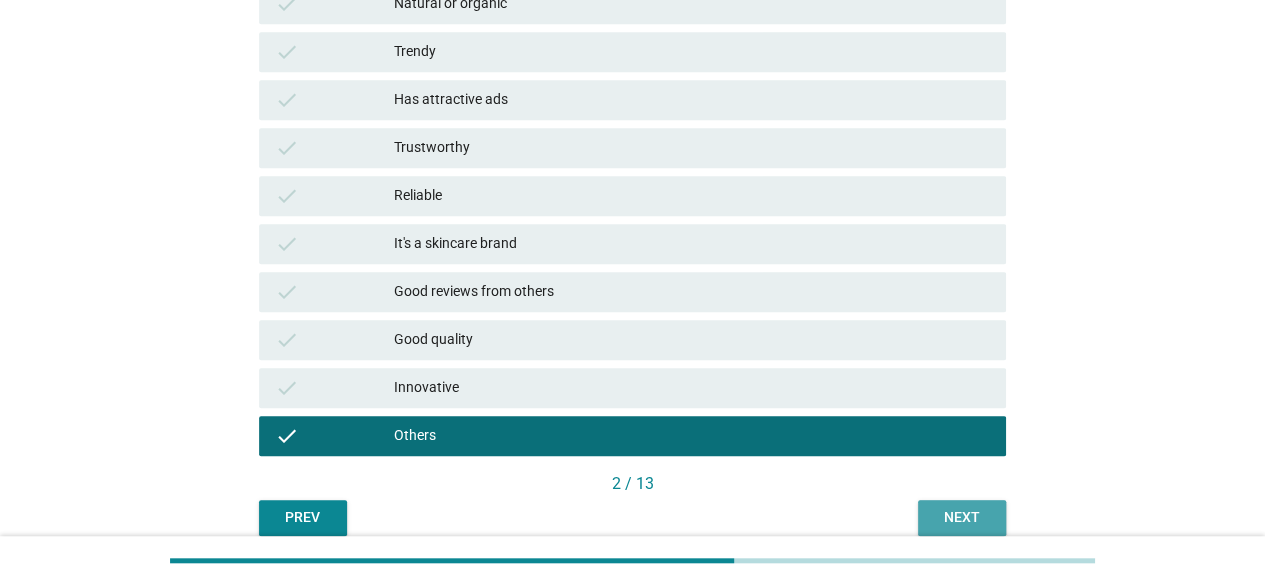 click on "Next" at bounding box center (962, 517) 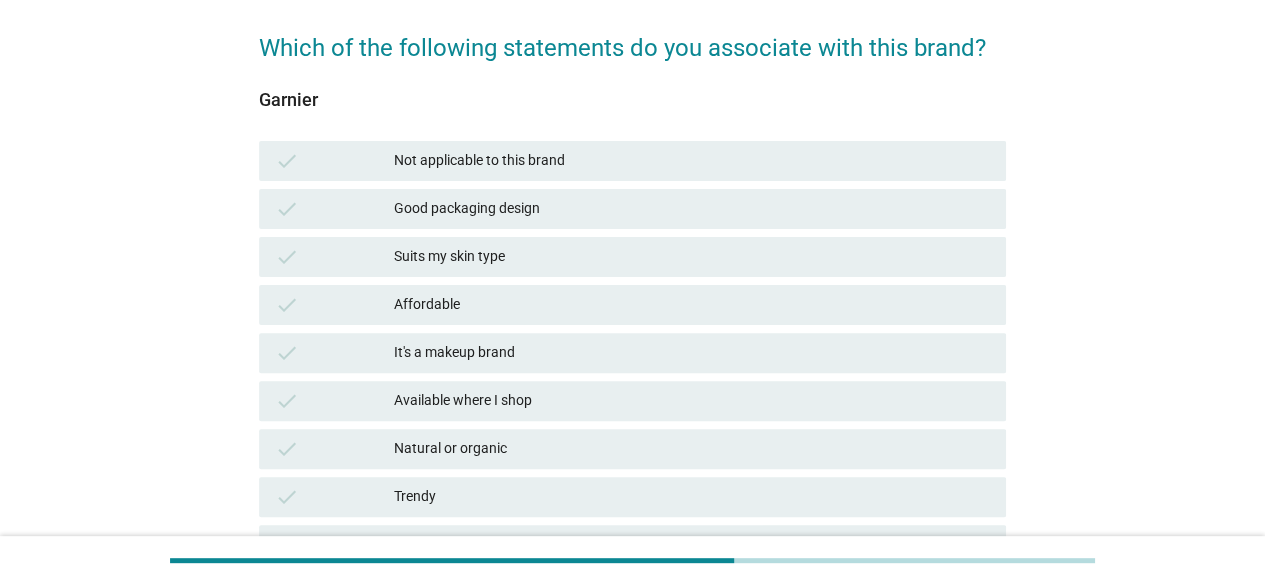 scroll, scrollTop: 148, scrollLeft: 0, axis: vertical 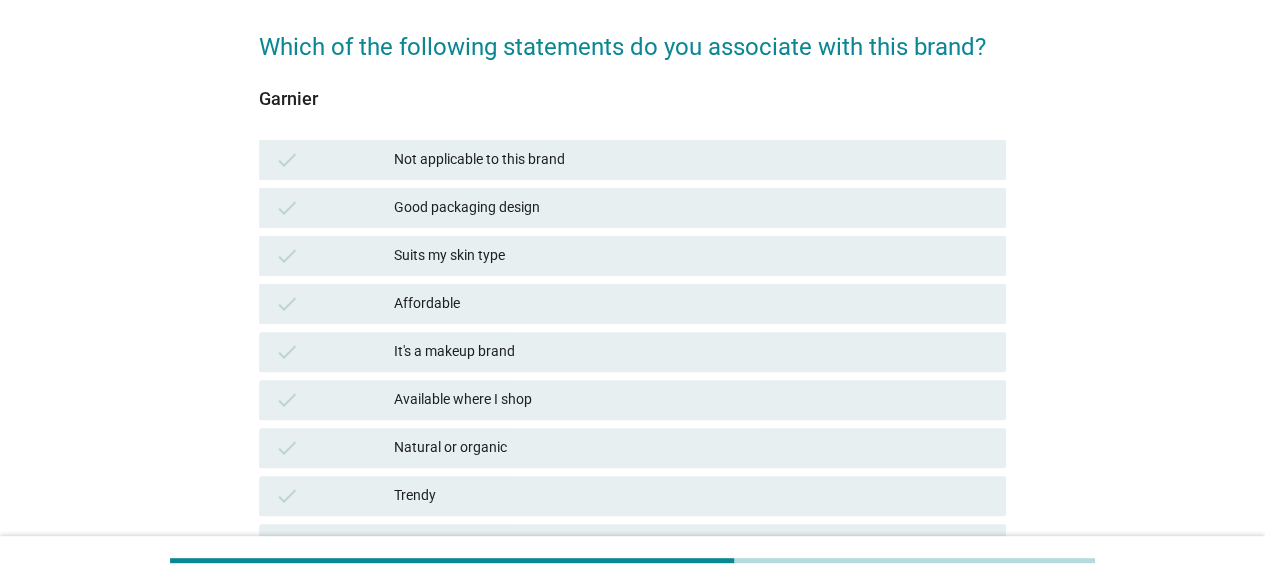 click on "check   Not applicable to this brand" at bounding box center [632, 160] 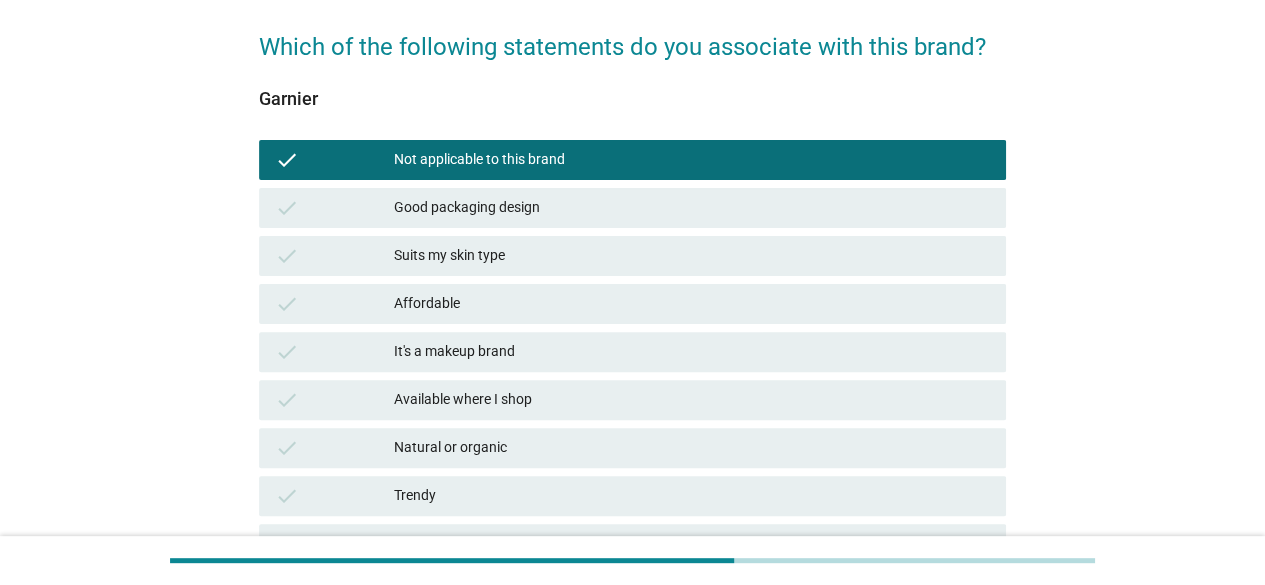 scroll, scrollTop: 680, scrollLeft: 0, axis: vertical 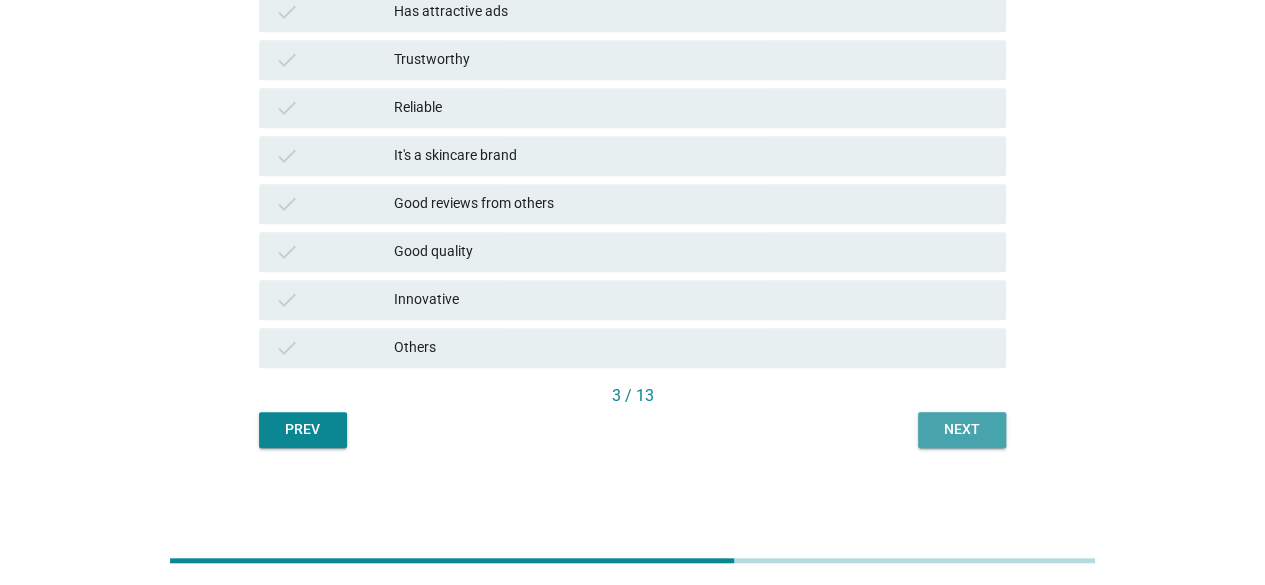 click on "Next" at bounding box center [962, 429] 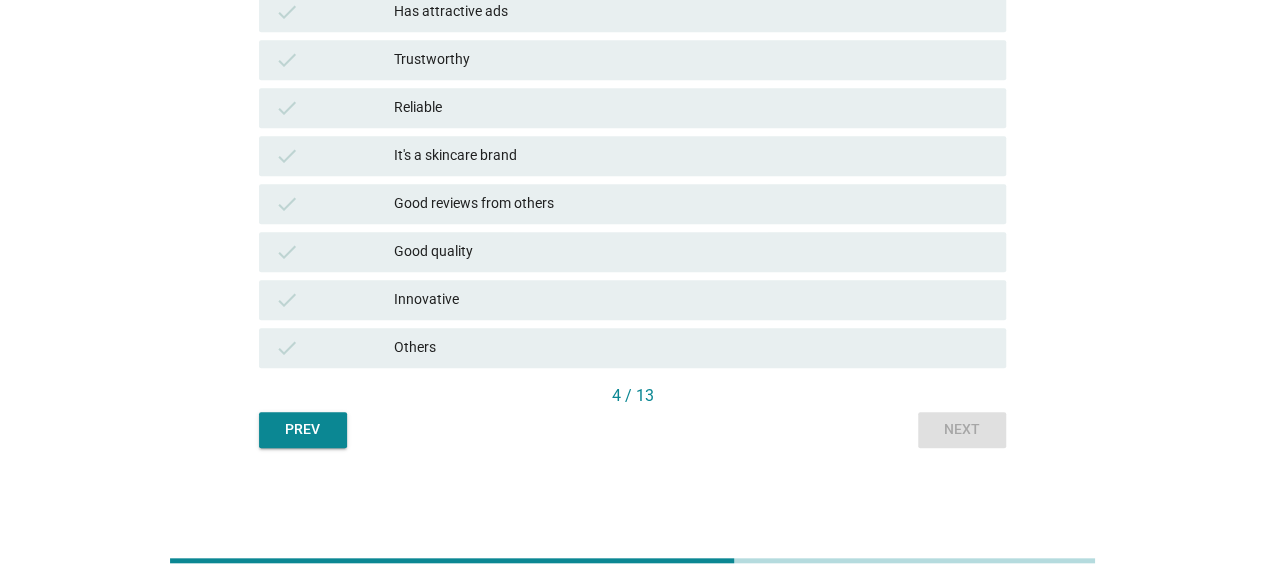 scroll, scrollTop: 0, scrollLeft: 0, axis: both 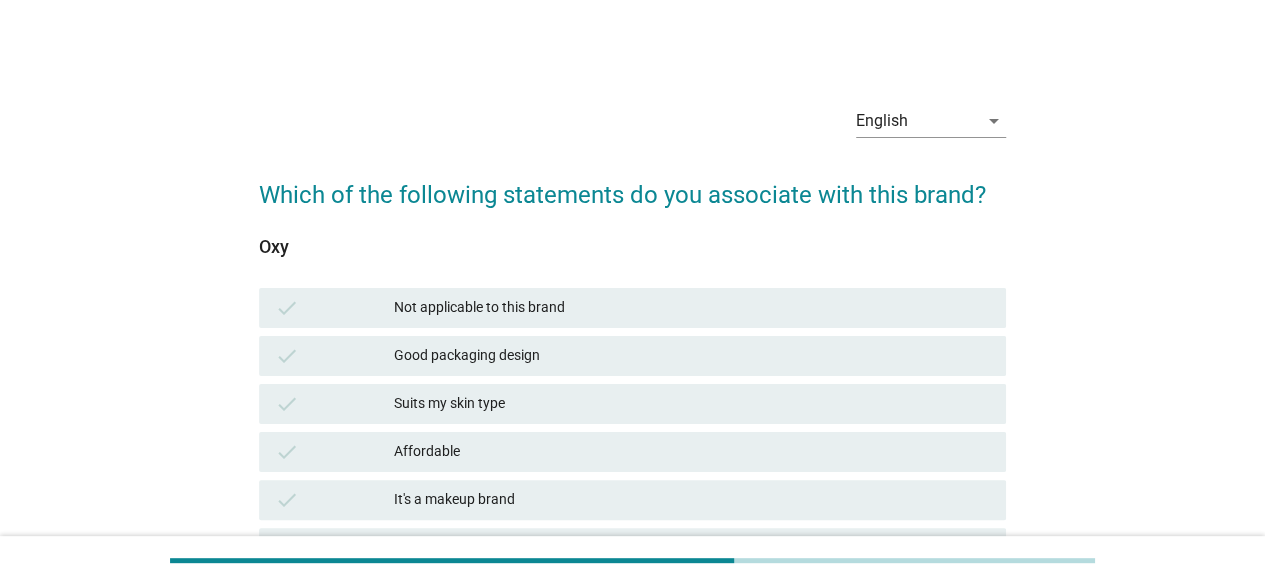 click on "check   Not applicable to this brand" at bounding box center [632, 308] 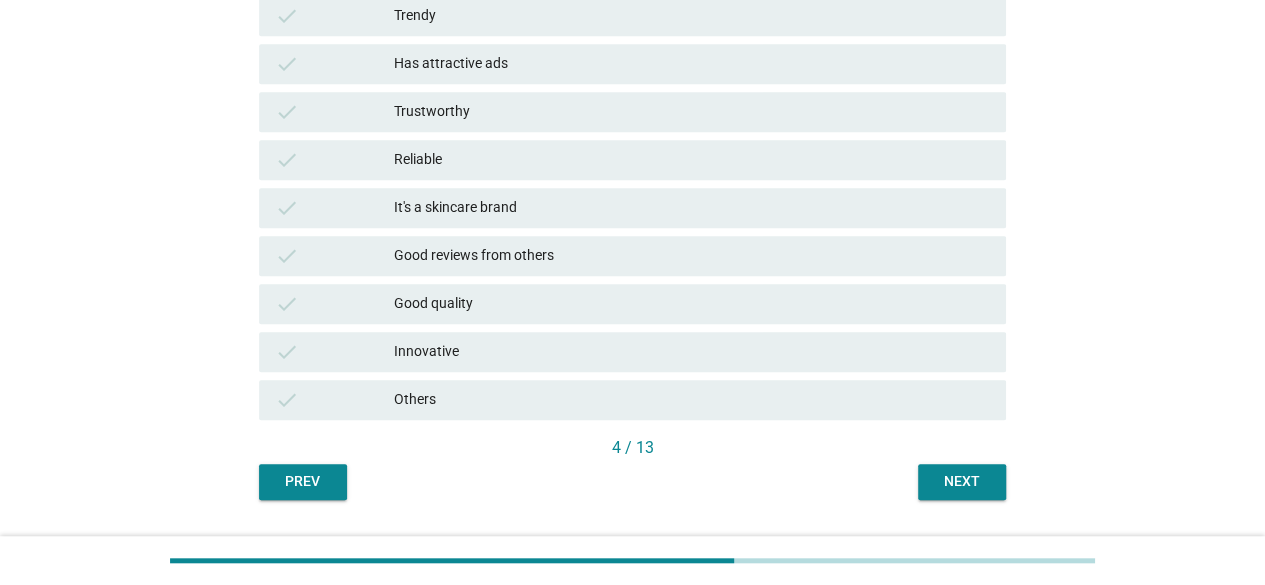 scroll, scrollTop: 680, scrollLeft: 0, axis: vertical 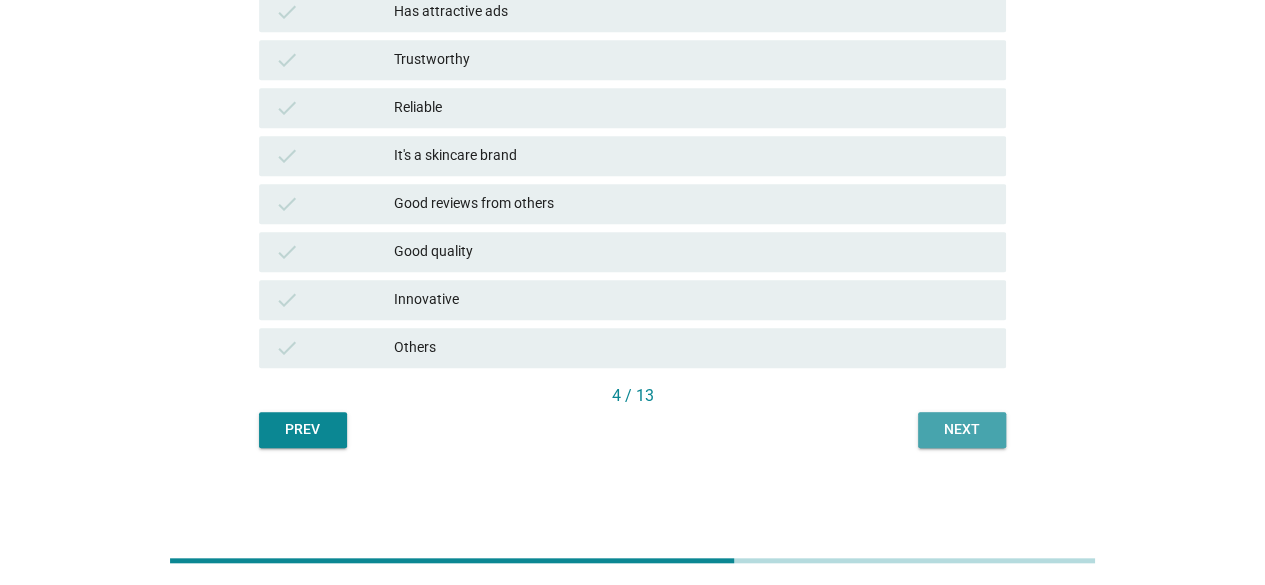 click on "Next" at bounding box center (962, 429) 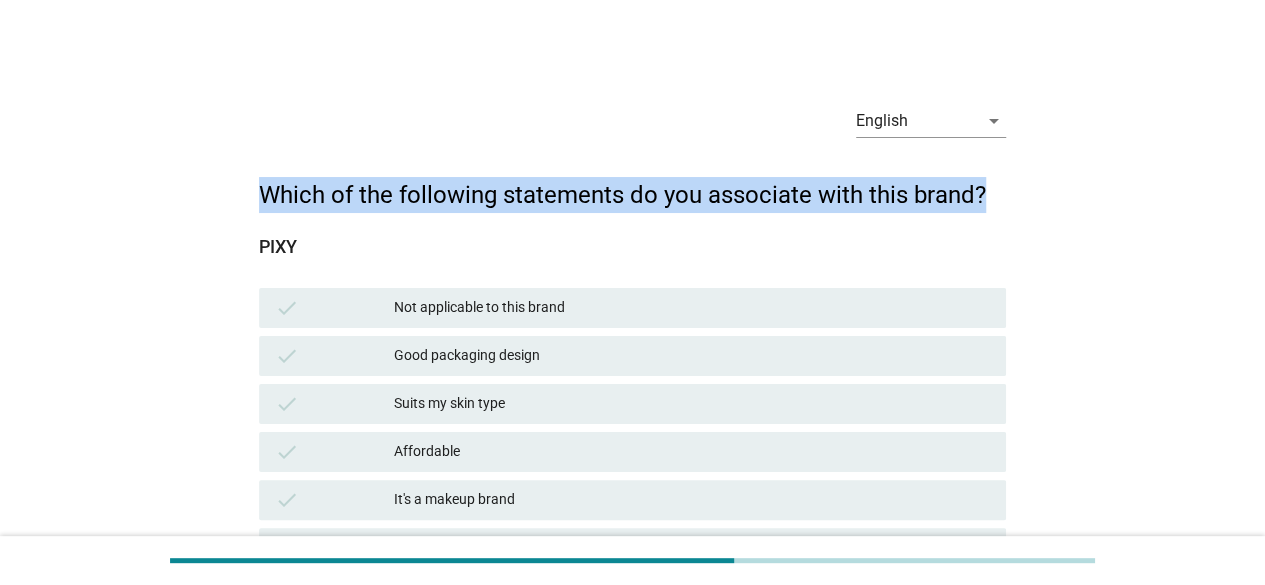 drag, startPoint x: 994, startPoint y: 194, endPoint x: 264, endPoint y: 195, distance: 730.0007 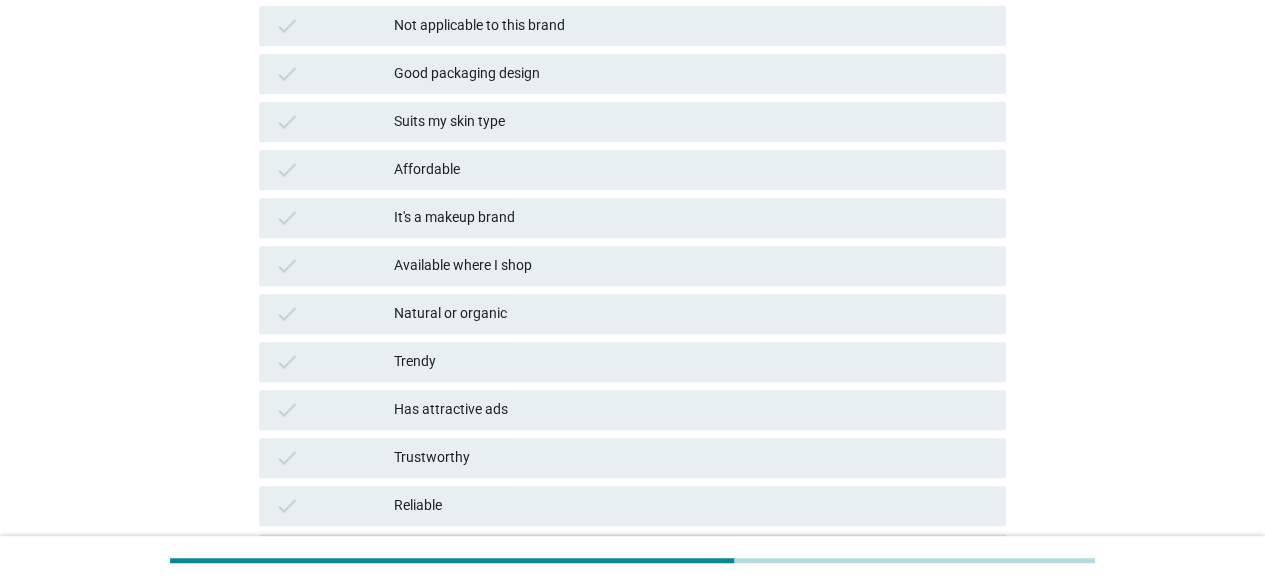 scroll, scrollTop: 283, scrollLeft: 0, axis: vertical 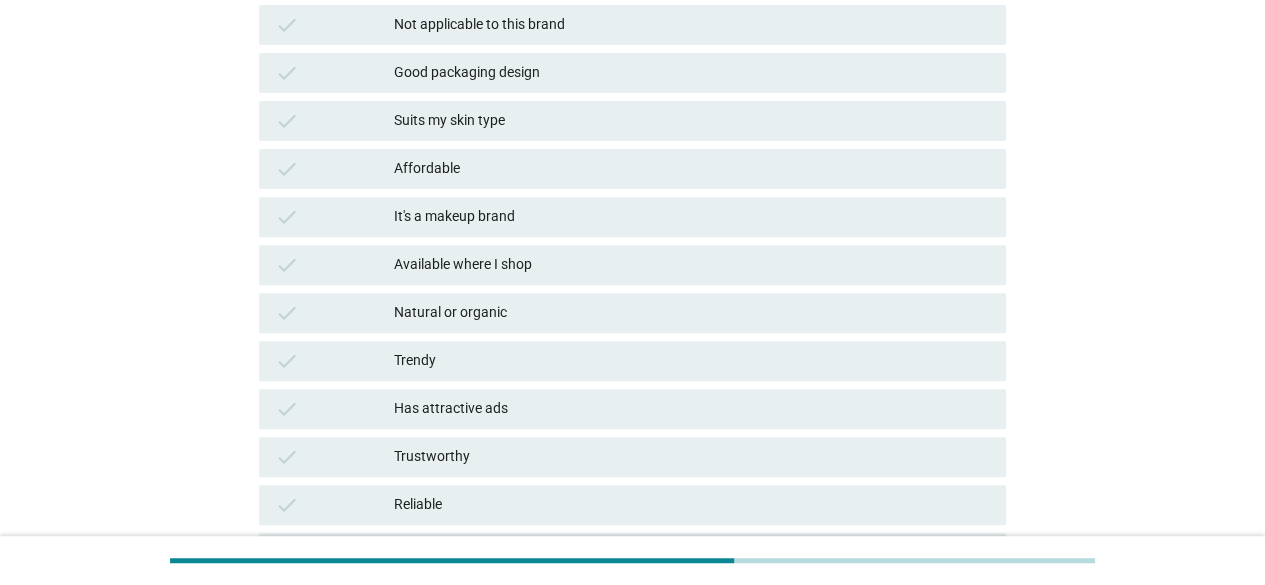 click on "Affordable" at bounding box center (692, 169) 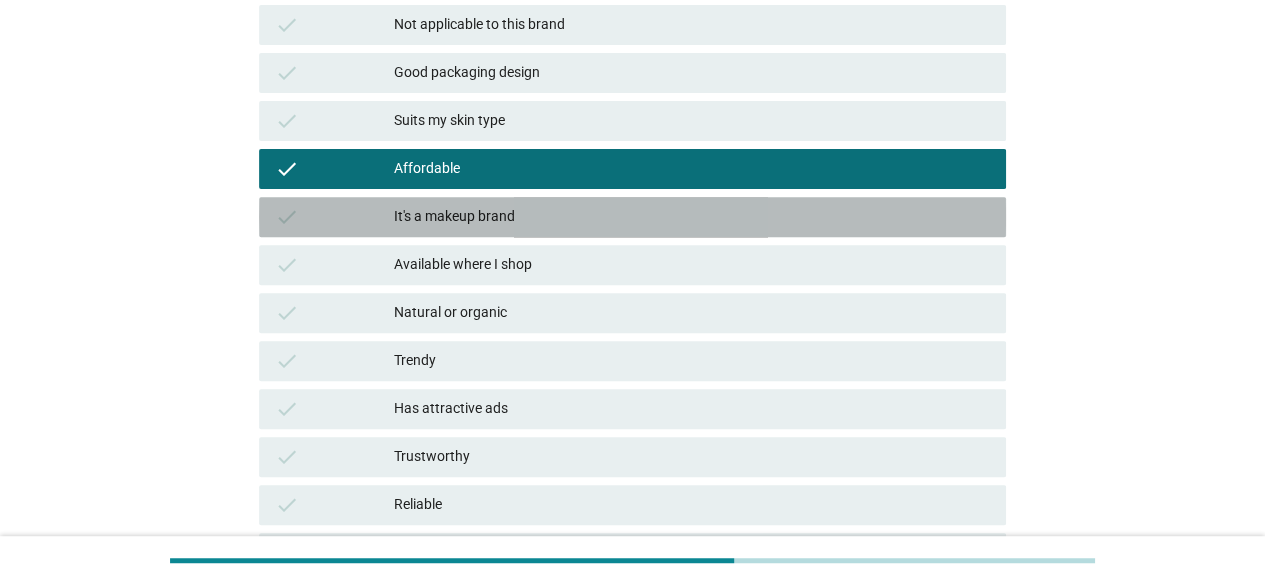 click on "It's a makeup brand" at bounding box center [692, 217] 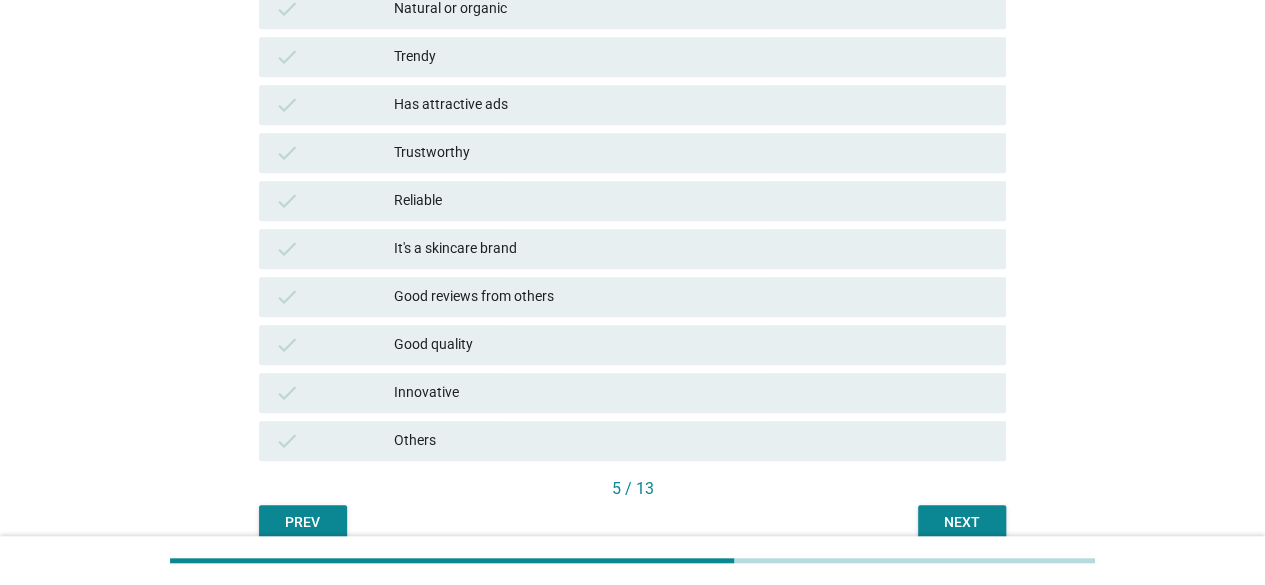 scroll, scrollTop: 589, scrollLeft: 0, axis: vertical 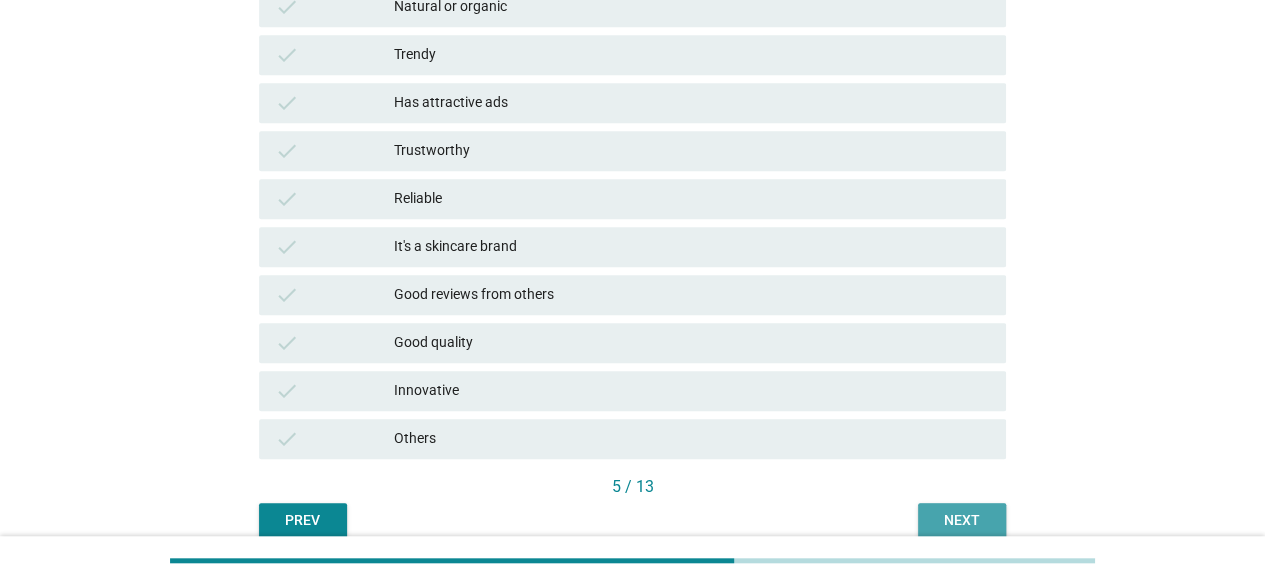 click on "Next" at bounding box center (962, 521) 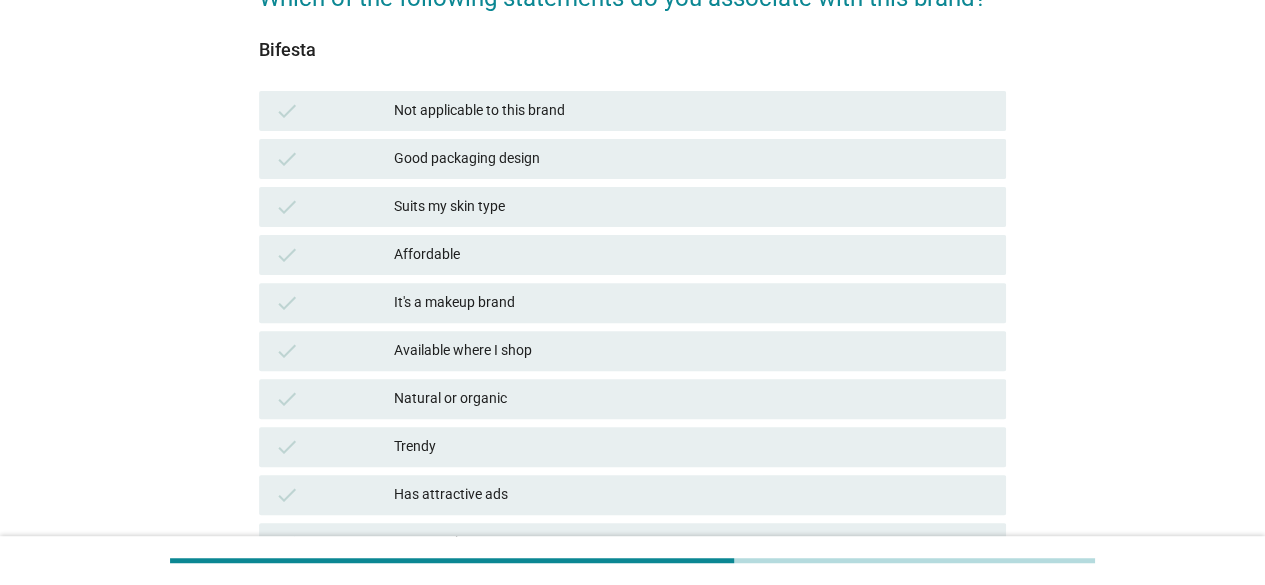scroll, scrollTop: 199, scrollLeft: 0, axis: vertical 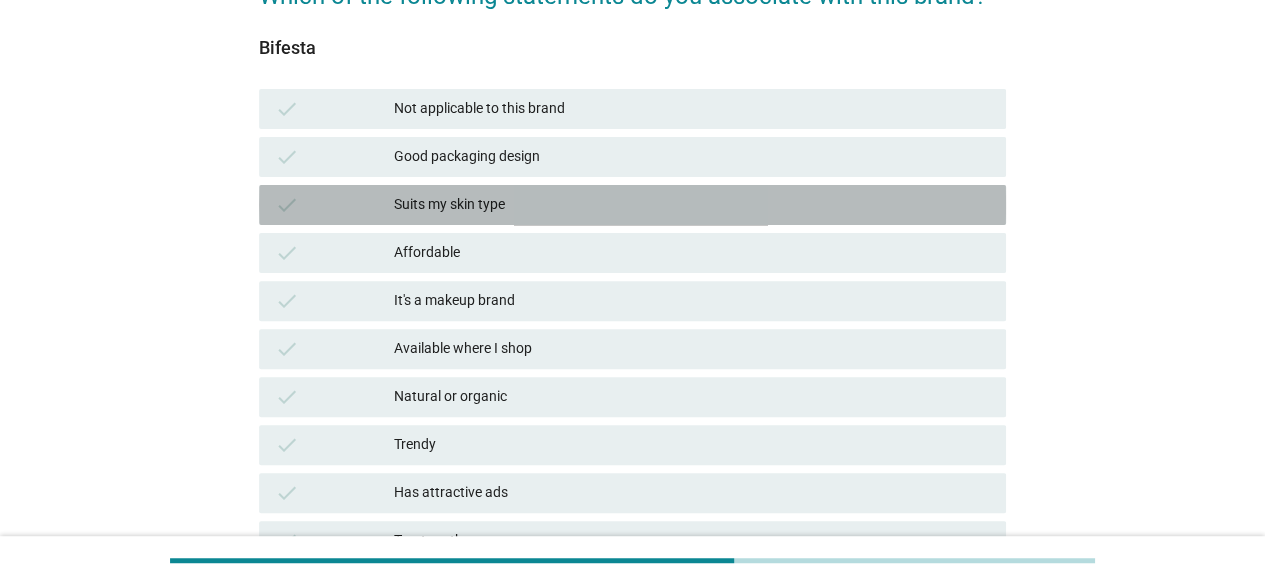 click on "check   Suits my skin type" at bounding box center (632, 205) 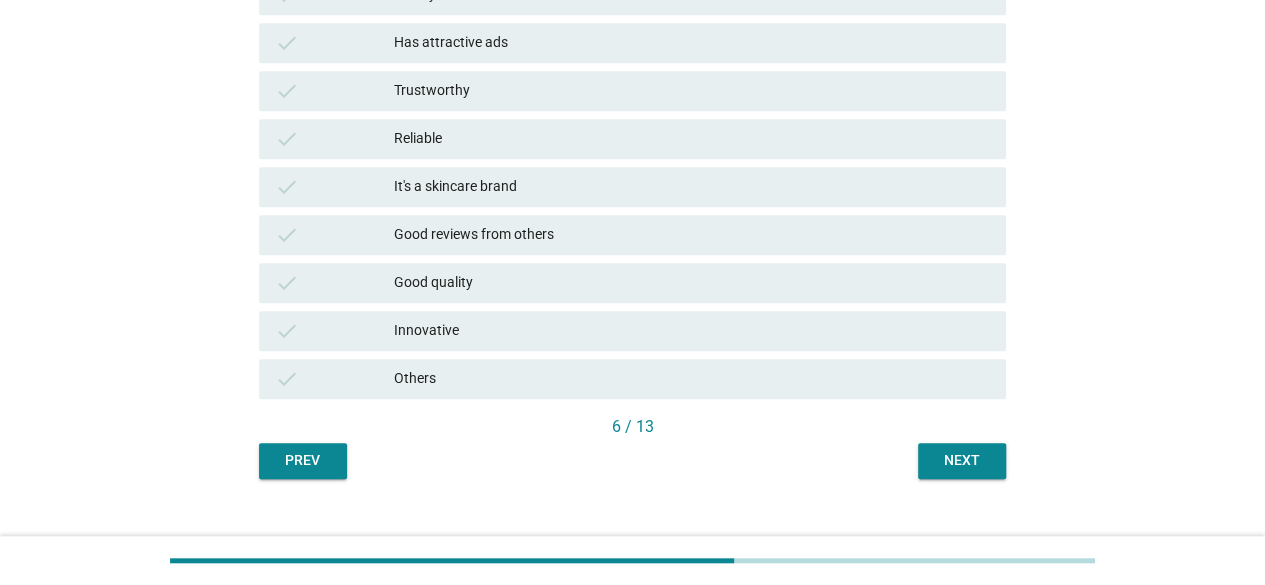 scroll, scrollTop: 650, scrollLeft: 0, axis: vertical 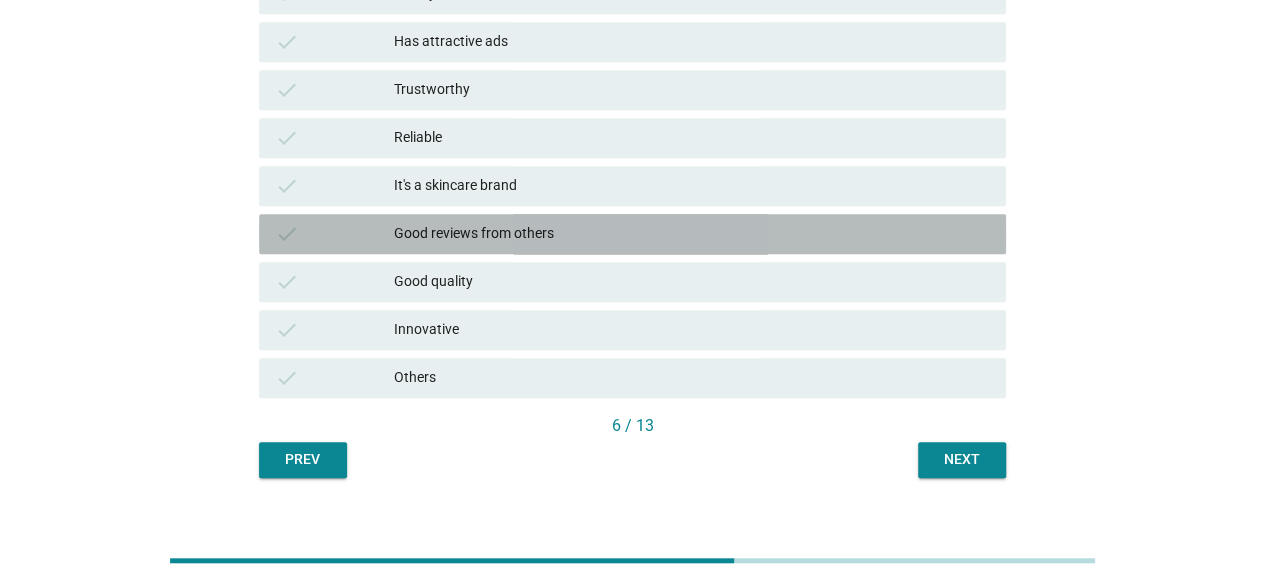 click on "Good reviews from others" at bounding box center (692, 234) 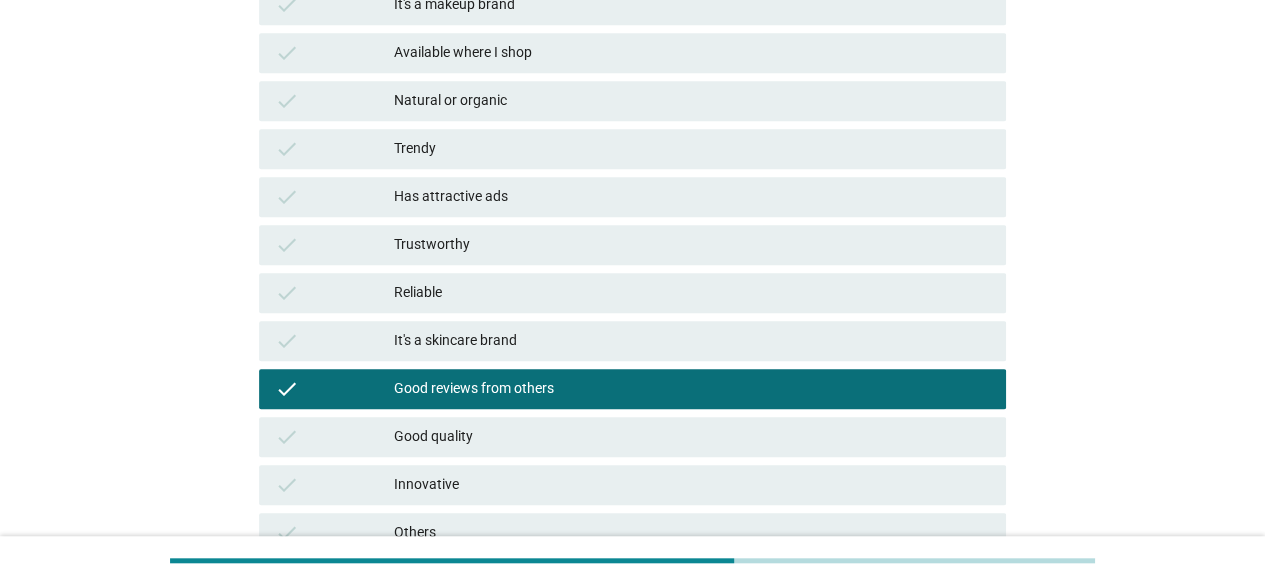 scroll, scrollTop: 508, scrollLeft: 0, axis: vertical 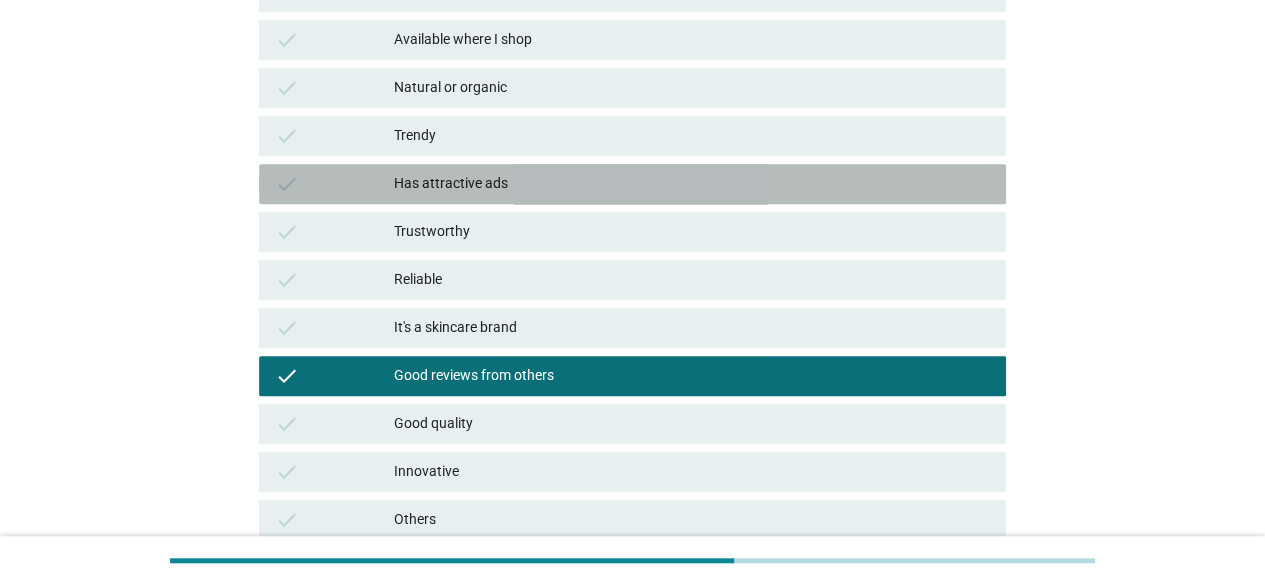 click on "Has attractive ads" at bounding box center (692, 184) 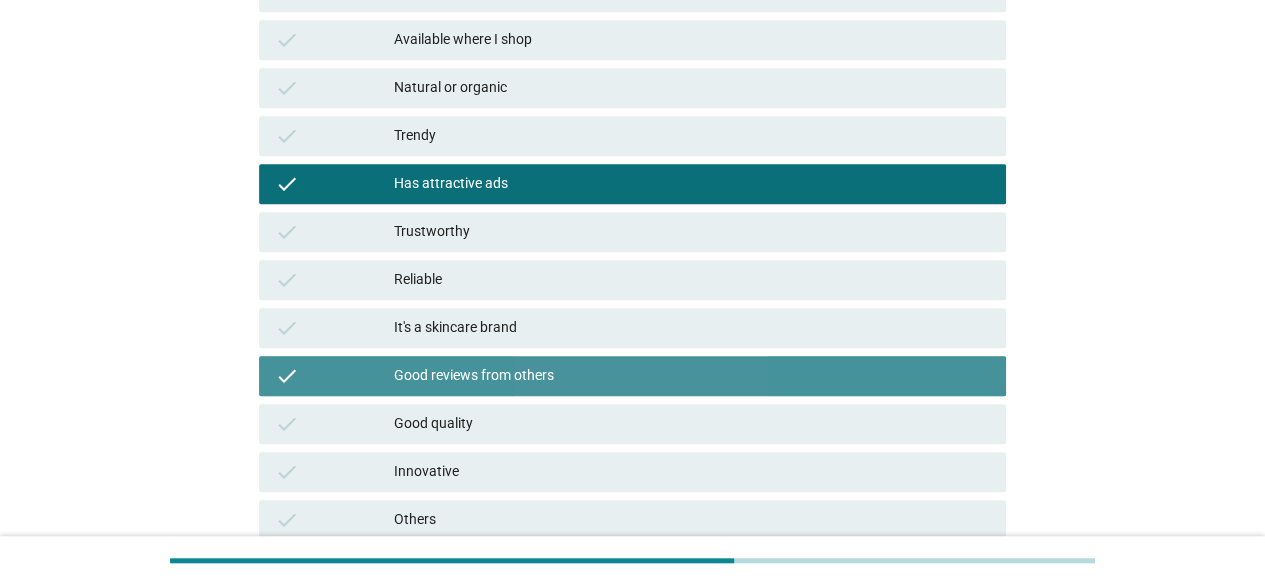 click on "check   Good reviews from others" at bounding box center [632, 376] 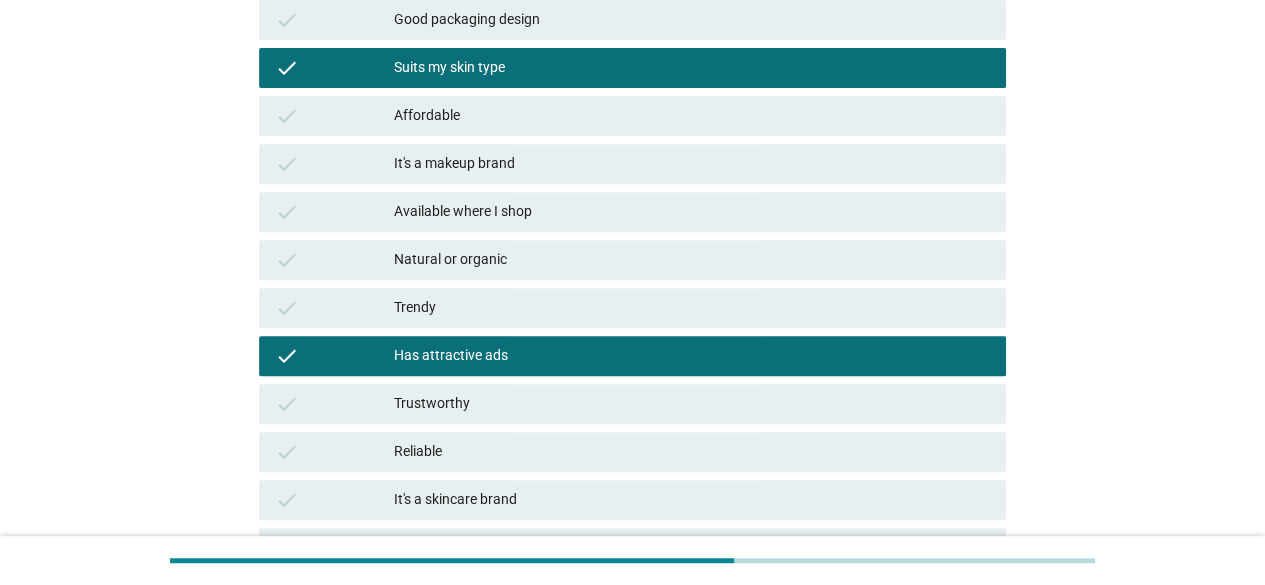scroll, scrollTop: 331, scrollLeft: 0, axis: vertical 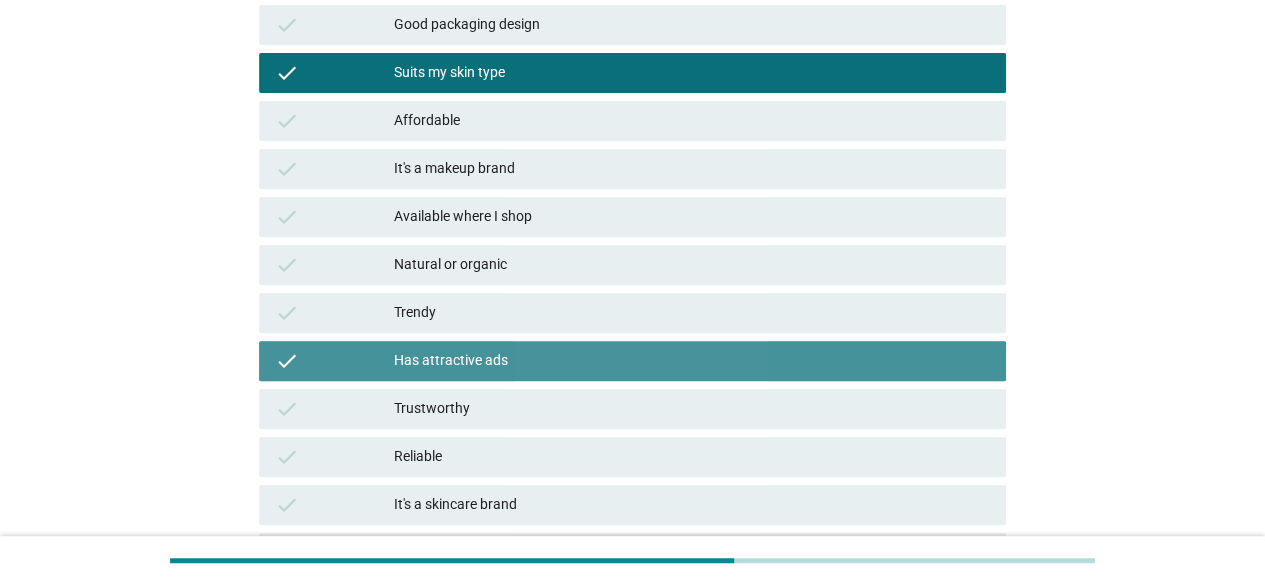 click on "Has attractive ads" at bounding box center (692, 361) 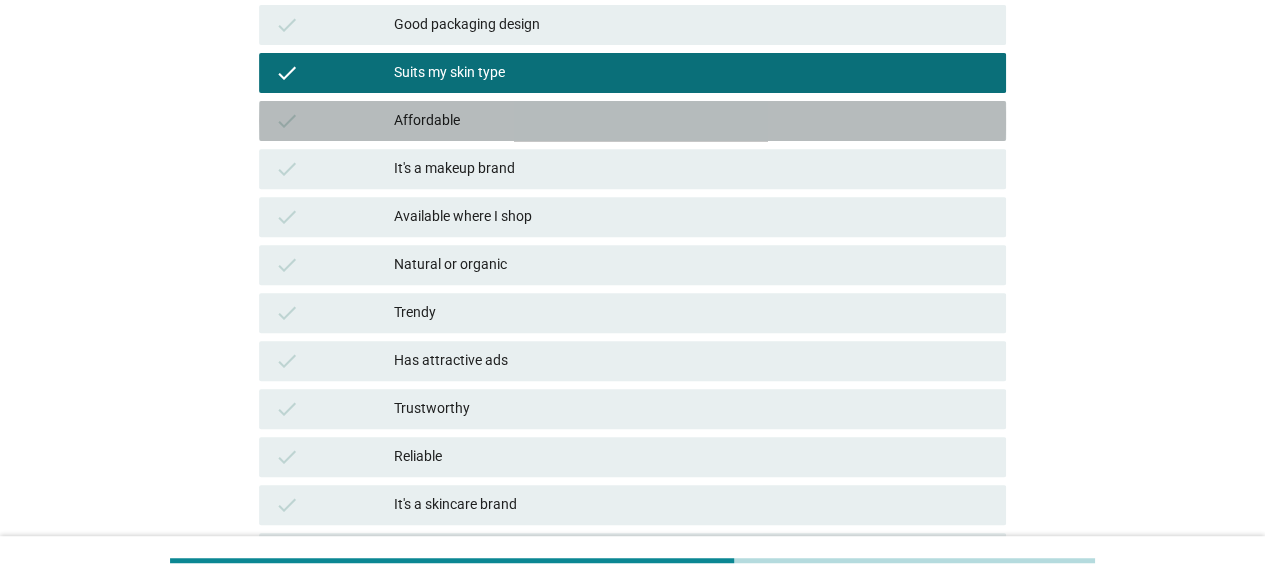 click on "check   Affordable" at bounding box center (632, 121) 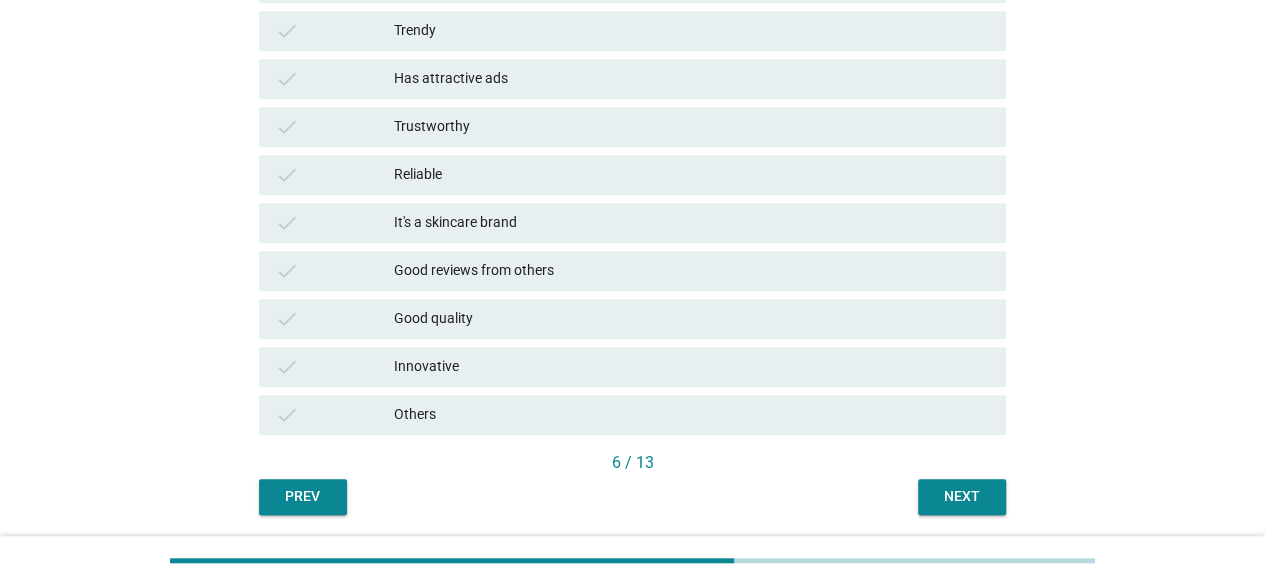scroll, scrollTop: 635, scrollLeft: 0, axis: vertical 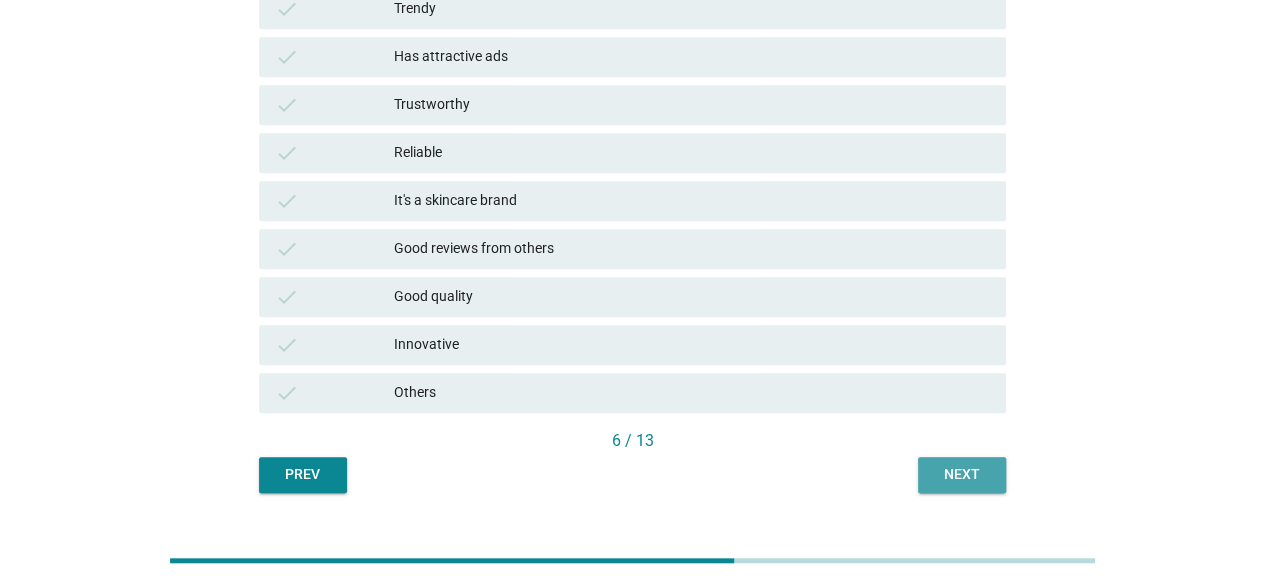 click on "Next" at bounding box center (962, 475) 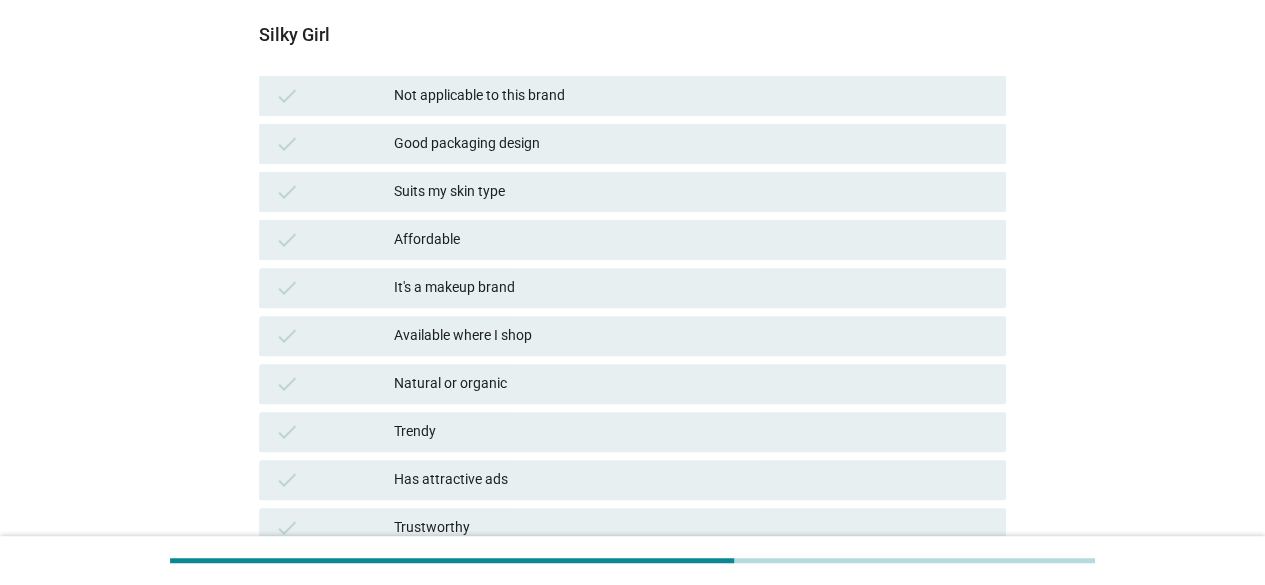 scroll, scrollTop: 225, scrollLeft: 0, axis: vertical 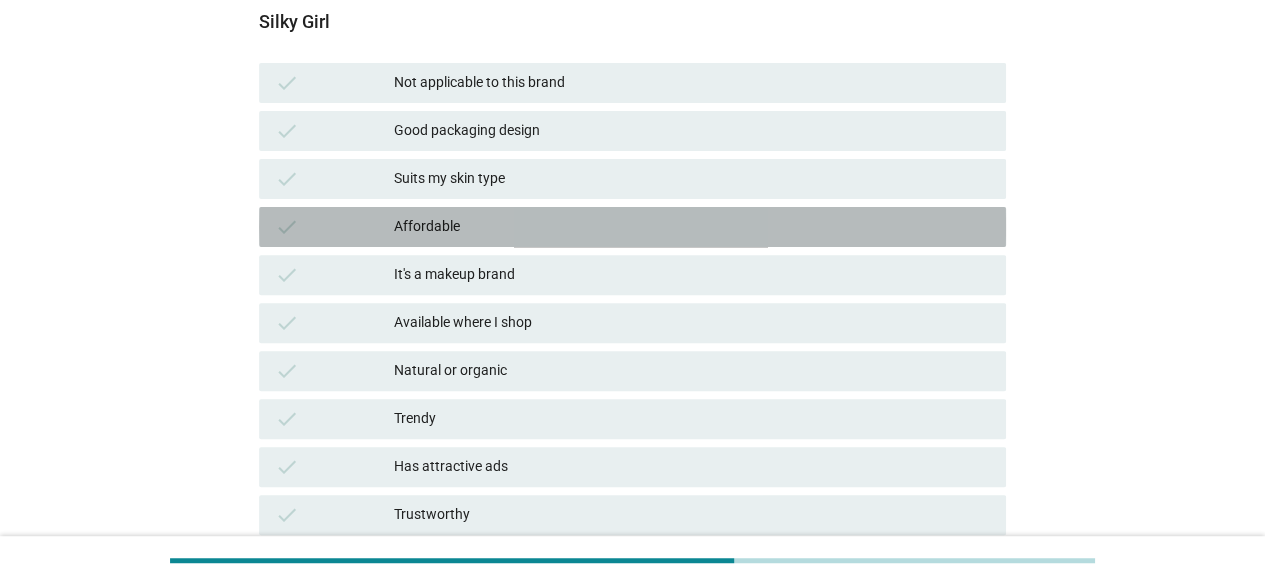 click on "Affordable" at bounding box center [692, 227] 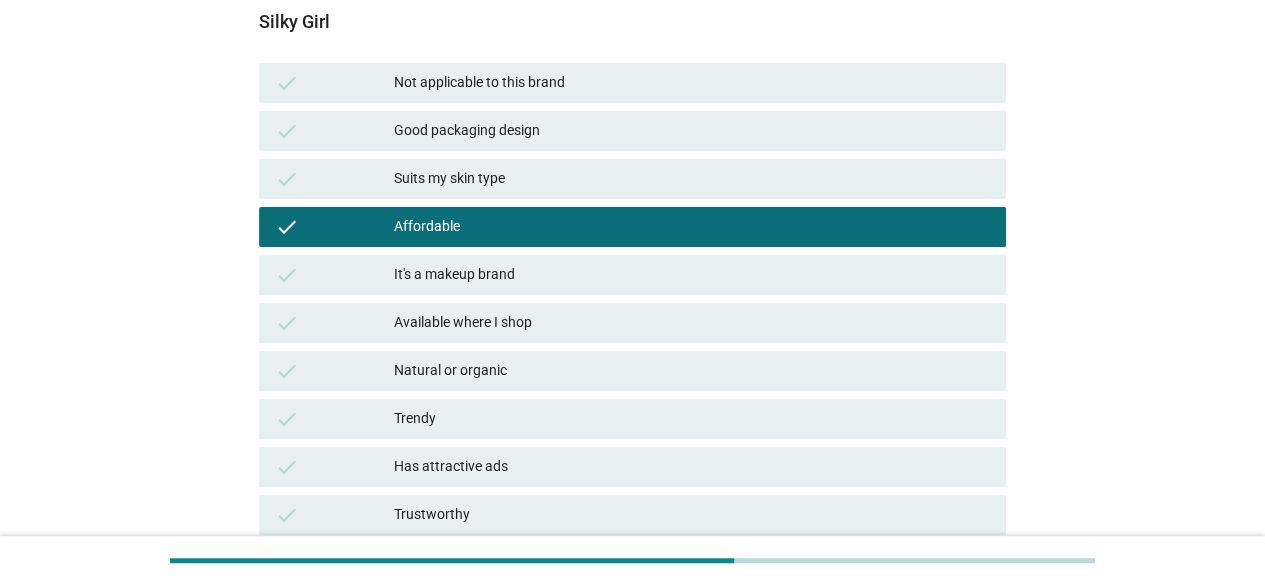 click on "It's a makeup brand" at bounding box center (692, 275) 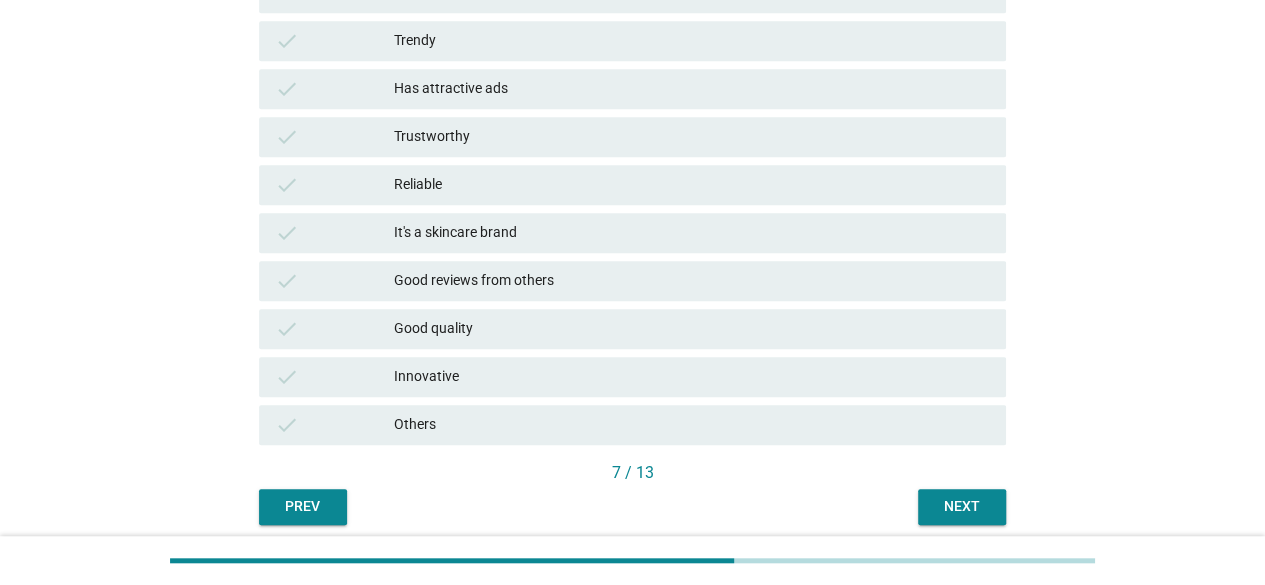 scroll, scrollTop: 604, scrollLeft: 0, axis: vertical 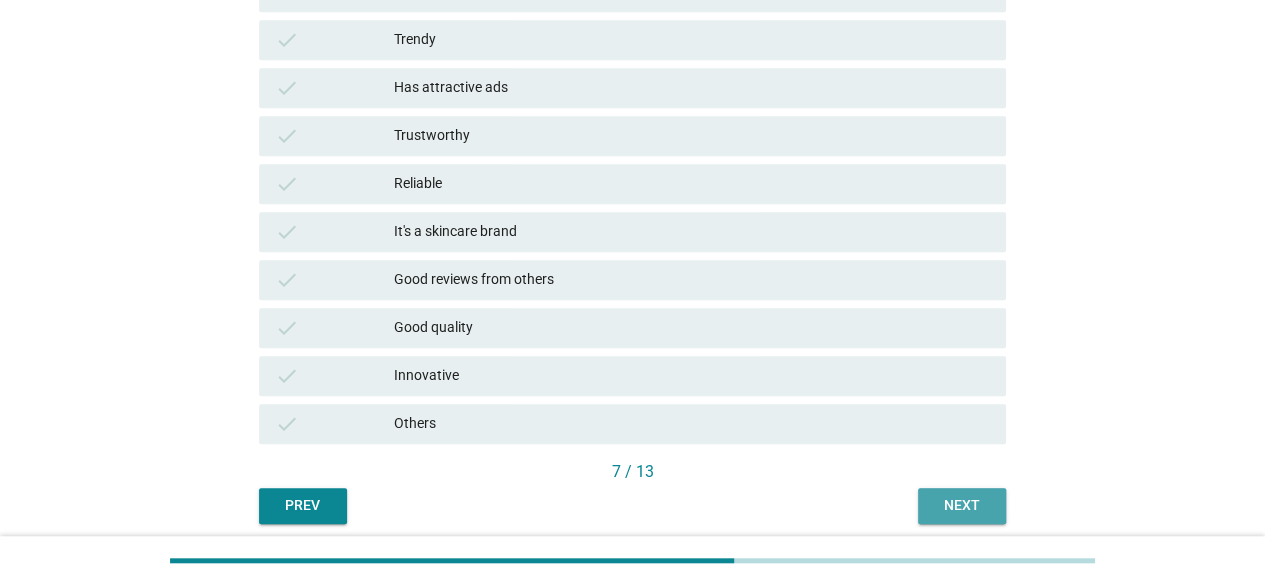 click on "Next" at bounding box center [962, 506] 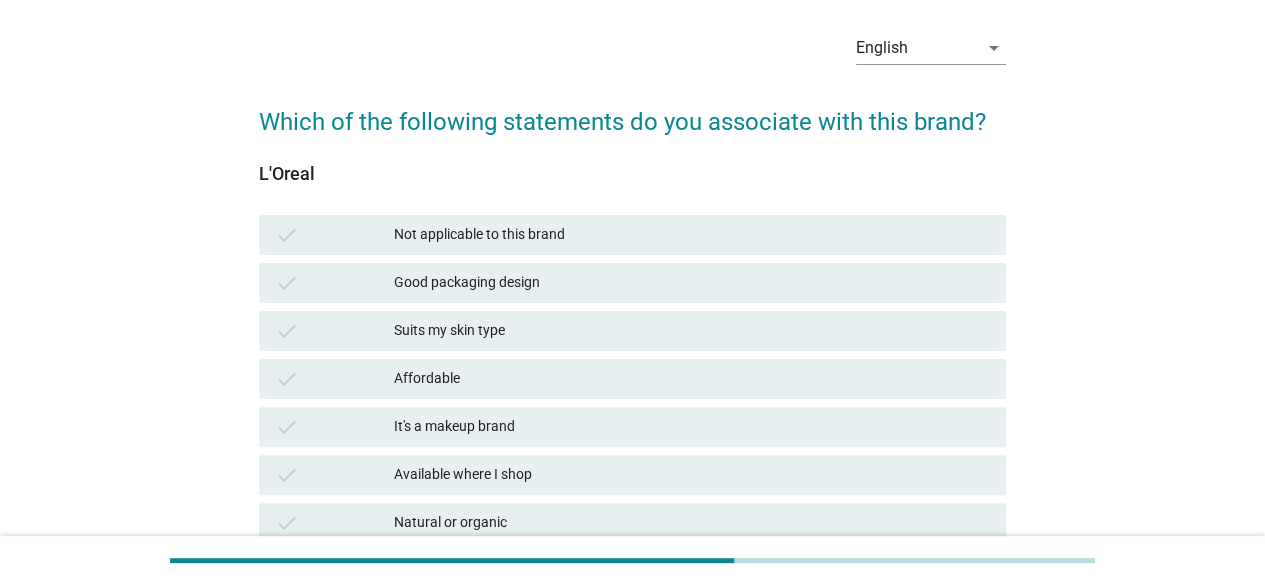 scroll, scrollTop: 0, scrollLeft: 0, axis: both 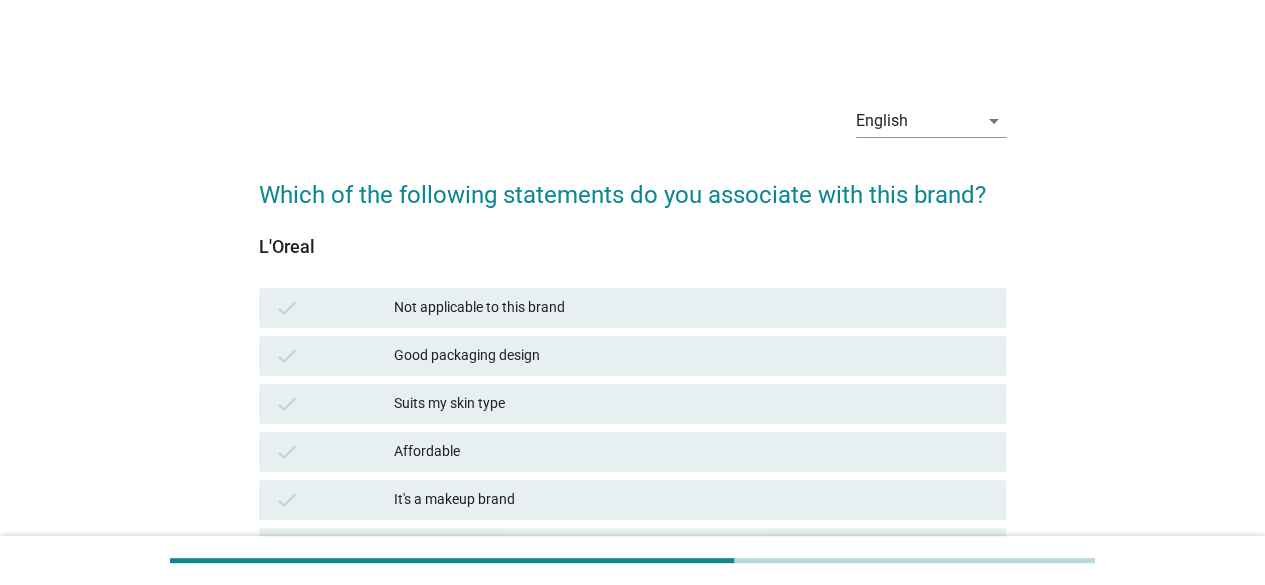 click on "Not applicable to this brand" at bounding box center [692, 308] 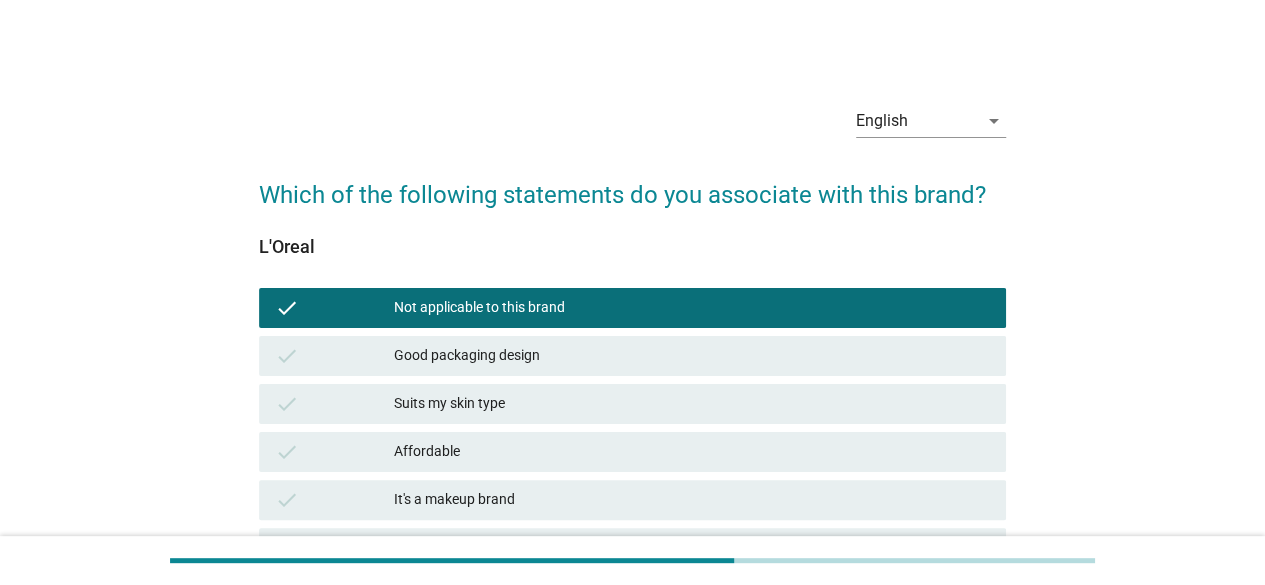 scroll, scrollTop: 680, scrollLeft: 0, axis: vertical 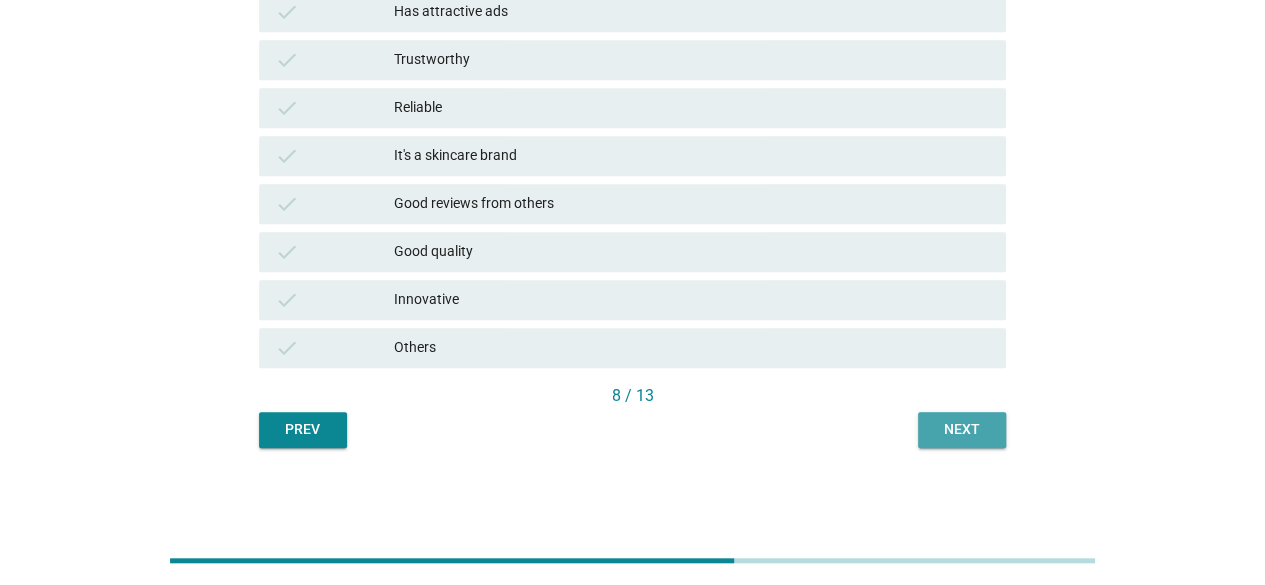 click on "Next" at bounding box center [962, 429] 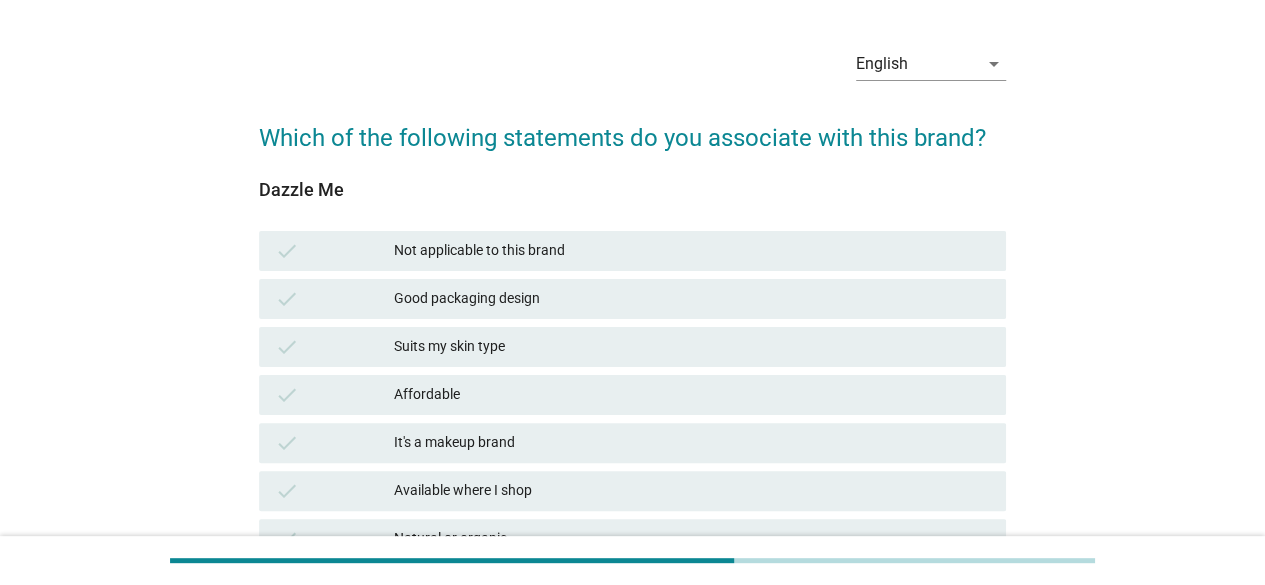 scroll, scrollTop: 62, scrollLeft: 0, axis: vertical 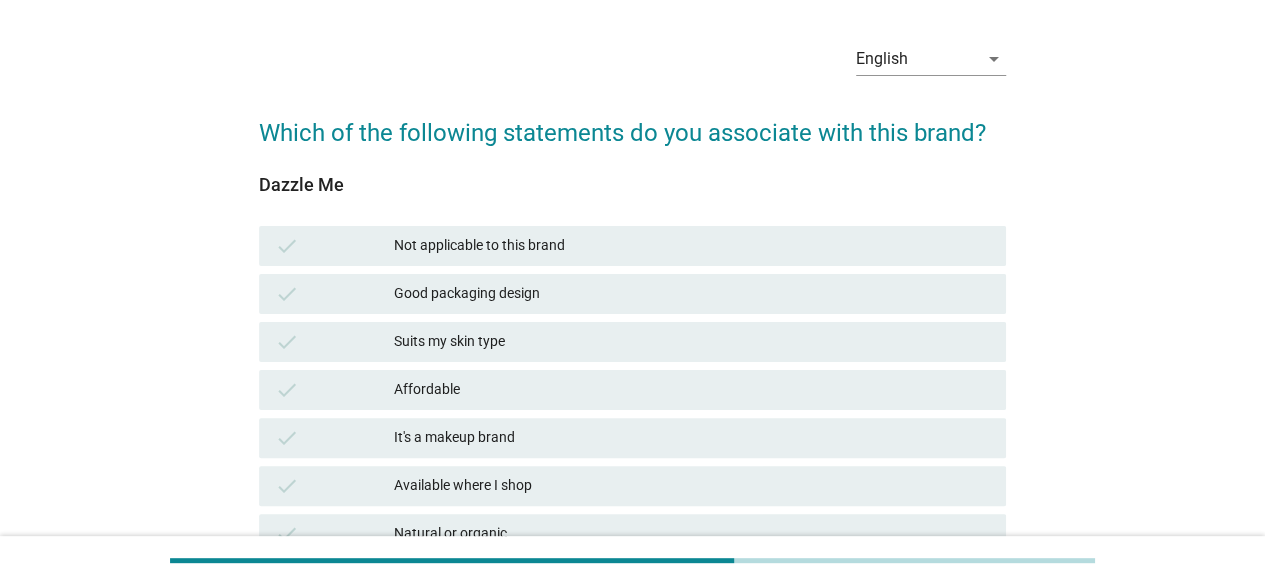 drag, startPoint x: 480, startPoint y: 220, endPoint x: 476, endPoint y: 231, distance: 11.7046995 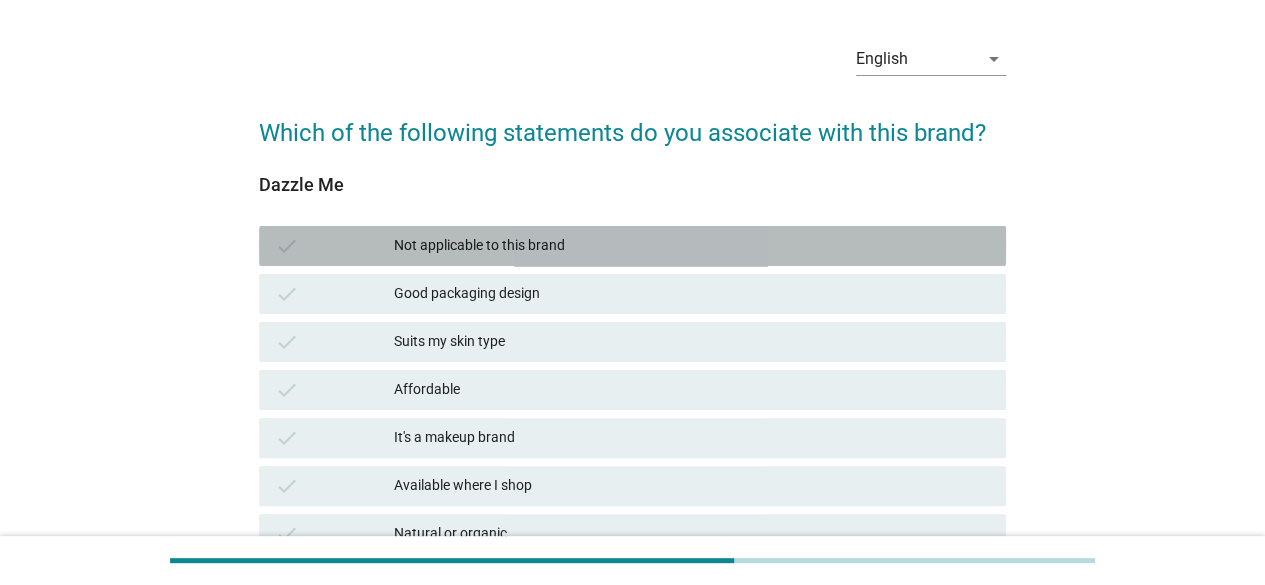 click on "check   Not applicable to this brand" at bounding box center (632, 246) 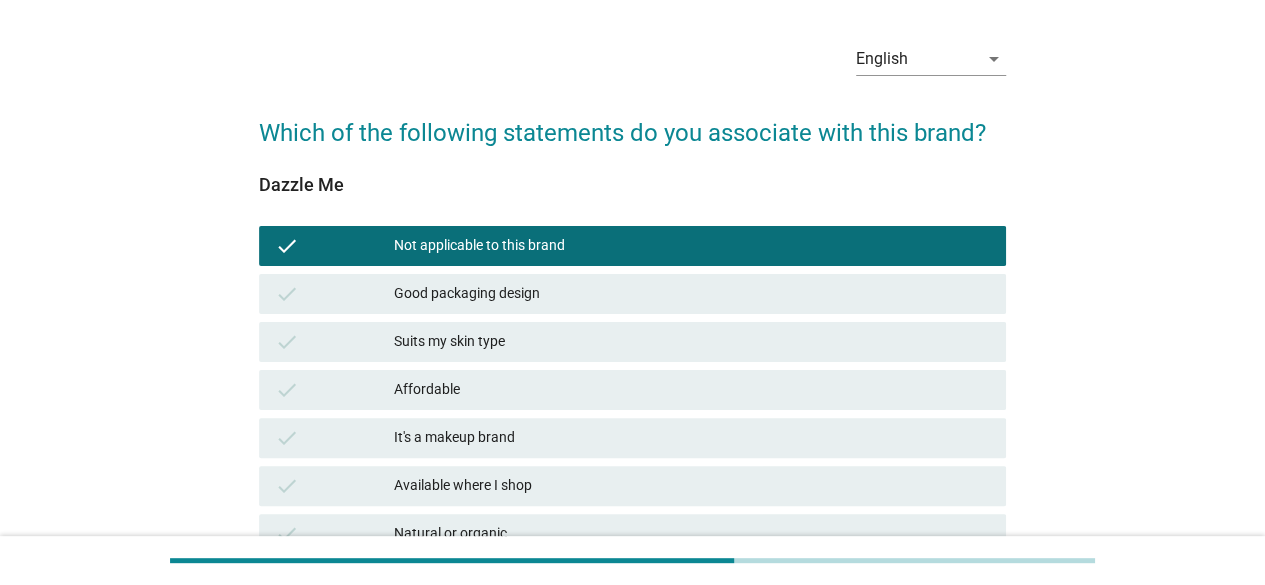 scroll, scrollTop: 680, scrollLeft: 0, axis: vertical 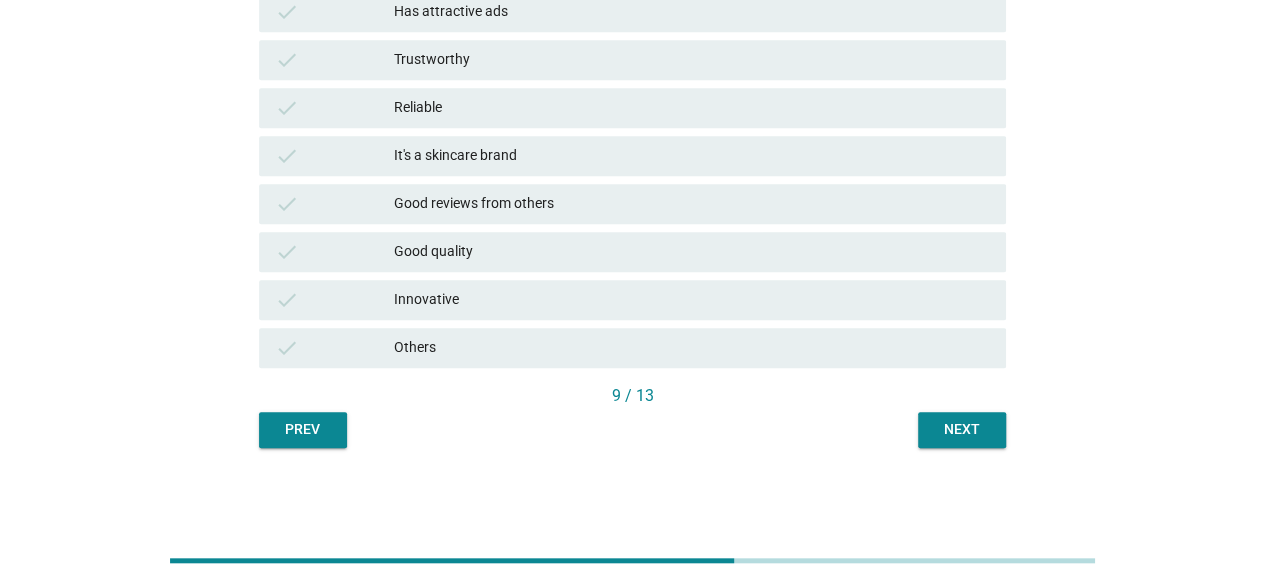click on "Next" at bounding box center [962, 429] 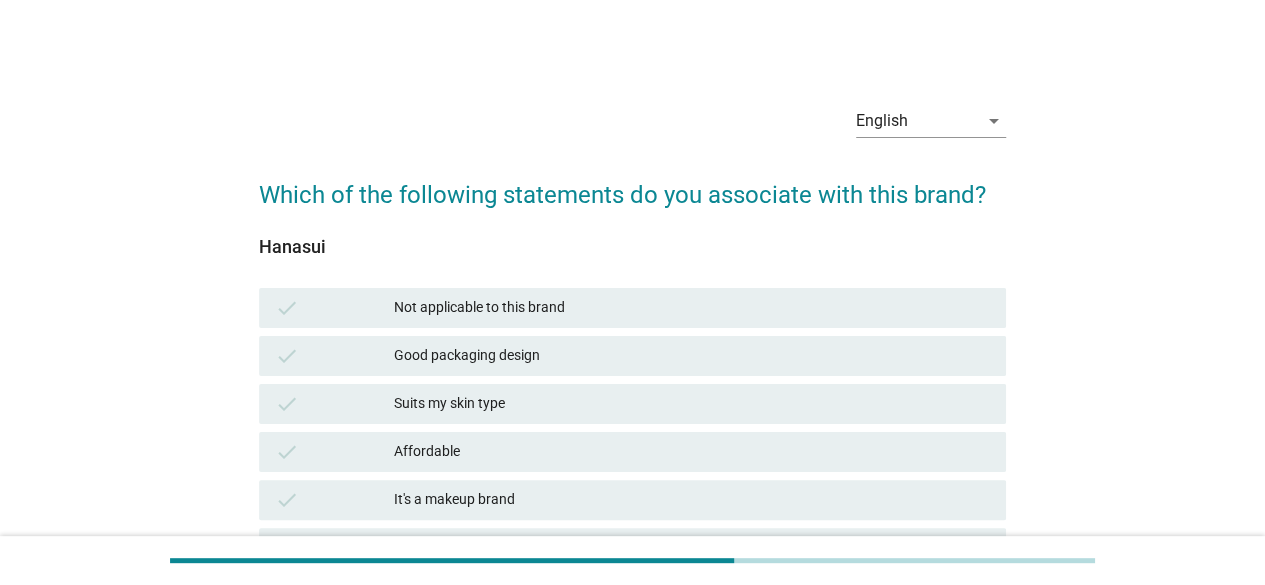 scroll, scrollTop: 16, scrollLeft: 0, axis: vertical 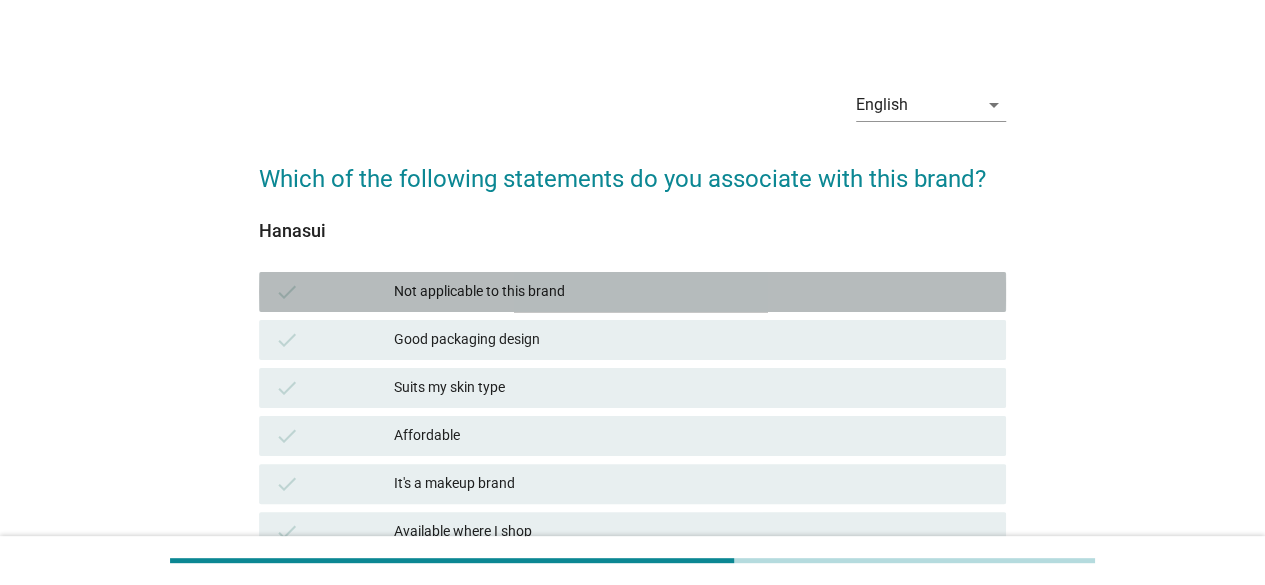 click on "check" at bounding box center (334, 292) 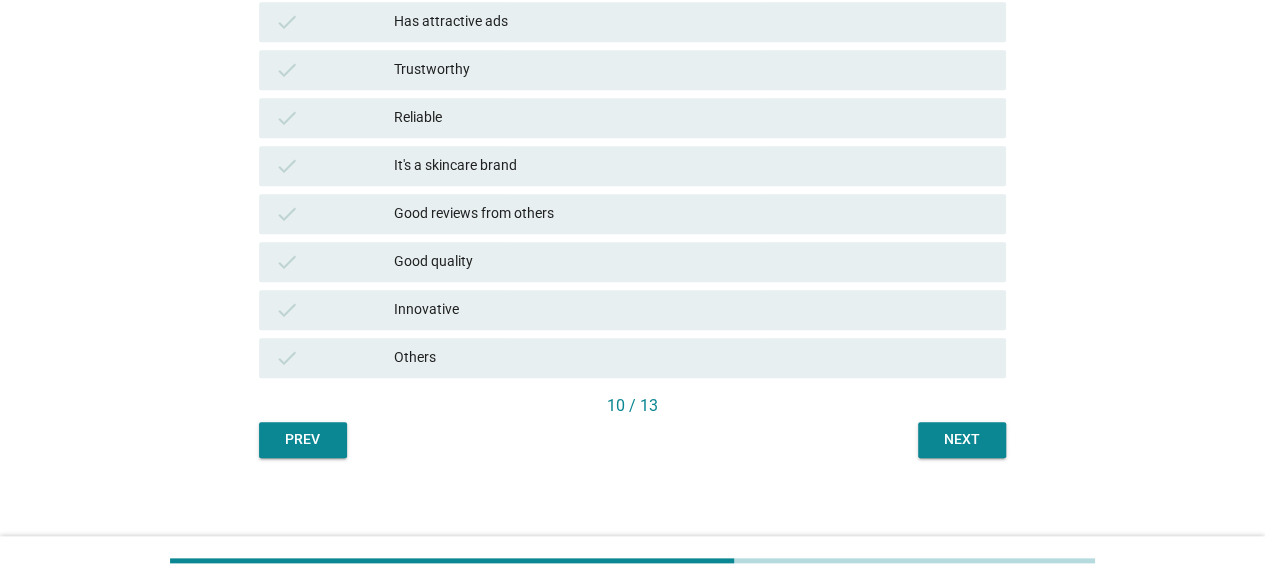 scroll, scrollTop: 680, scrollLeft: 0, axis: vertical 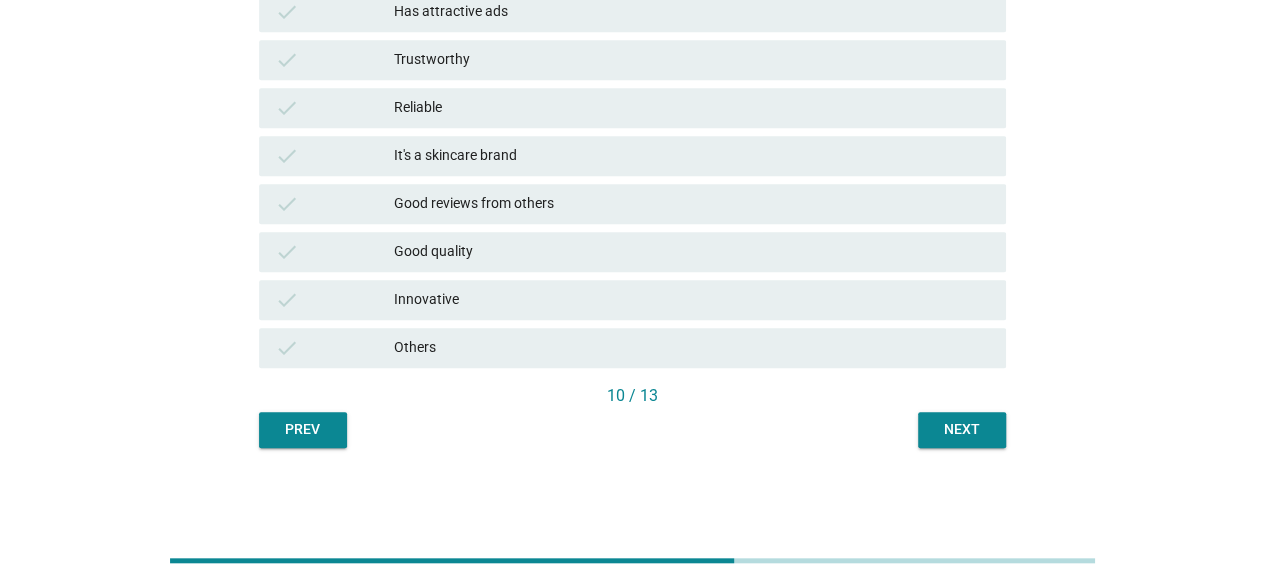click on "Next" at bounding box center [962, 430] 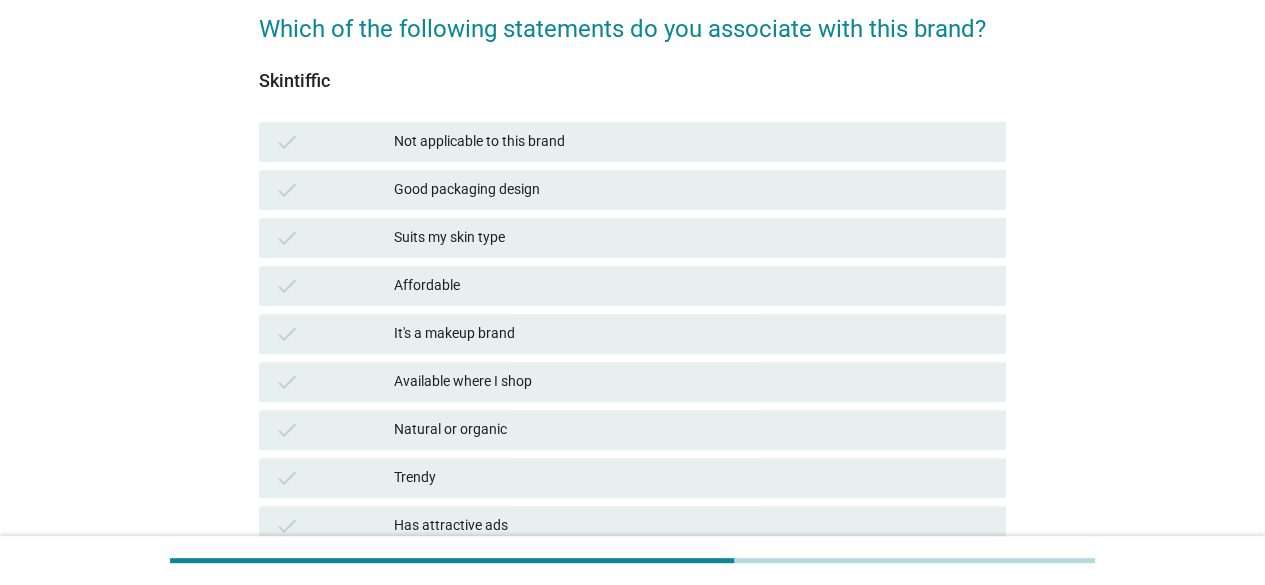 scroll, scrollTop: 172, scrollLeft: 0, axis: vertical 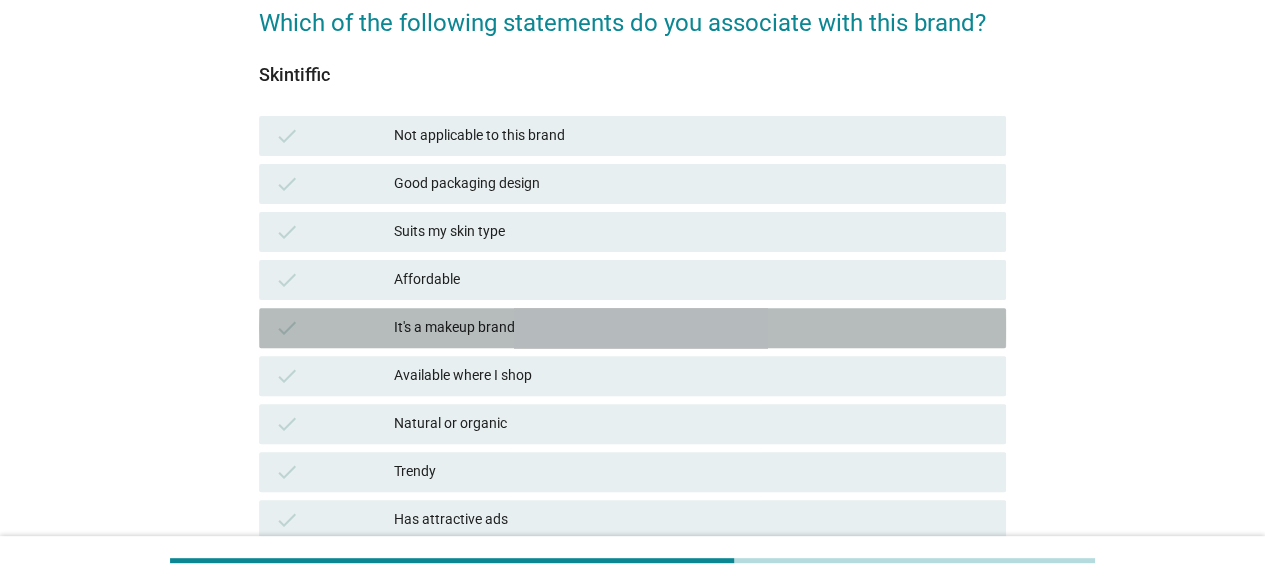 click on "It's a makeup brand" at bounding box center (692, 328) 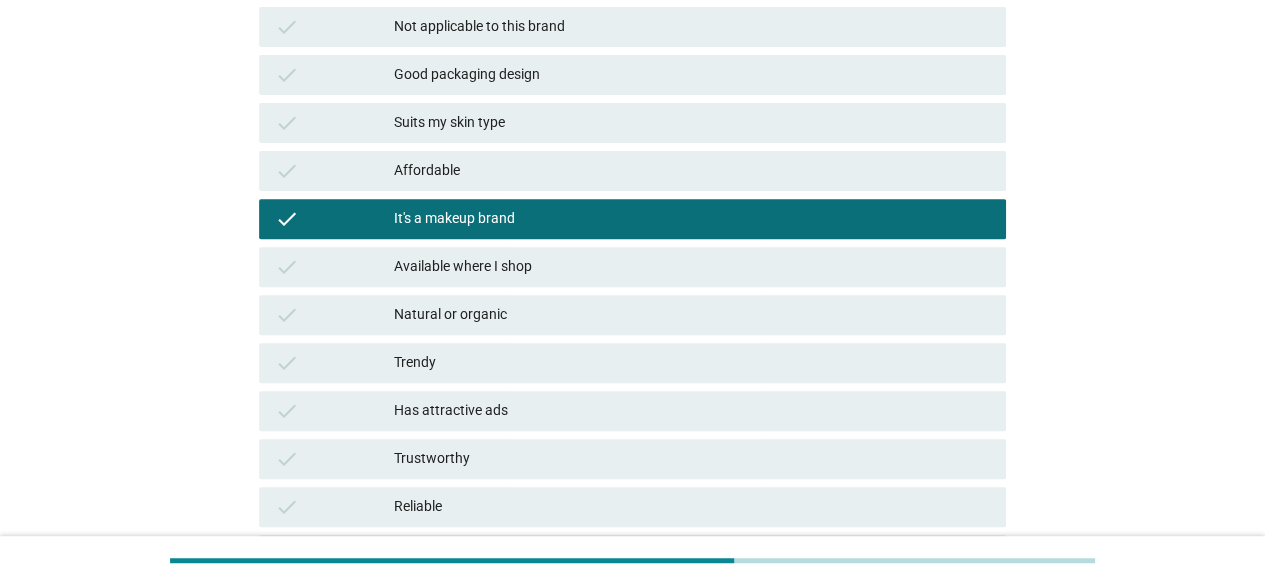 scroll, scrollTop: 284, scrollLeft: 0, axis: vertical 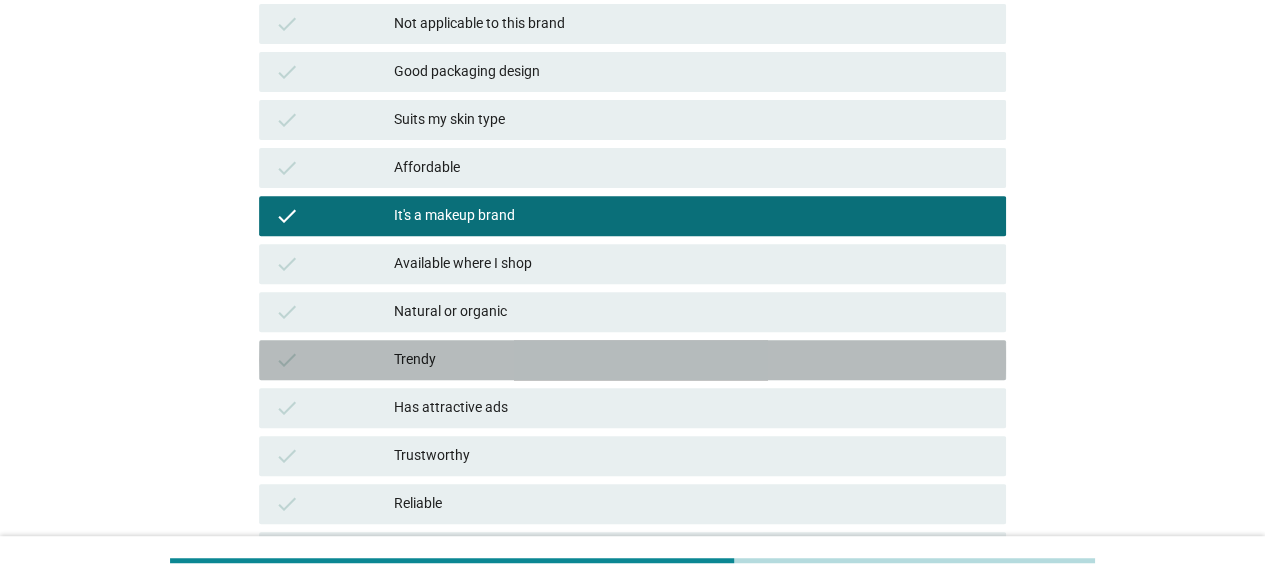 click on "Trendy" at bounding box center [692, 360] 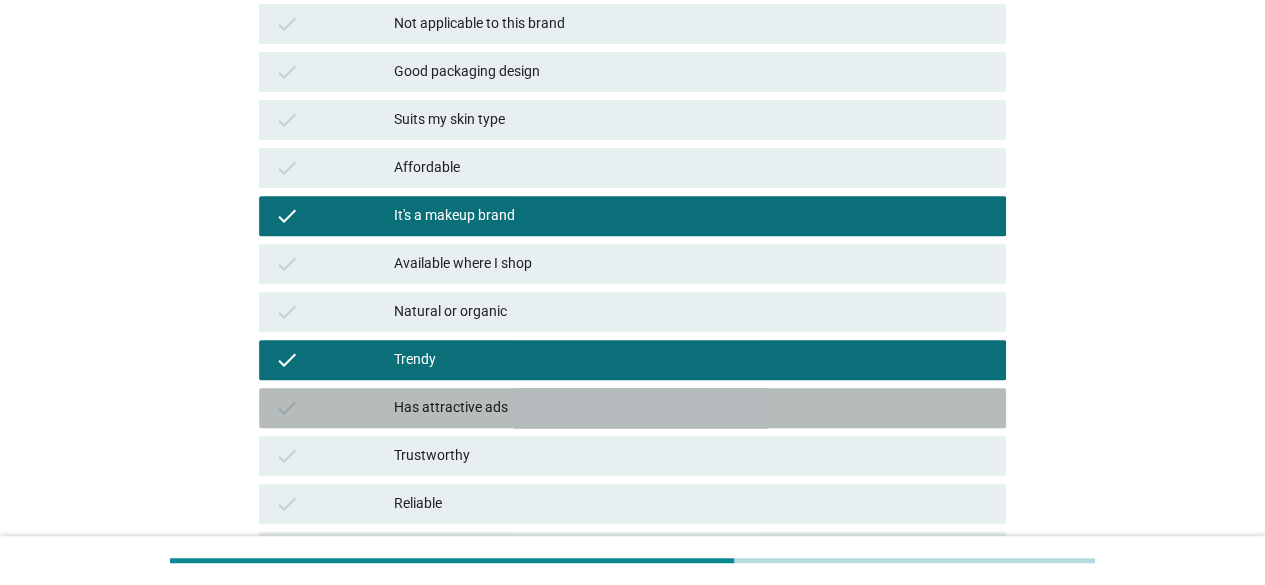 click on "Has attractive ads" at bounding box center (692, 408) 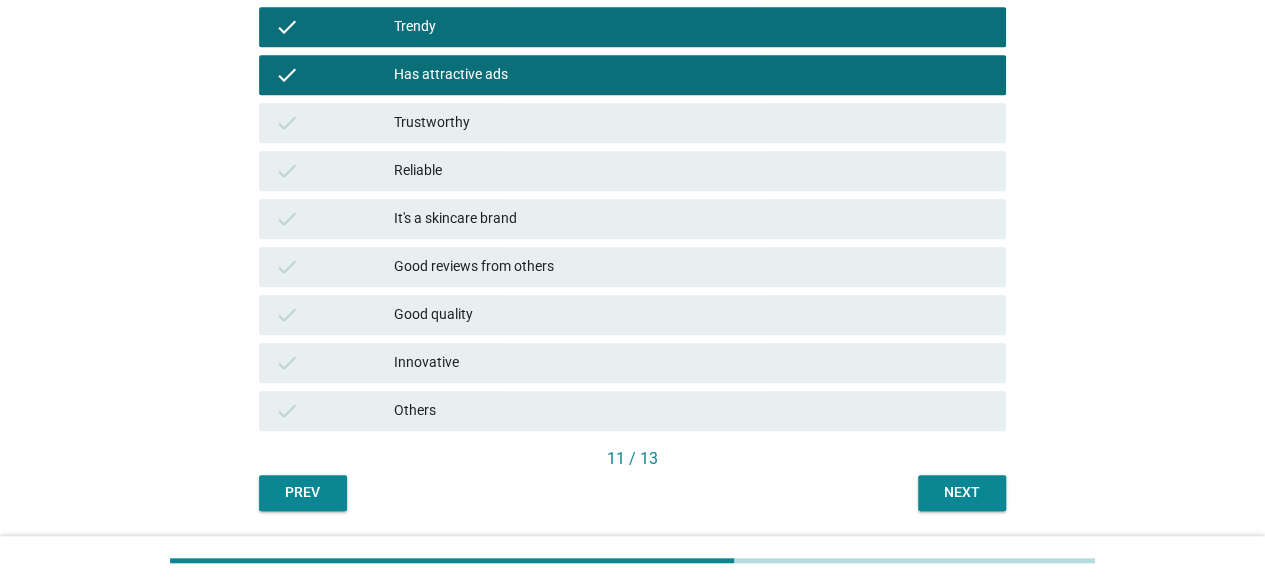 scroll, scrollTop: 618, scrollLeft: 0, axis: vertical 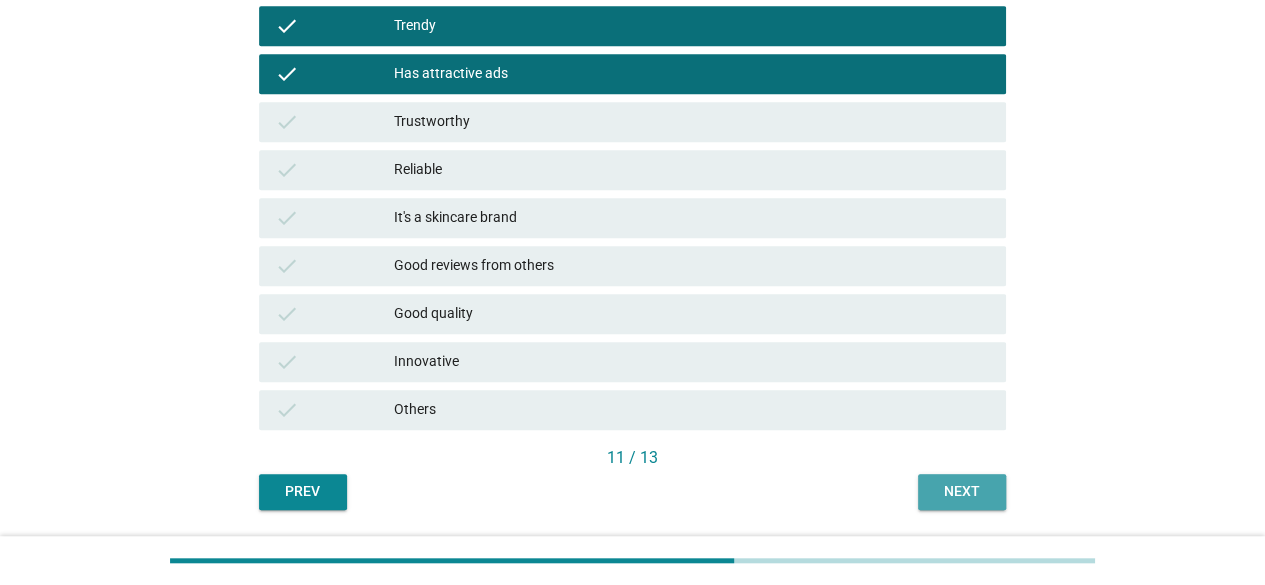 click on "Next" at bounding box center (962, 491) 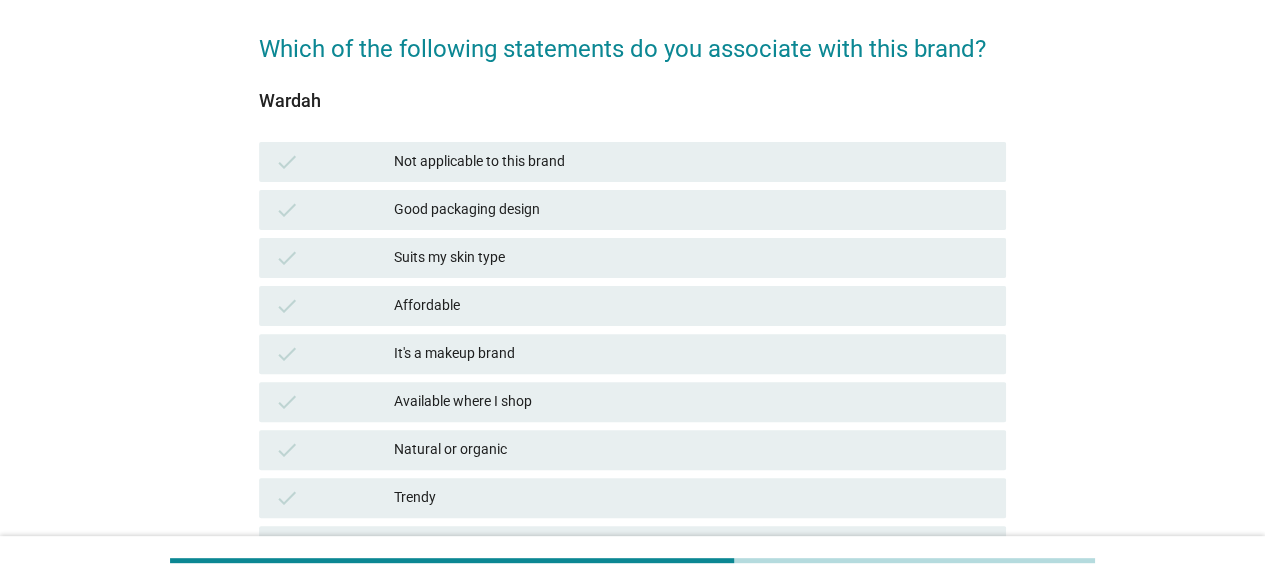 scroll, scrollTop: 161, scrollLeft: 0, axis: vertical 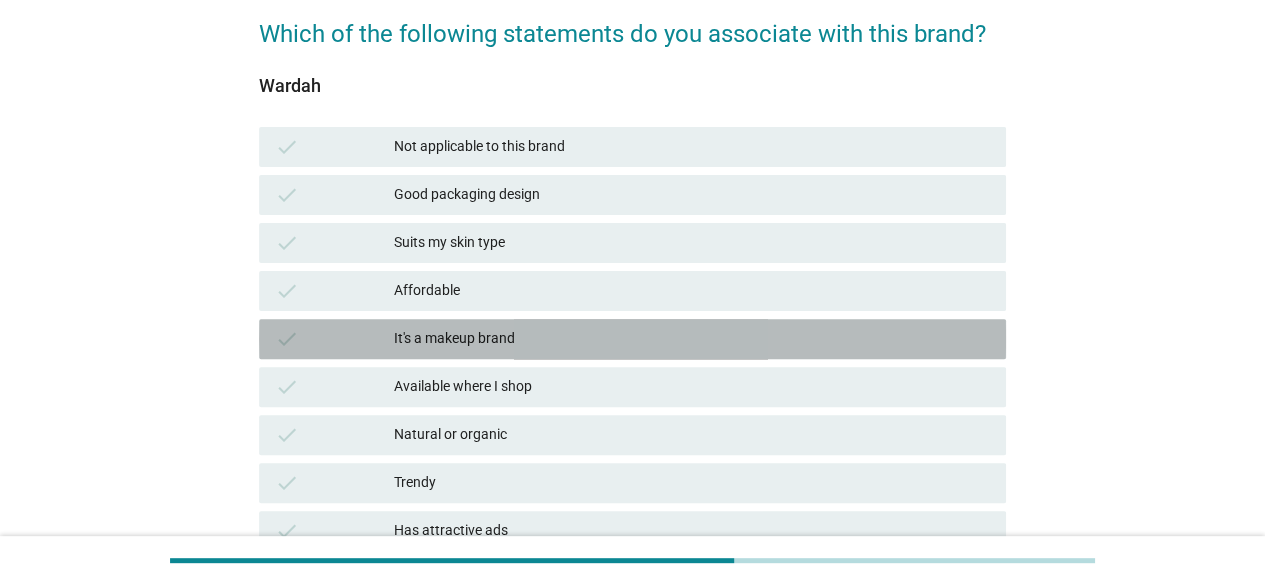 click on "It's a makeup brand" at bounding box center (692, 339) 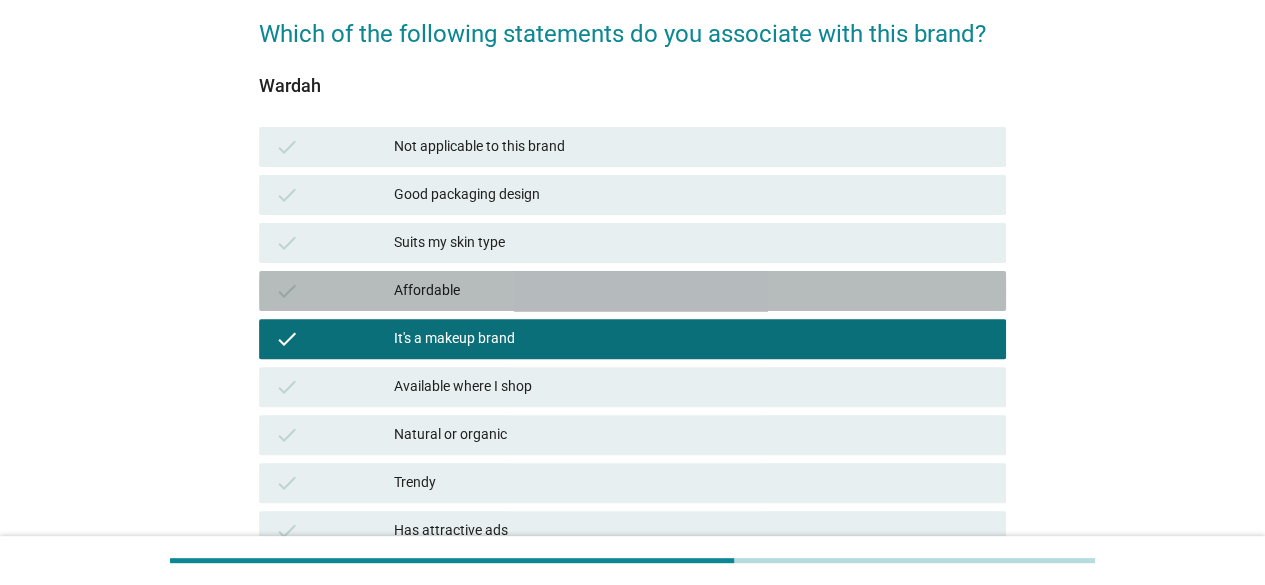 click on "Affordable" at bounding box center (692, 291) 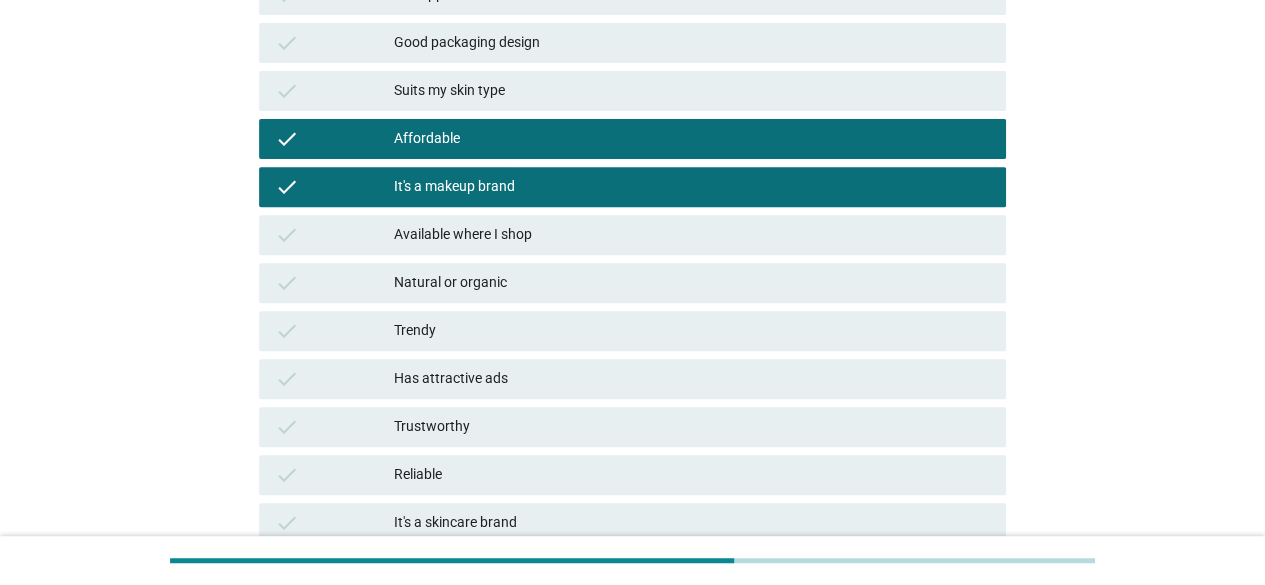 scroll, scrollTop: 315, scrollLeft: 0, axis: vertical 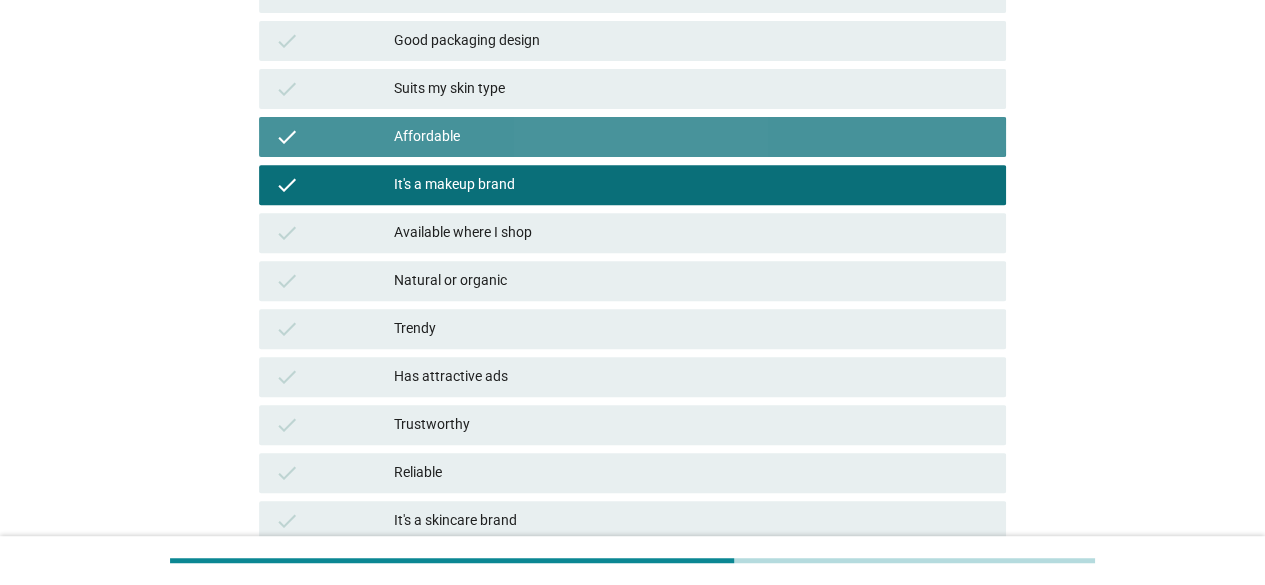 click on "Affordable" at bounding box center [692, 137] 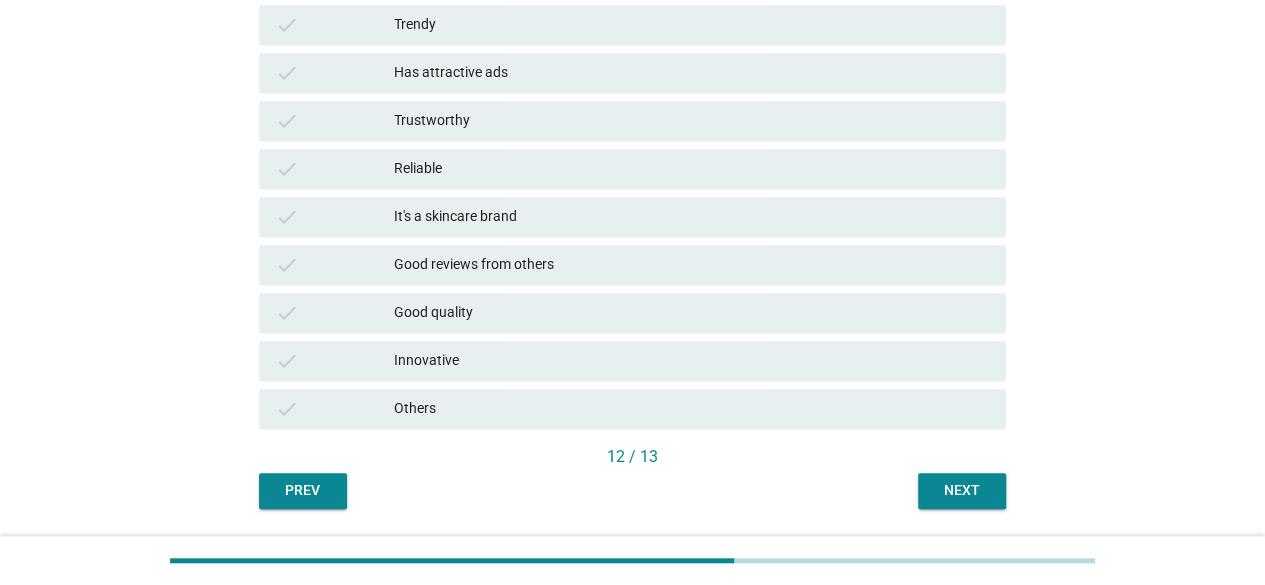 scroll, scrollTop: 630, scrollLeft: 0, axis: vertical 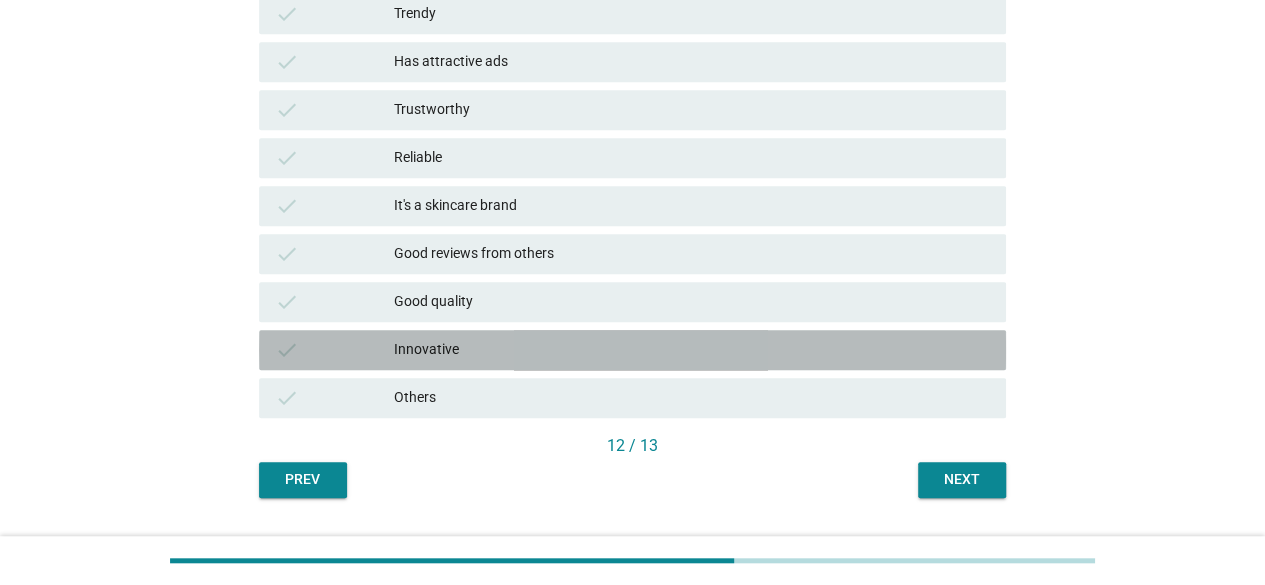 click on "Innovative" at bounding box center [692, 350] 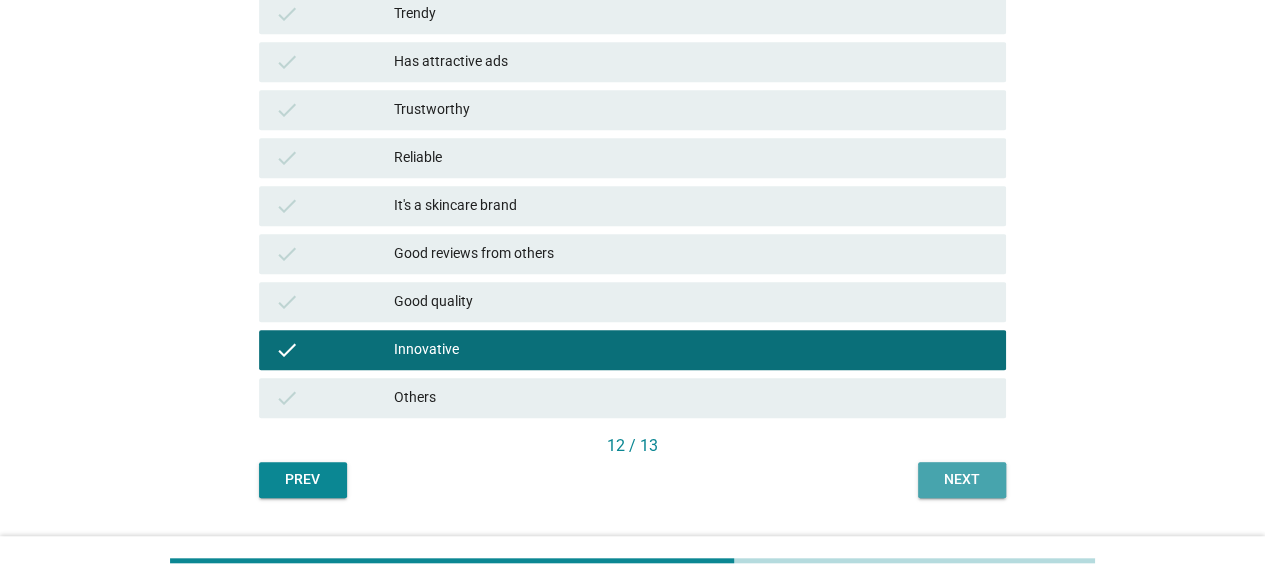 click on "Next" at bounding box center [962, 480] 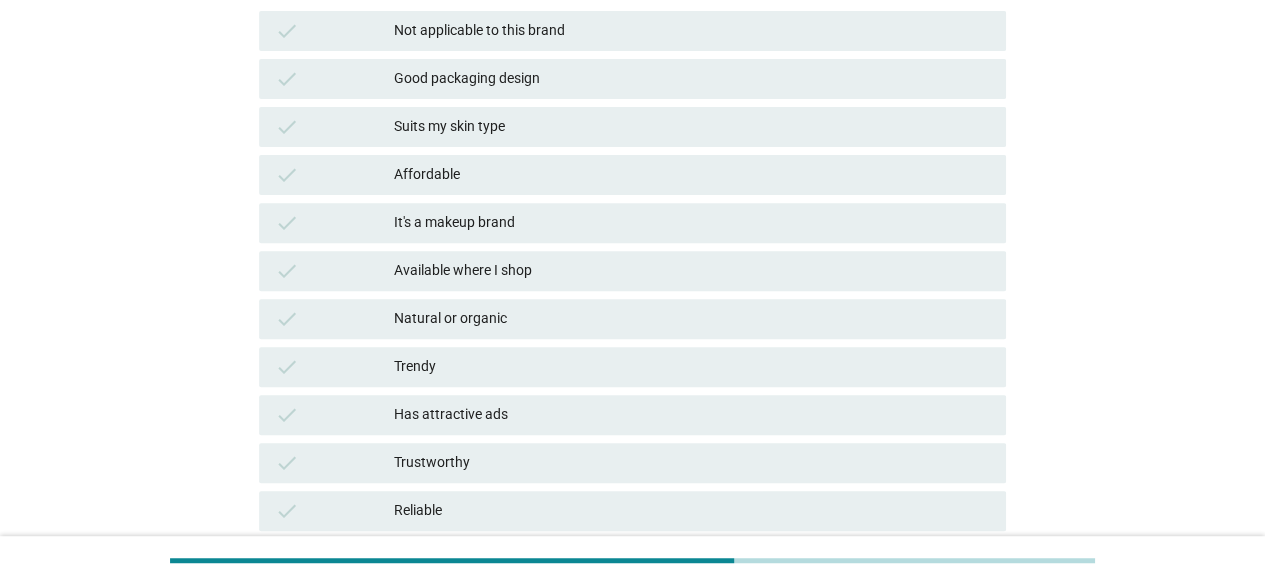 scroll, scrollTop: 276, scrollLeft: 0, axis: vertical 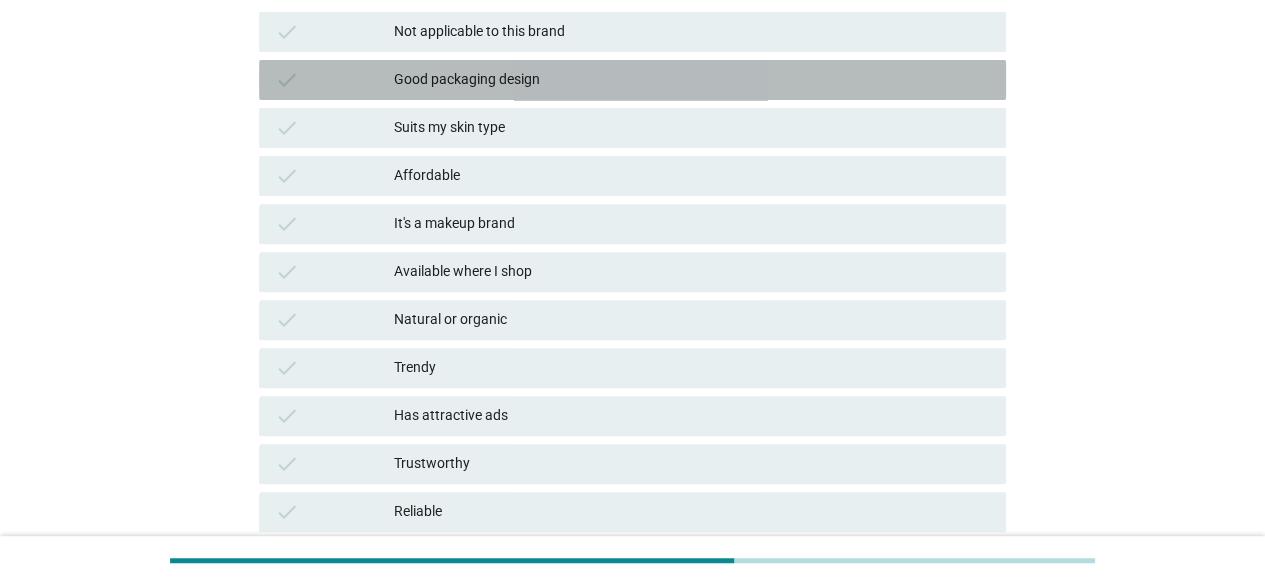click on "Good packaging design" at bounding box center [692, 80] 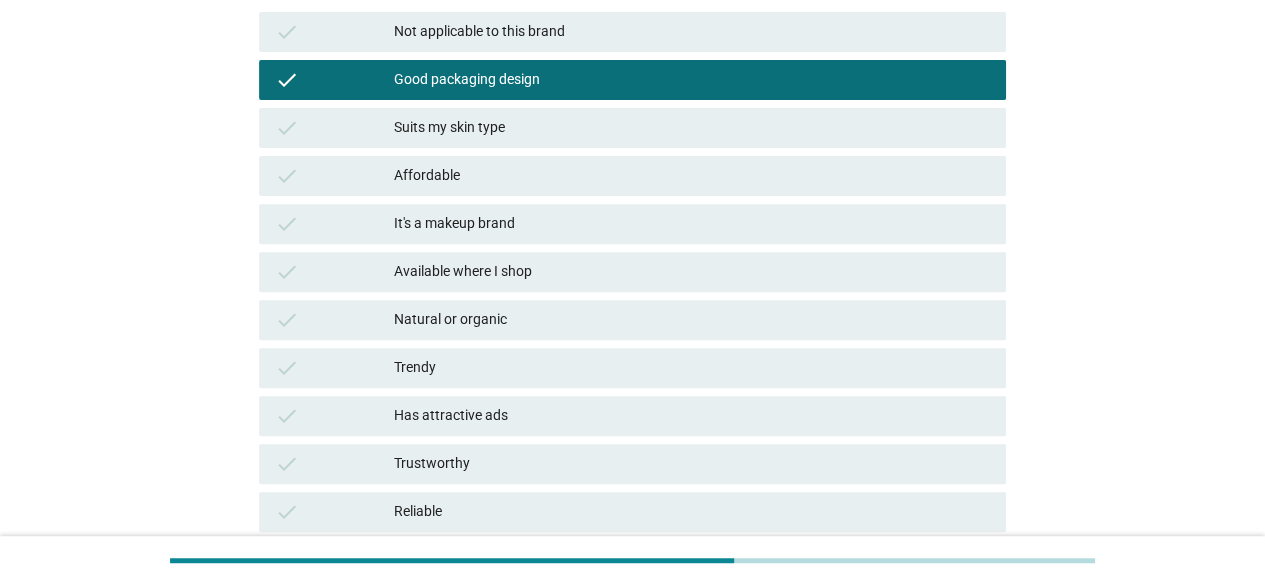 click on "check   Available where I shop" at bounding box center [632, 272] 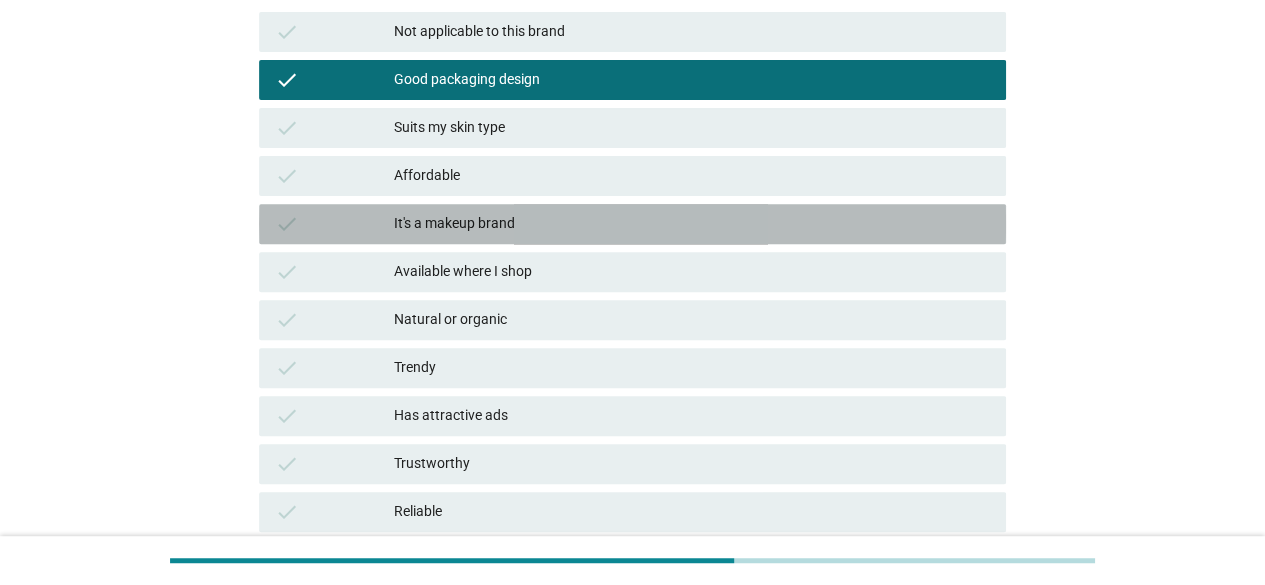 click on "check   It's a makeup brand" at bounding box center (632, 224) 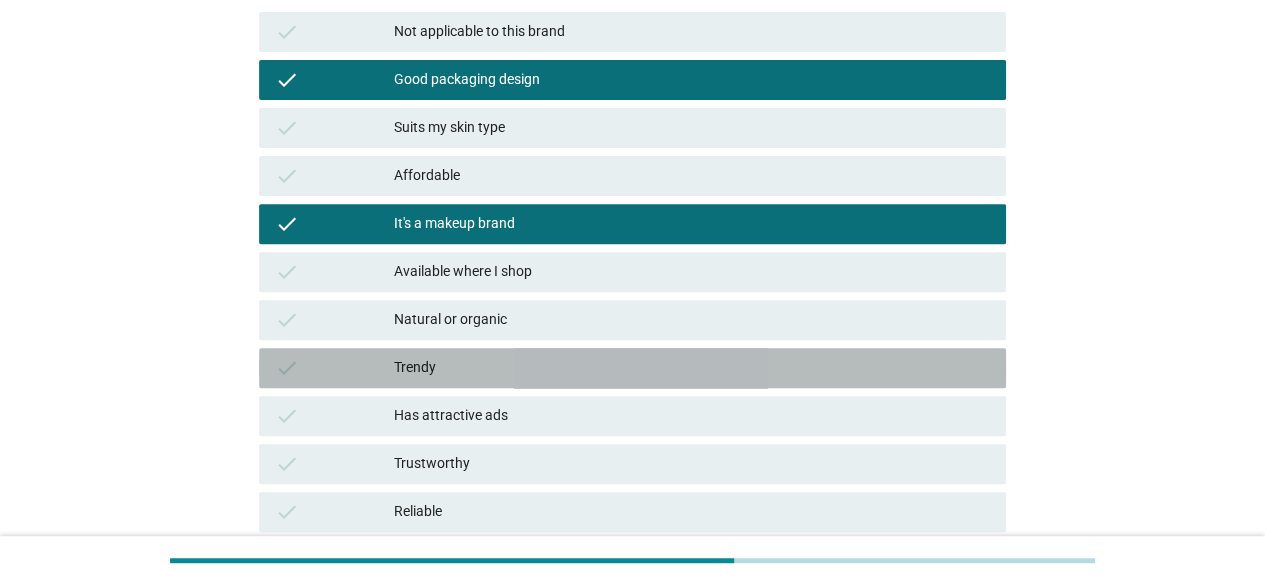click on "check   Trendy" at bounding box center (632, 368) 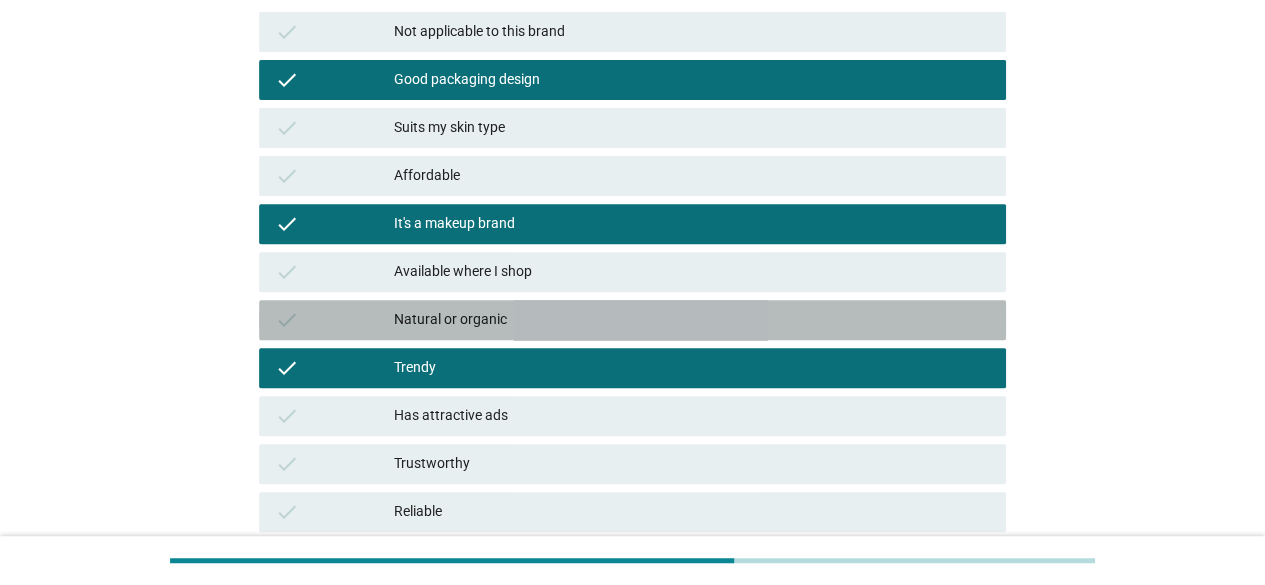 click on "Natural or organic" at bounding box center [692, 320] 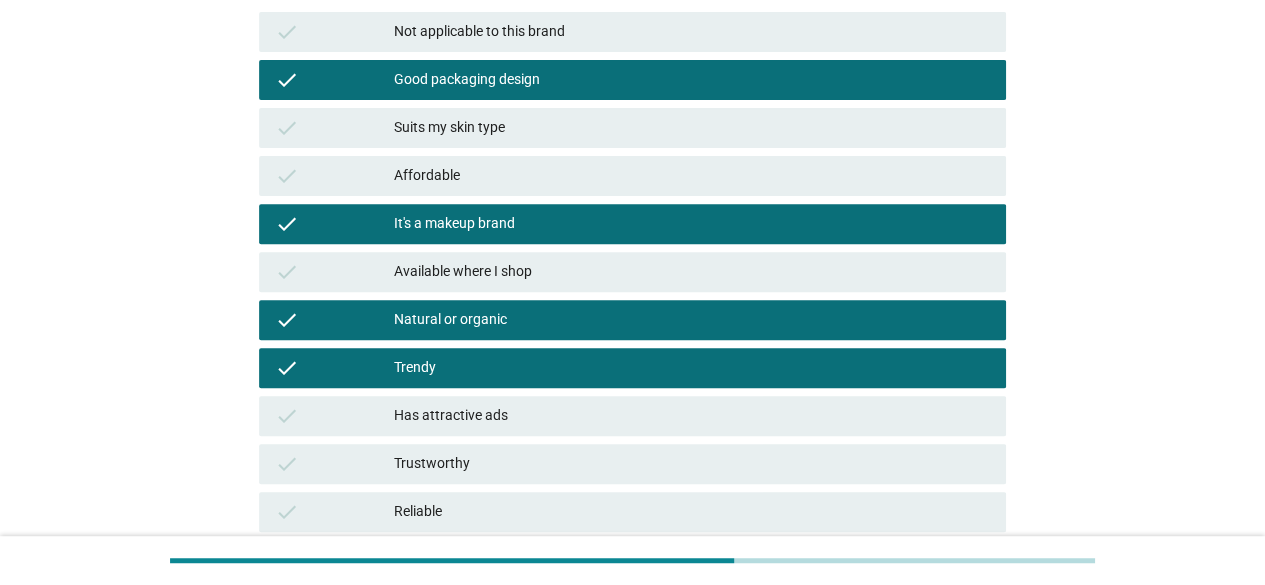 click on "Trendy" at bounding box center [692, 368] 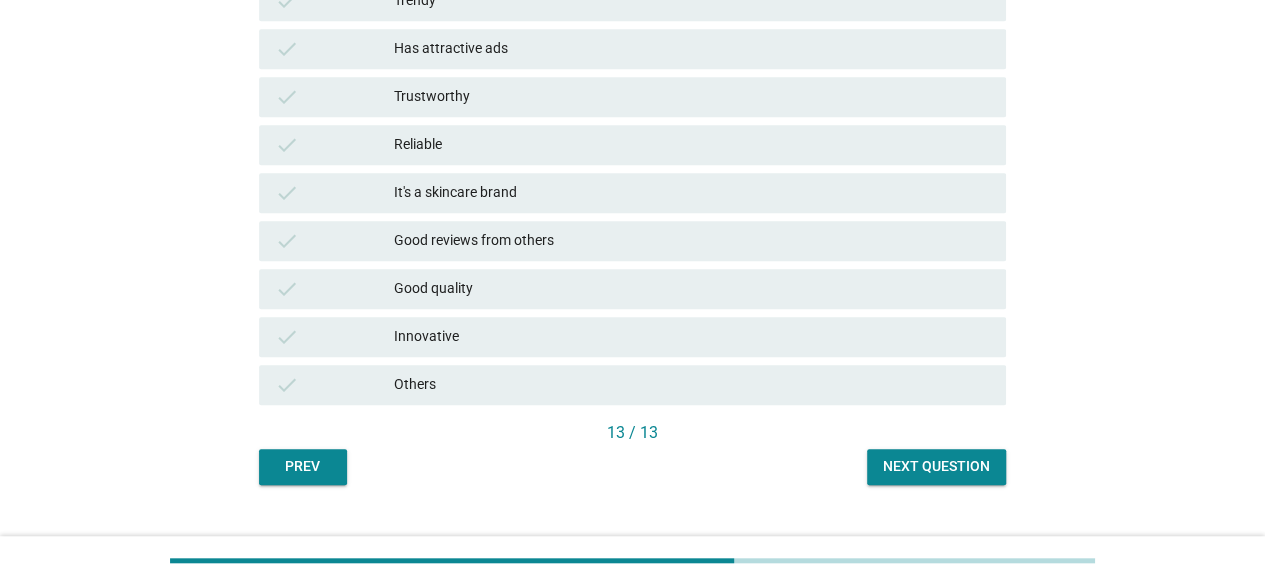scroll, scrollTop: 680, scrollLeft: 0, axis: vertical 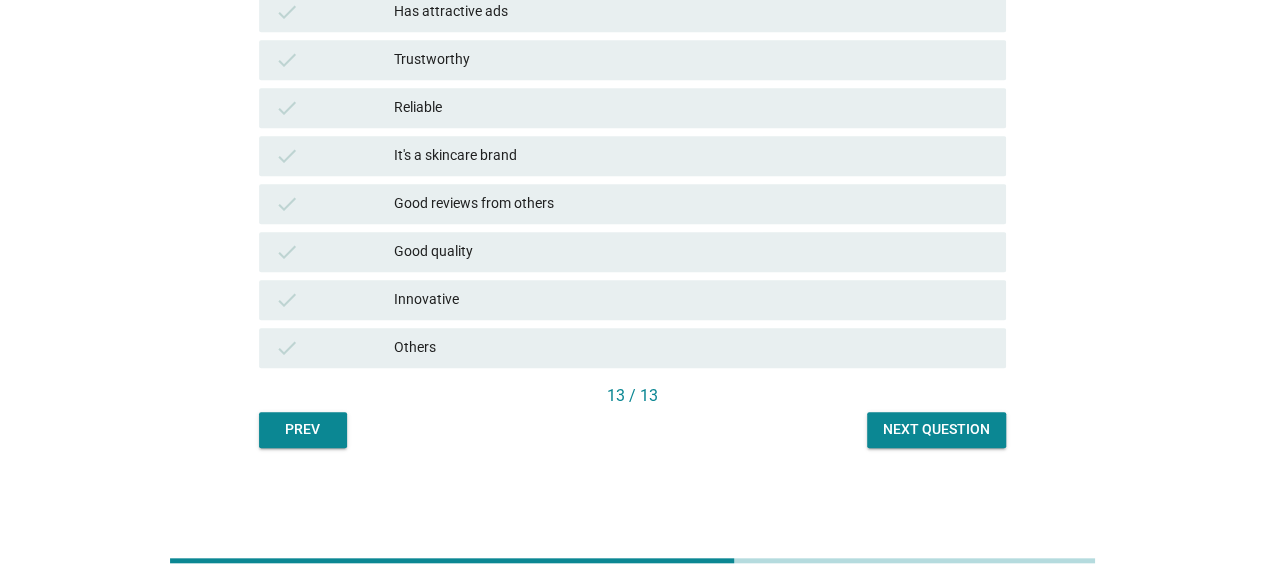 click on "13 / 13" at bounding box center (632, 398) 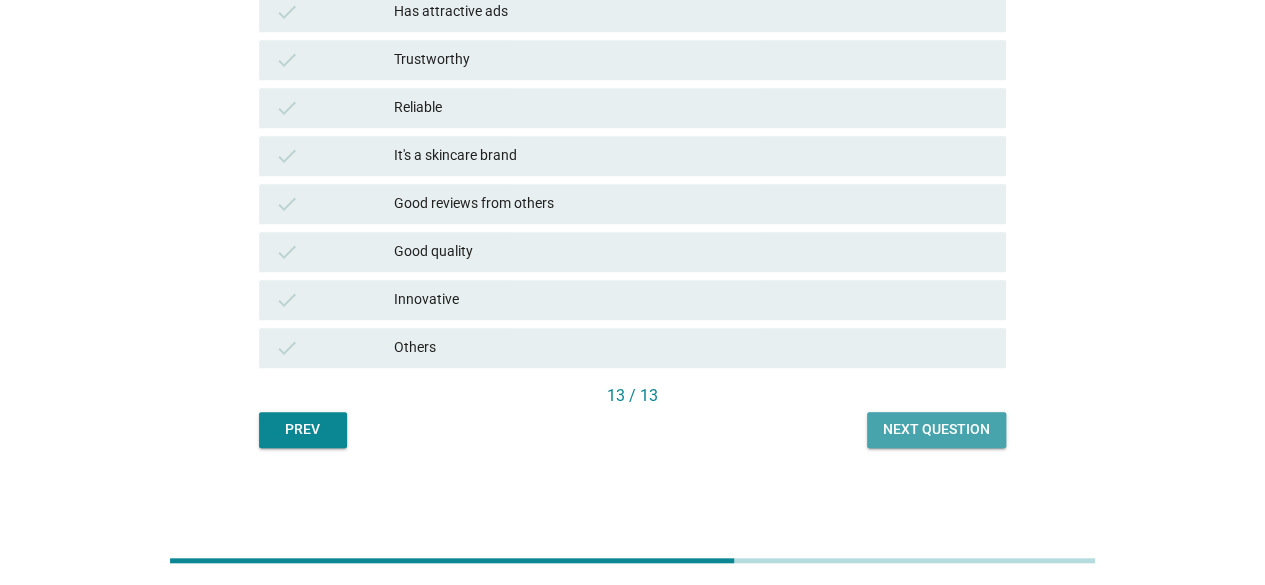 click on "Next question" at bounding box center [936, 430] 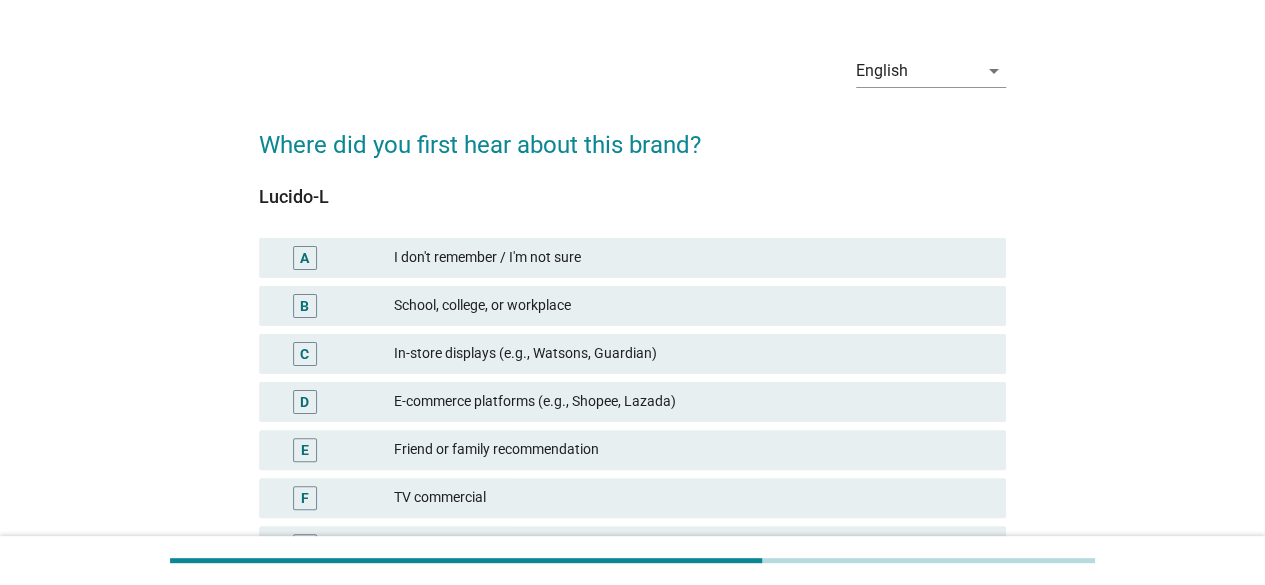 scroll, scrollTop: 53, scrollLeft: 0, axis: vertical 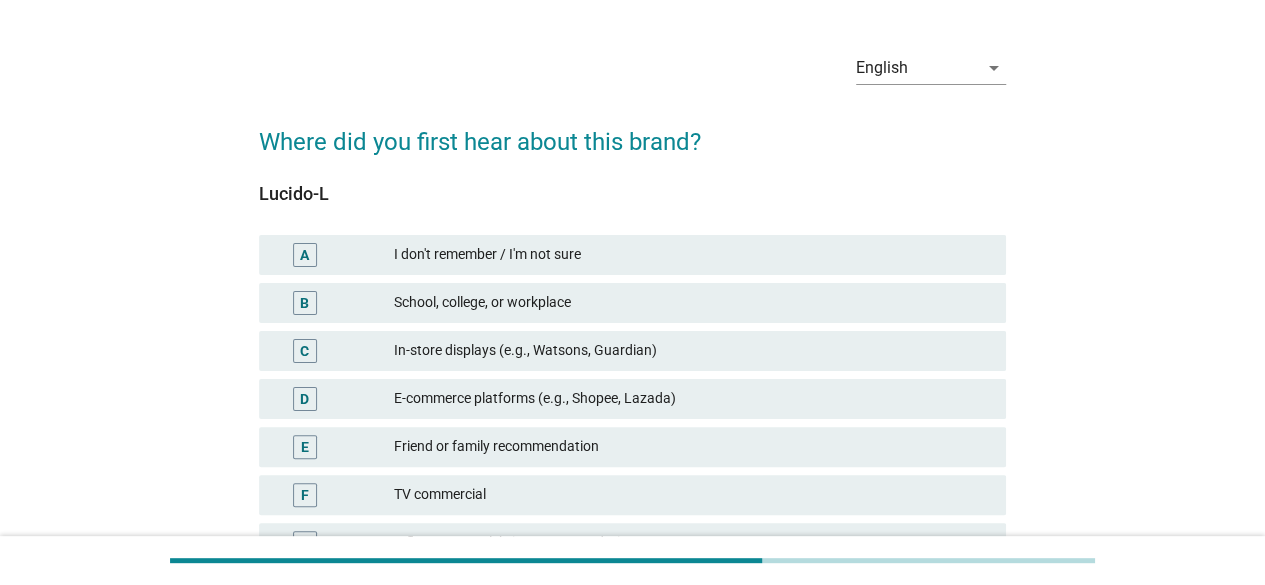 click on "In-store displays (e.g., Watsons, Guardian)" at bounding box center [692, 351] 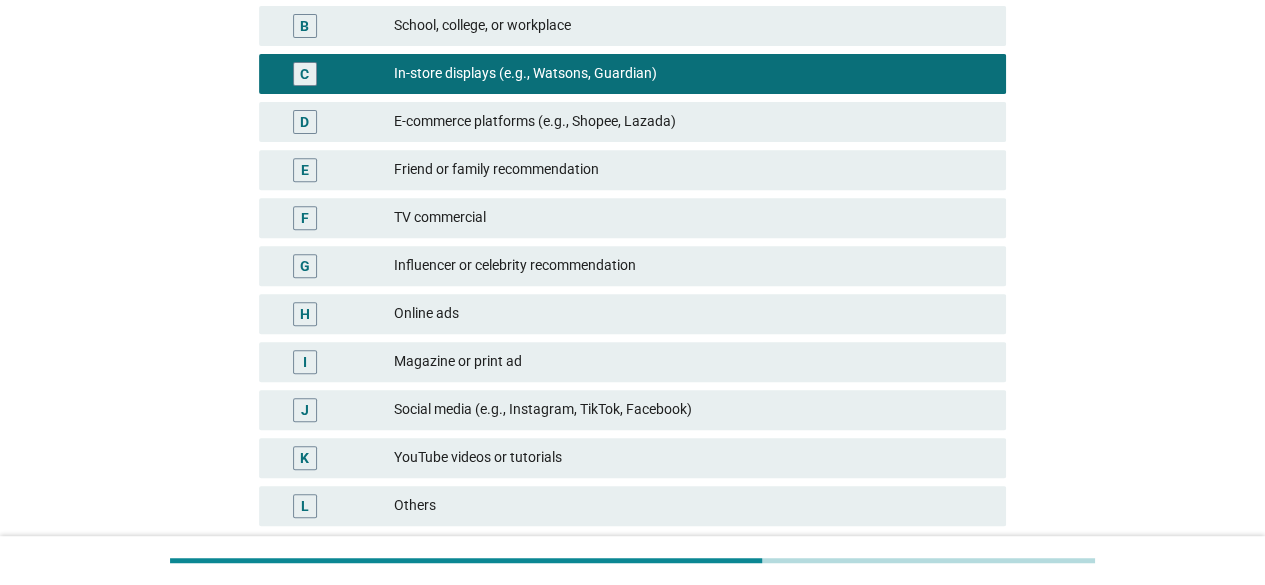 scroll, scrollTop: 488, scrollLeft: 0, axis: vertical 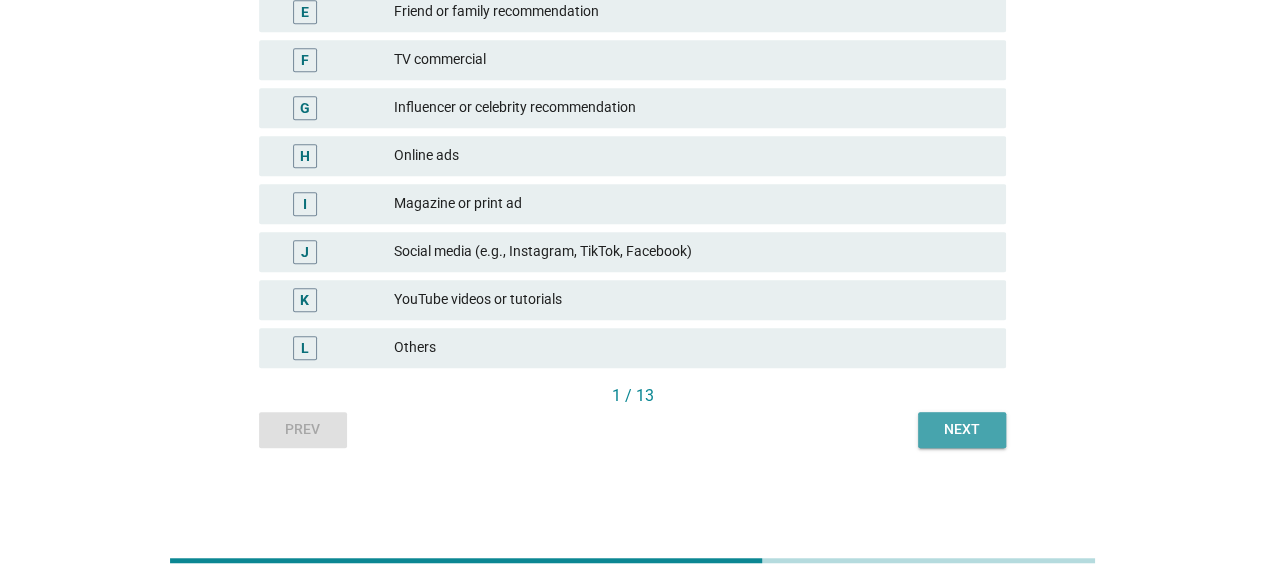 click on "Next" at bounding box center (962, 430) 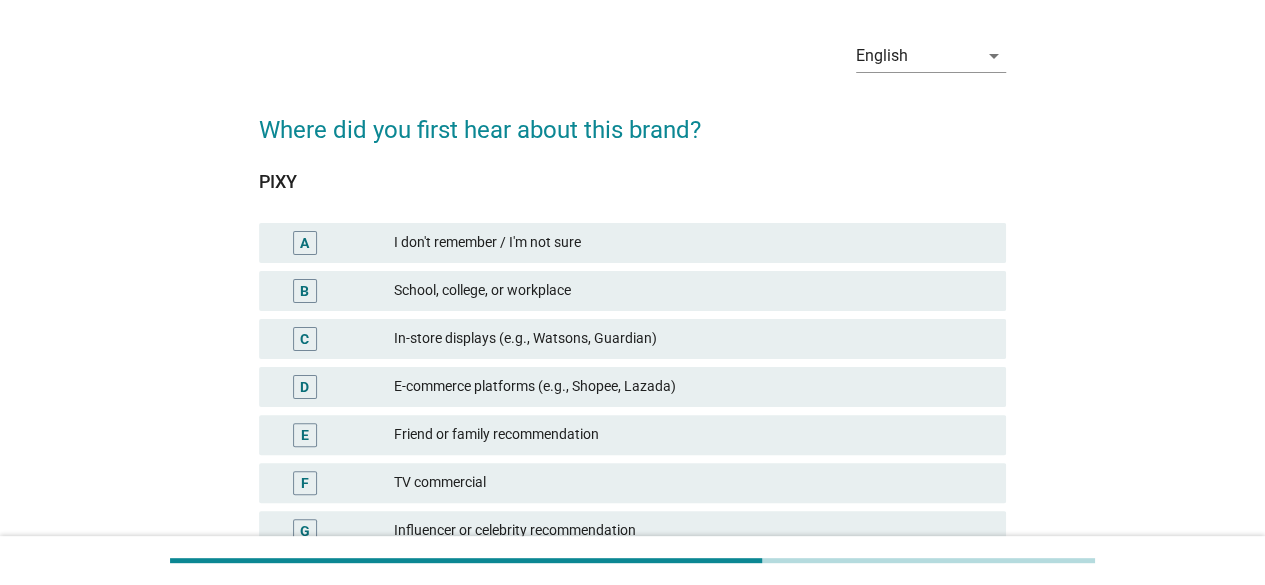 scroll, scrollTop: 73, scrollLeft: 0, axis: vertical 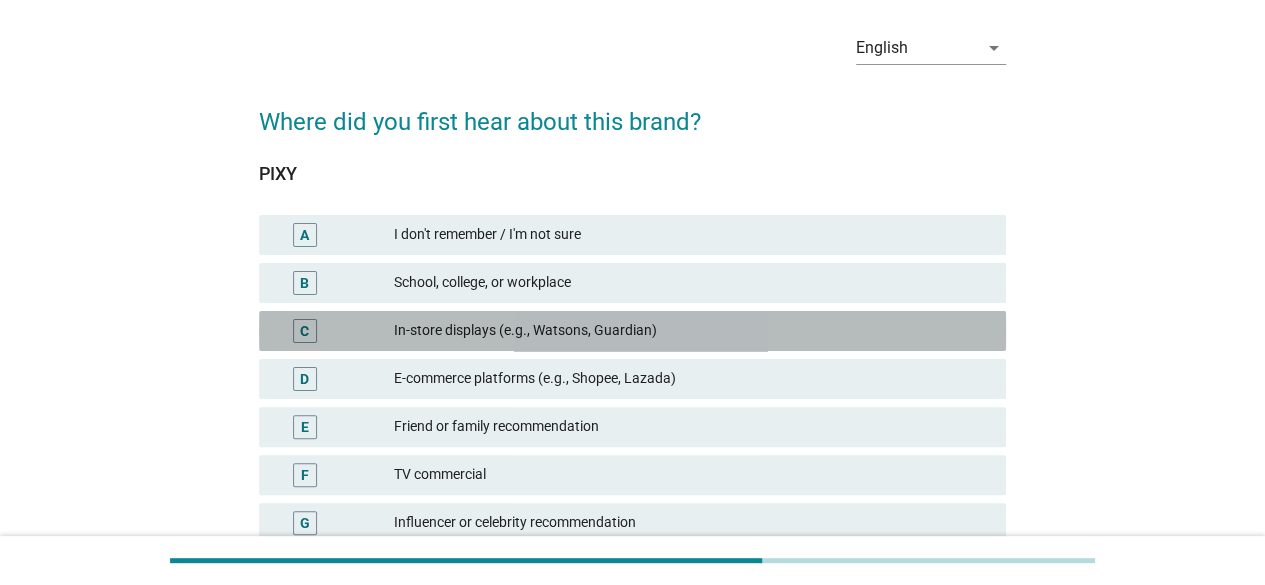 click on "In-store displays (e.g., Watsons, Guardian)" at bounding box center (692, 331) 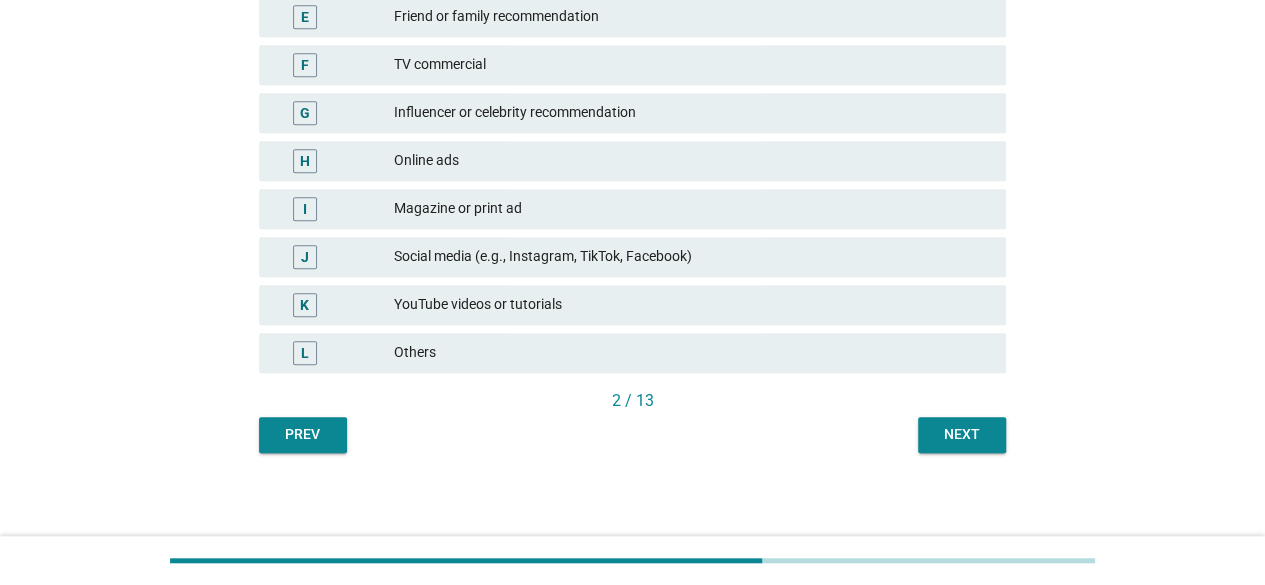 scroll, scrollTop: 484, scrollLeft: 0, axis: vertical 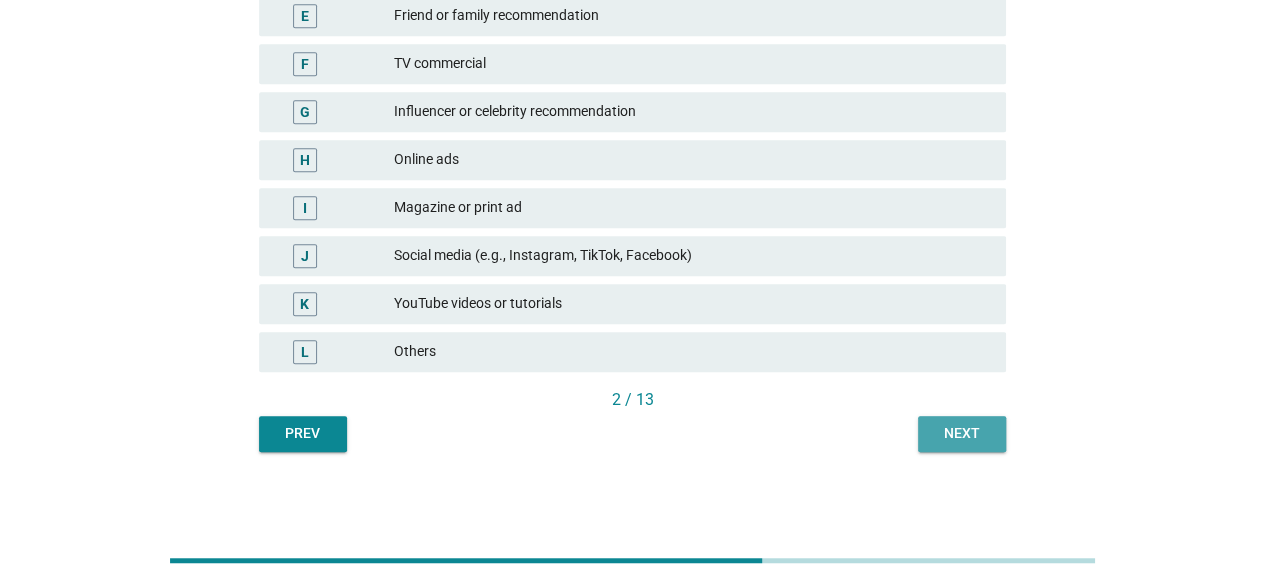 click on "Next" at bounding box center [962, 433] 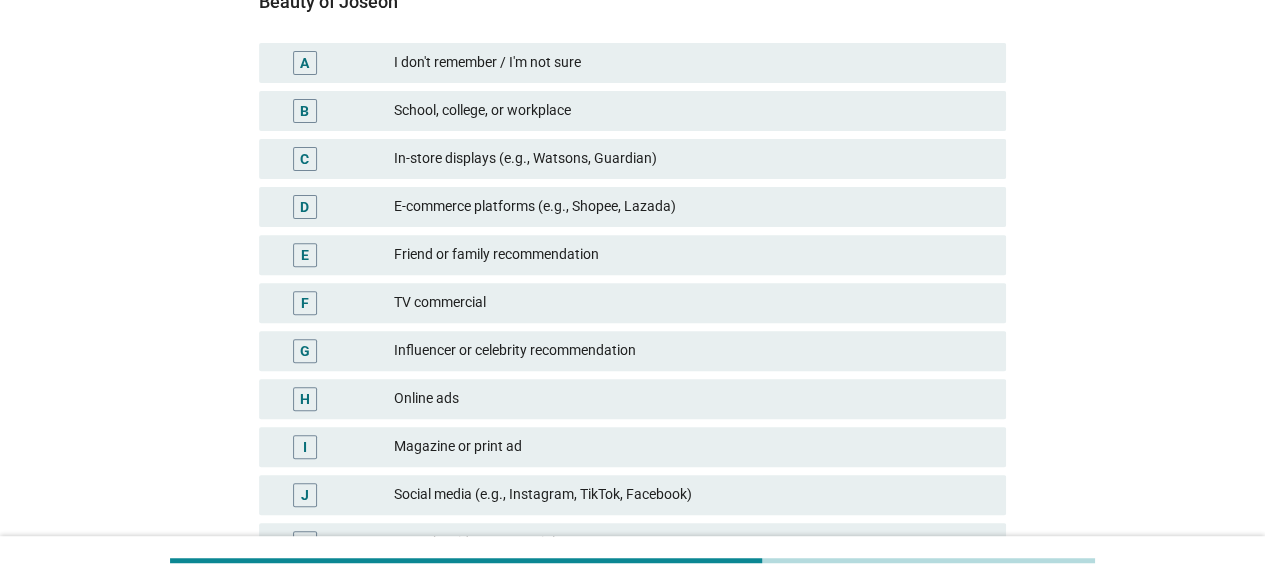 scroll, scrollTop: 259, scrollLeft: 0, axis: vertical 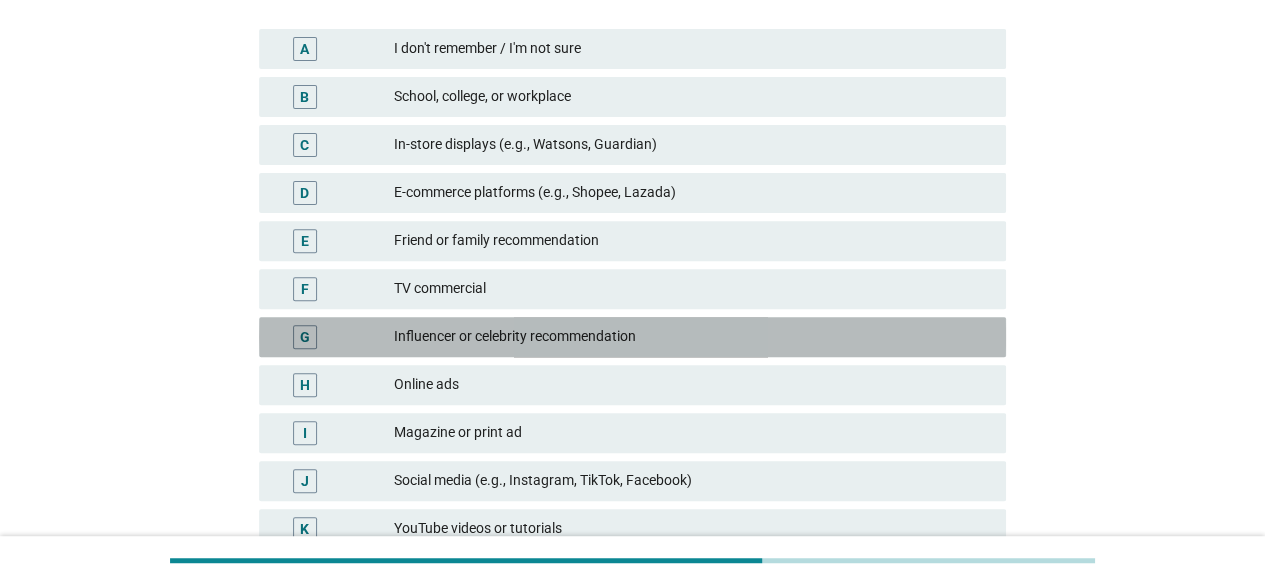 click on "Influencer or celebrity recommendation" at bounding box center [692, 337] 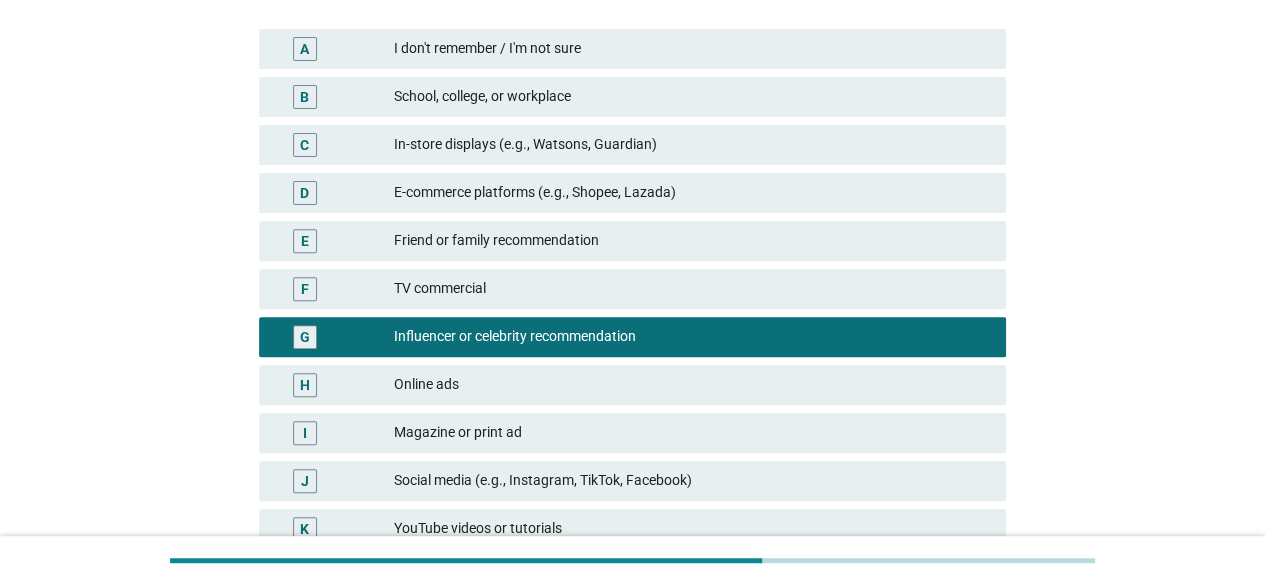 scroll, scrollTop: 313, scrollLeft: 0, axis: vertical 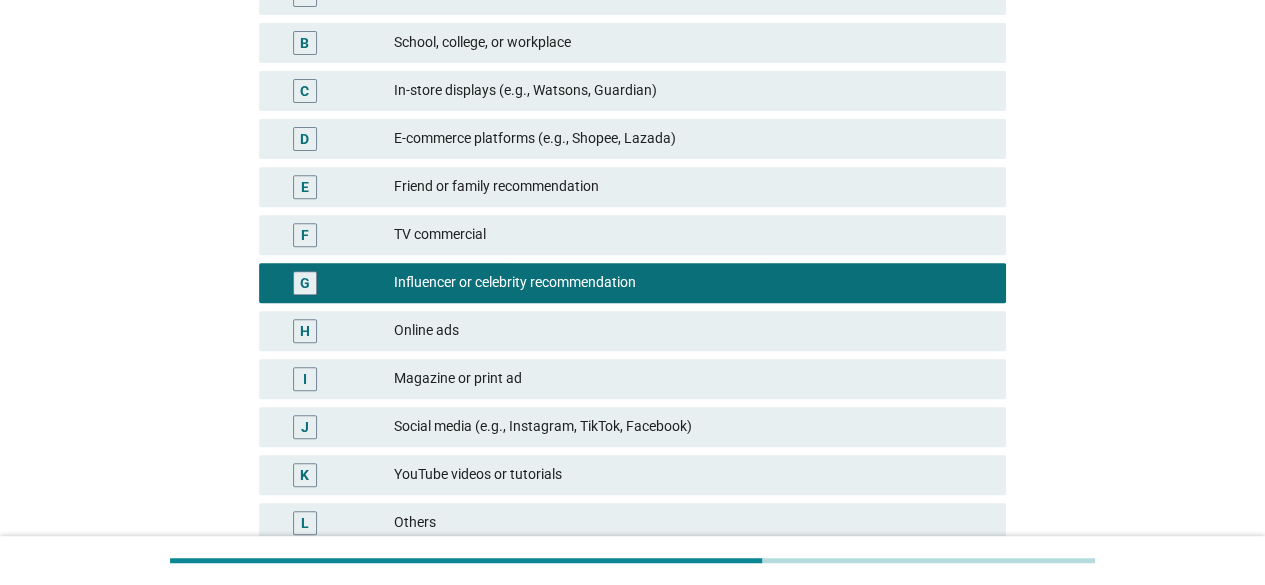 click on "Social media (e.g., Instagram, TikTok, Facebook)" at bounding box center [692, 427] 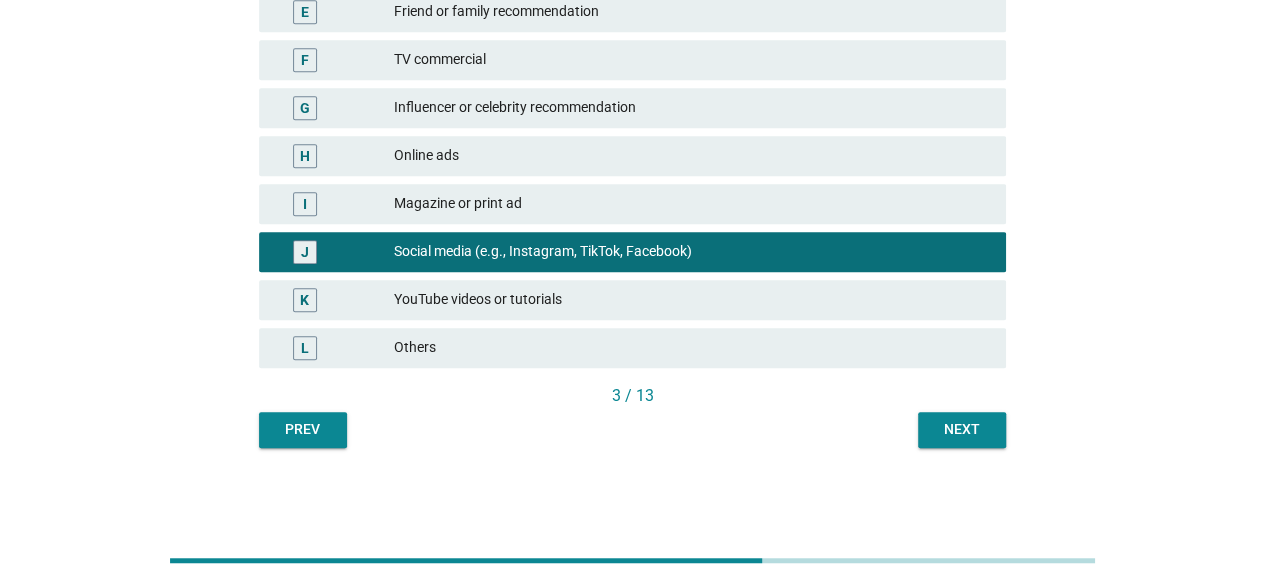 scroll, scrollTop: 310, scrollLeft: 0, axis: vertical 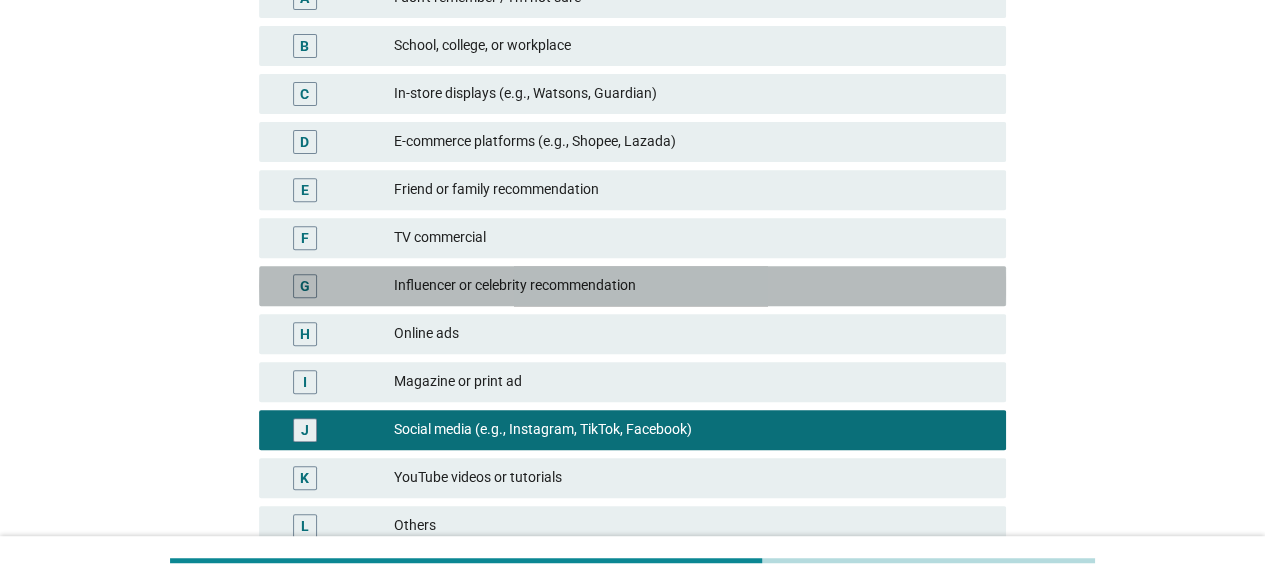 click on "Influencer or celebrity recommendation" at bounding box center [692, 286] 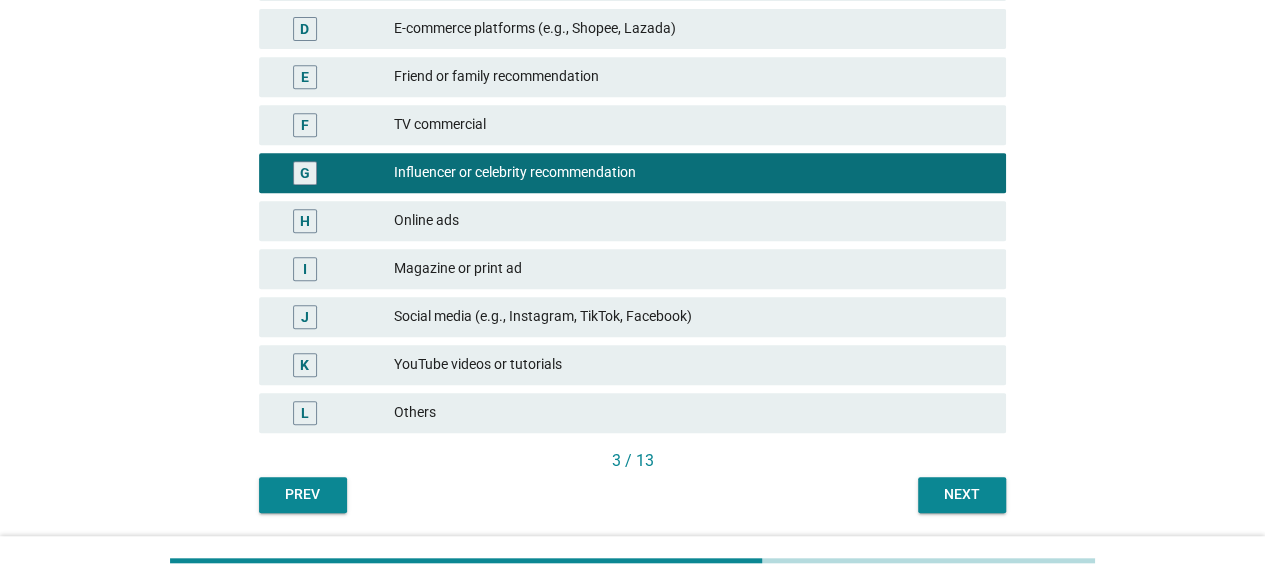 scroll, scrollTop: 488, scrollLeft: 0, axis: vertical 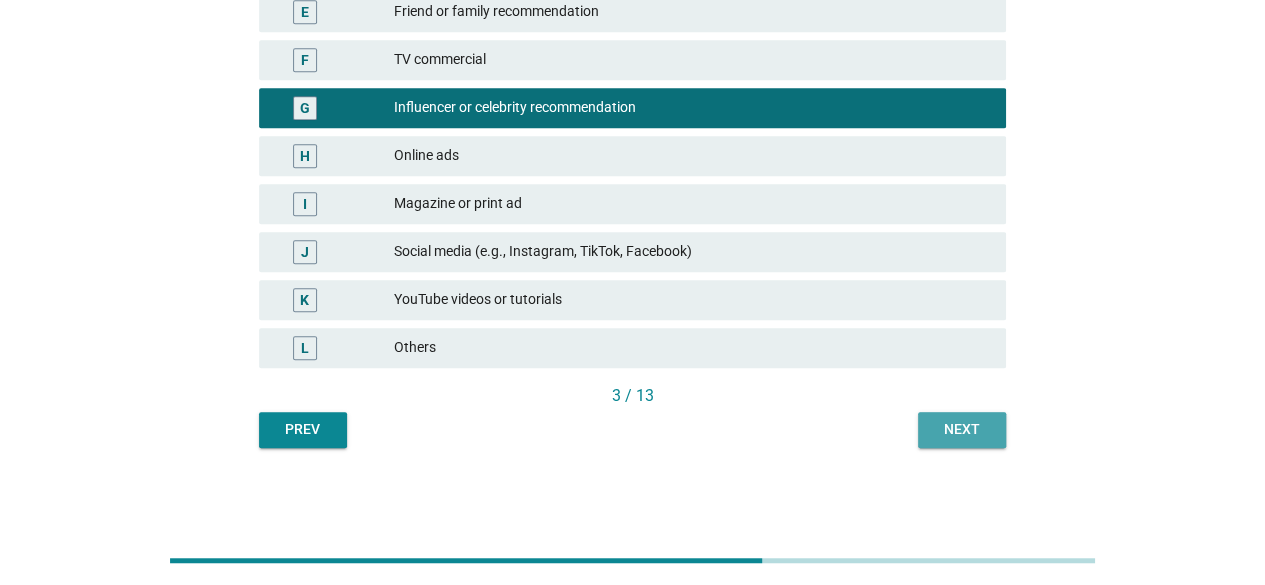 click on "Next" at bounding box center [962, 429] 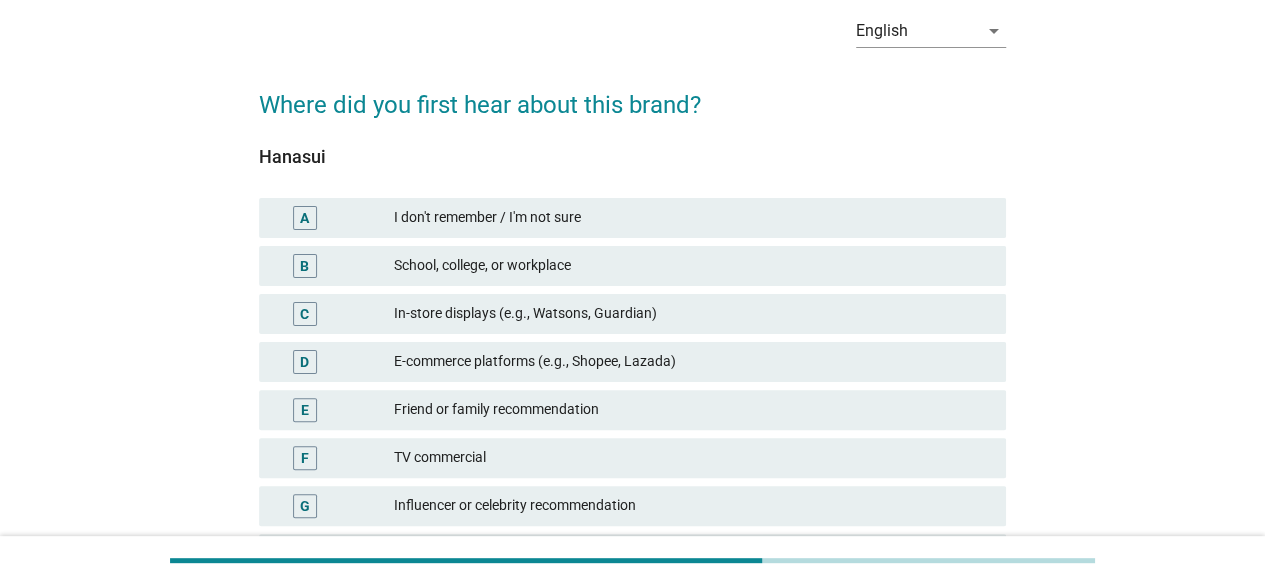 scroll, scrollTop: 91, scrollLeft: 0, axis: vertical 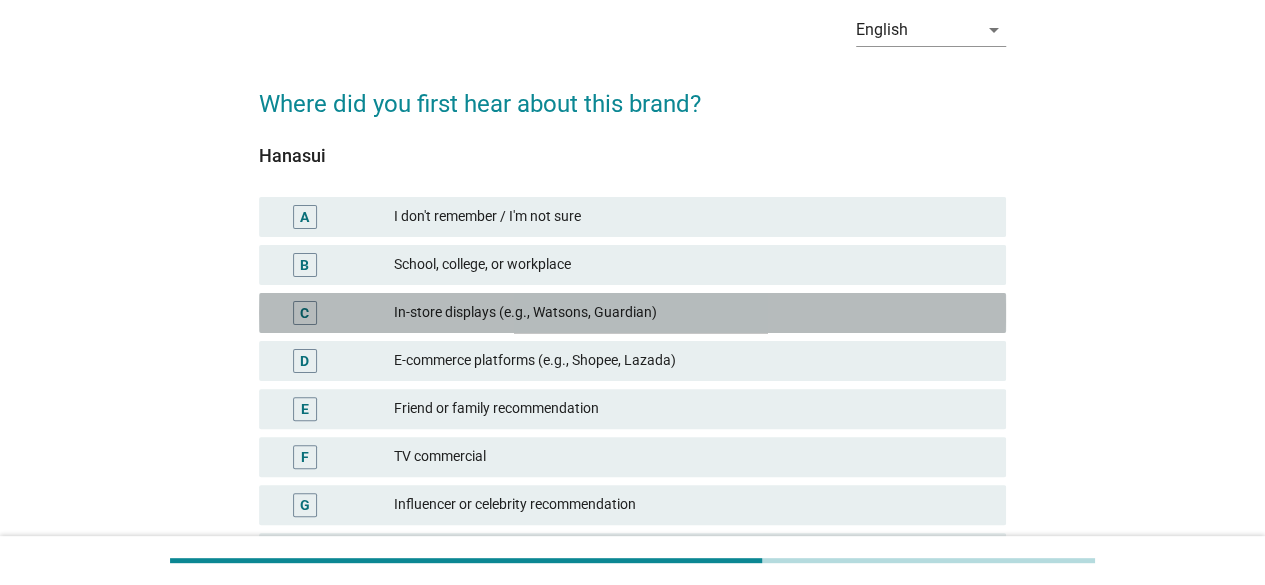 click on "In-store displays (e.g., Watsons, Guardian)" at bounding box center [692, 313] 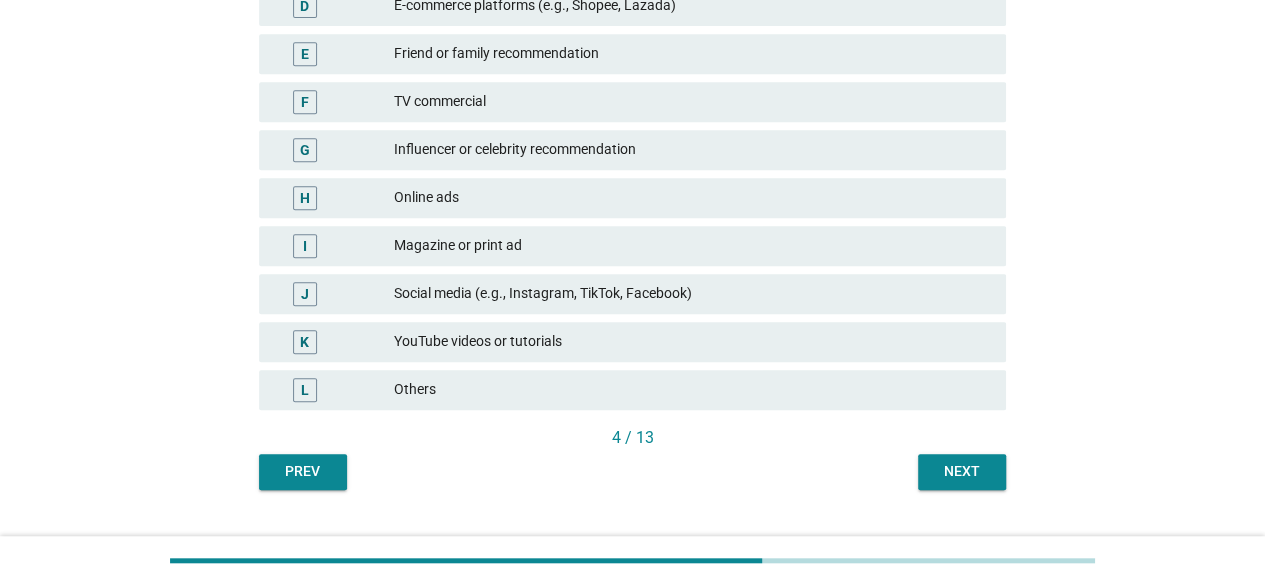 scroll, scrollTop: 451, scrollLeft: 0, axis: vertical 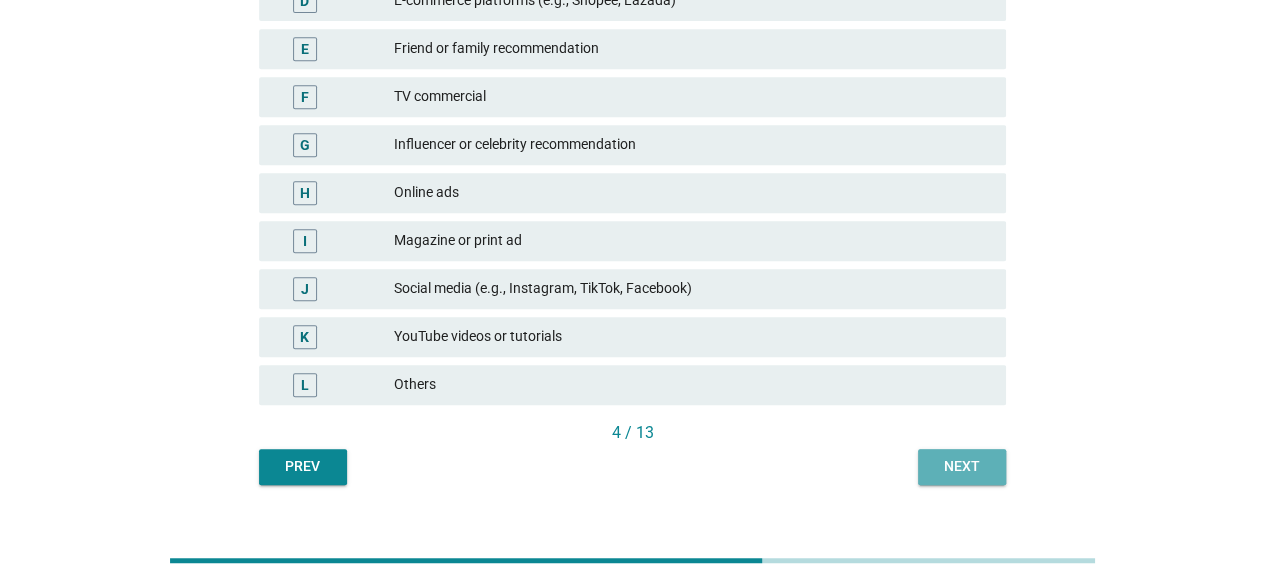 click on "Next" at bounding box center (962, 467) 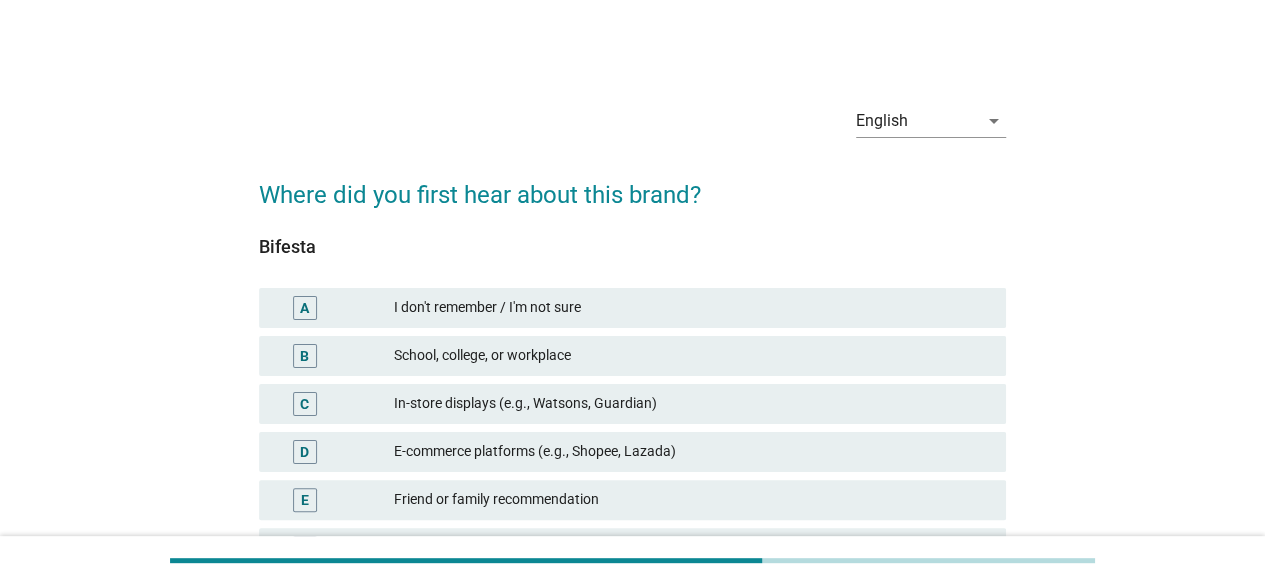 scroll, scrollTop: 82, scrollLeft: 0, axis: vertical 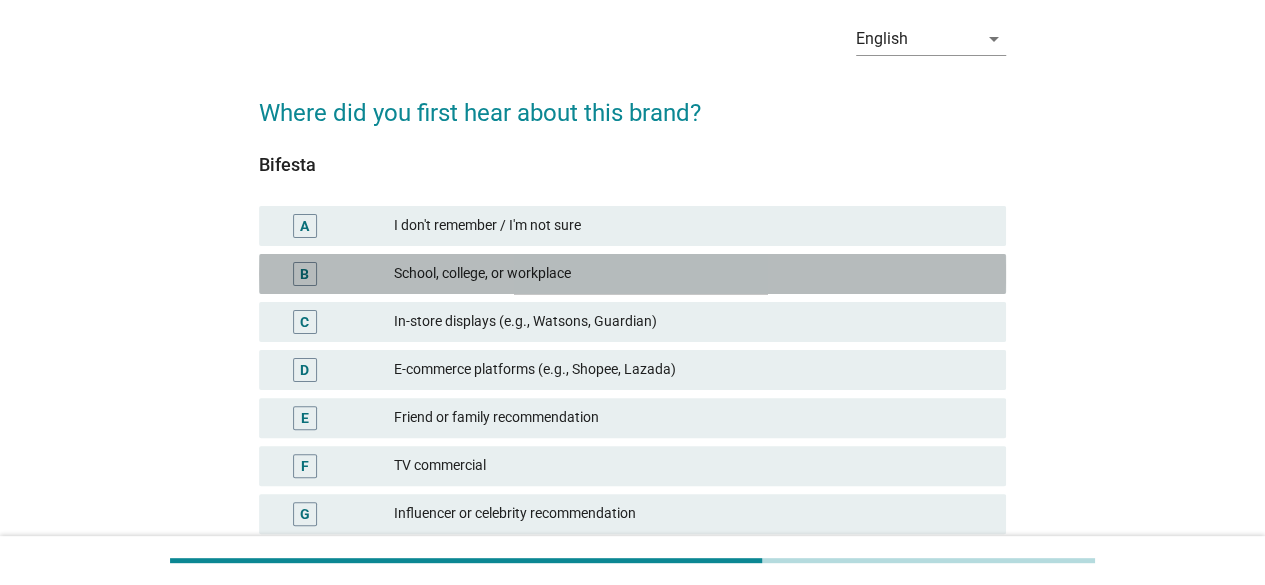 click on "School, college, or workplace" at bounding box center [692, 274] 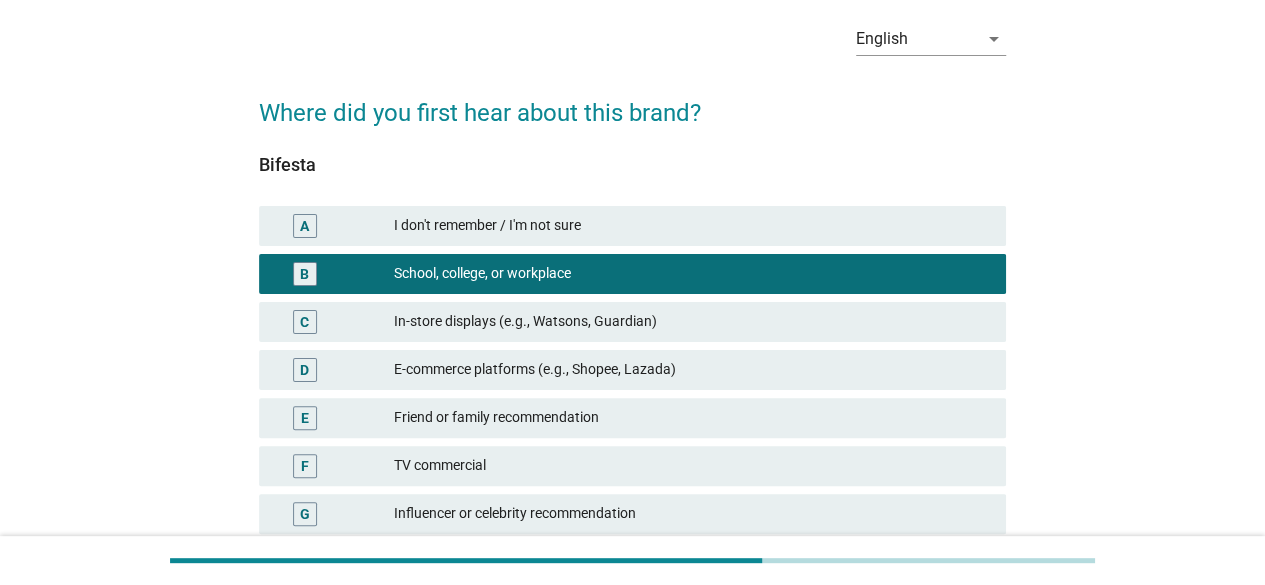 scroll, scrollTop: 488, scrollLeft: 0, axis: vertical 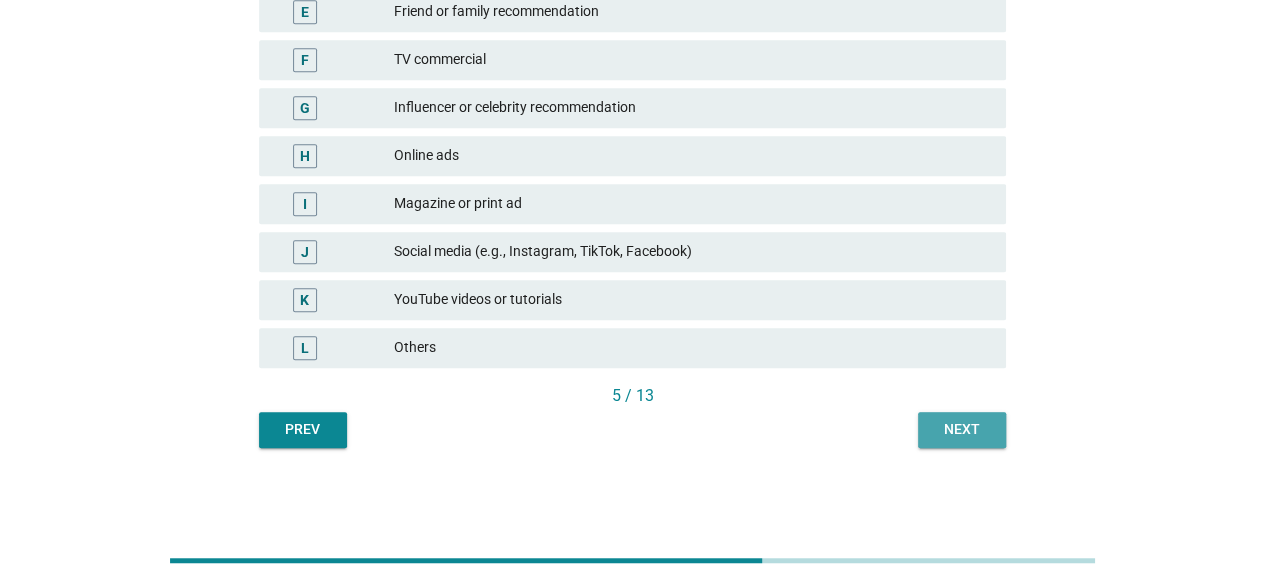 click on "Next" at bounding box center [962, 430] 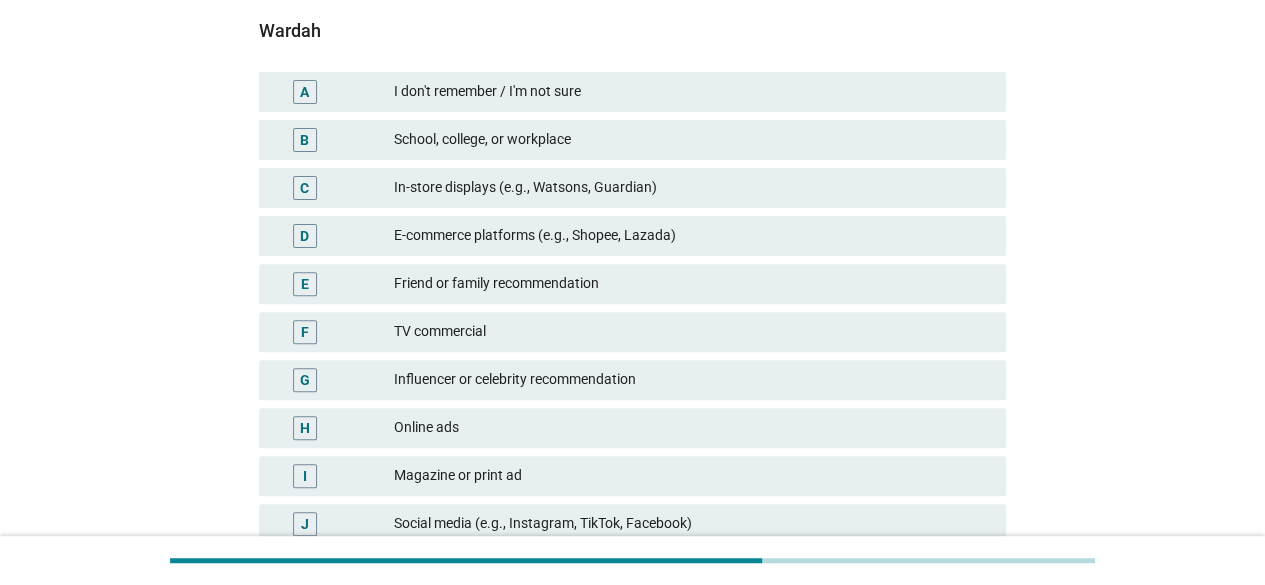 scroll, scrollTop: 215, scrollLeft: 0, axis: vertical 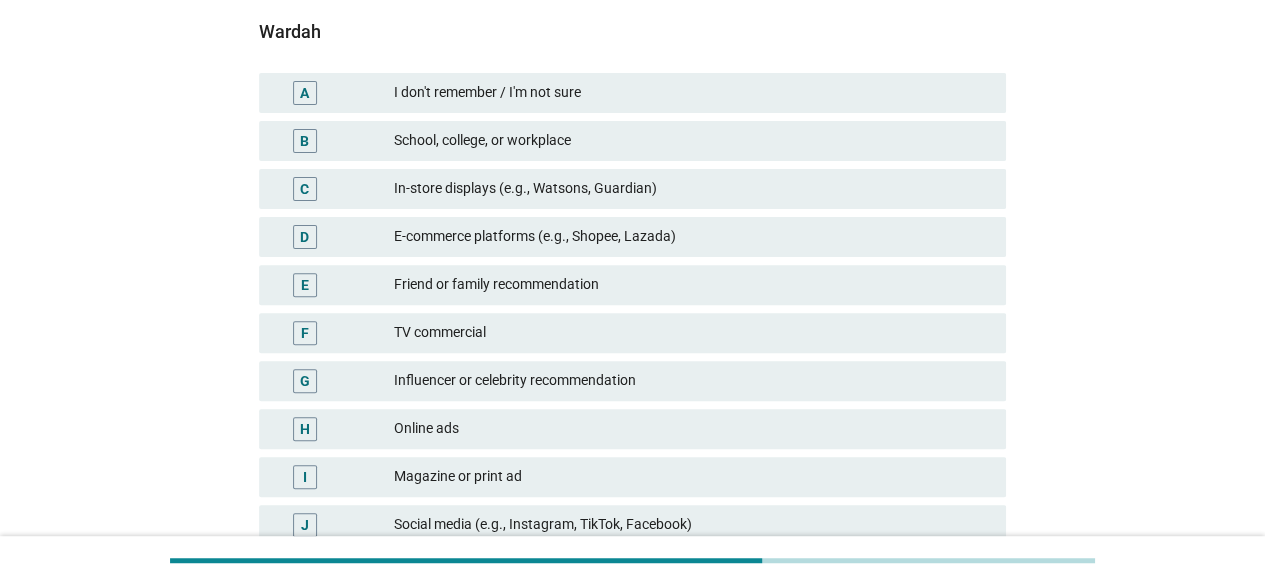 click on "A   I don't remember / I'm not sure" at bounding box center (632, 93) 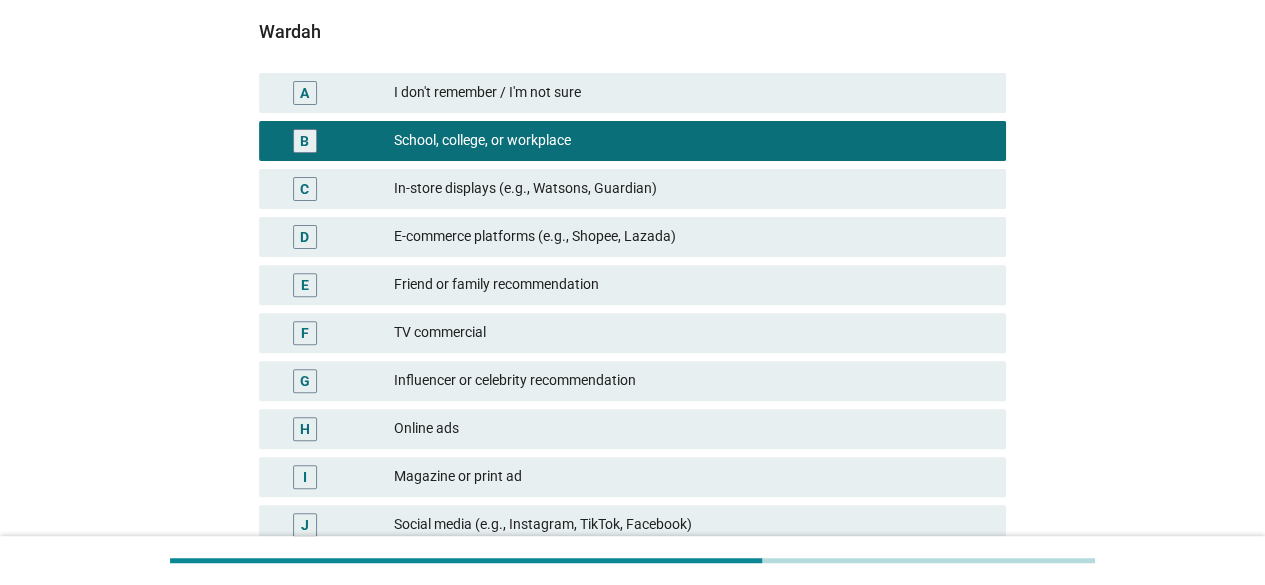 scroll, scrollTop: 488, scrollLeft: 0, axis: vertical 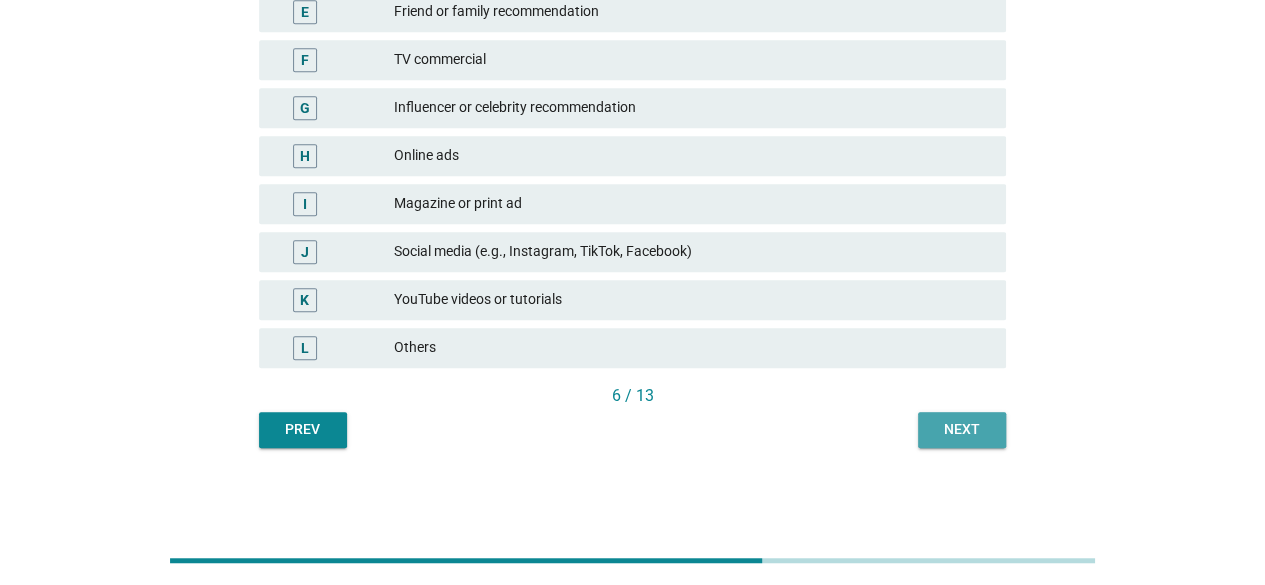 click on "Next" at bounding box center (962, 429) 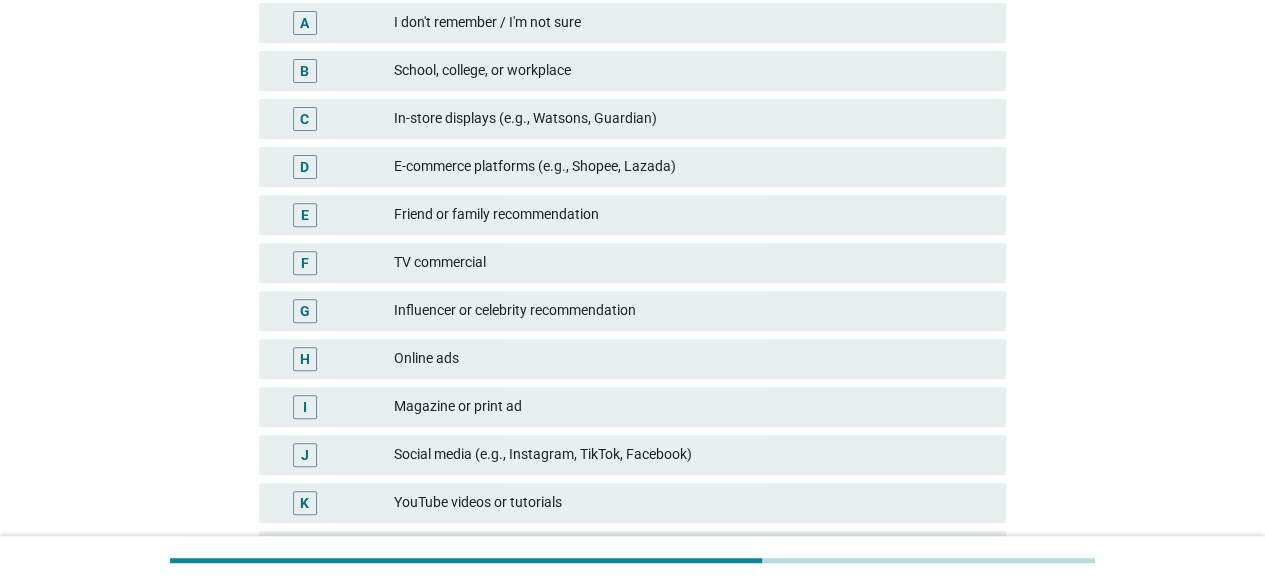 scroll, scrollTop: 287, scrollLeft: 0, axis: vertical 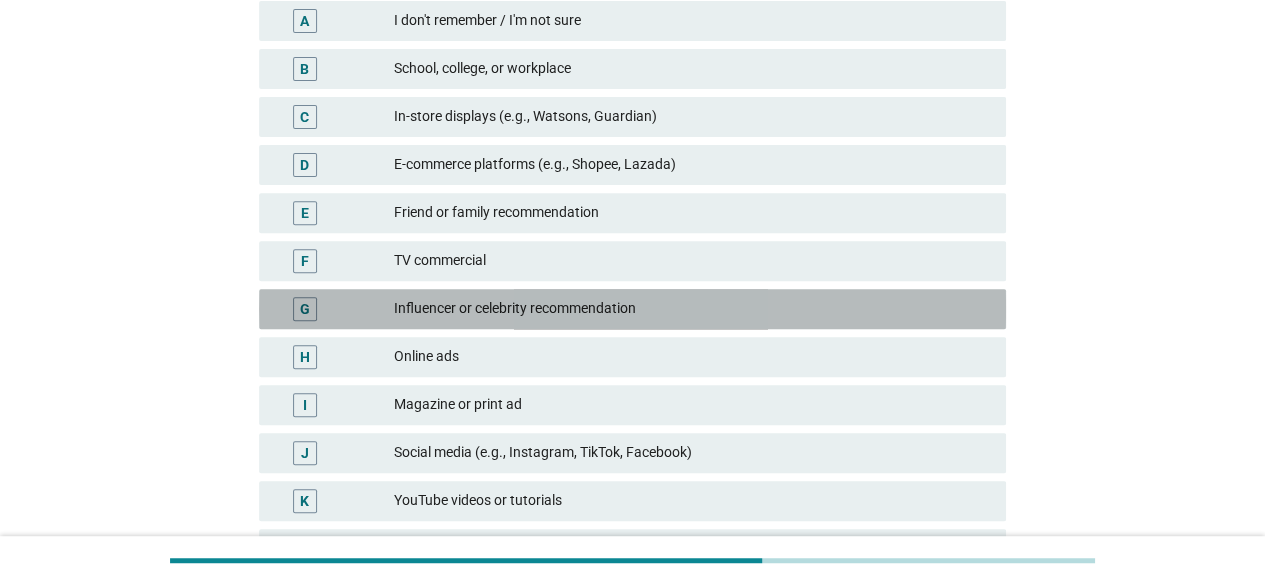click on "G   Influencer or celebrity recommendation" at bounding box center (632, 309) 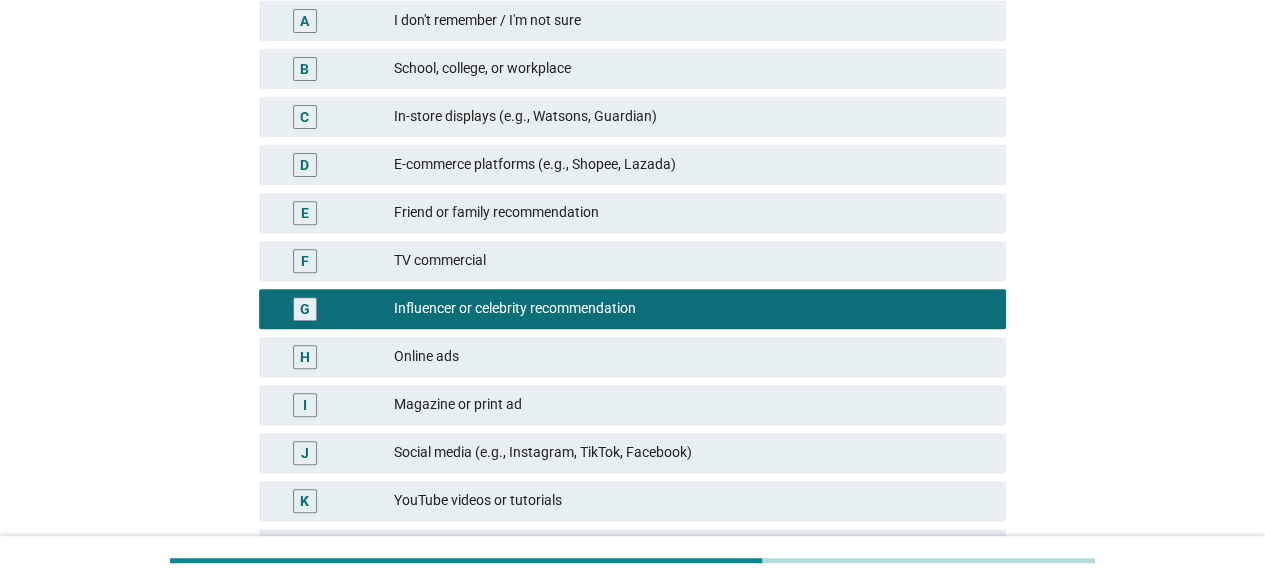 scroll, scrollTop: 488, scrollLeft: 0, axis: vertical 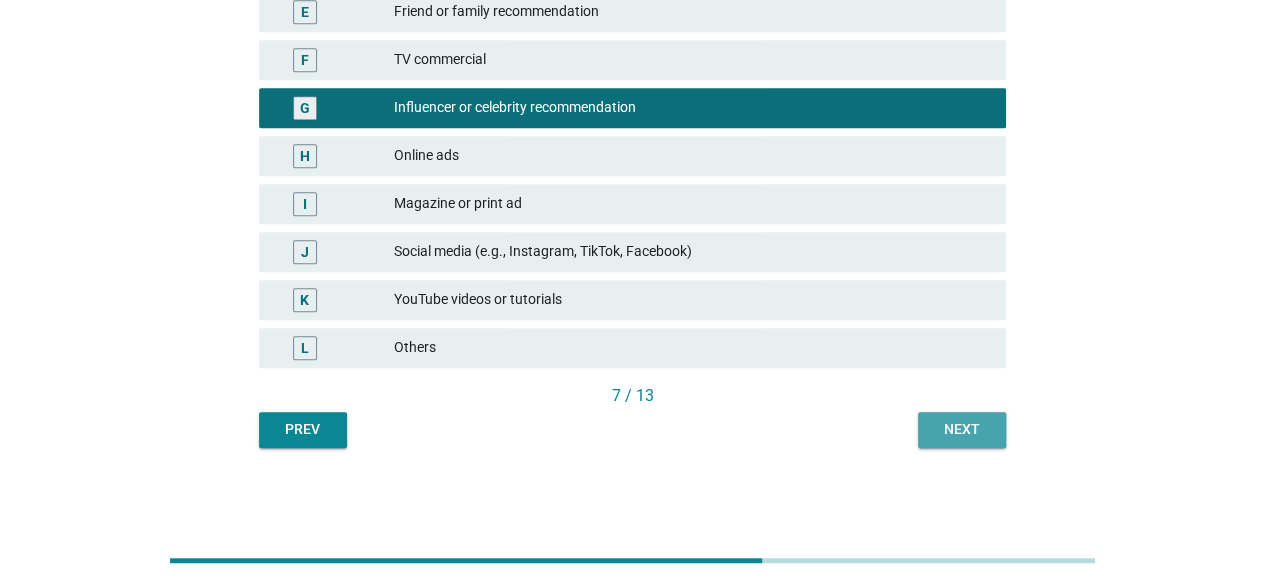 click on "Next" at bounding box center [962, 430] 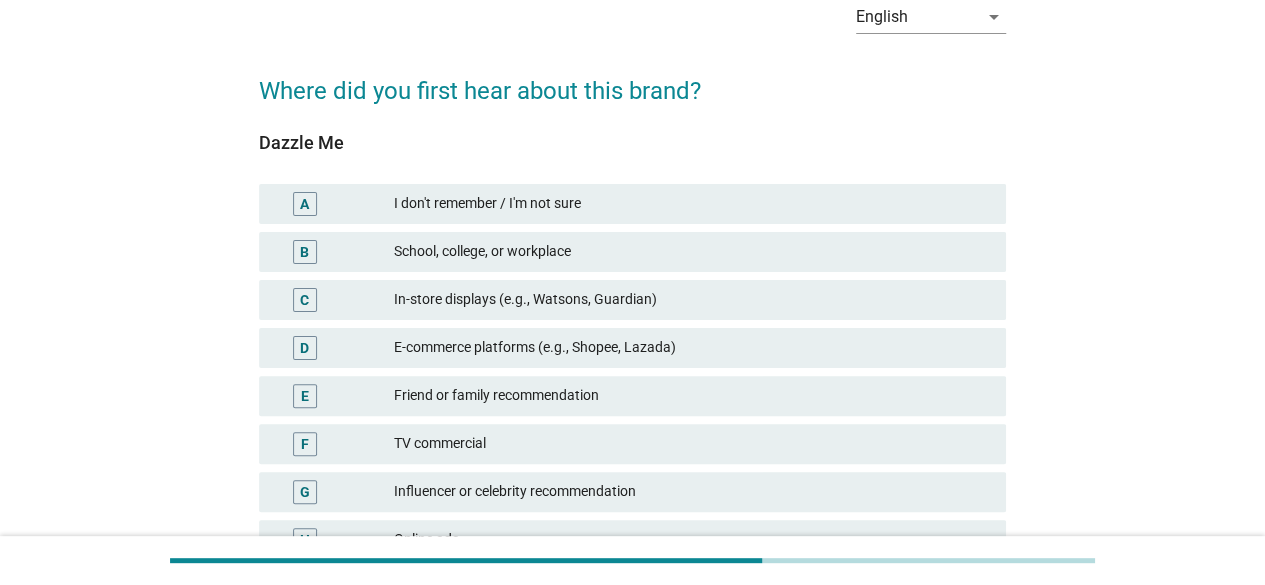 scroll, scrollTop: 121, scrollLeft: 0, axis: vertical 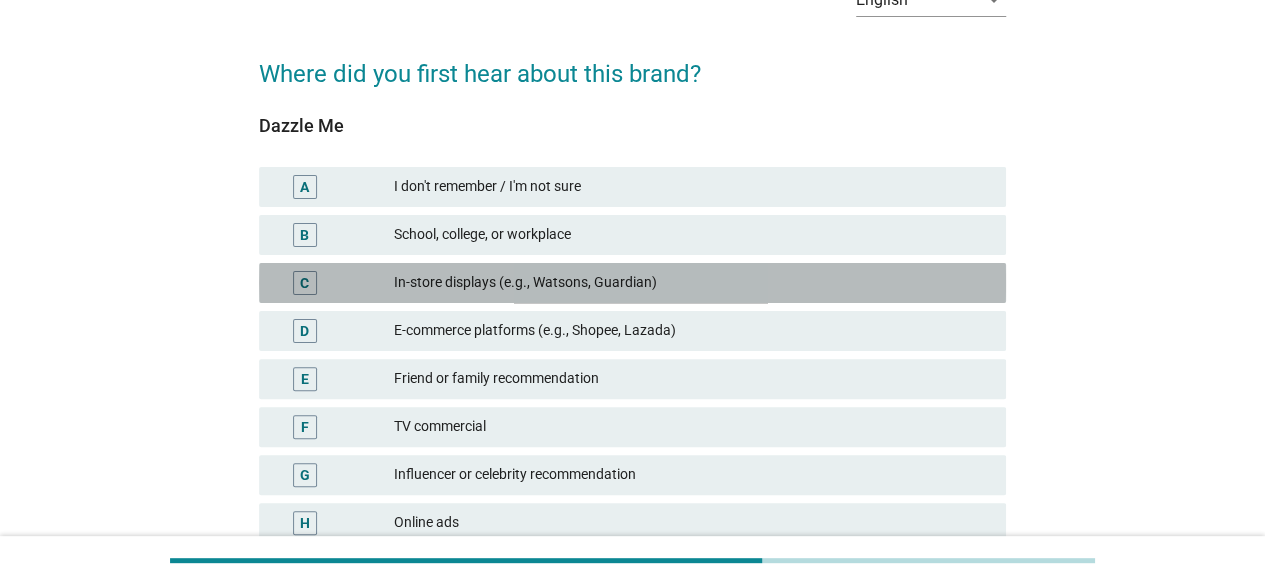 click on "In-store displays (e.g., Watsons, Guardian)" at bounding box center (692, 283) 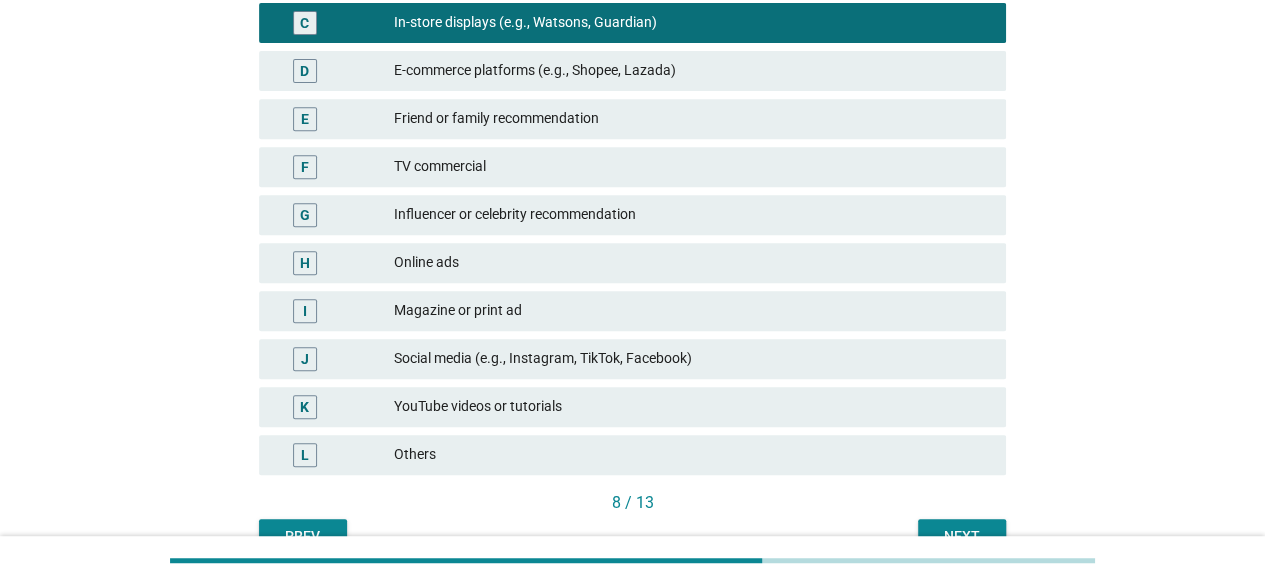 scroll, scrollTop: 385, scrollLeft: 0, axis: vertical 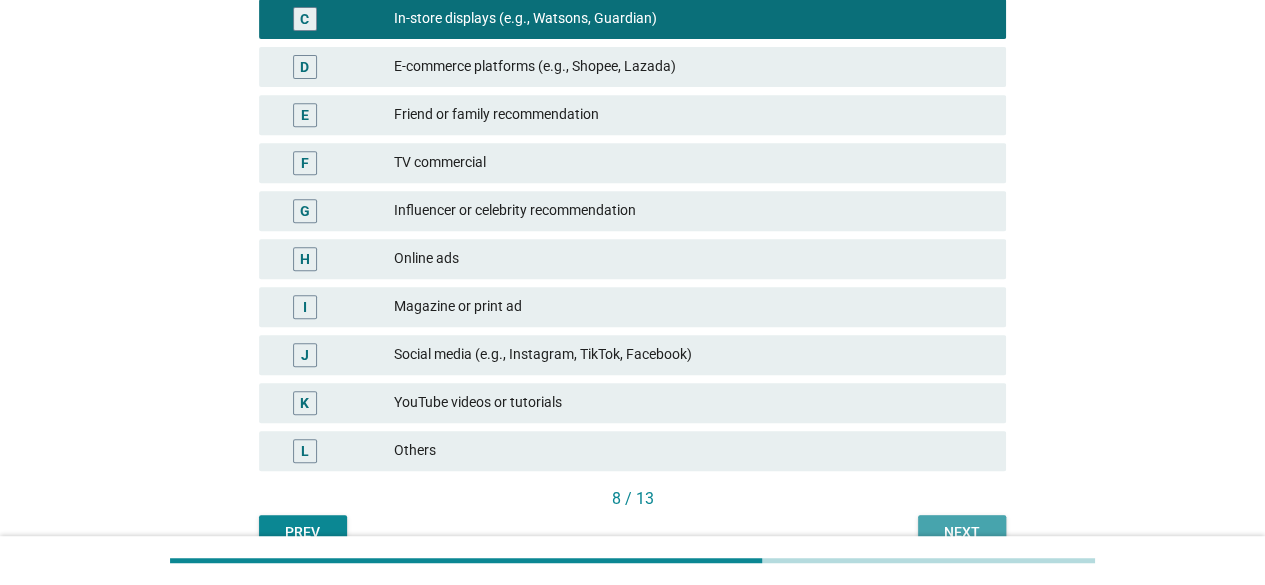 click on "Next" at bounding box center (962, 533) 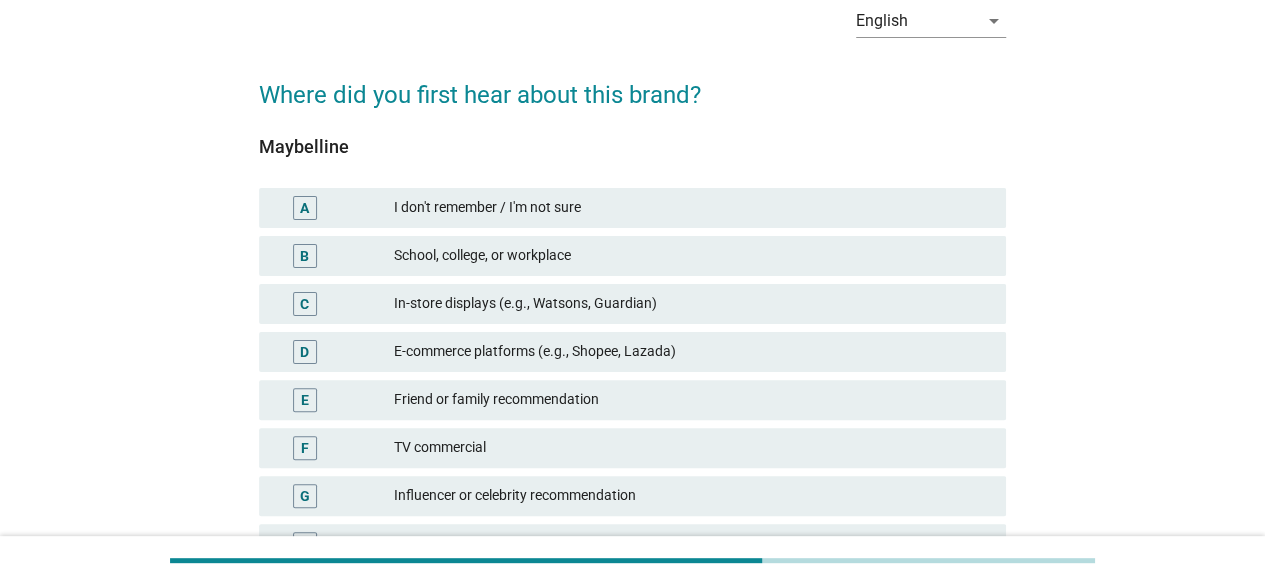 scroll, scrollTop: 37, scrollLeft: 0, axis: vertical 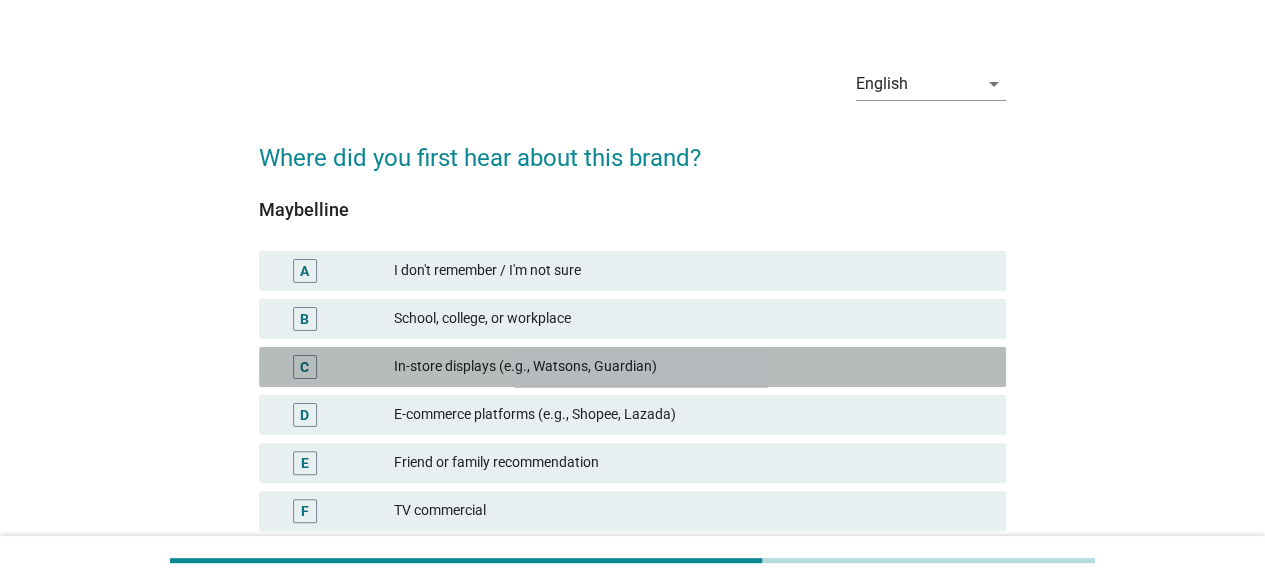 click on "In-store displays (e.g., Watsons, Guardian)" at bounding box center (692, 367) 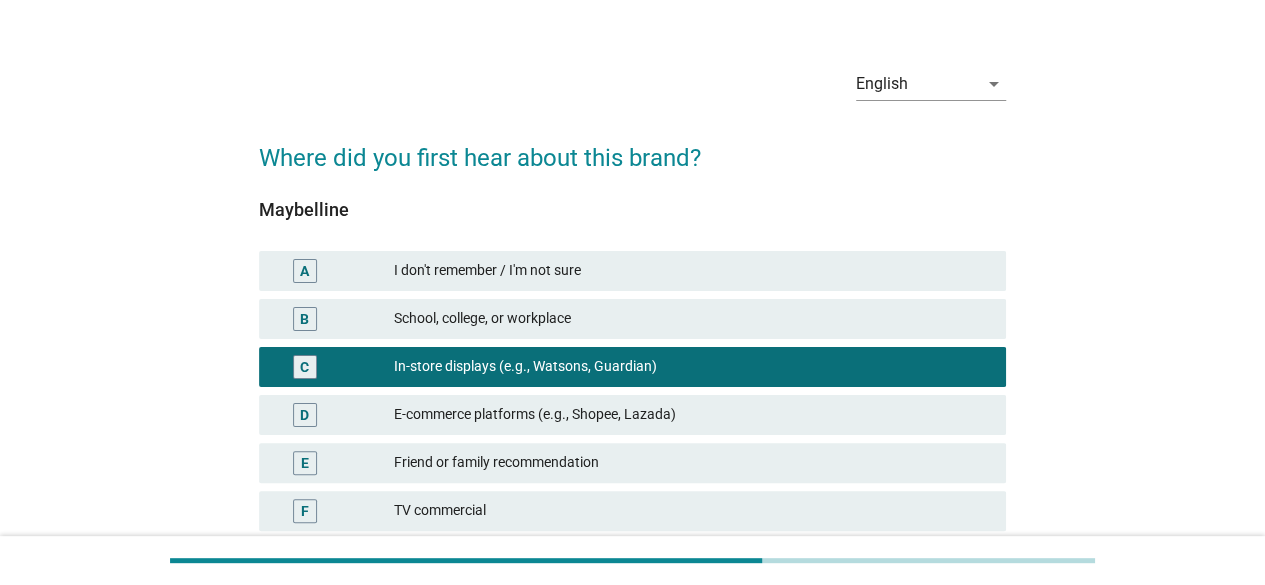 scroll, scrollTop: 488, scrollLeft: 0, axis: vertical 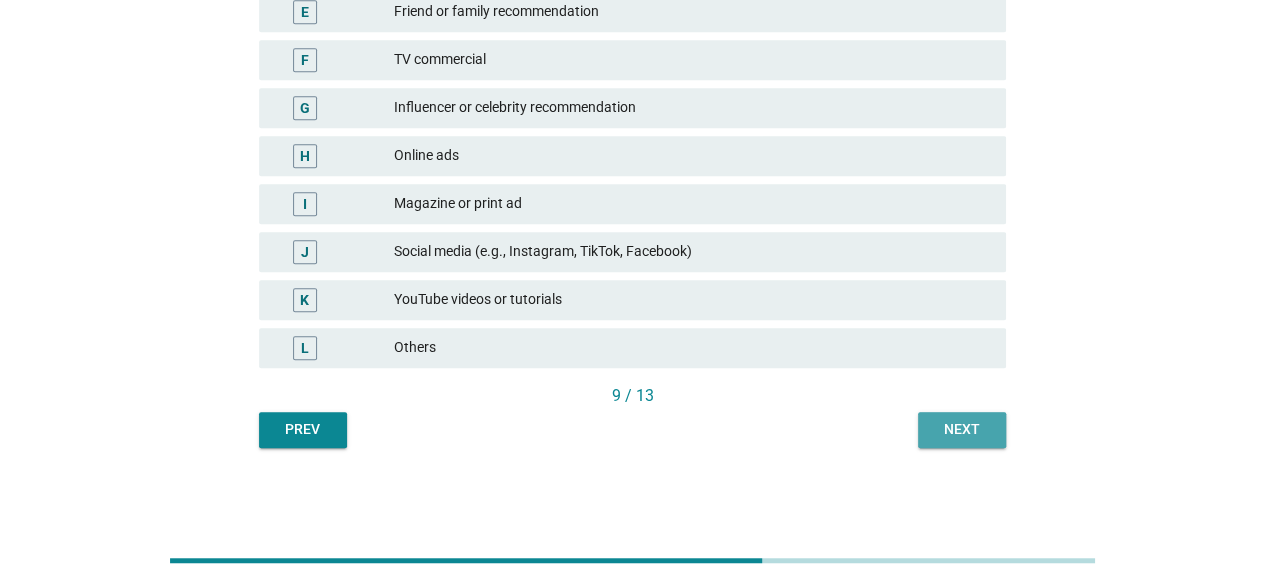 click on "Next" at bounding box center [962, 429] 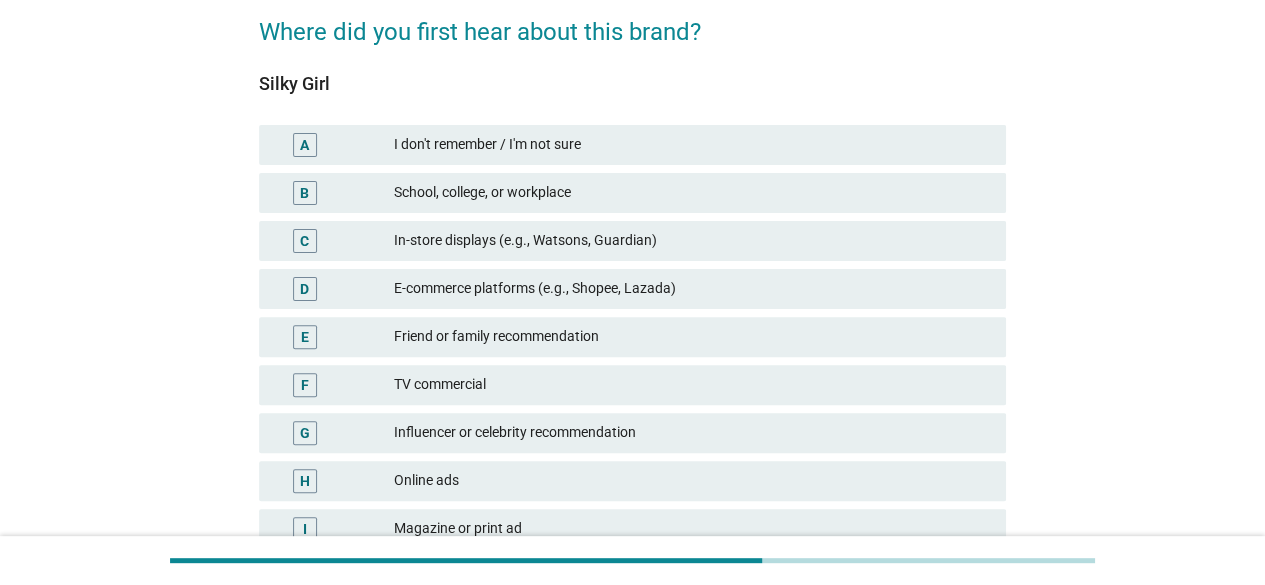 scroll, scrollTop: 164, scrollLeft: 0, axis: vertical 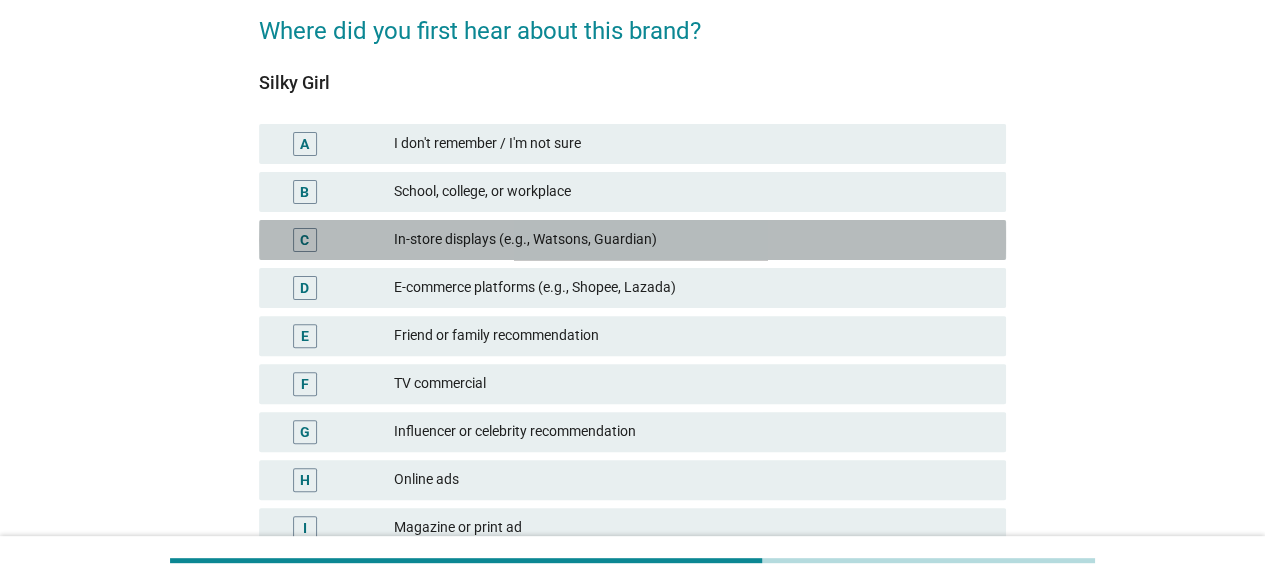 click on "In-store displays (e.g., Watsons, Guardian)" at bounding box center (692, 240) 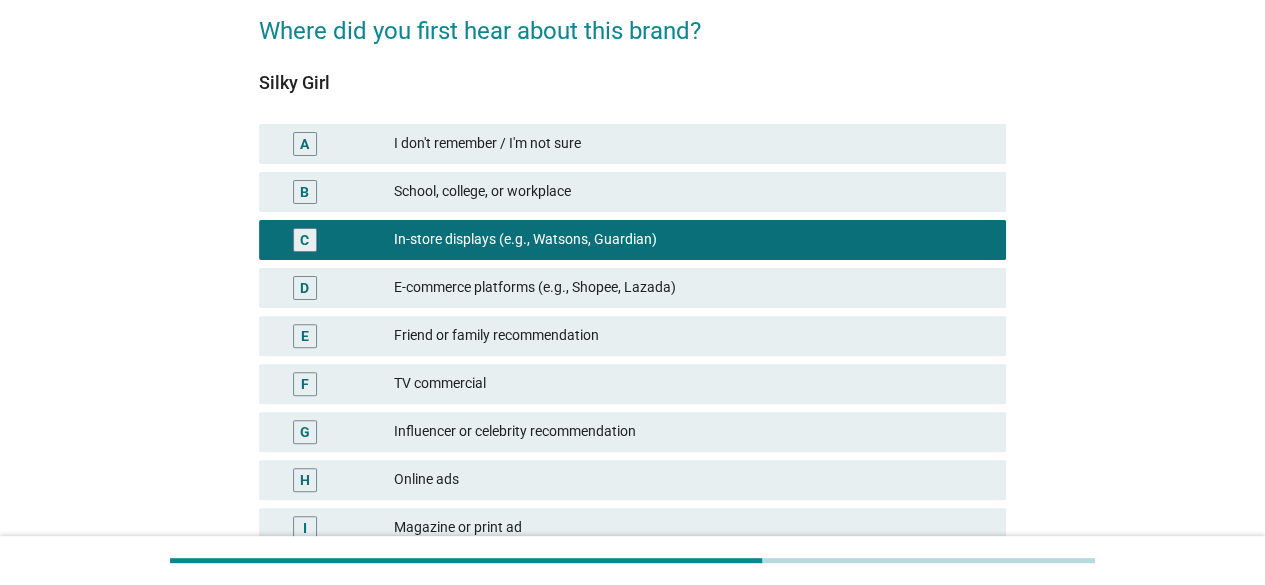scroll, scrollTop: 488, scrollLeft: 0, axis: vertical 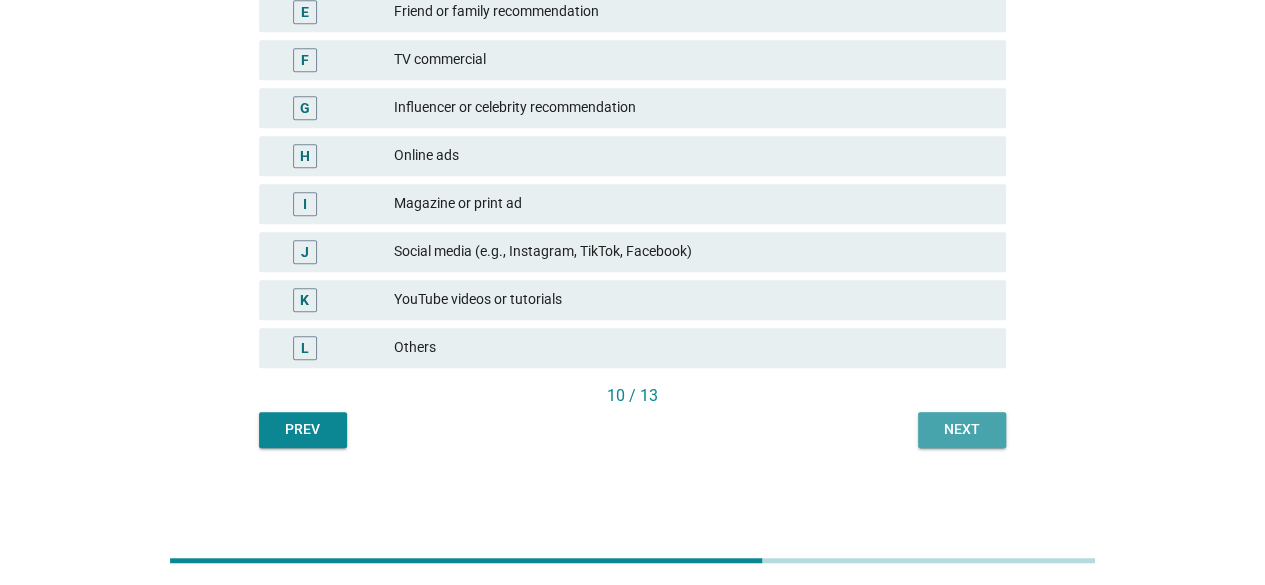click on "Next" at bounding box center (962, 430) 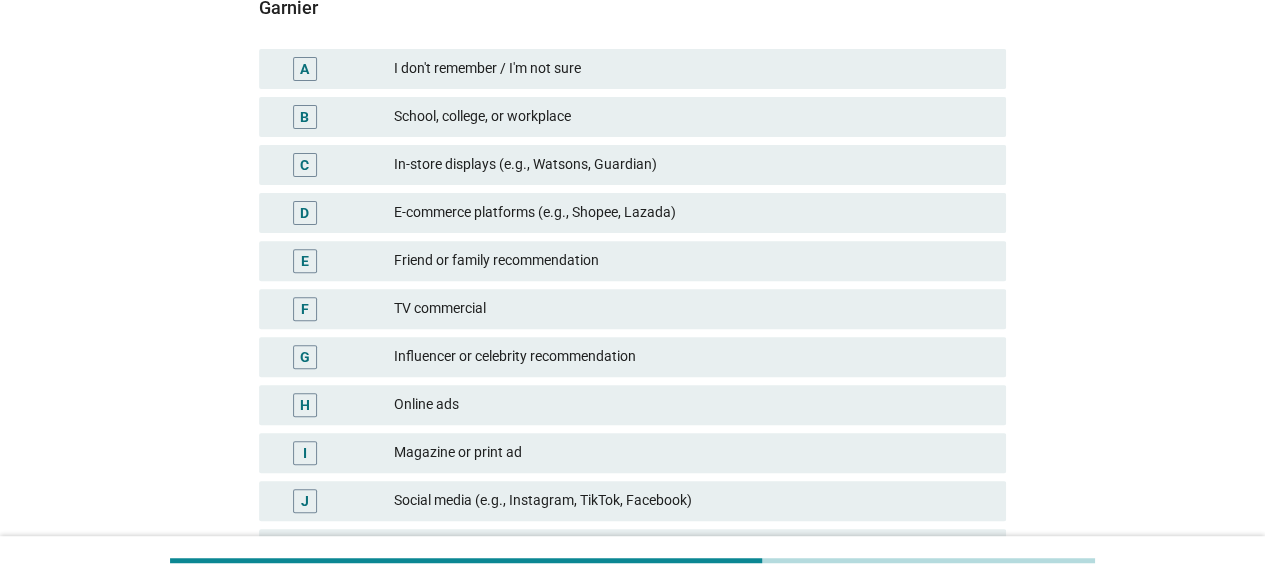 scroll, scrollTop: 241, scrollLeft: 0, axis: vertical 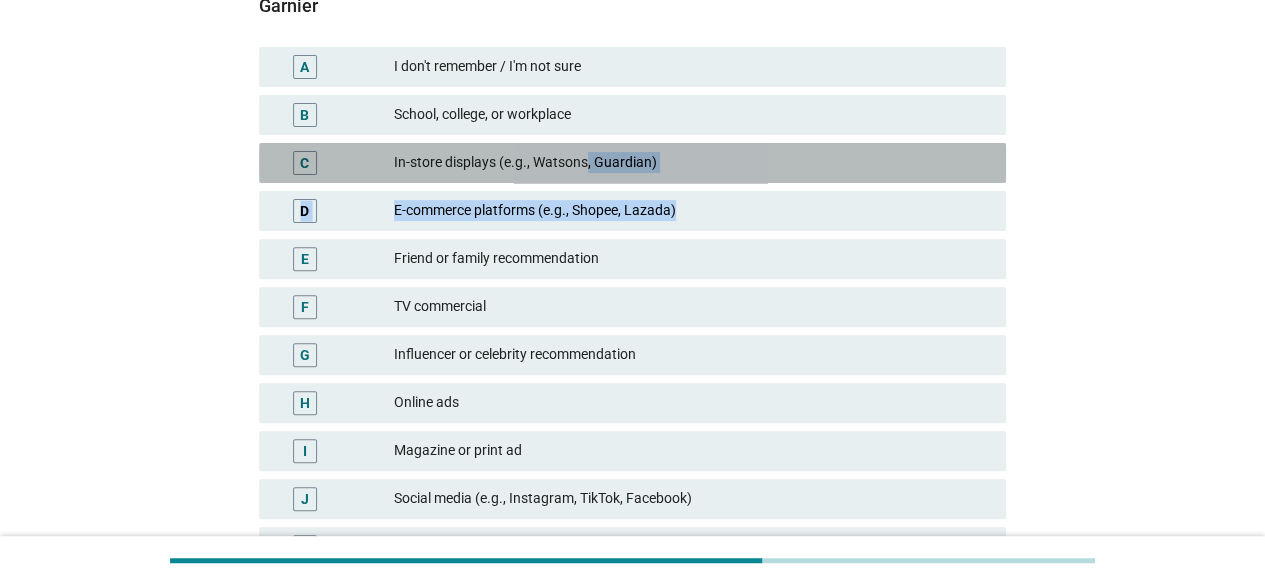 drag, startPoint x: 586, startPoint y: 171, endPoint x: 886, endPoint y: 334, distance: 341.42203 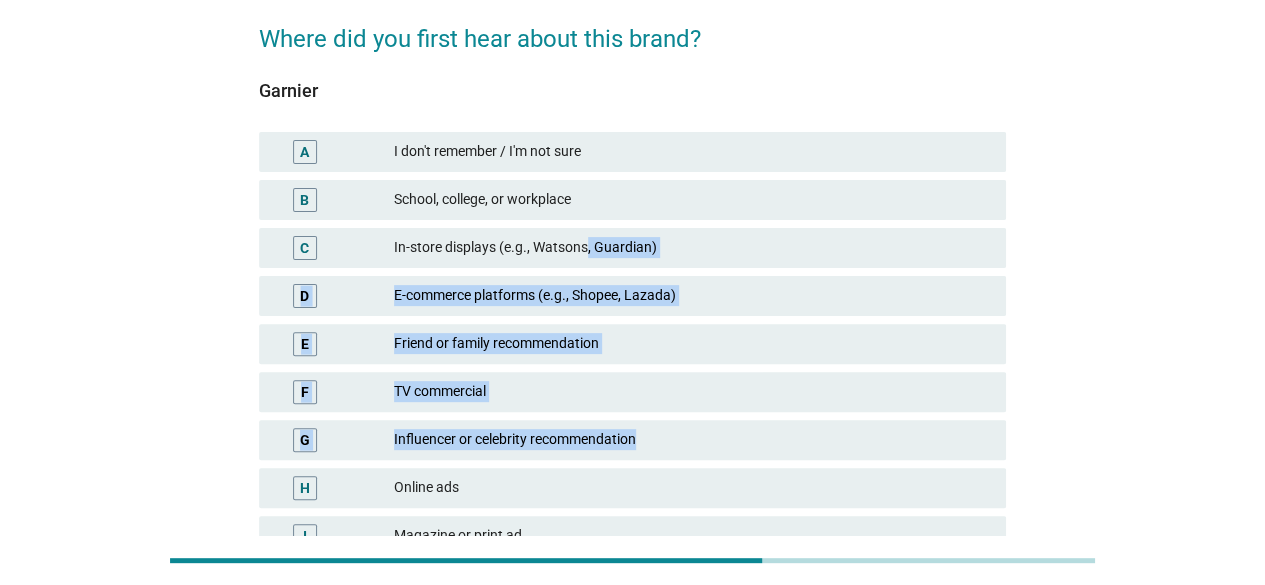 scroll, scrollTop: 153, scrollLeft: 0, axis: vertical 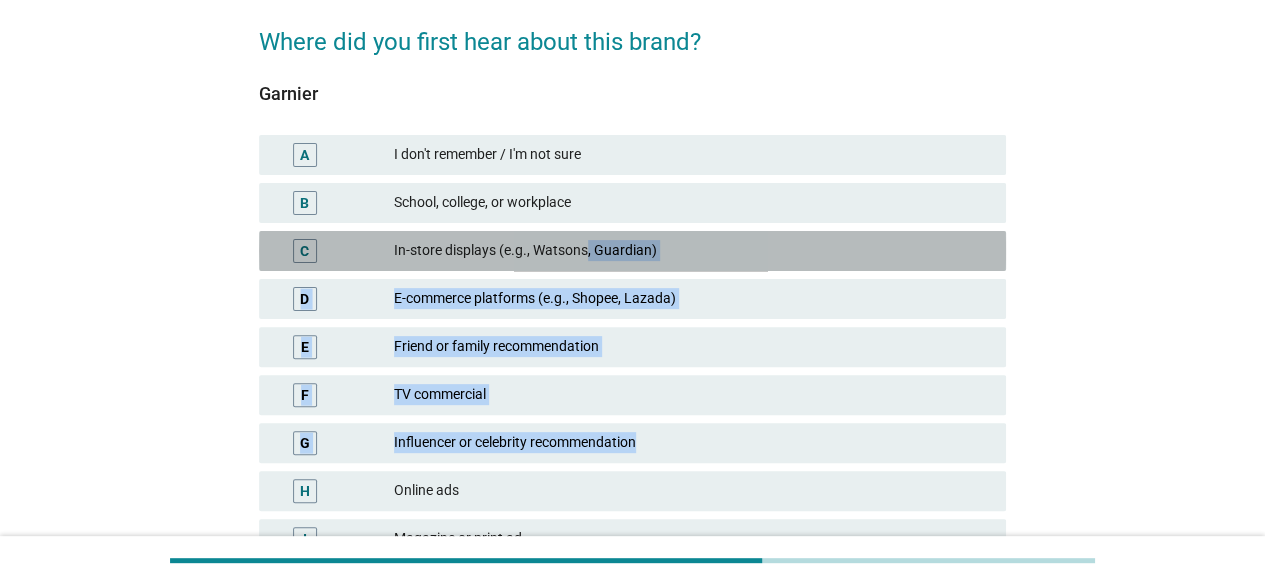 click on "In-store displays (e.g., Watsons, Guardian)" at bounding box center (692, 251) 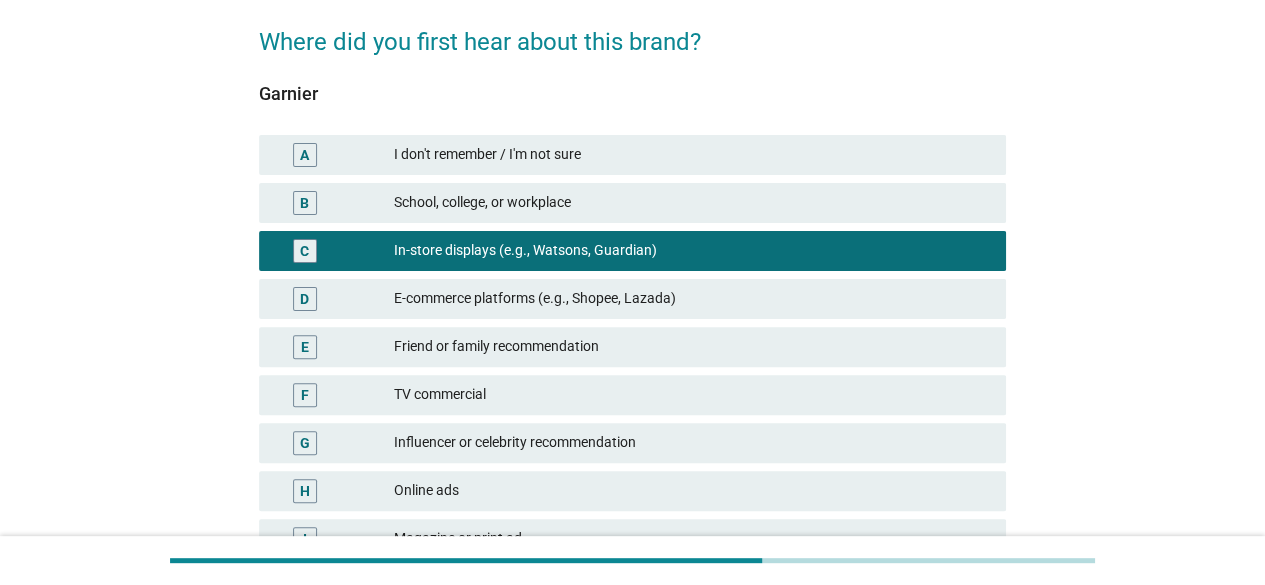scroll, scrollTop: 488, scrollLeft: 0, axis: vertical 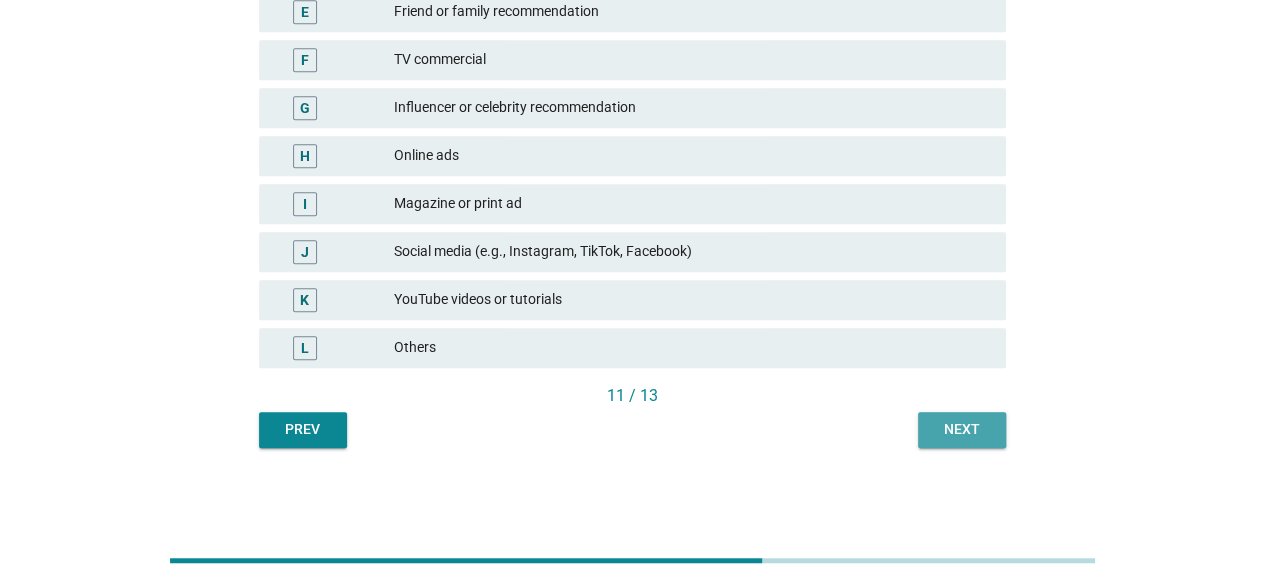 click on "Next" at bounding box center [962, 430] 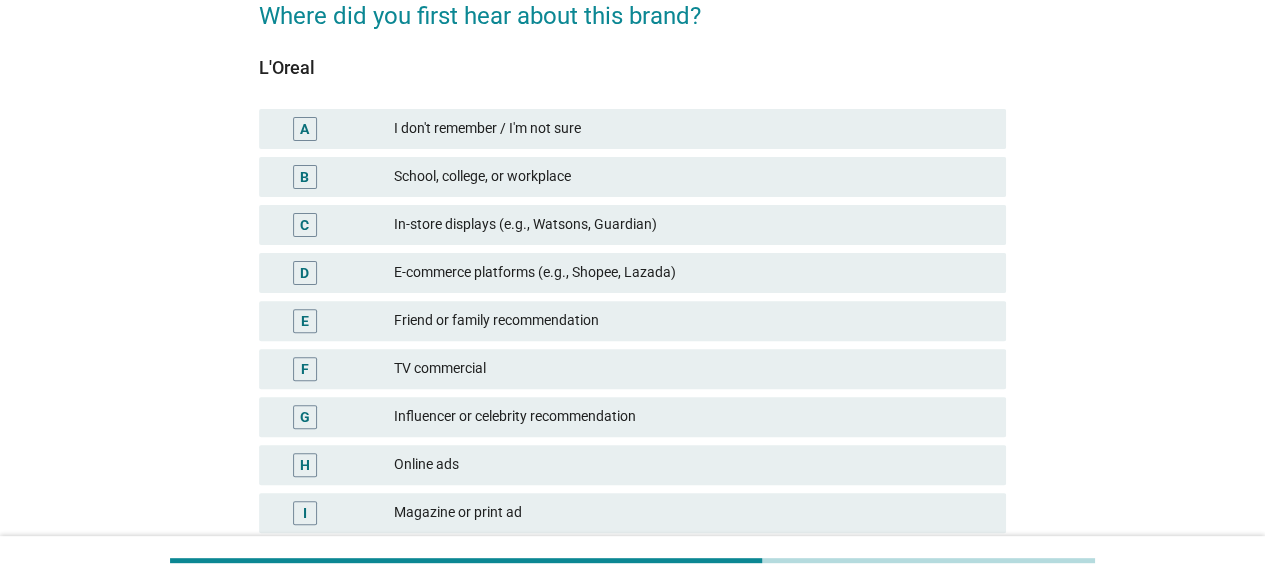 scroll, scrollTop: 180, scrollLeft: 0, axis: vertical 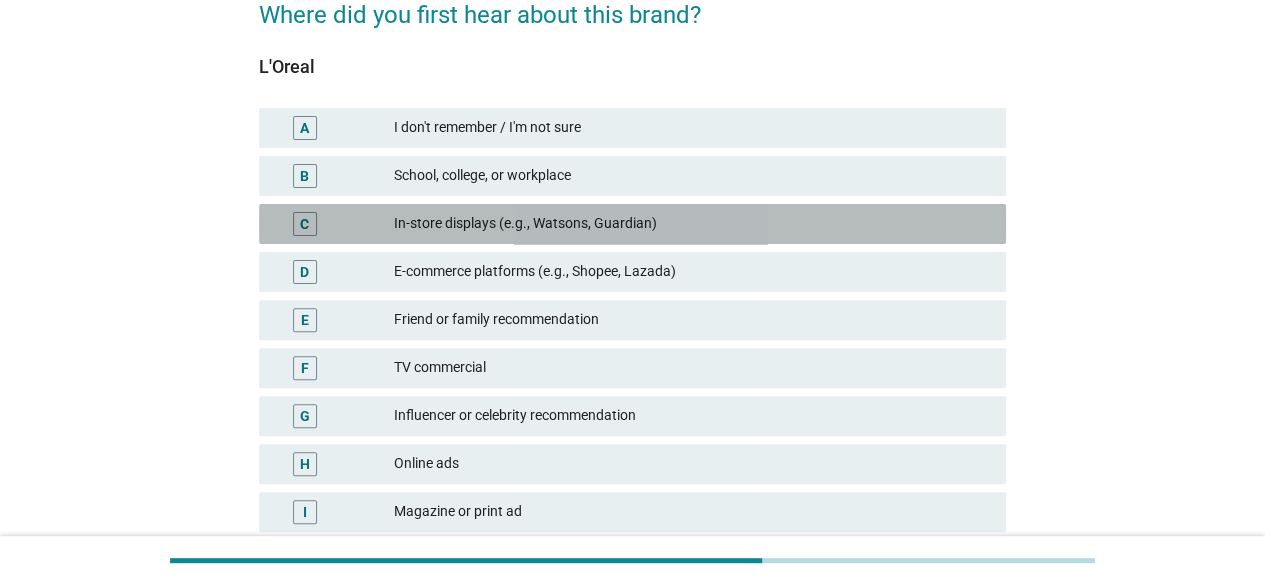 click on "In-store displays (e.g., Watsons, Guardian)" at bounding box center (692, 224) 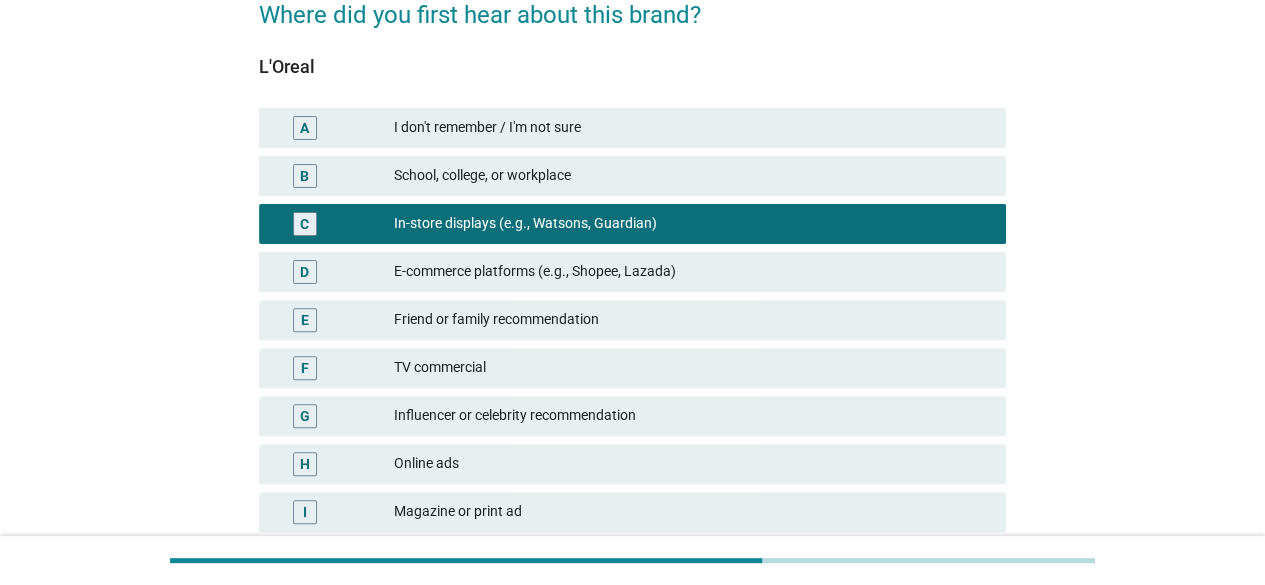 scroll, scrollTop: 488, scrollLeft: 0, axis: vertical 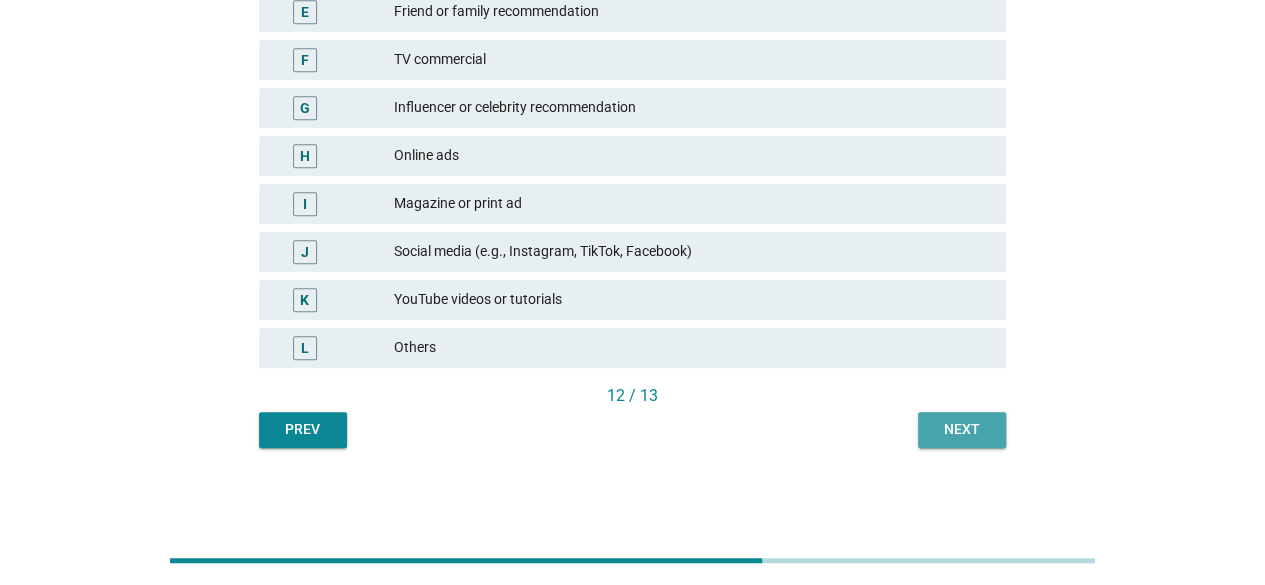 click on "Next" at bounding box center [962, 429] 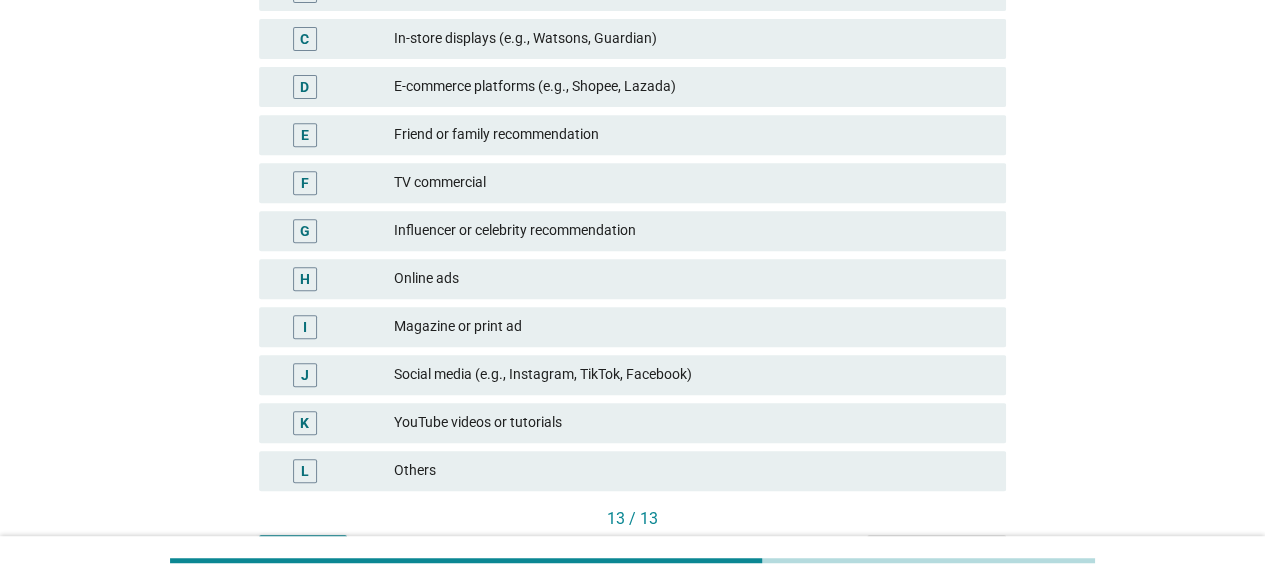 scroll, scrollTop: 368, scrollLeft: 0, axis: vertical 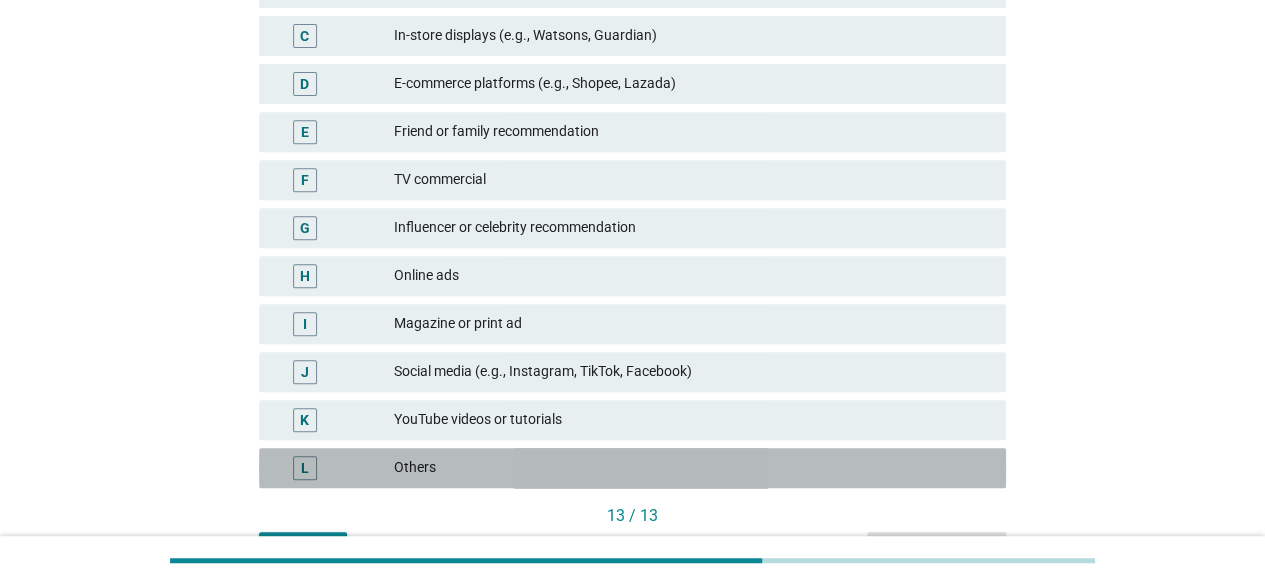 click on "Others" at bounding box center [692, 468] 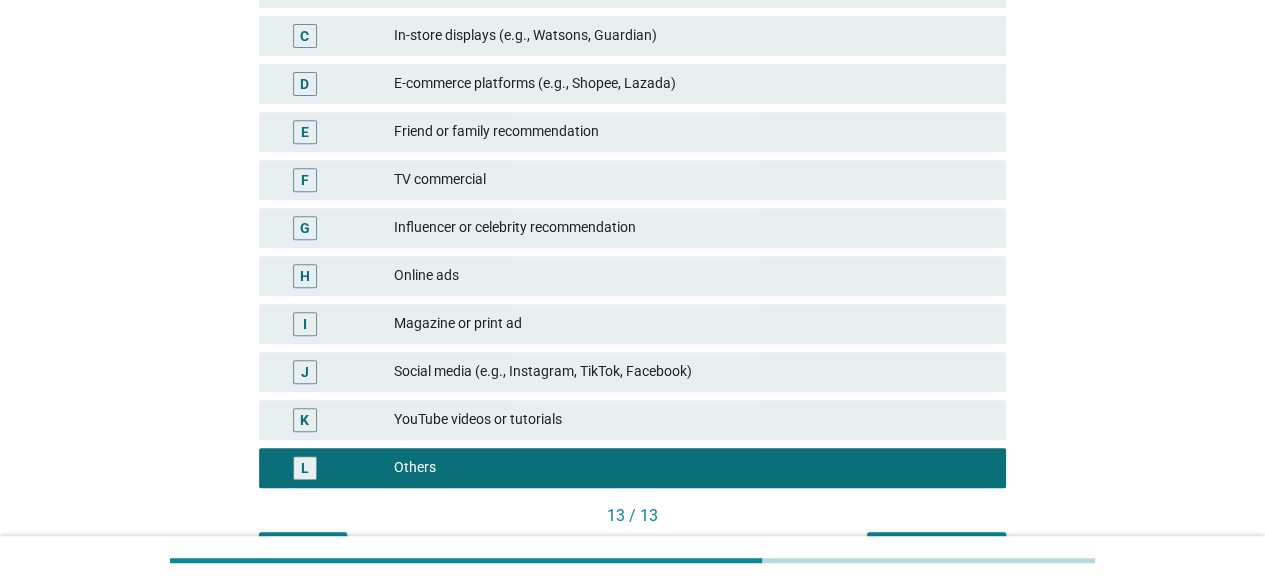 scroll, scrollTop: 488, scrollLeft: 0, axis: vertical 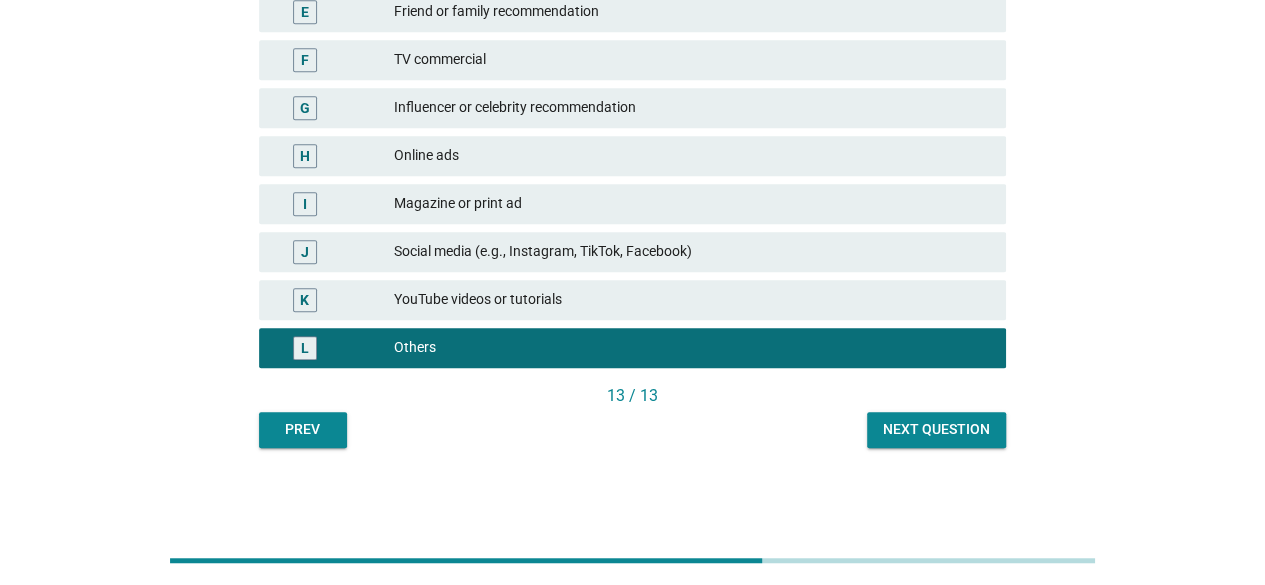 click on "English arrow_drop_down   Where did you first hear about this brand?
Oxy
A   I don't remember / I'm not sure B   School, college, or workplace C   In-store displays (e.g., Watsons, Guardian) D   E-commerce platforms (e.g., Shopee, Lazada) E   Friend or family recommendation F   TV commercial G   Influencer or celebrity recommendation H   Online ads  I   Magazine or print ad J   Social media (e.g., Instagram, TikTok, Facebook) K   YouTube videos or tutorials L   Others
13 / 13
Prev   Next question" at bounding box center (632, 24) 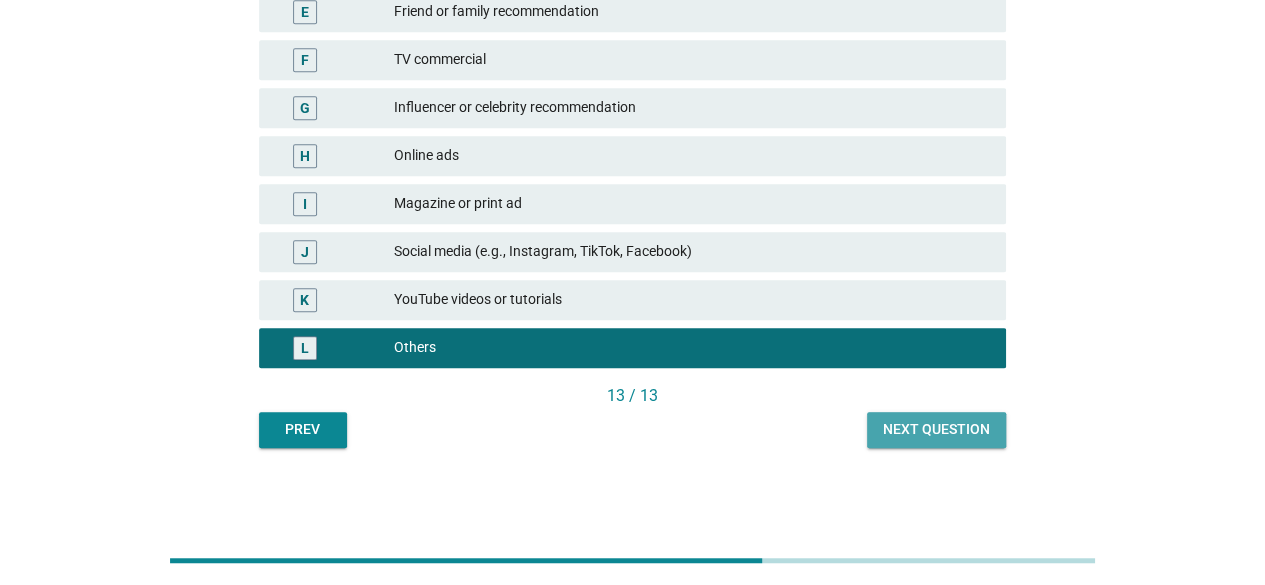 click on "Next question" at bounding box center [936, 429] 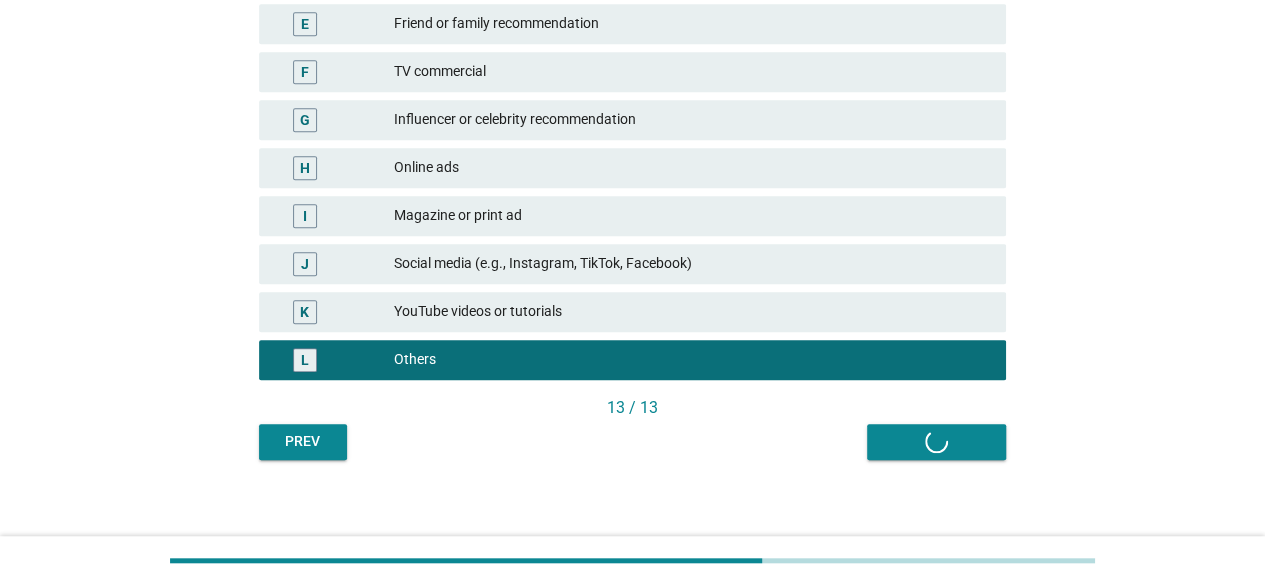 scroll, scrollTop: 477, scrollLeft: 0, axis: vertical 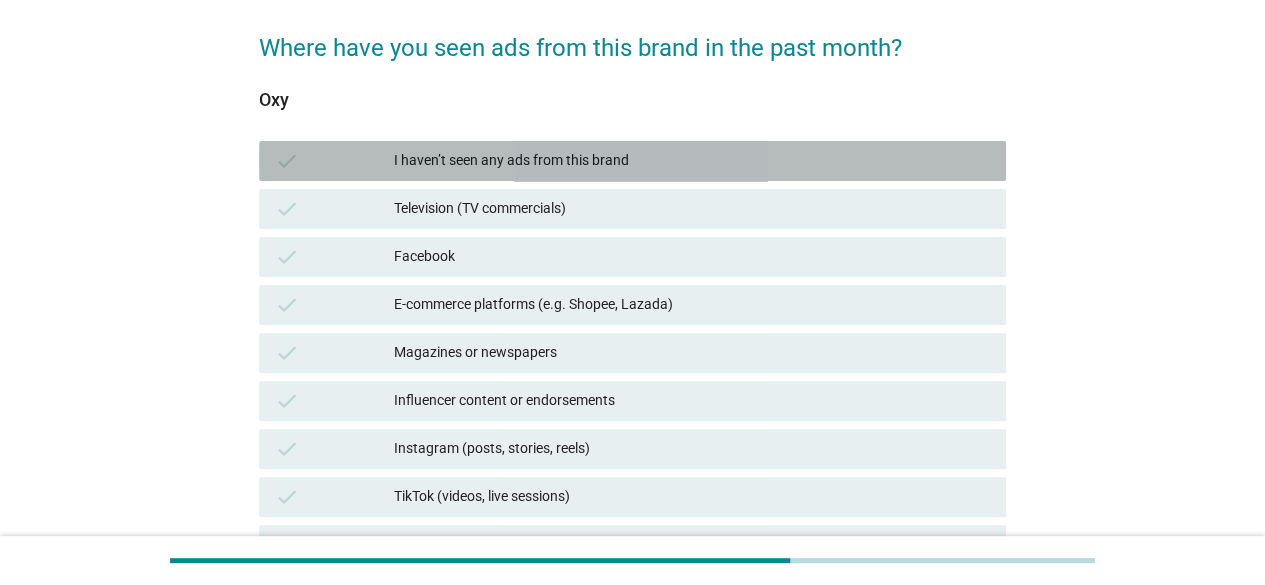 click on "check   I haven’t seen any ads from this brand" at bounding box center (632, 161) 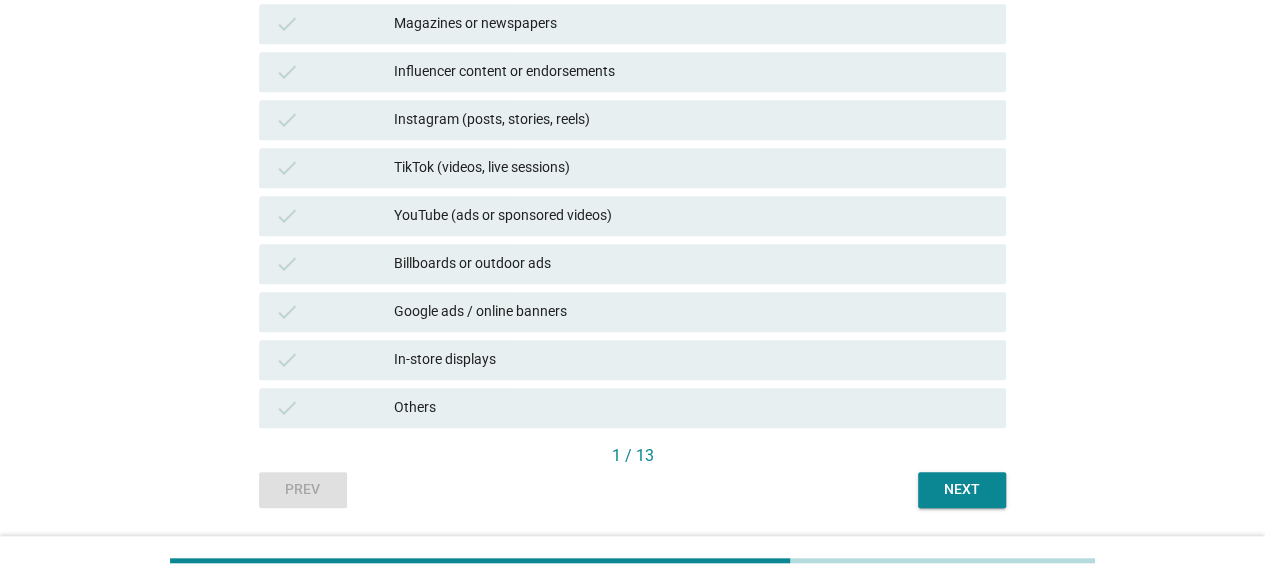 scroll, scrollTop: 480, scrollLeft: 0, axis: vertical 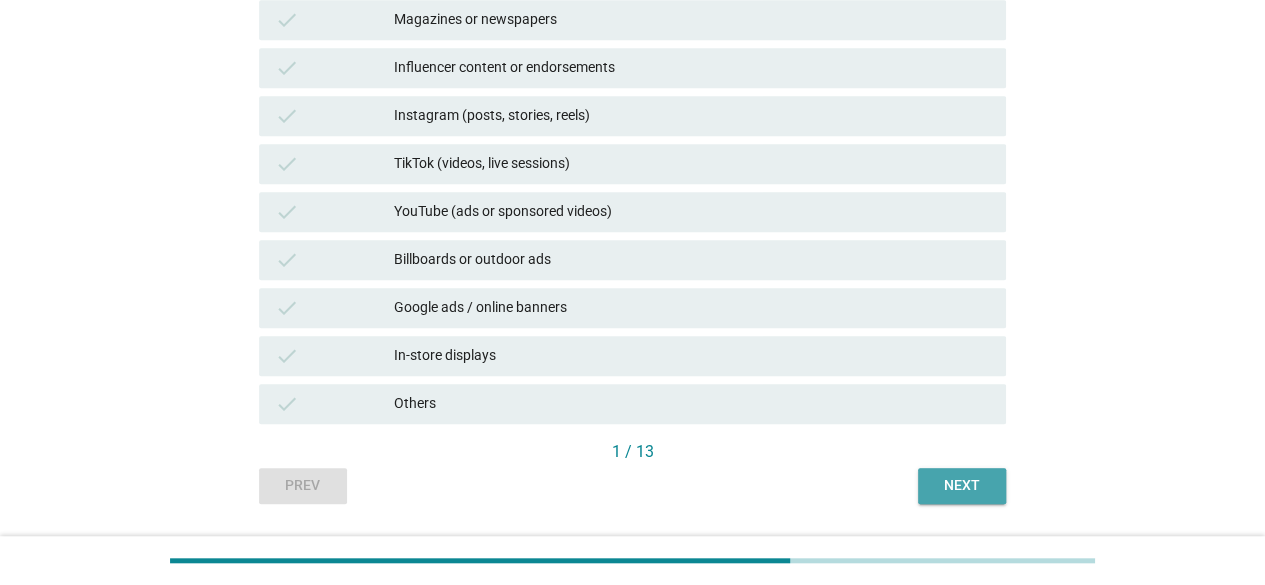 click on "Next" at bounding box center (962, 485) 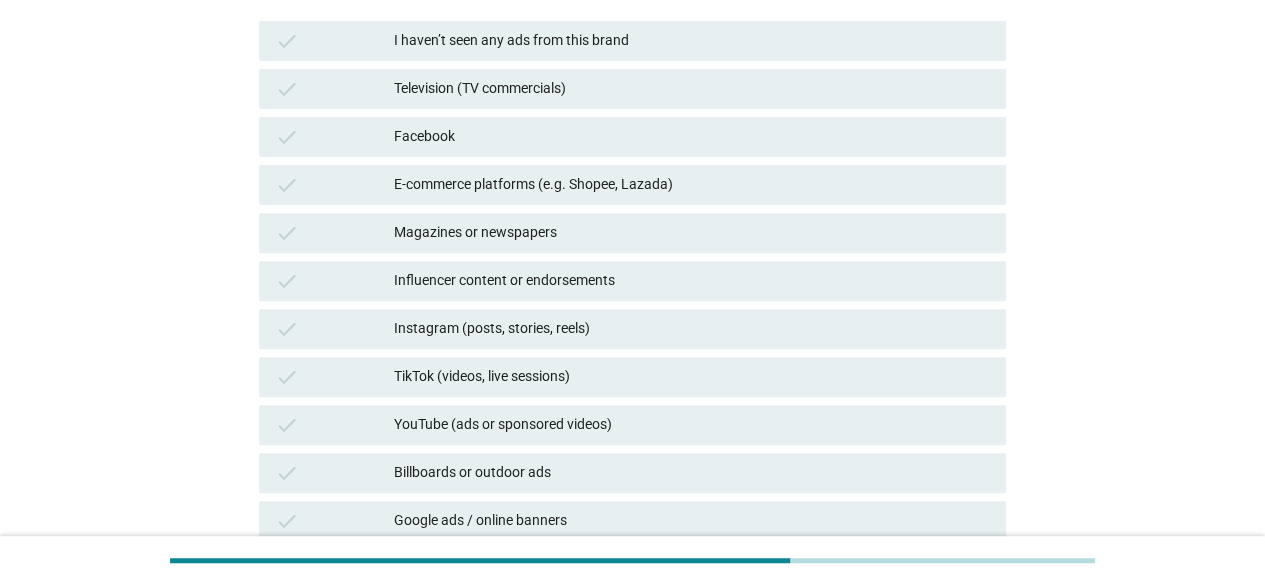 scroll, scrollTop: 275, scrollLeft: 0, axis: vertical 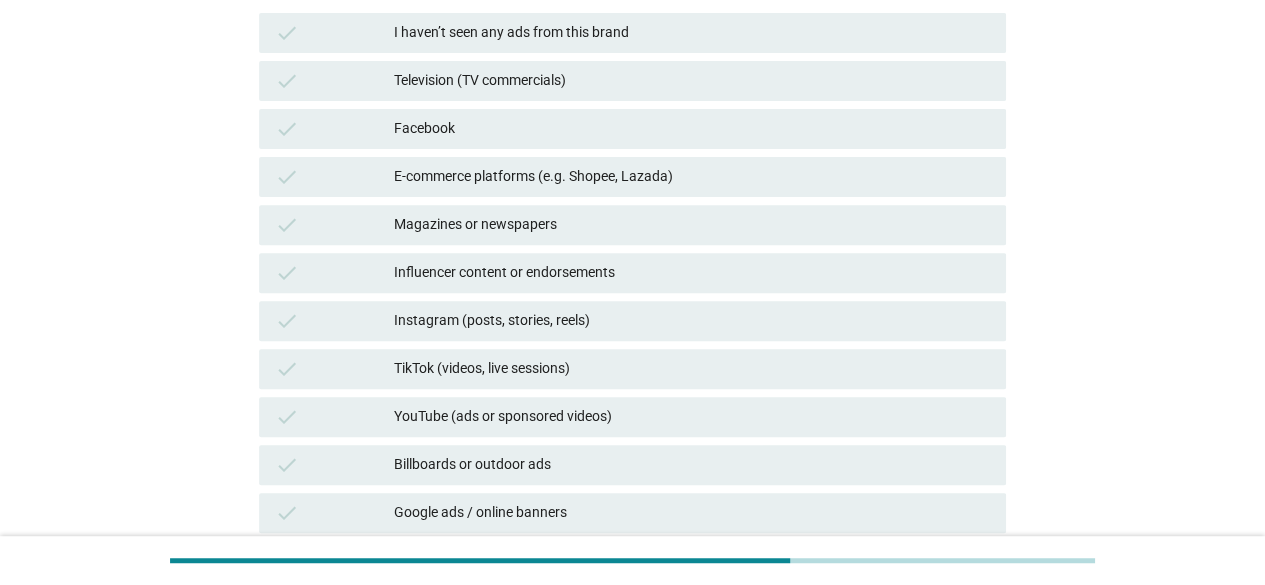 click on "Influencer content or endorsements" at bounding box center (692, 273) 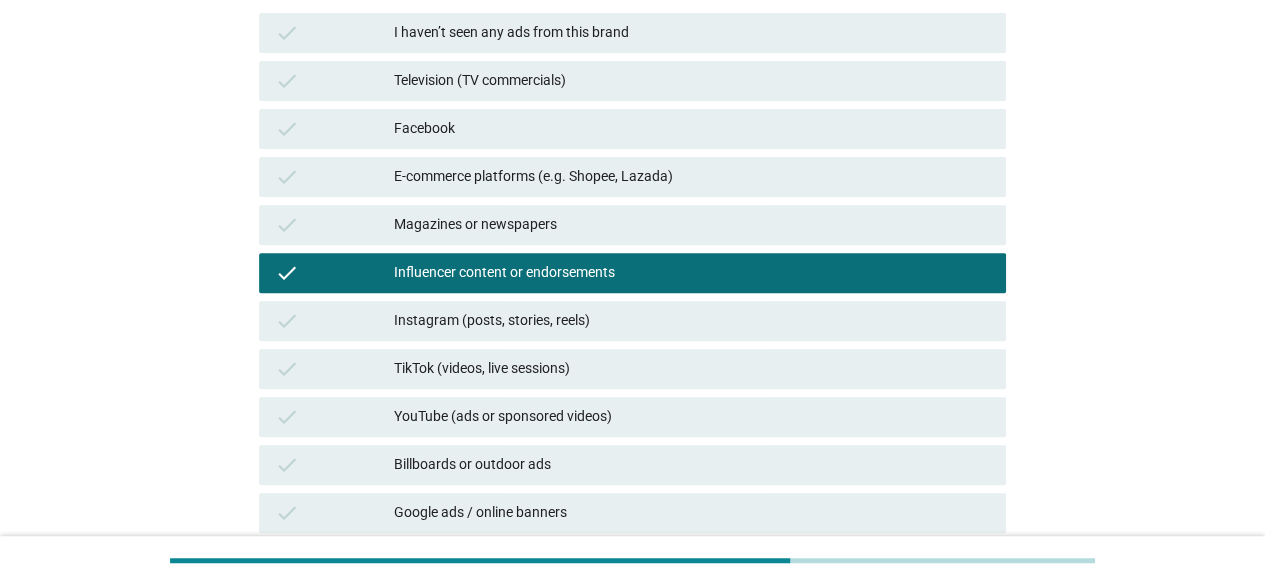 click on "TikTok (videos, live sessions)" at bounding box center (692, 369) 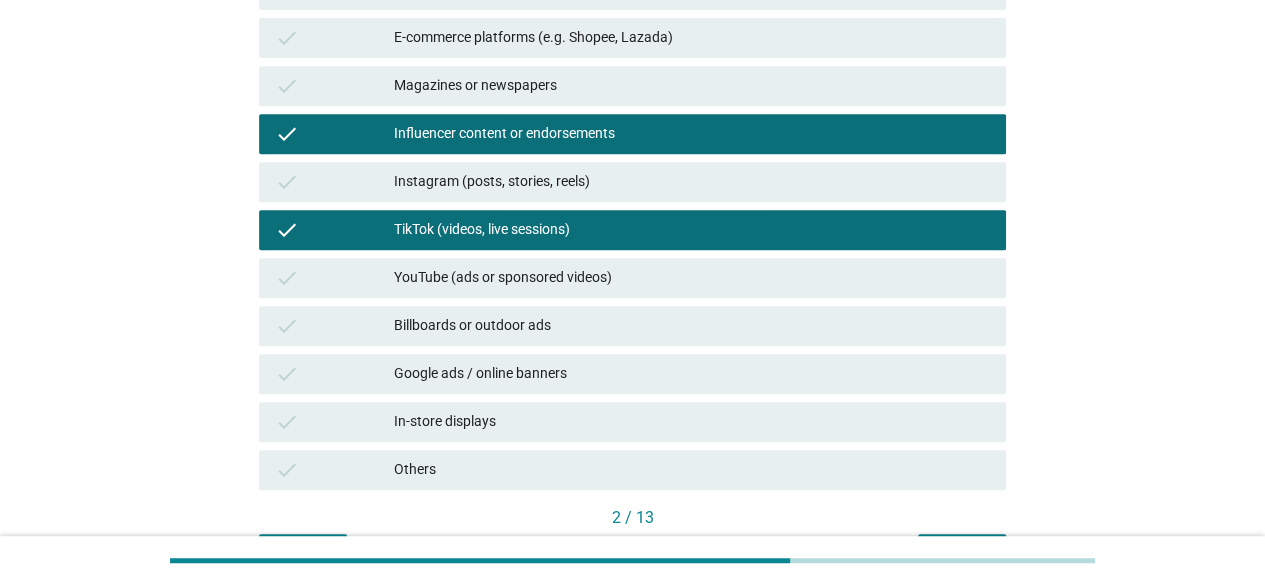 scroll, scrollTop: 486, scrollLeft: 0, axis: vertical 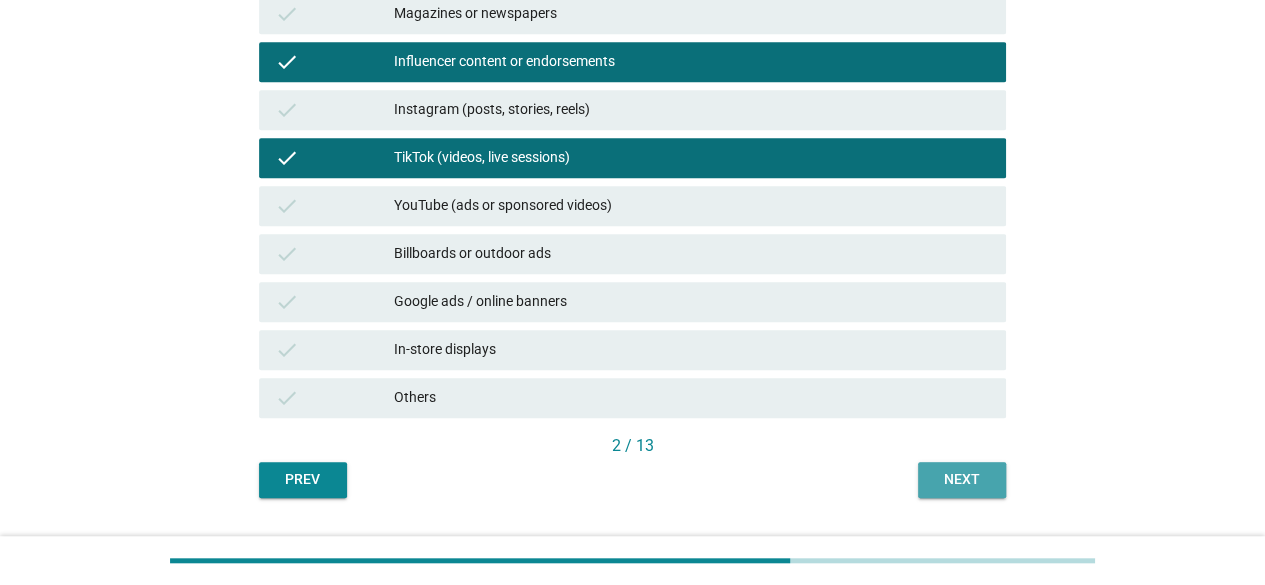 click on "Next" at bounding box center [962, 479] 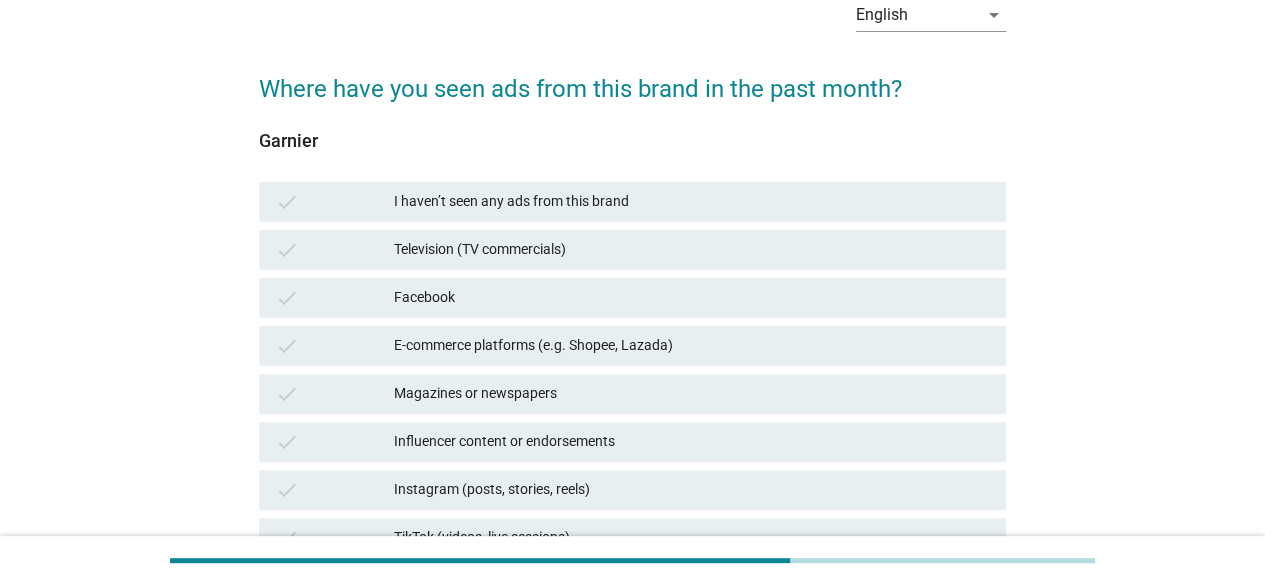 scroll, scrollTop: 116, scrollLeft: 0, axis: vertical 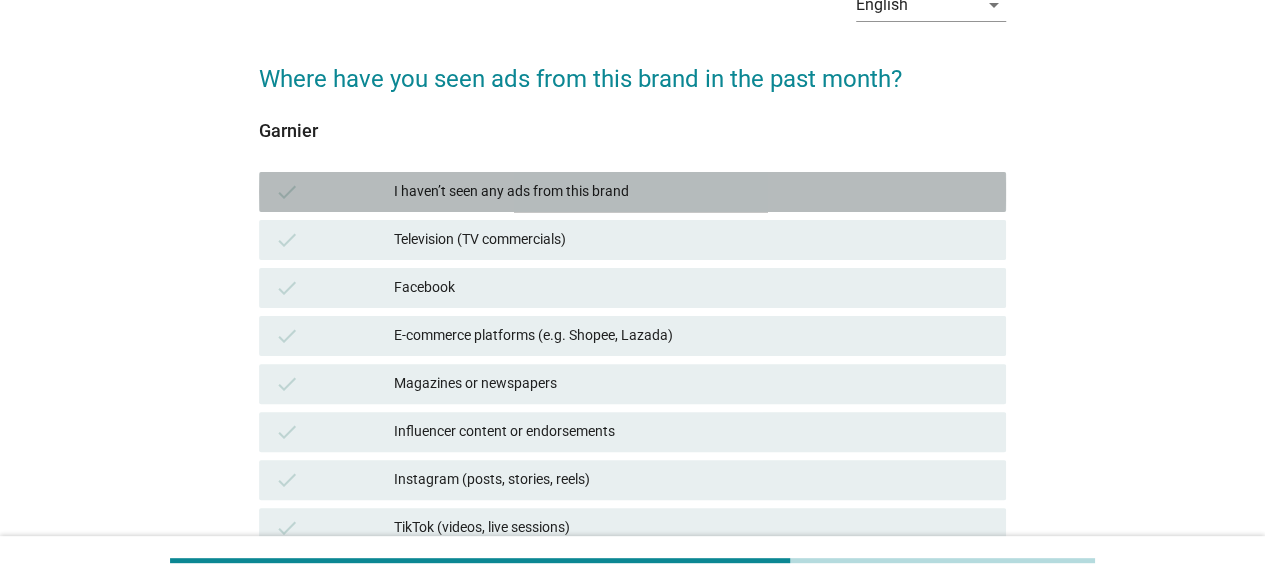 click on "I haven’t seen any ads from this brand" at bounding box center [692, 192] 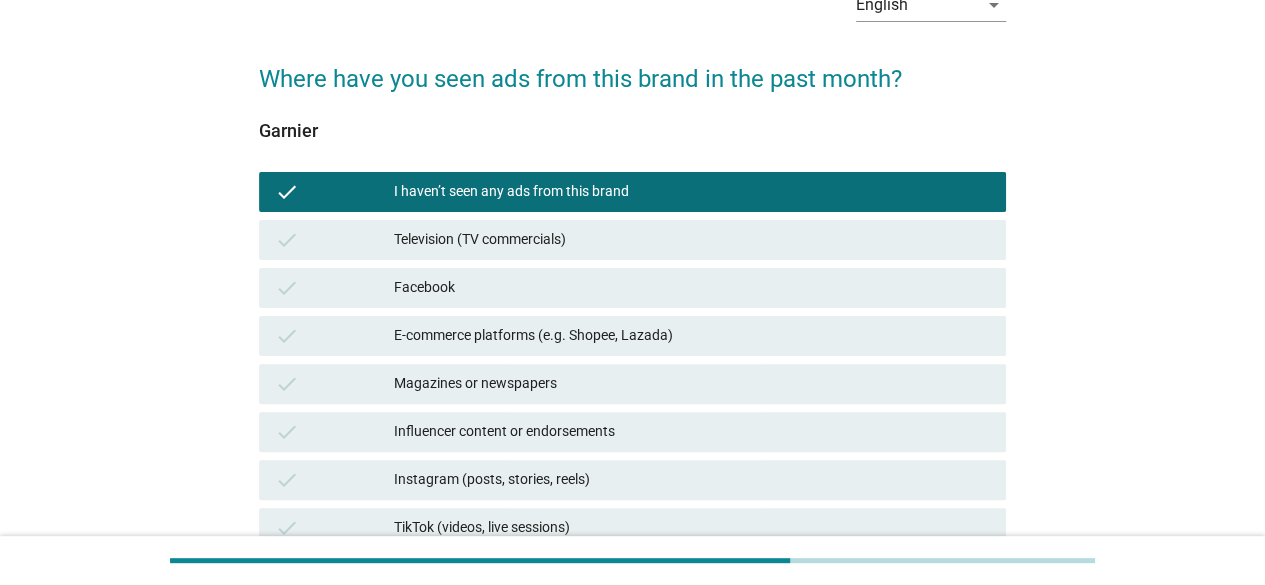 scroll, scrollTop: 536, scrollLeft: 0, axis: vertical 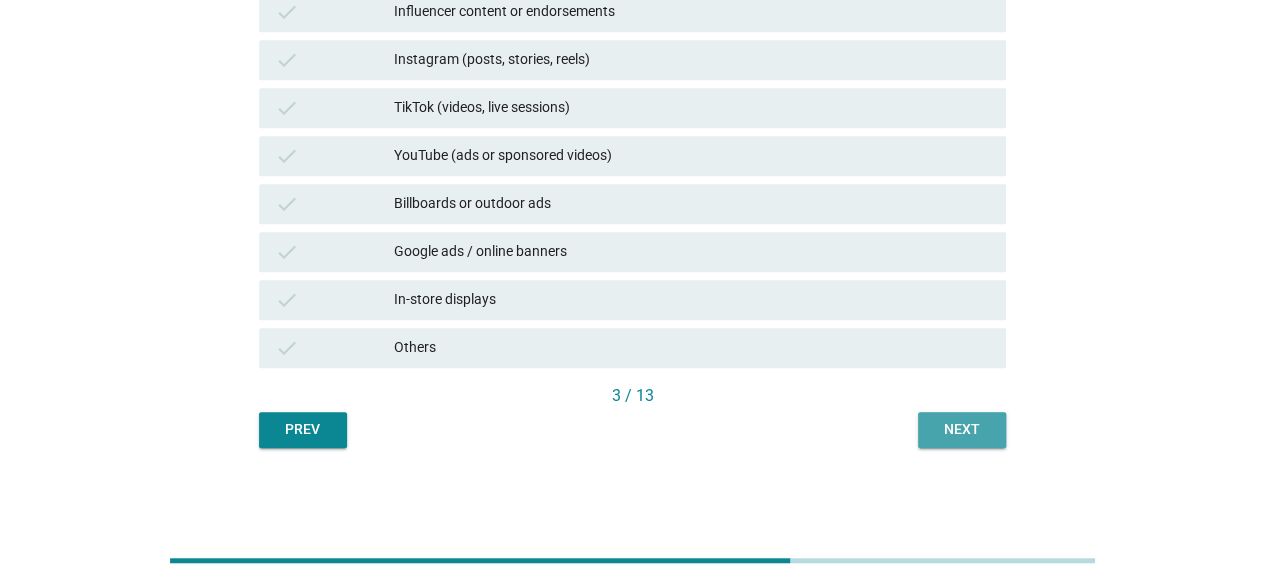 click on "Next" at bounding box center [962, 429] 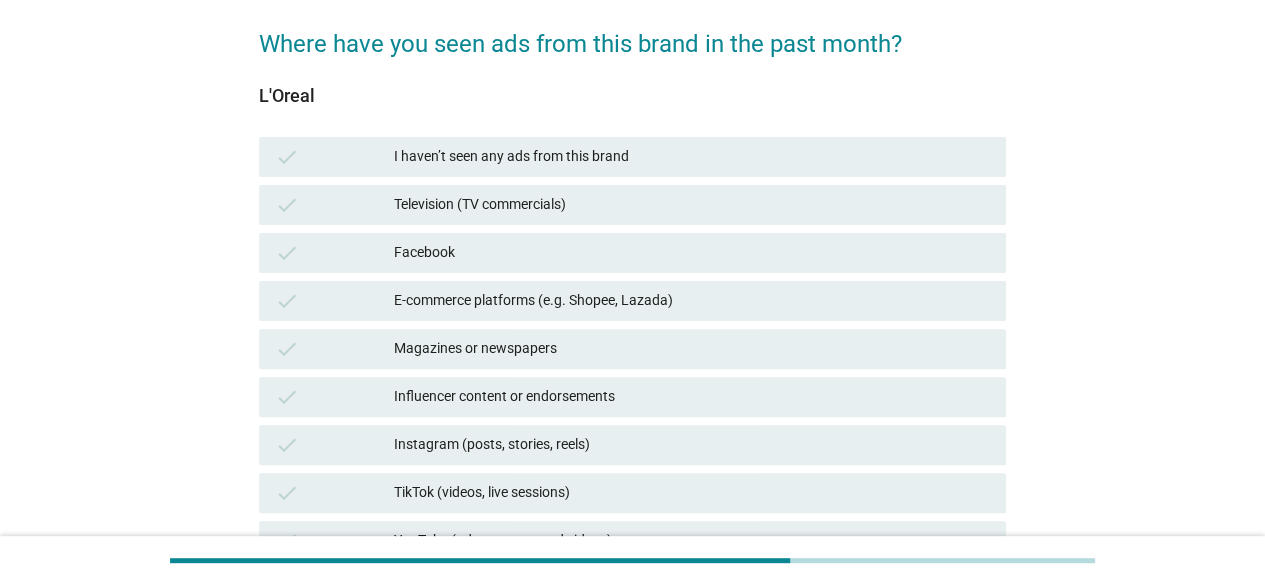 scroll, scrollTop: 156, scrollLeft: 0, axis: vertical 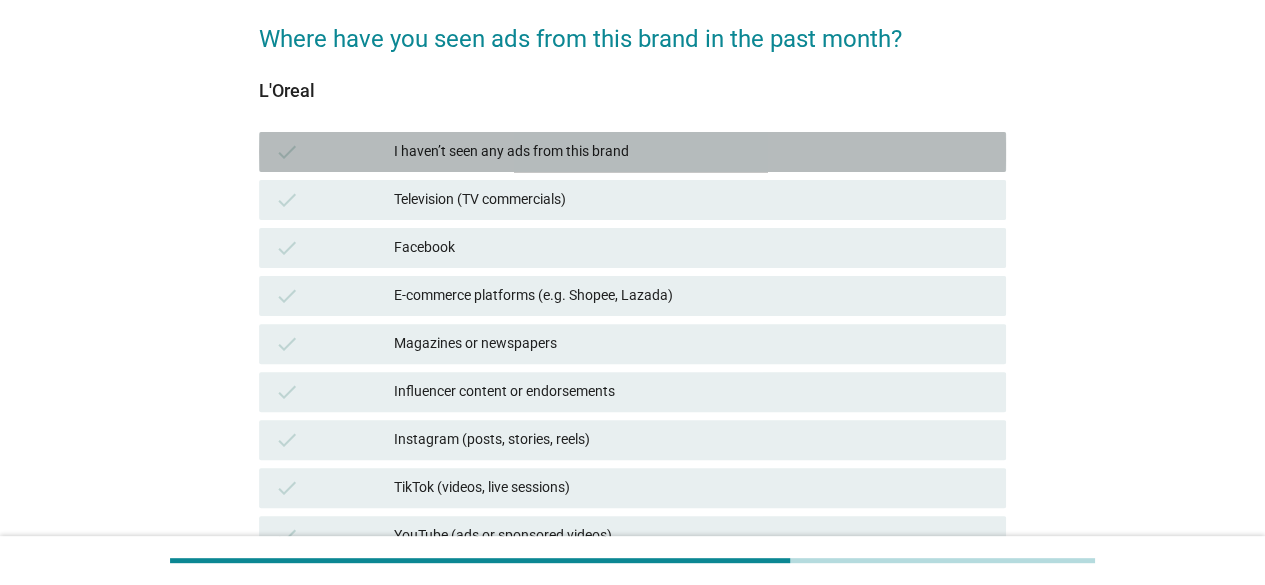 click on "I haven’t seen any ads from this brand" at bounding box center [692, 152] 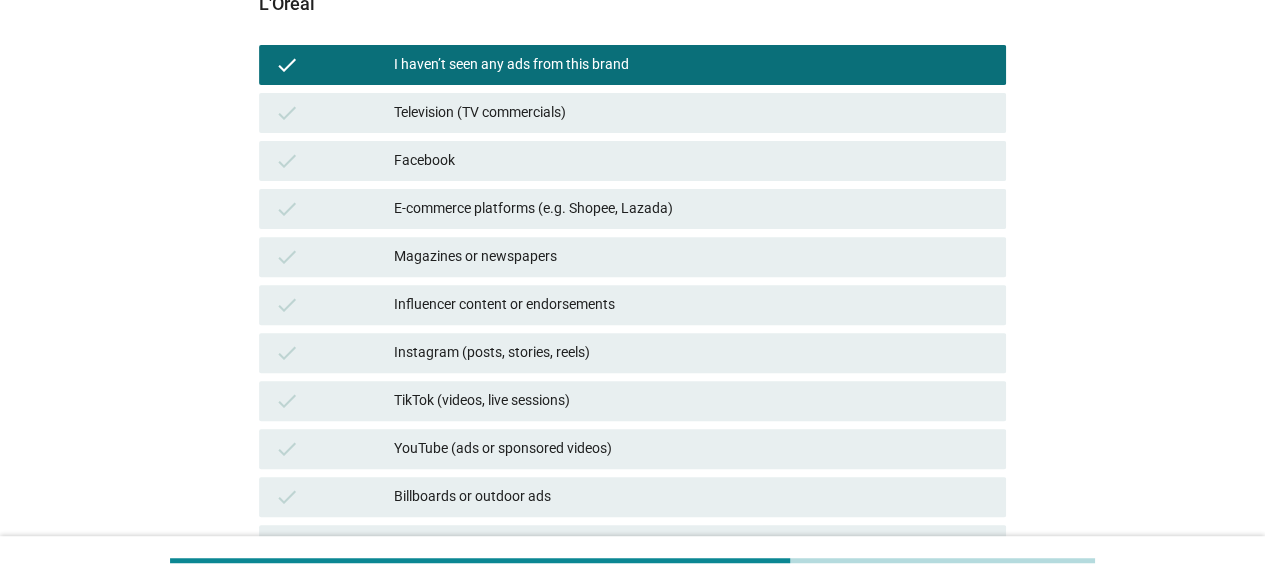 scroll, scrollTop: 536, scrollLeft: 0, axis: vertical 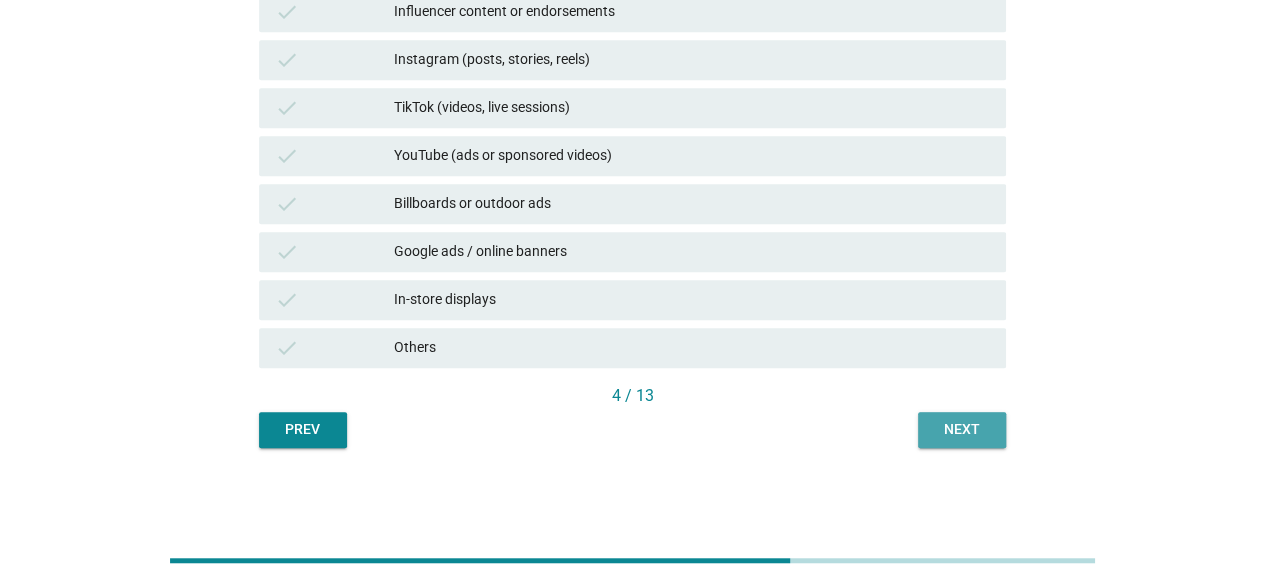 click on "Next" at bounding box center (962, 429) 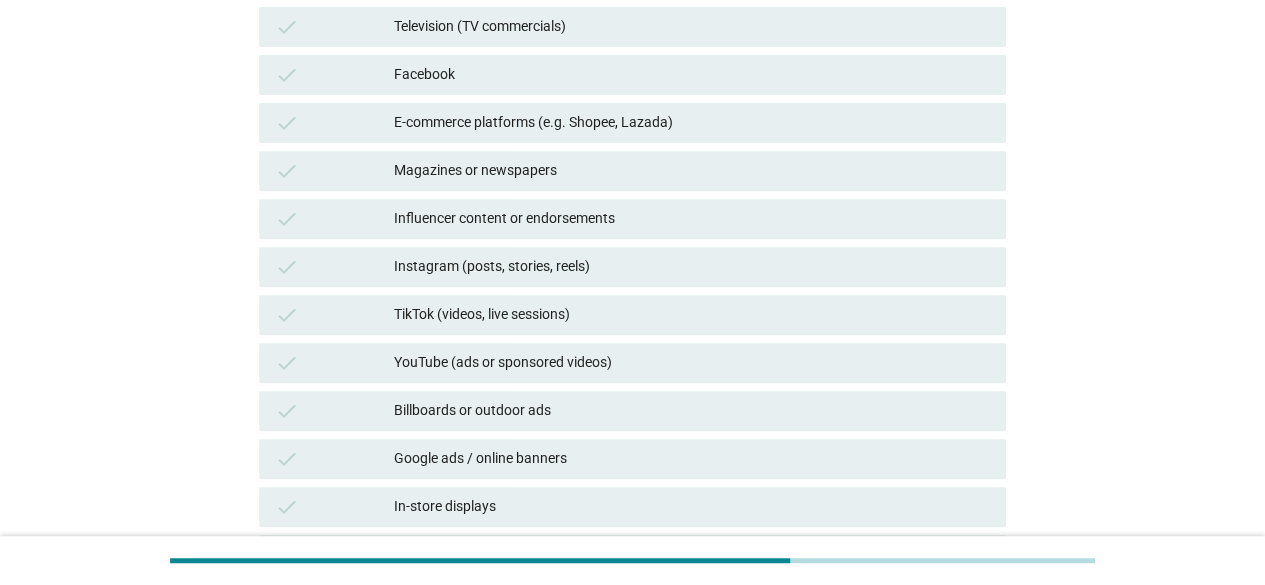 scroll, scrollTop: 326, scrollLeft: 0, axis: vertical 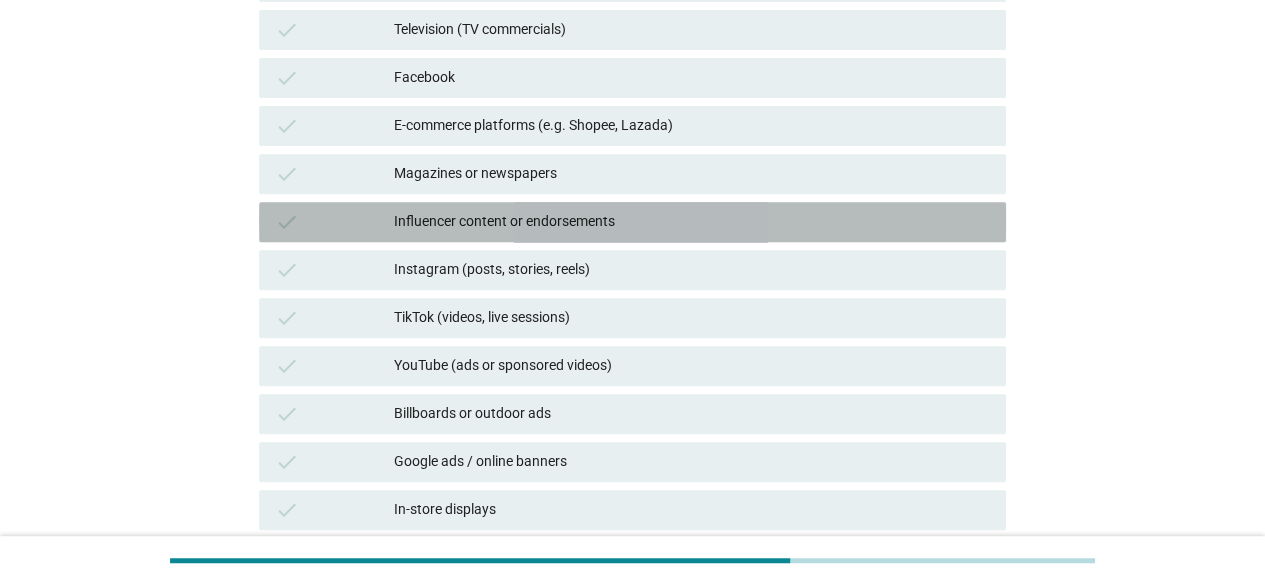click on "check   Influencer content or endorsements" at bounding box center (632, 222) 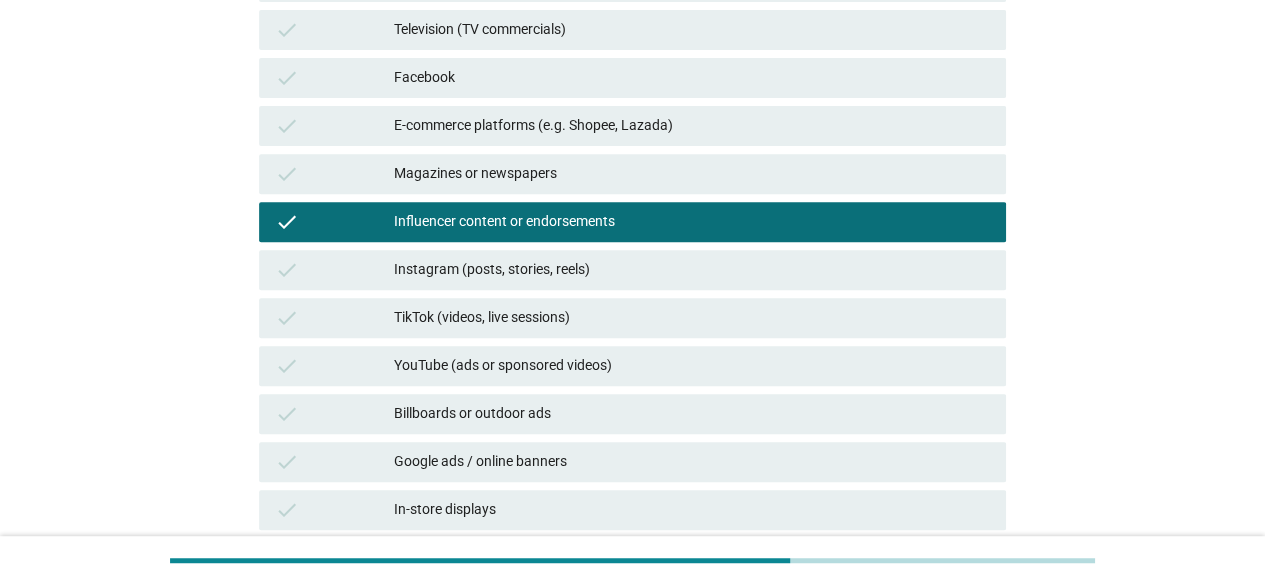 scroll, scrollTop: 536, scrollLeft: 0, axis: vertical 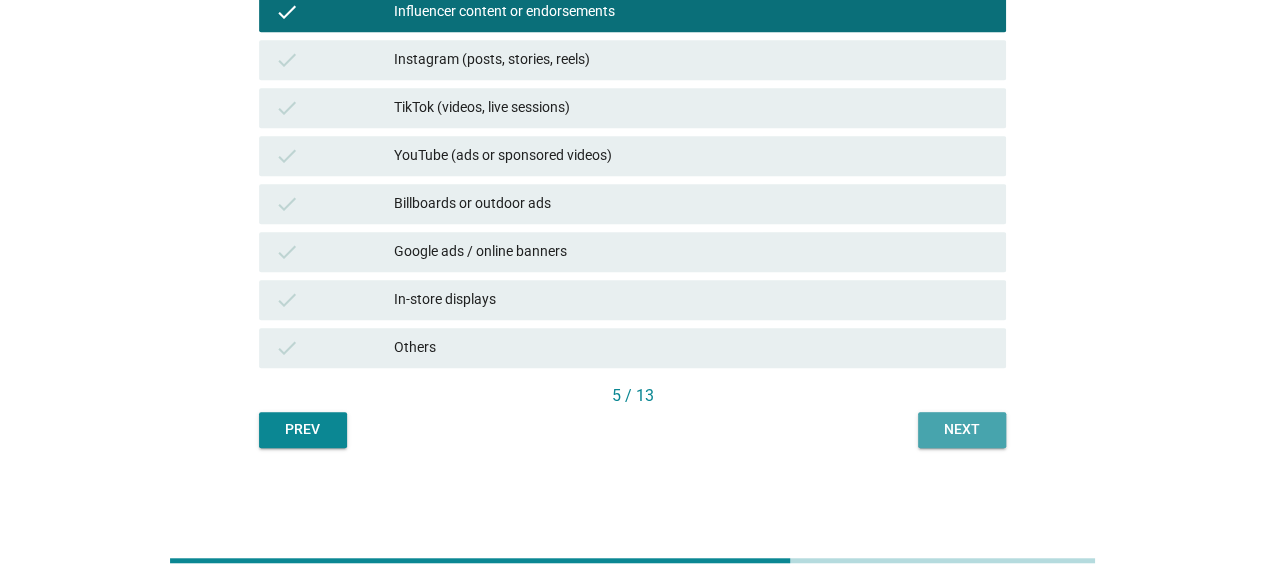 click on "Next" at bounding box center [962, 429] 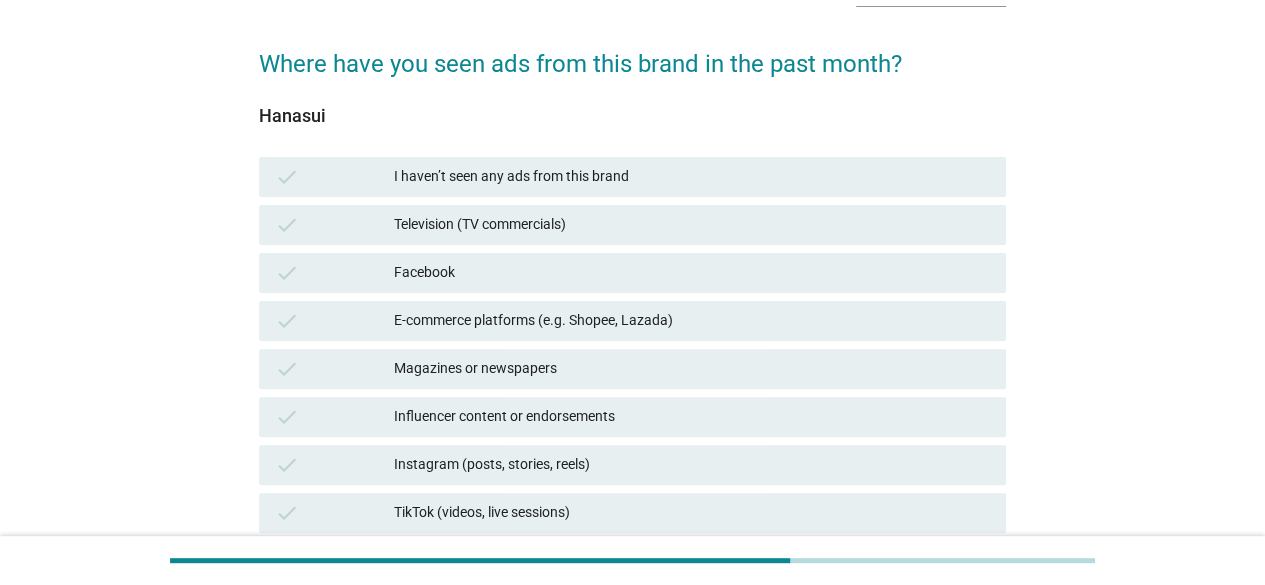 scroll, scrollTop: 148, scrollLeft: 0, axis: vertical 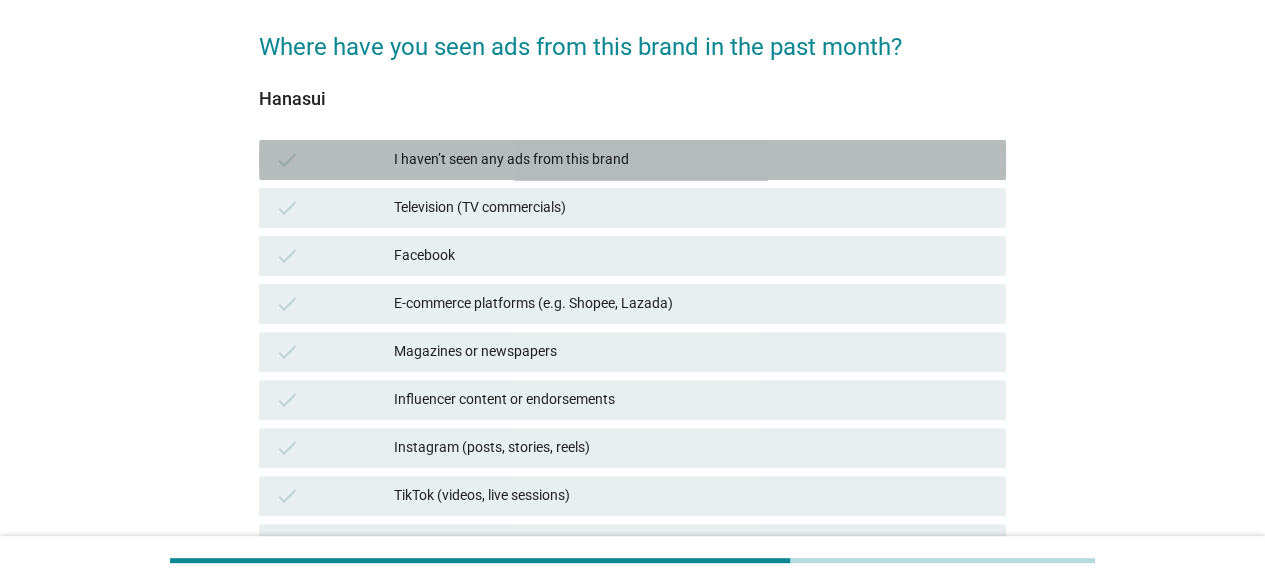 click on "I haven’t seen any ads from this brand" at bounding box center (692, 160) 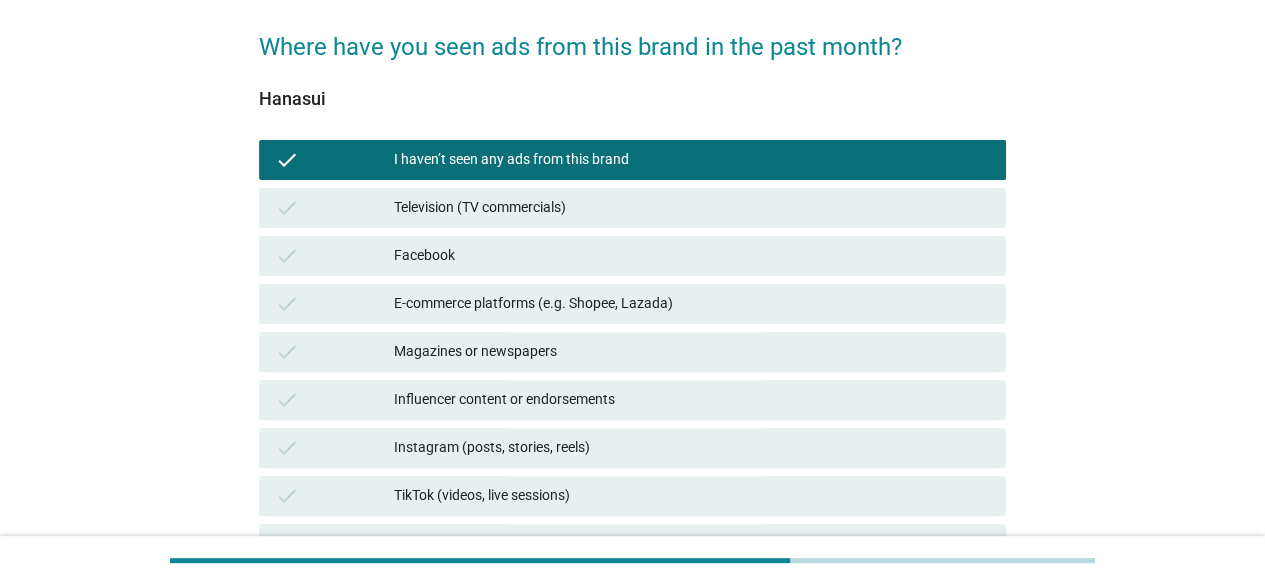scroll, scrollTop: 536, scrollLeft: 0, axis: vertical 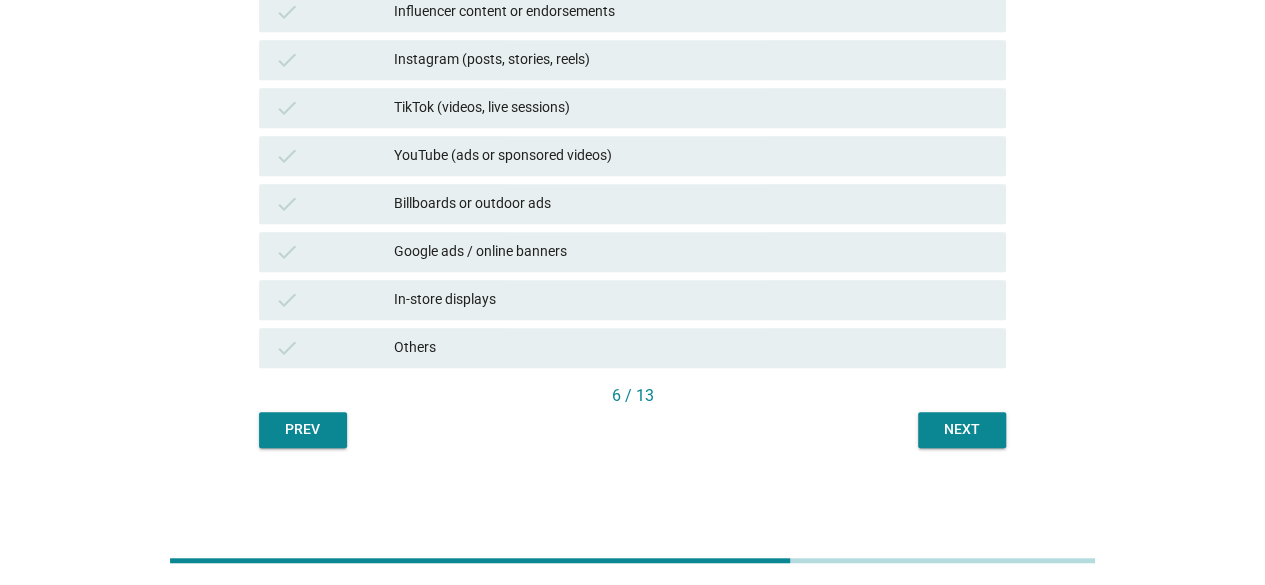 click on "Next" at bounding box center (962, 429) 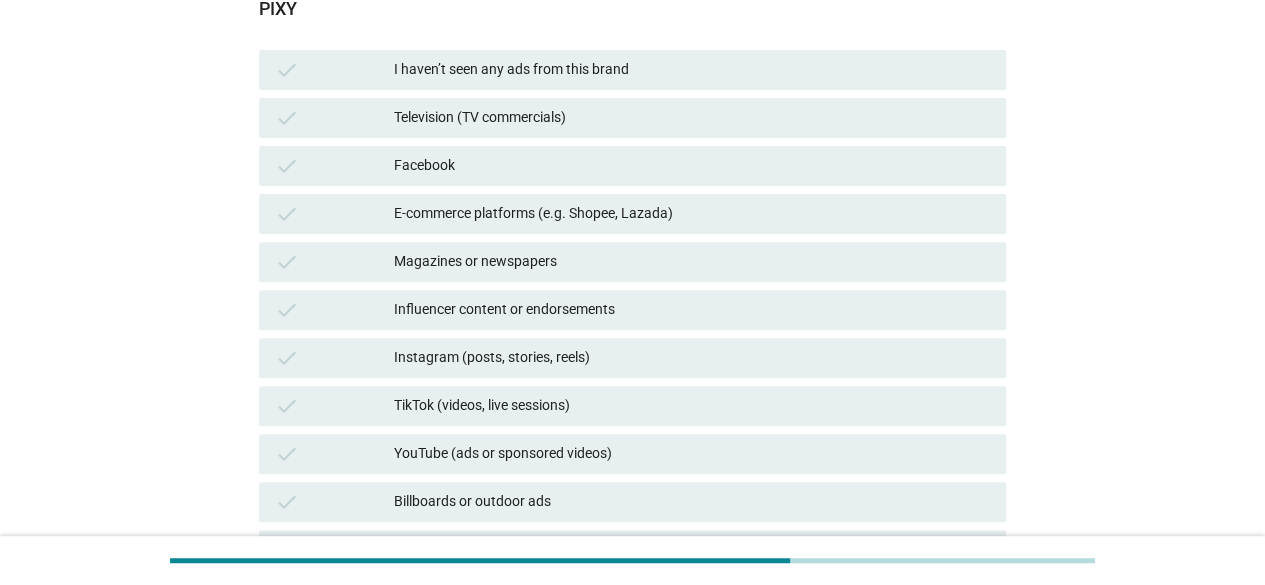 scroll, scrollTop: 248, scrollLeft: 0, axis: vertical 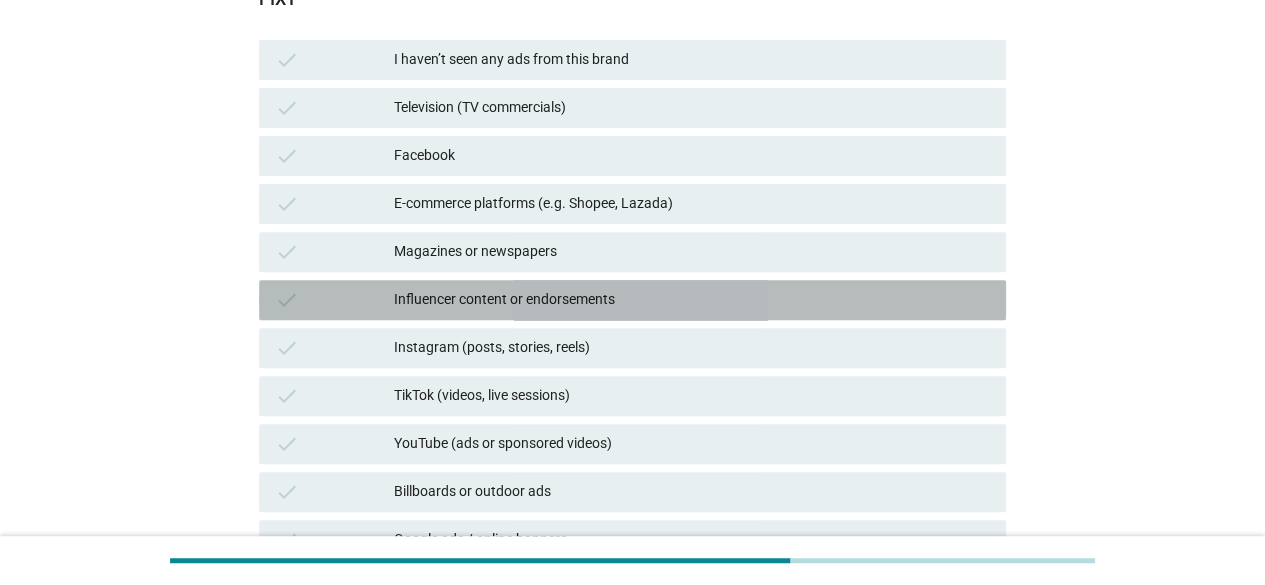 click on "check   Influencer content or endorsements" at bounding box center [632, 300] 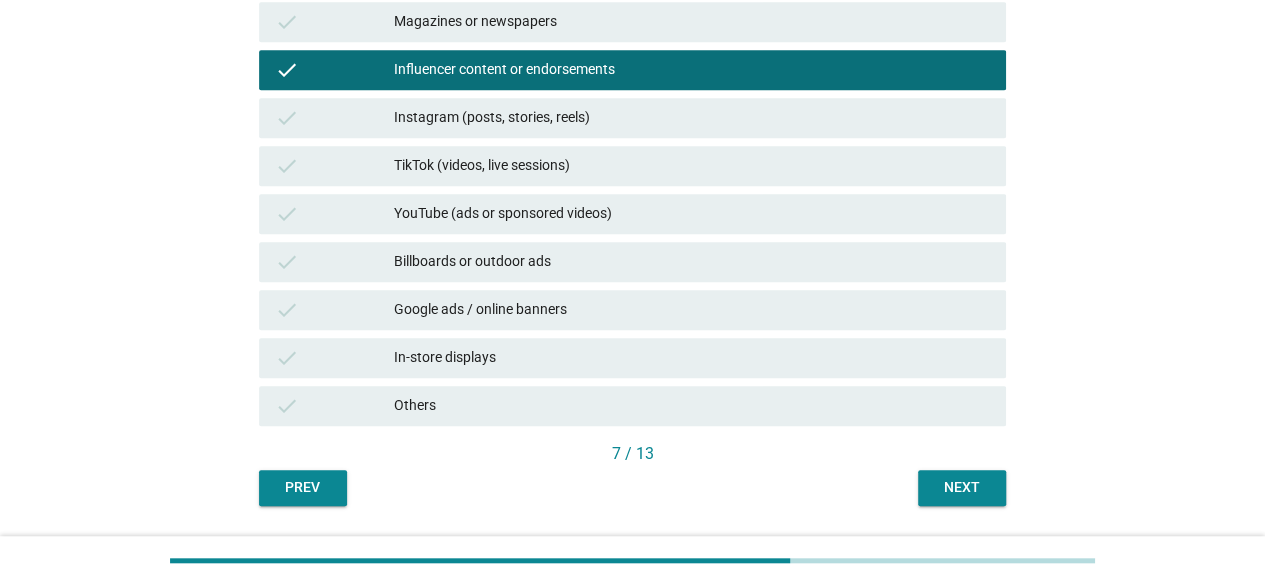 scroll, scrollTop: 483, scrollLeft: 0, axis: vertical 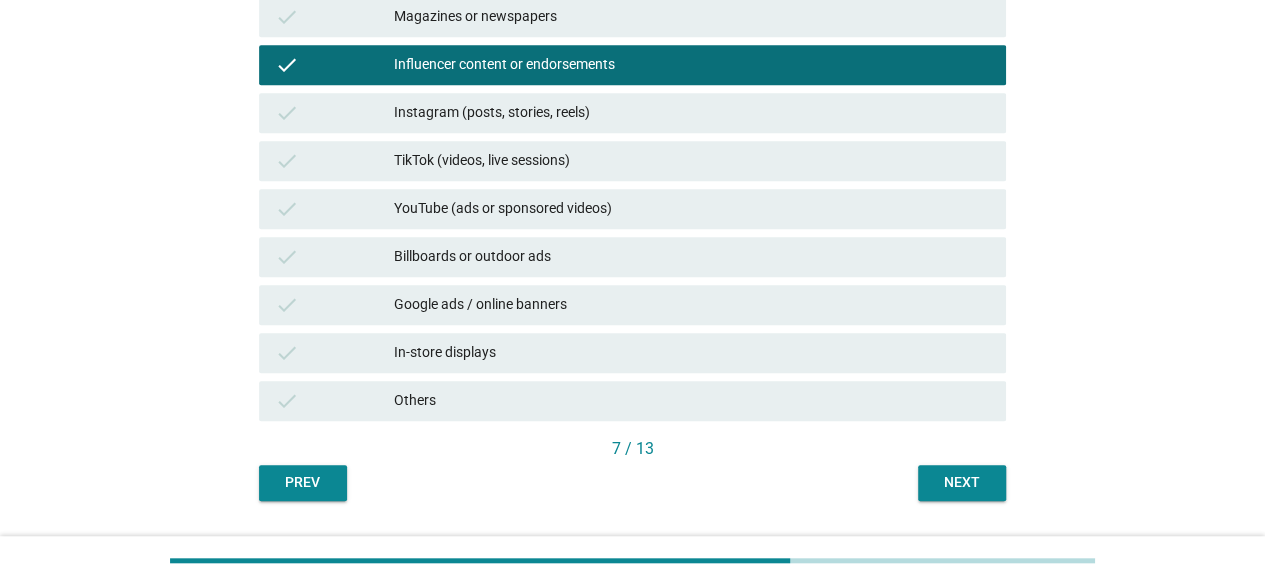 click on "7 / 13" at bounding box center [632, 451] 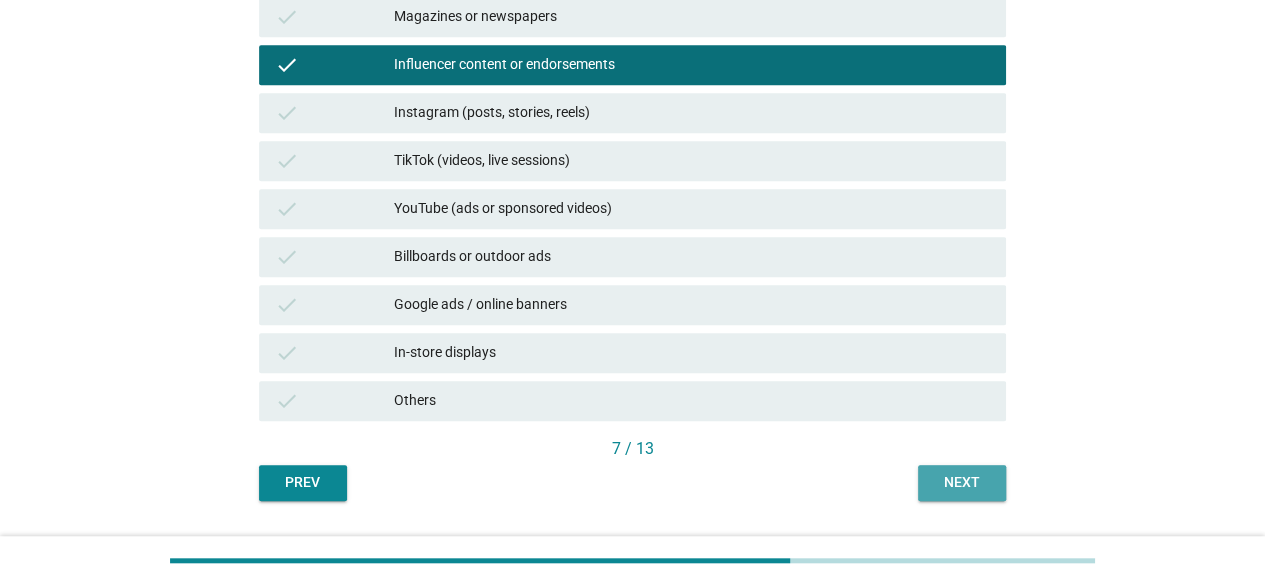 click on "Next" at bounding box center [962, 483] 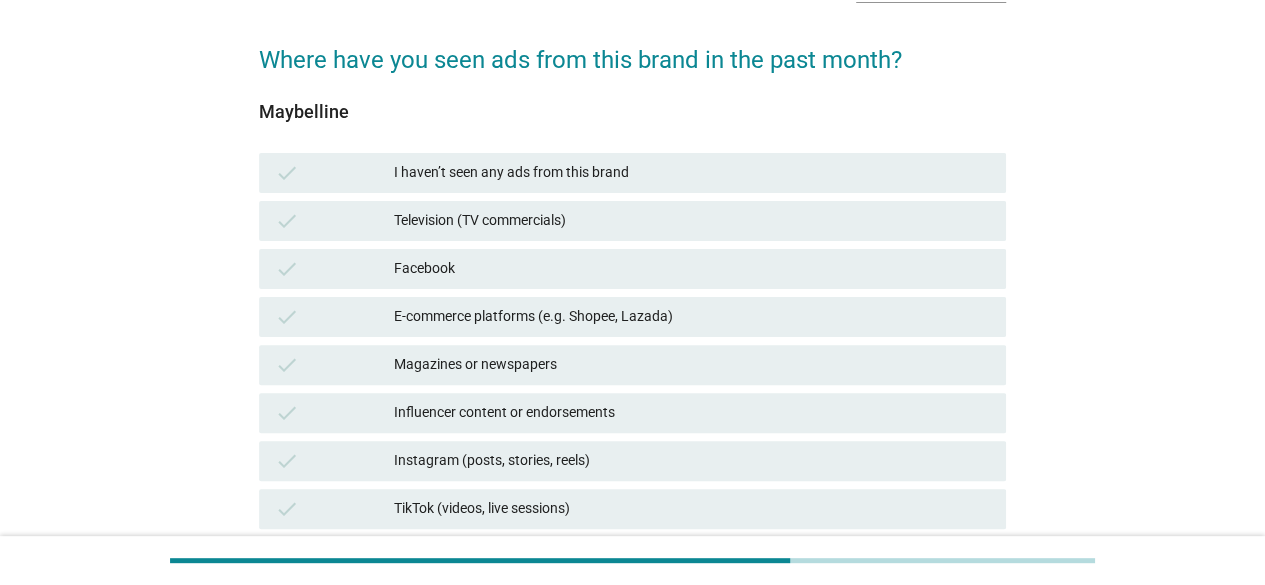scroll, scrollTop: 137, scrollLeft: 0, axis: vertical 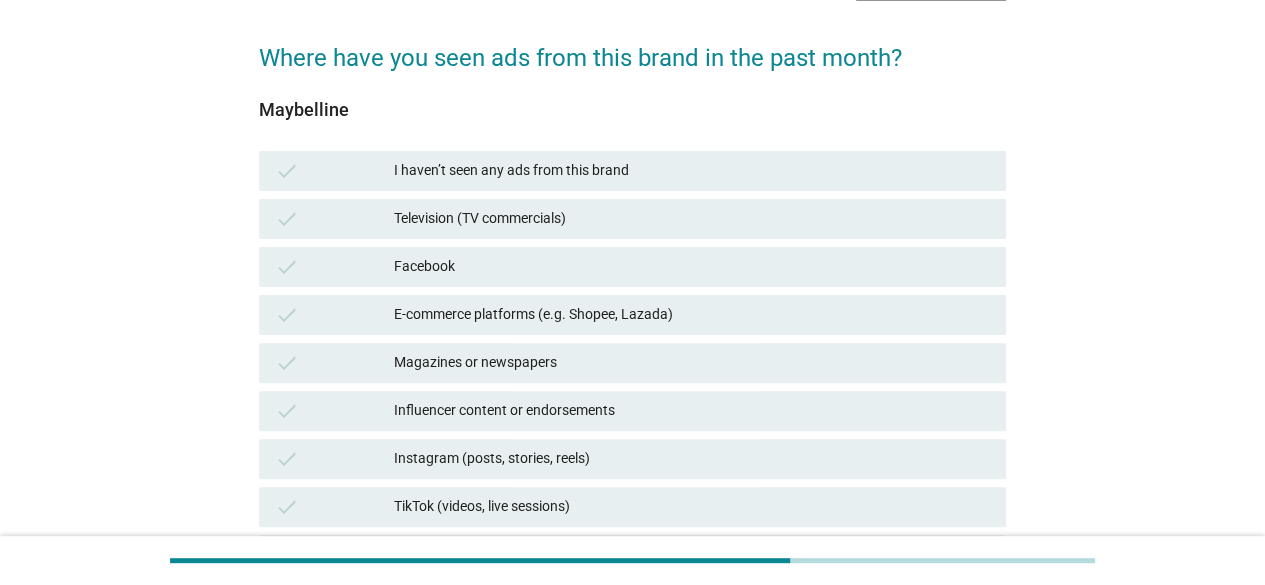 click on "I haven’t seen any ads from this brand" at bounding box center (692, 171) 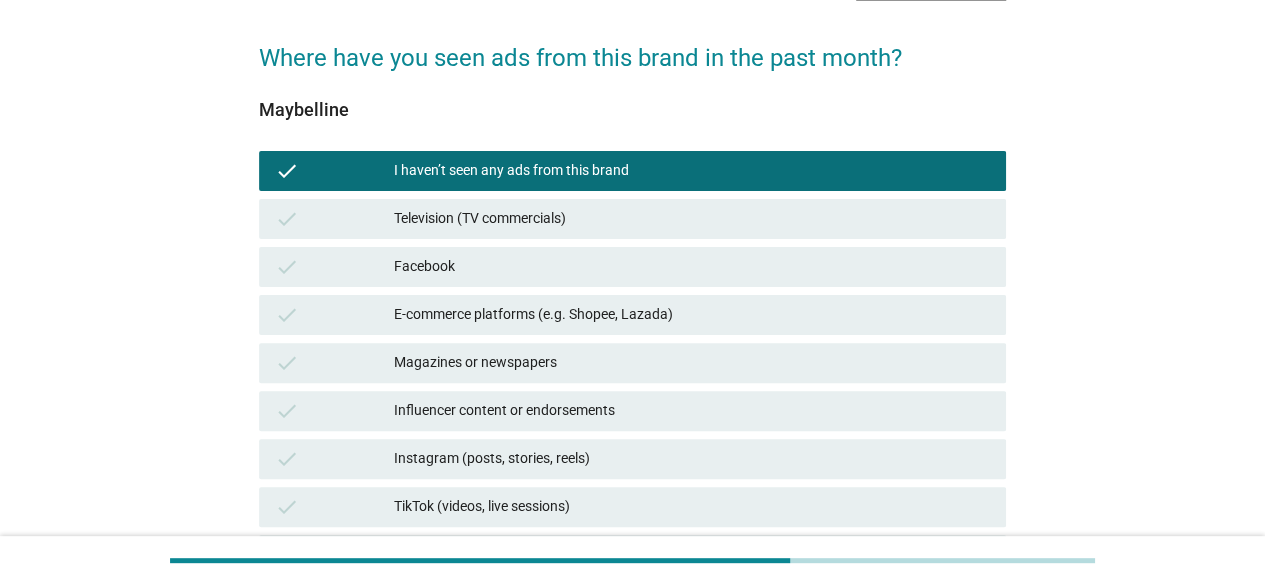 scroll, scrollTop: 536, scrollLeft: 0, axis: vertical 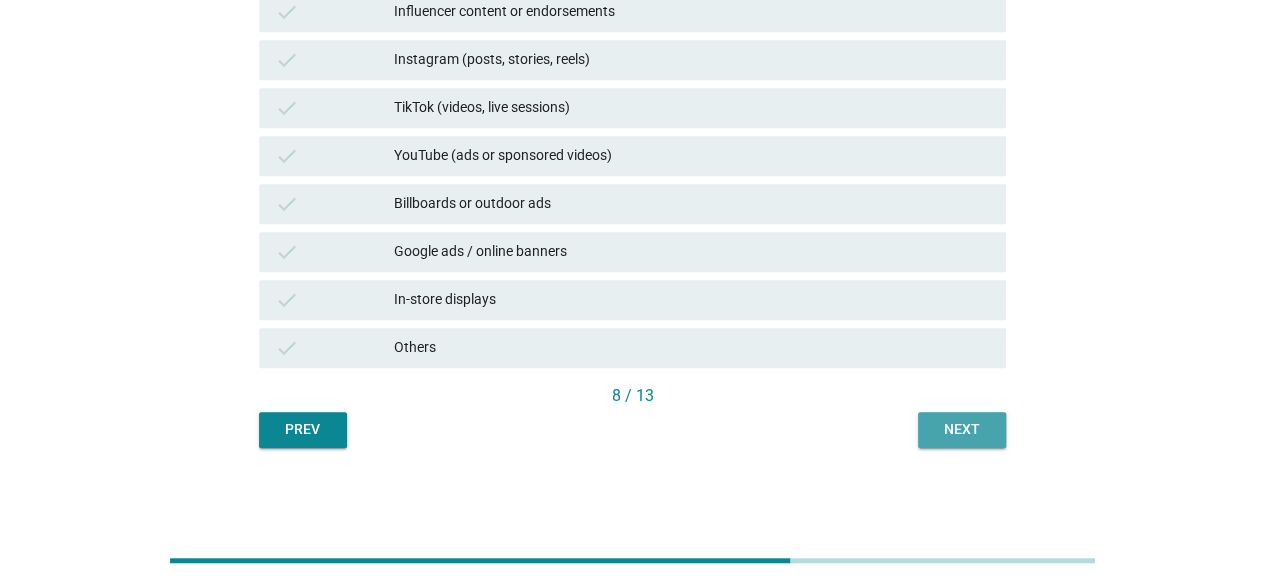 click on "Next" at bounding box center [962, 429] 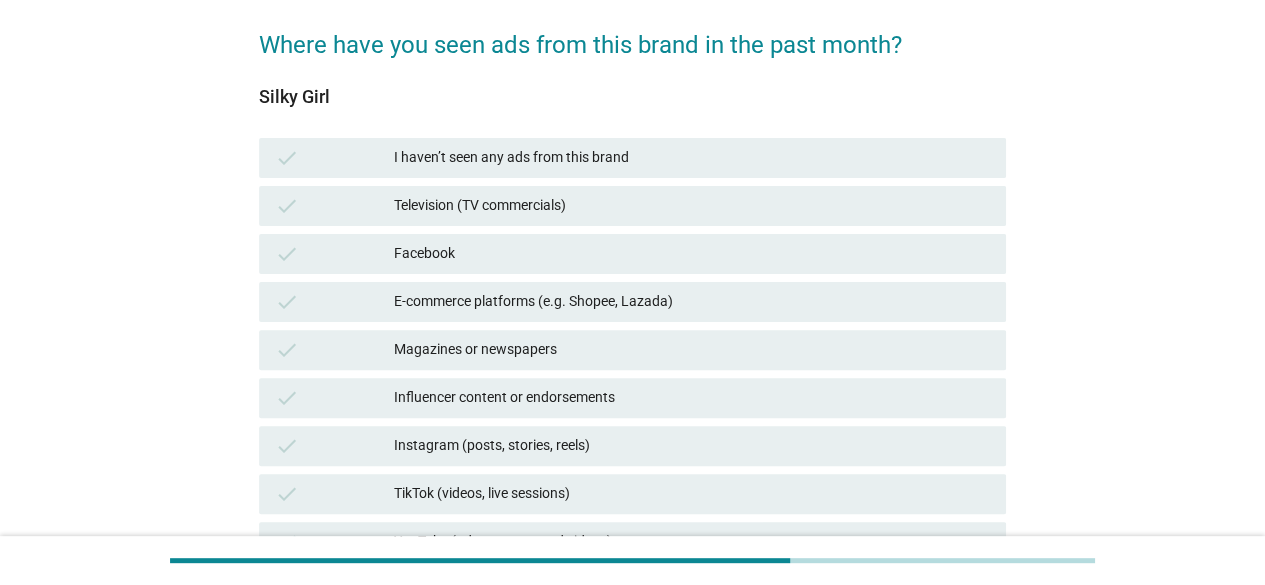 scroll, scrollTop: 151, scrollLeft: 0, axis: vertical 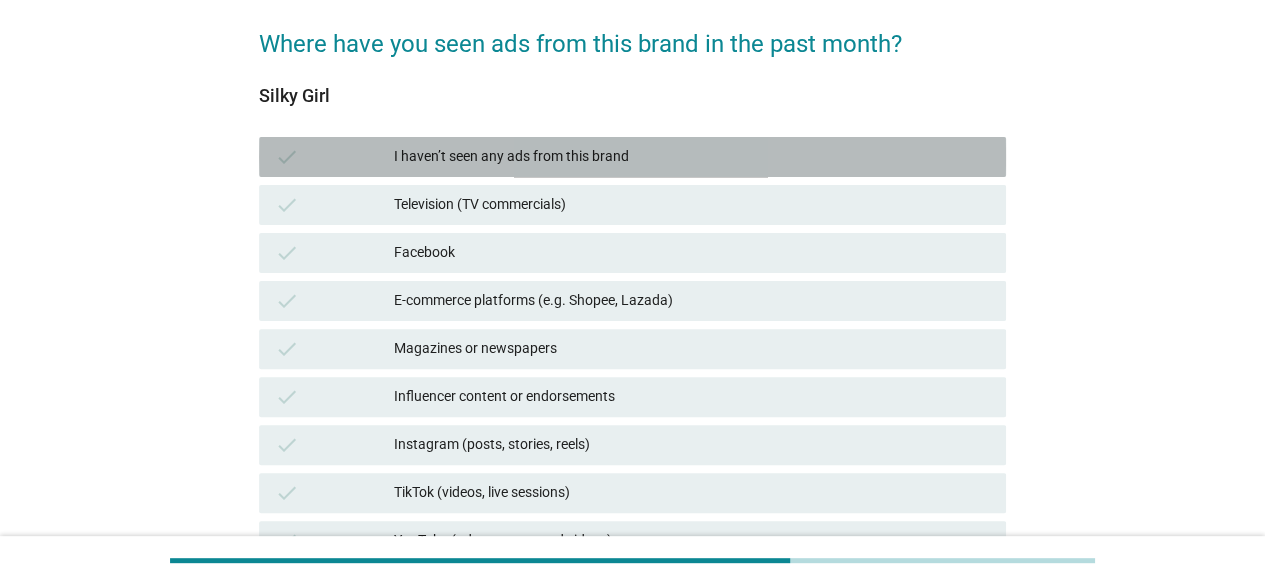 click on "check   I haven’t seen any ads from this brand" at bounding box center (632, 157) 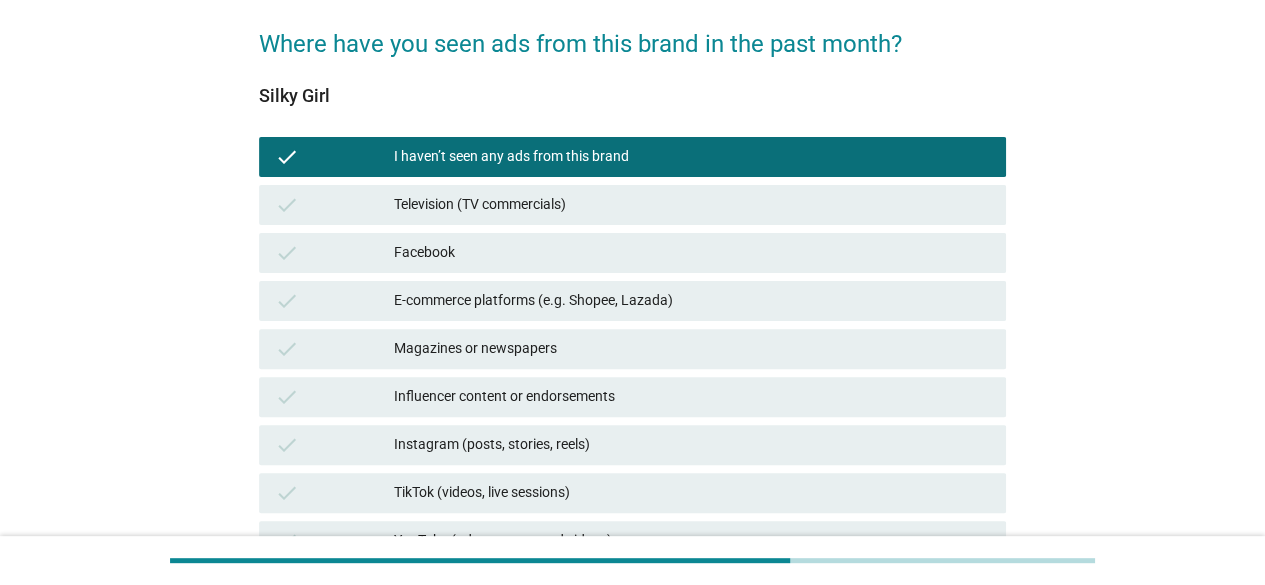 scroll, scrollTop: 536, scrollLeft: 0, axis: vertical 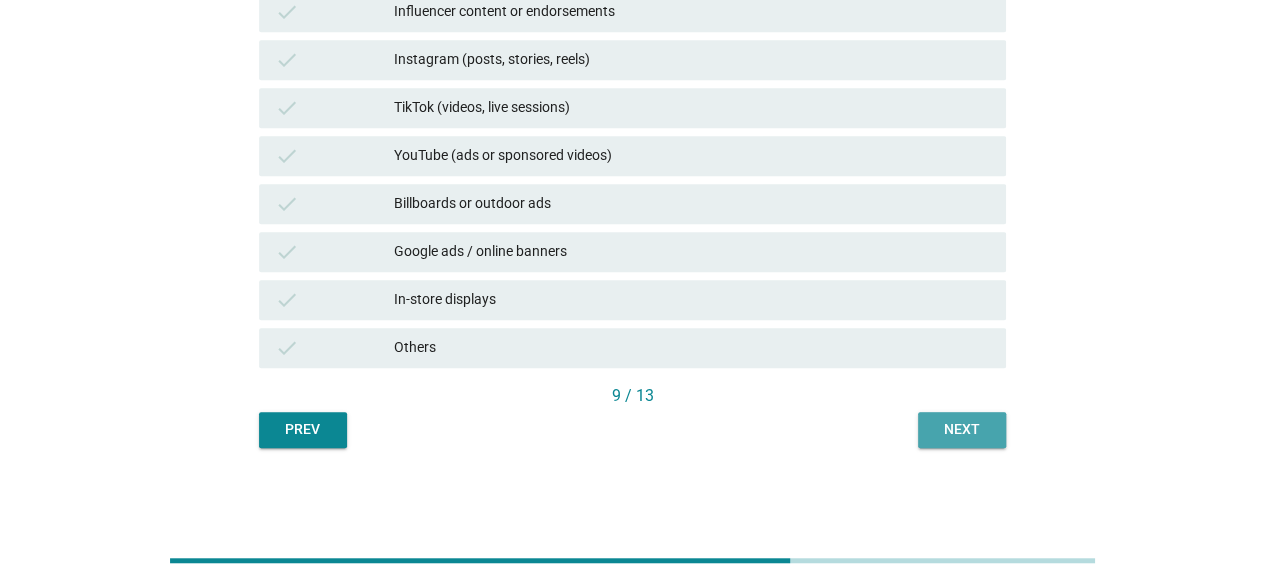 click on "Next" at bounding box center [962, 429] 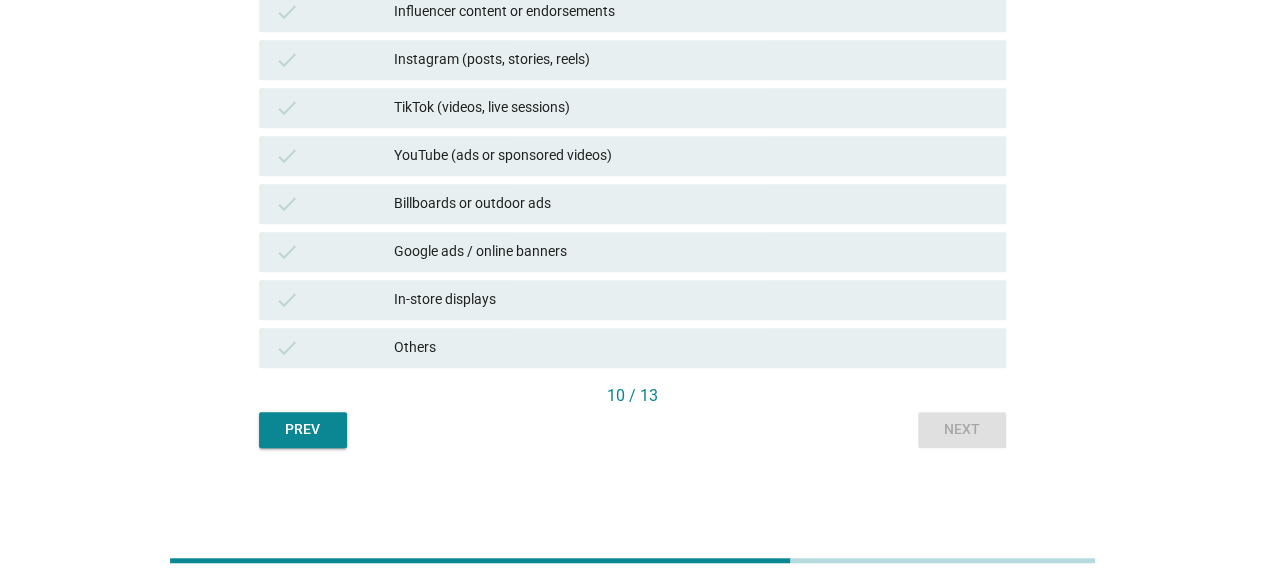 scroll, scrollTop: 0, scrollLeft: 0, axis: both 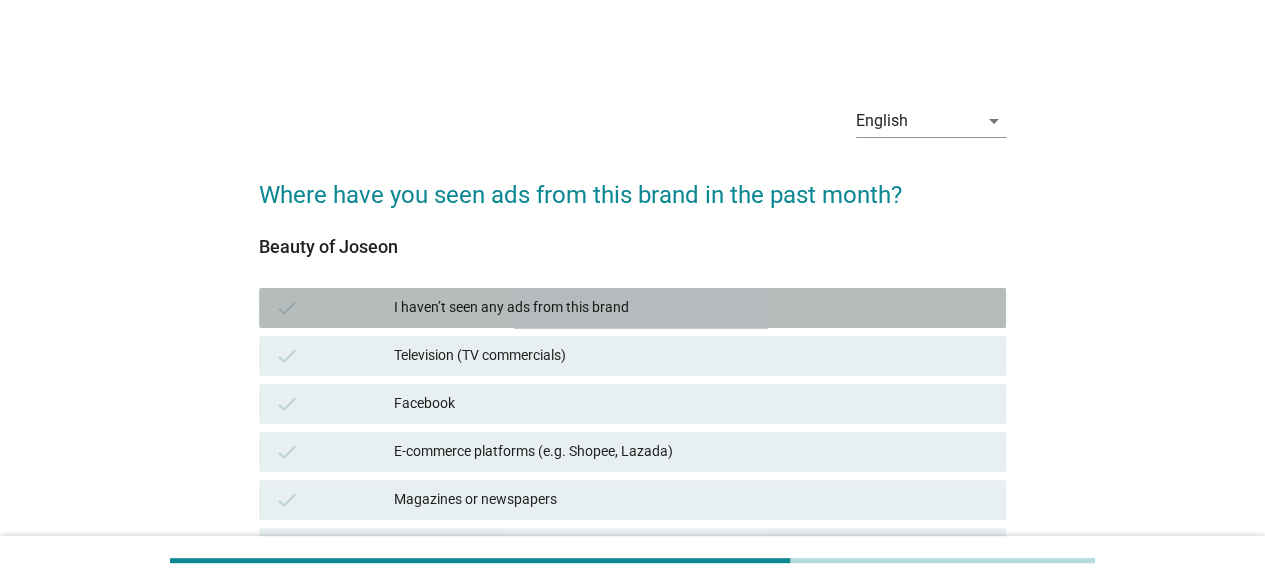 click on "I haven’t seen any ads from this brand" at bounding box center (692, 308) 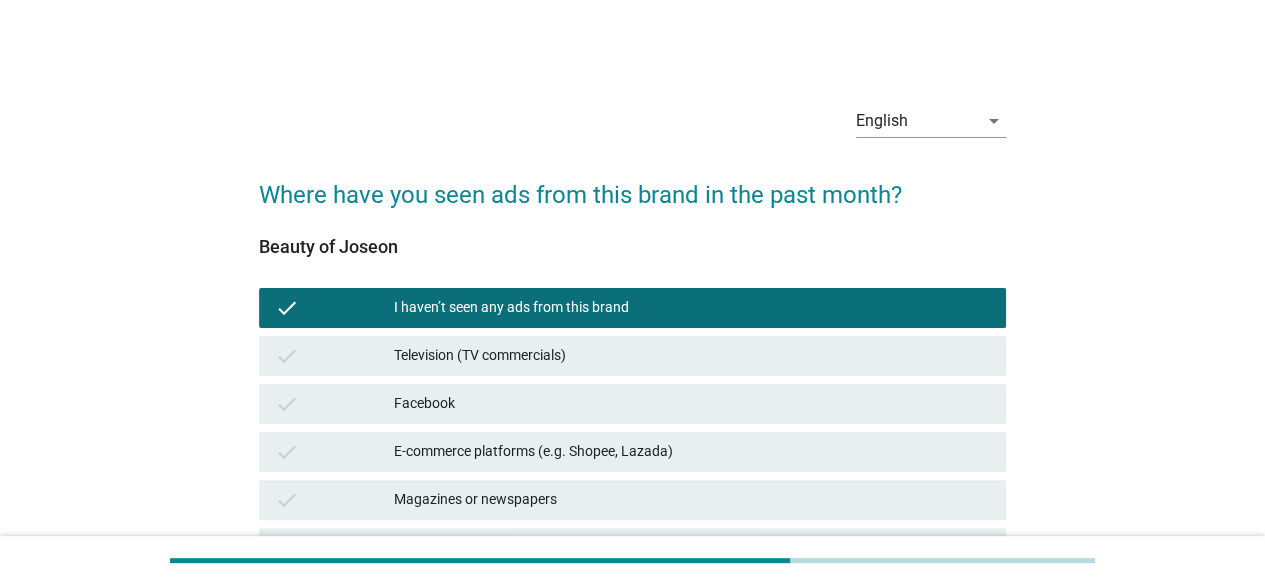 scroll, scrollTop: 536, scrollLeft: 0, axis: vertical 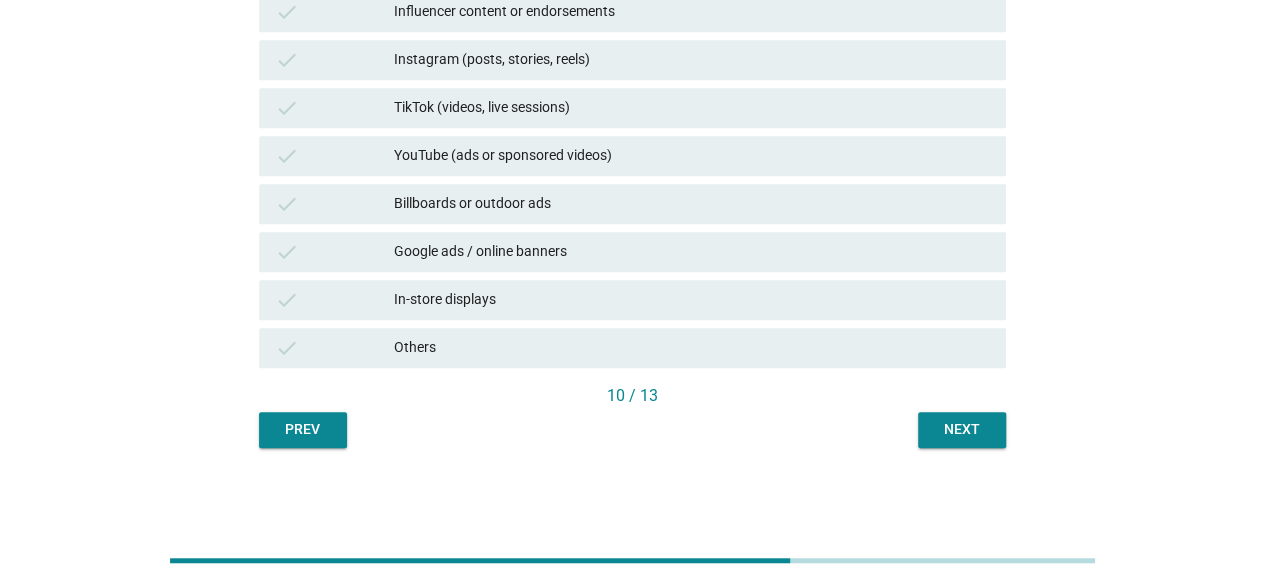 click on "English arrow_drop_down   Where have you seen ads from this brand in the past month?
Beauty of Joseon
check   I haven’t seen any ads from this brand check   Television (TV commercials) check   Facebook check   E-commerce platforms (e.g. Shopee, Lazada) check   Magazines or newspapers check   Influencer content or endorsements check   Instagram (posts, stories, reels) check   TikTok (videos, live sessions) check   YouTube (ads or sponsored videos) check   Billboards or outdoor ads check   Google ads / online banners check   In-store displays  check   Others
10 / 13
Prev   Next" at bounding box center [632, 0] 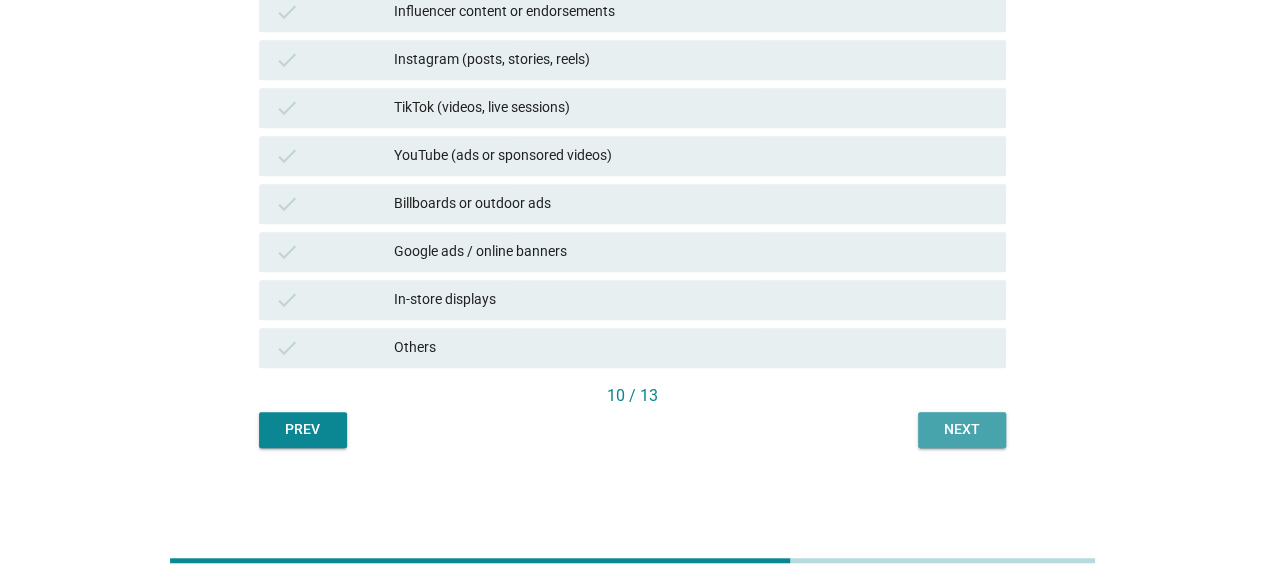 click on "Next" at bounding box center (962, 429) 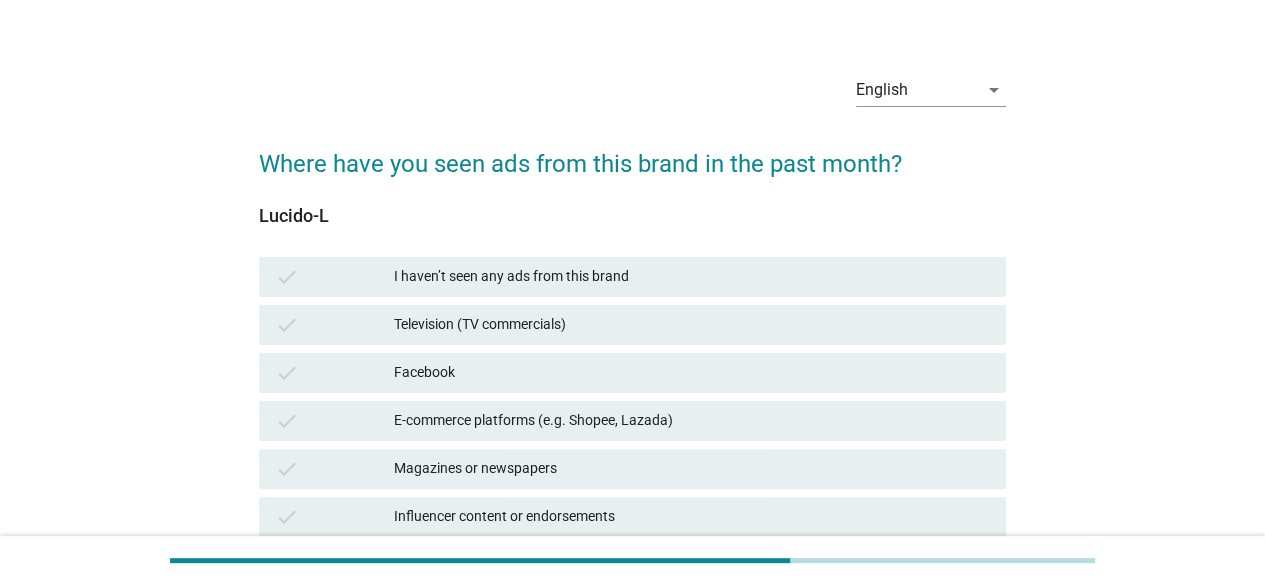 scroll, scrollTop: 36, scrollLeft: 0, axis: vertical 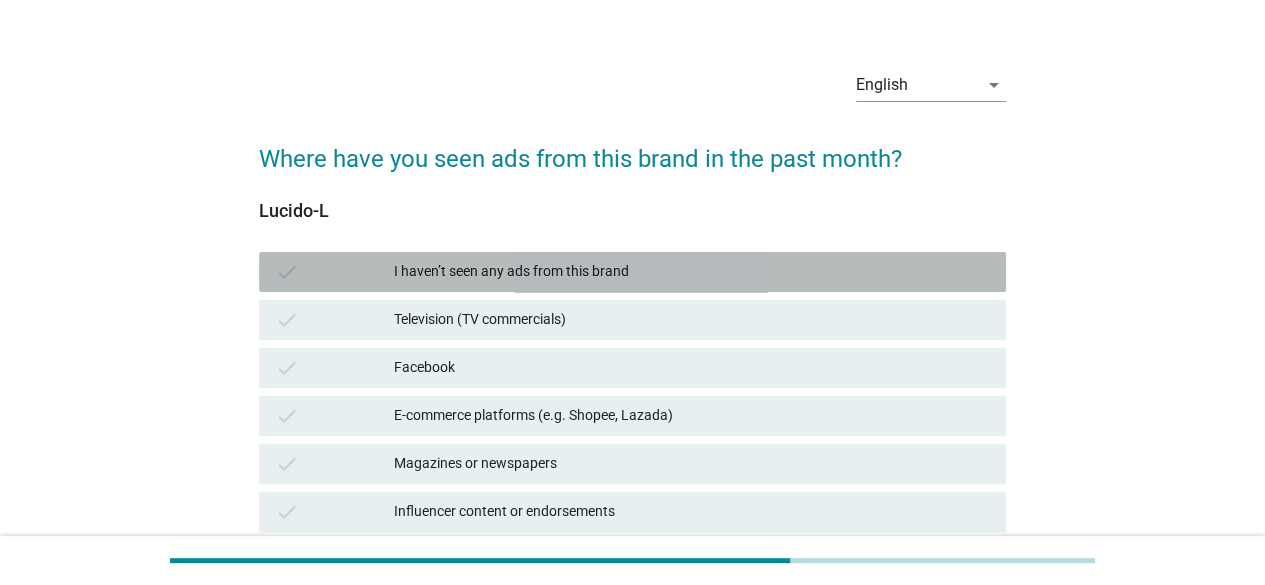 click on "I haven’t seen any ads from this brand" at bounding box center [692, 272] 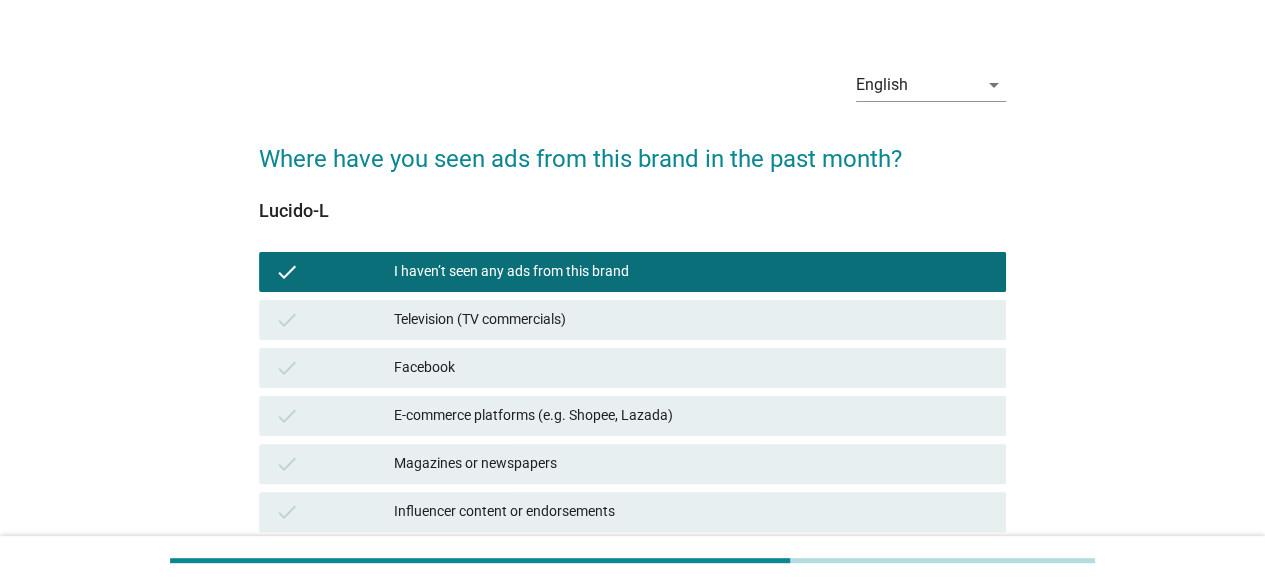 scroll, scrollTop: 536, scrollLeft: 0, axis: vertical 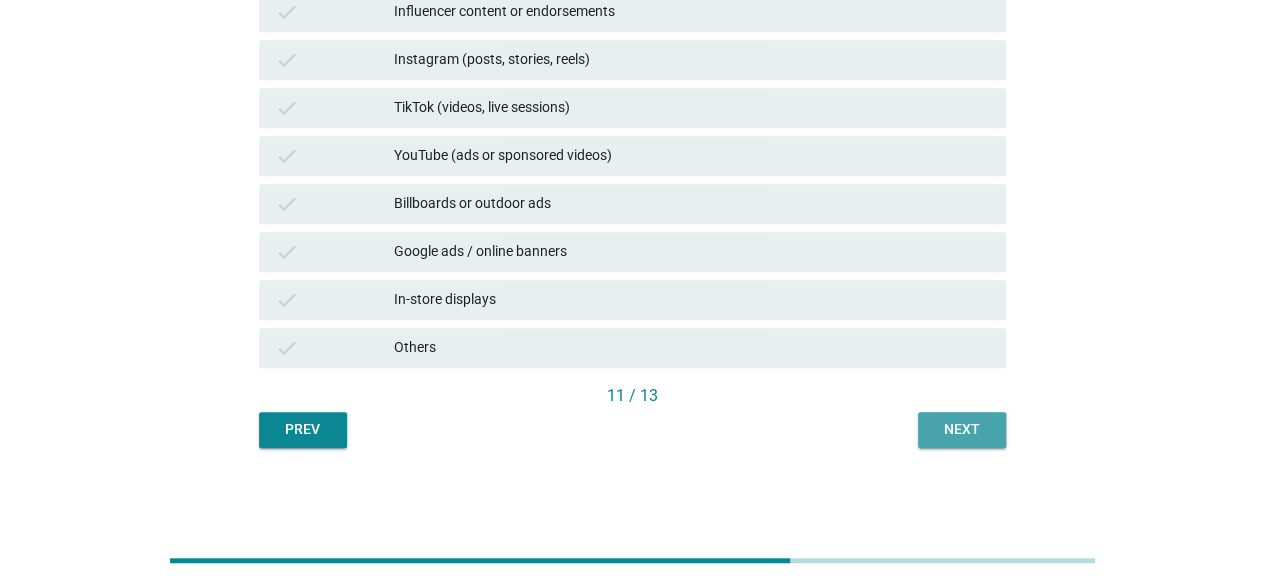 click on "Next" at bounding box center [962, 429] 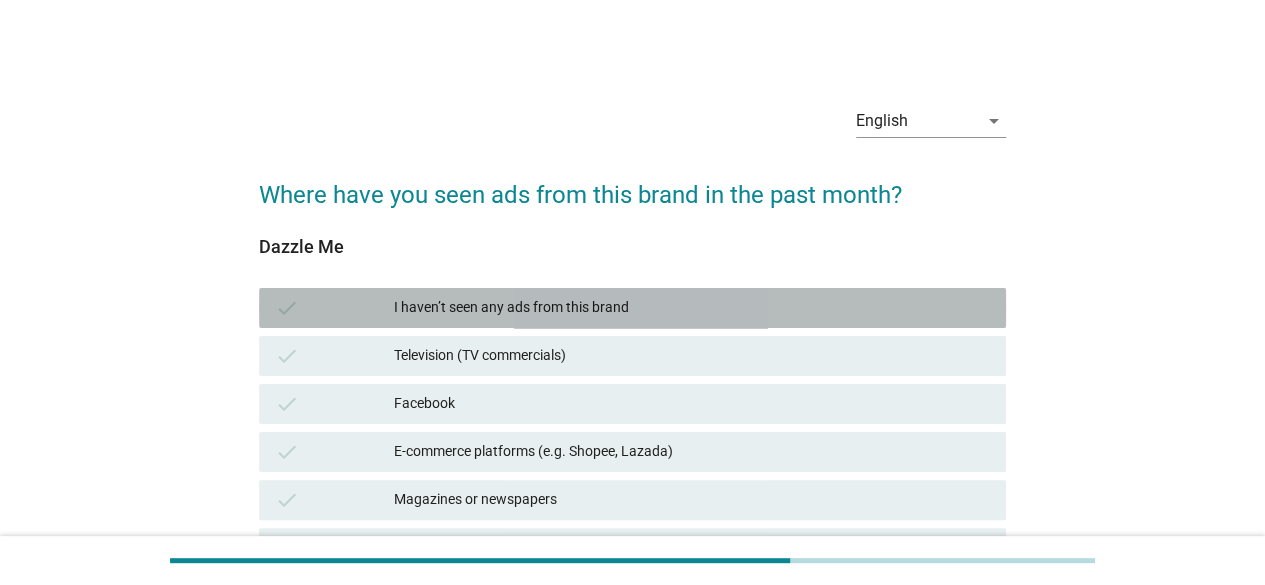 click on "check" at bounding box center (334, 308) 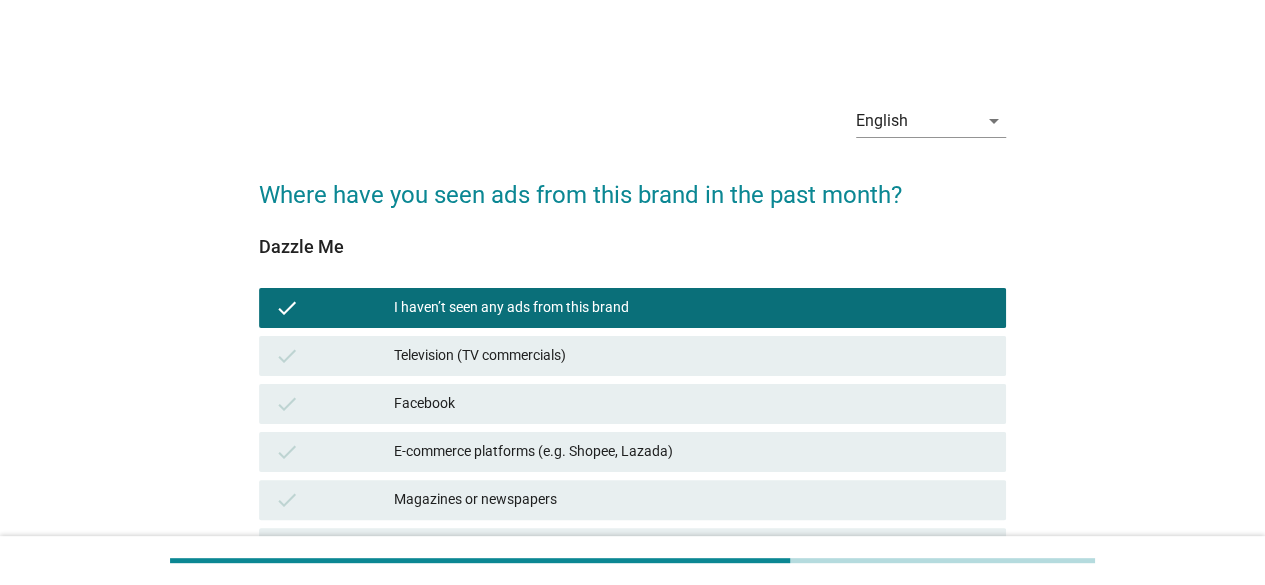 scroll, scrollTop: 536, scrollLeft: 0, axis: vertical 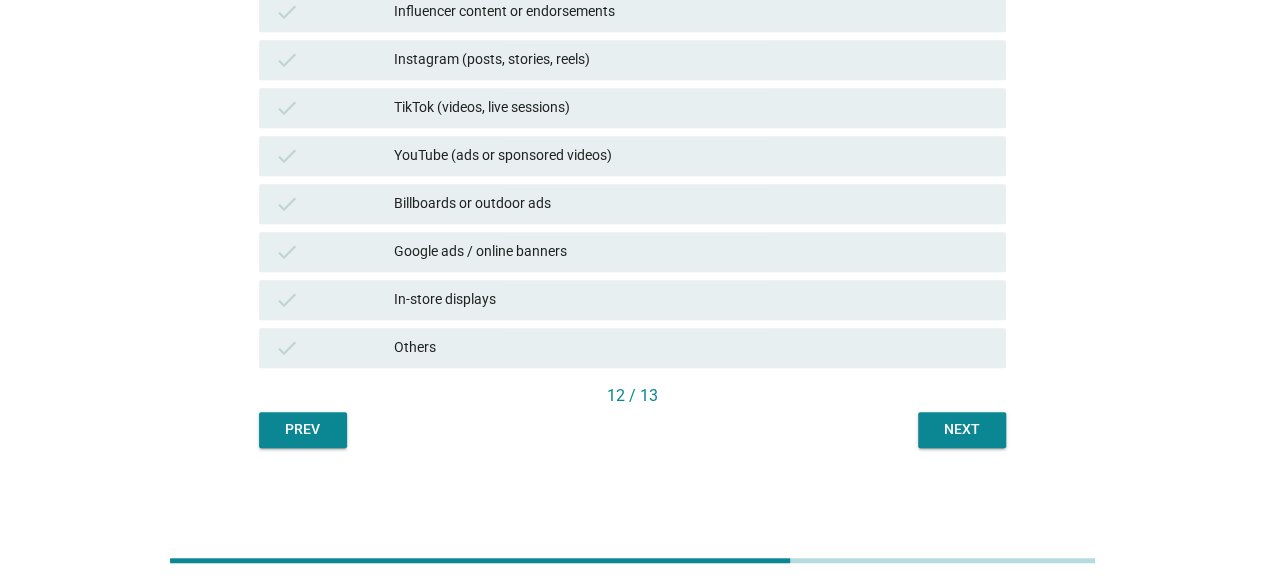 click on "English arrow_drop_down   Where have you seen ads from this brand in the past month?
Dazzle Me
check   I haven’t seen any ads from this brand check   Television (TV commercials) check   Facebook check   E-commerce platforms (e.g. Shopee, Lazada) check   Magazines or newspapers check   Influencer content or endorsements check   Instagram (posts, stories, reels) check   TikTok (videos, live sessions) check   YouTube (ads or sponsored videos) check   Billboards or outdoor ads check   Google ads / online banners check   In-store displays  check   Others
12 / 13
Prev   Next" at bounding box center (632, 0) 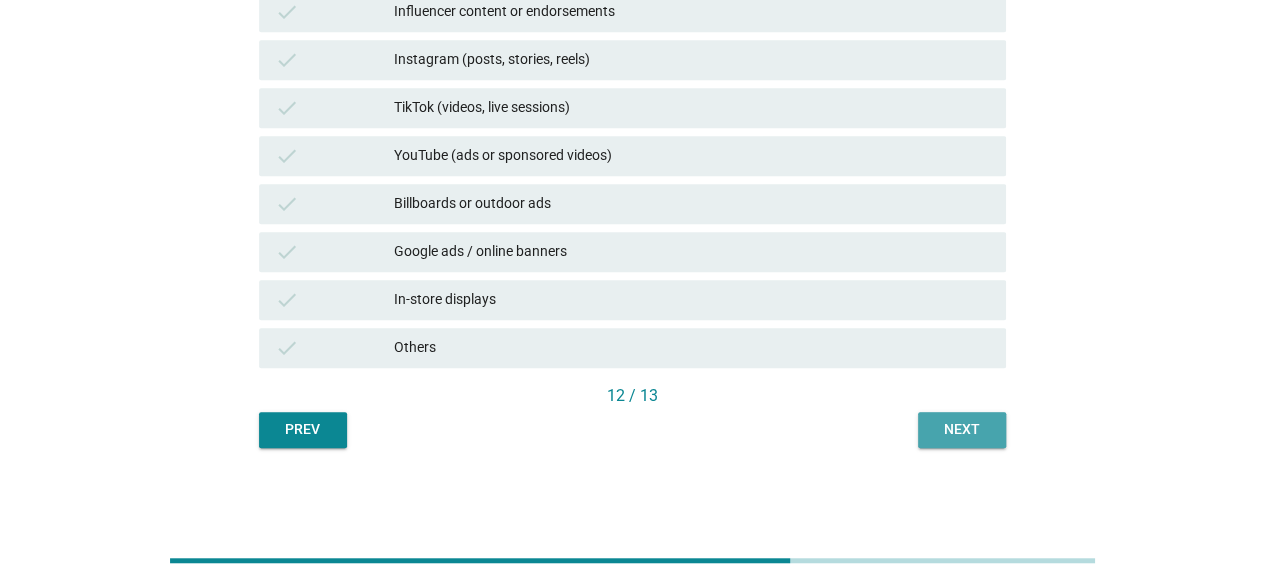 click on "Next" at bounding box center (962, 429) 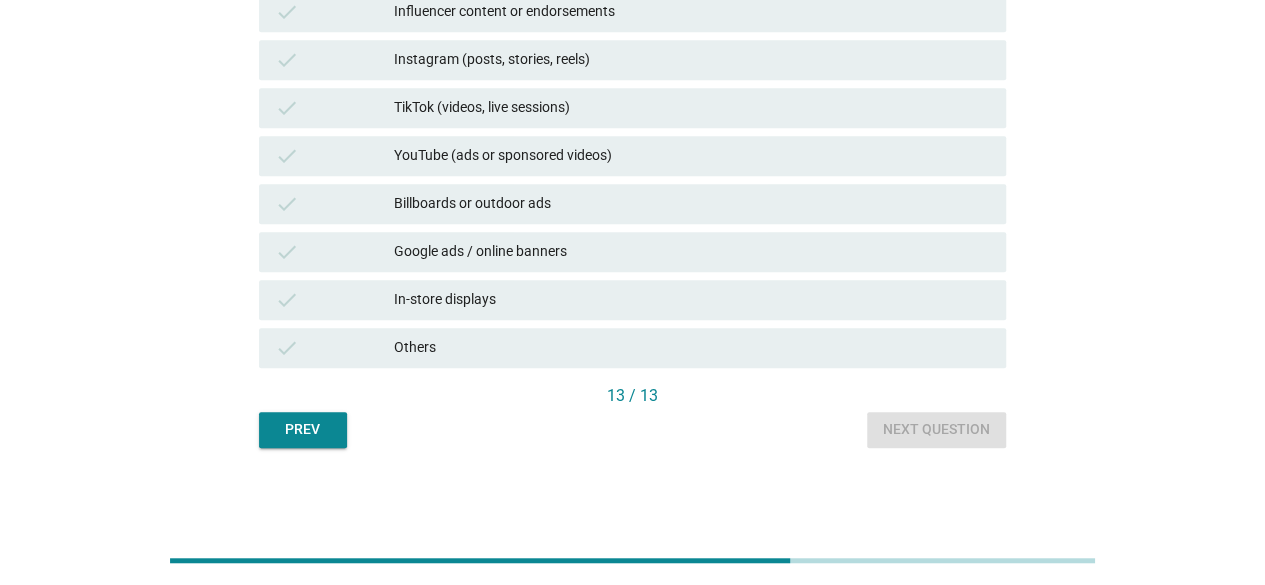 scroll, scrollTop: 0, scrollLeft: 0, axis: both 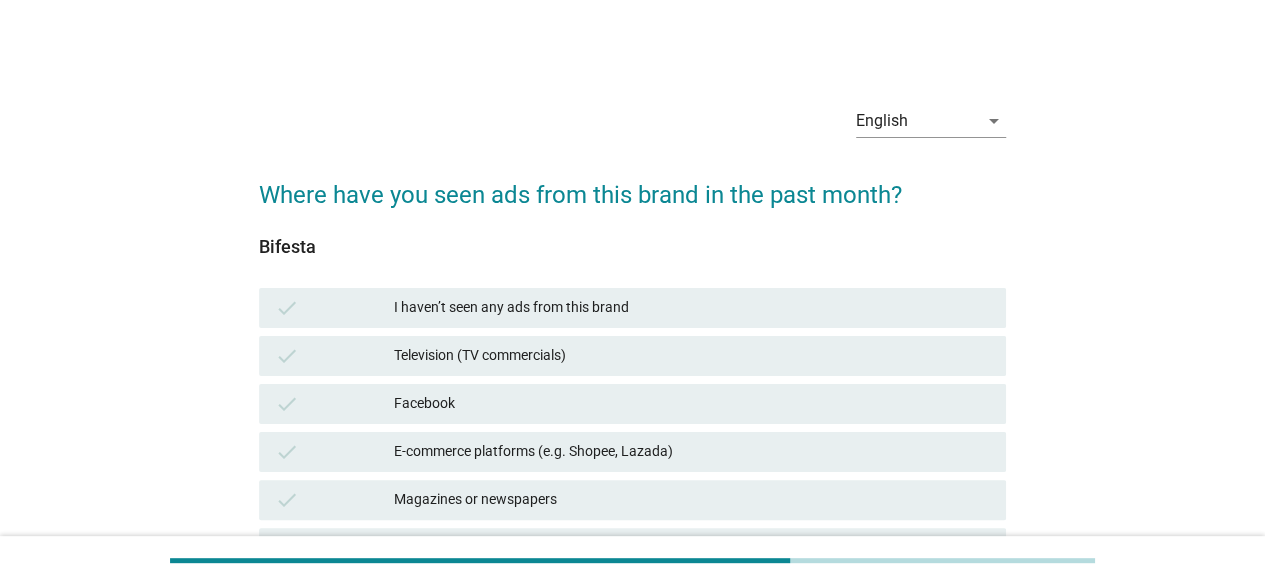 click on "Television (TV commercials)" at bounding box center [692, 356] 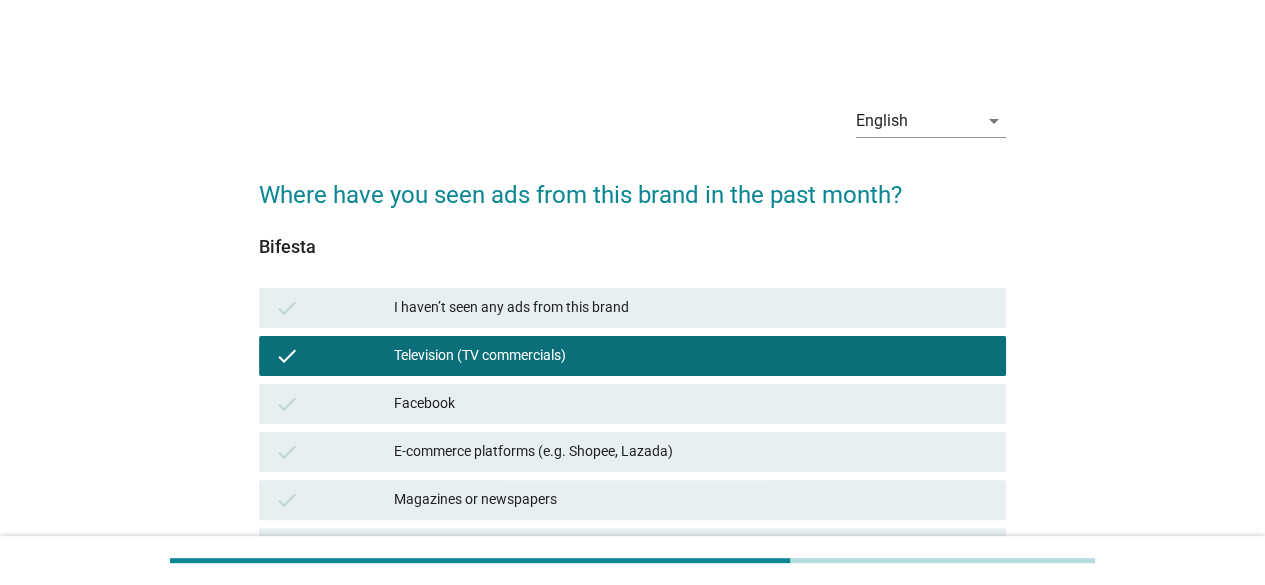click on "check   Television (TV commercials)" at bounding box center [632, 356] 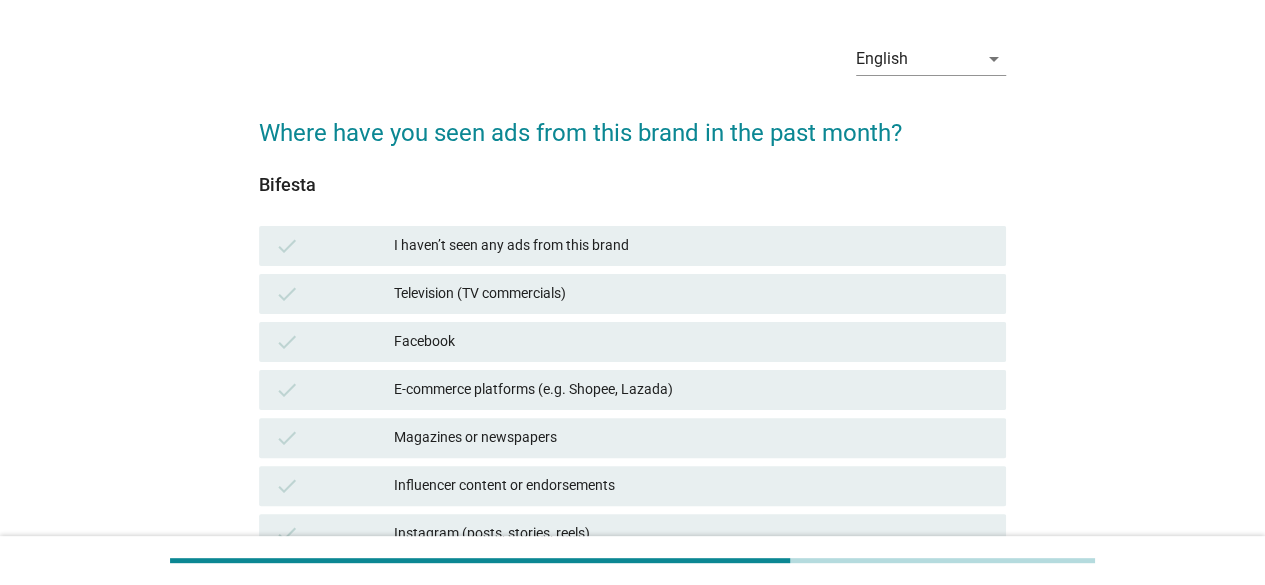 scroll, scrollTop: 67, scrollLeft: 0, axis: vertical 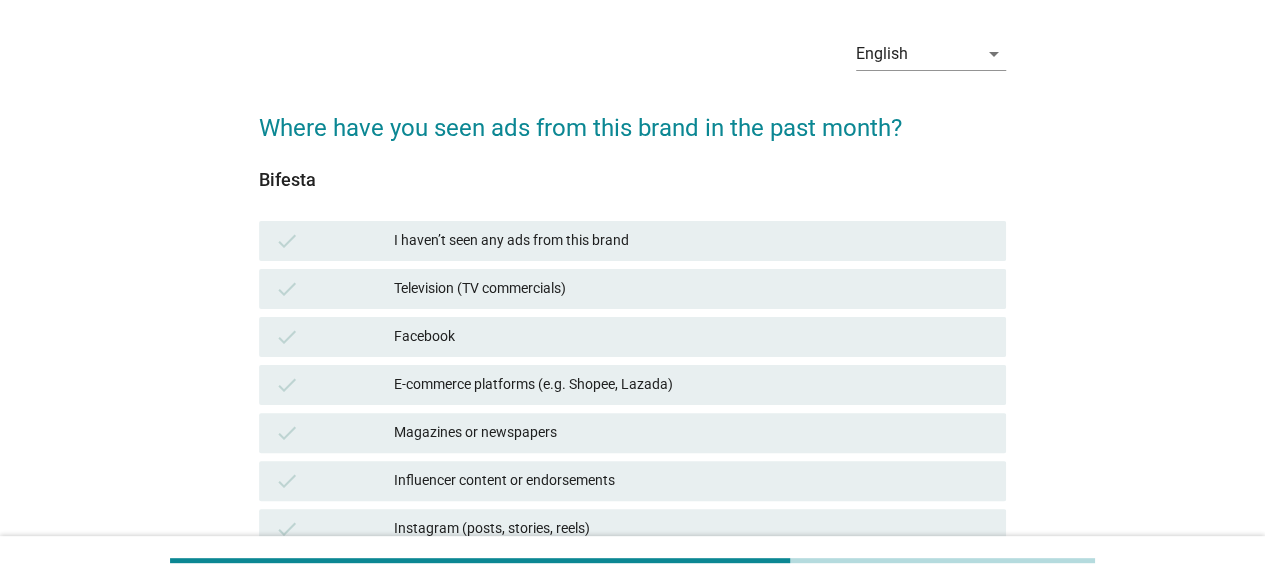 click on "I haven’t seen any ads from this brand" at bounding box center (692, 241) 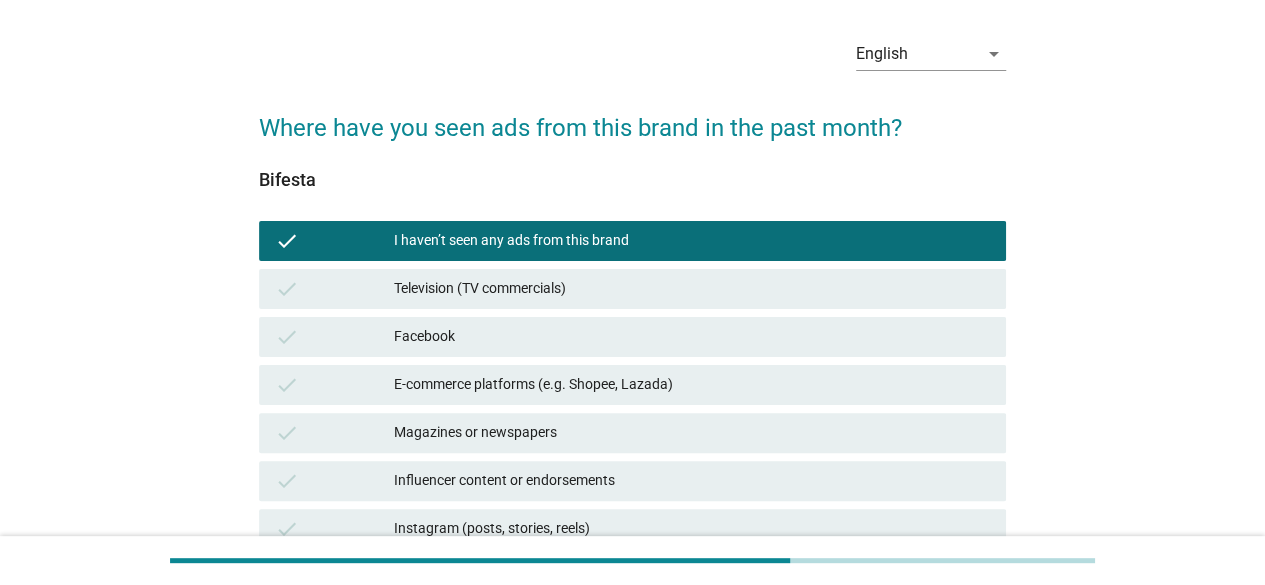 scroll, scrollTop: 536, scrollLeft: 0, axis: vertical 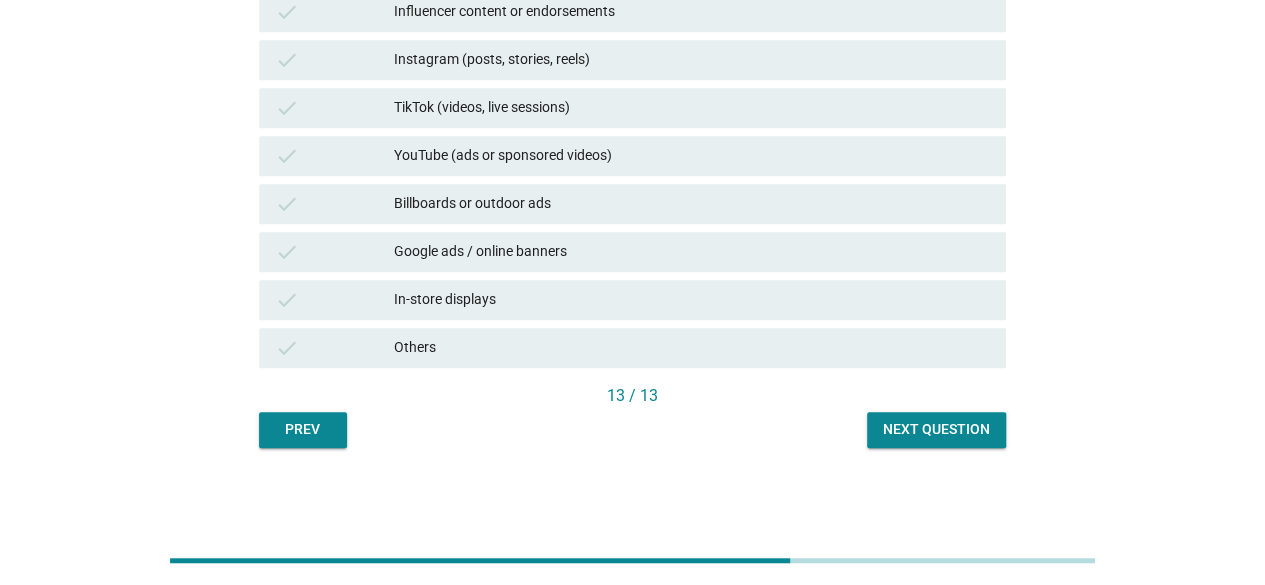 click on "Next question" at bounding box center [936, 430] 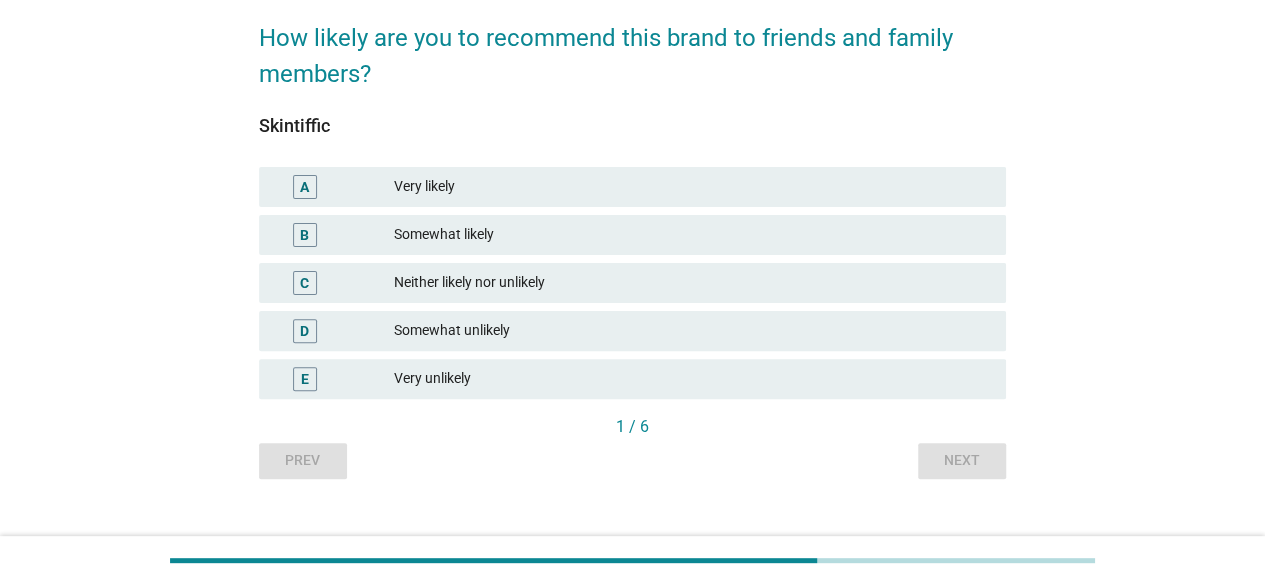 scroll, scrollTop: 161, scrollLeft: 0, axis: vertical 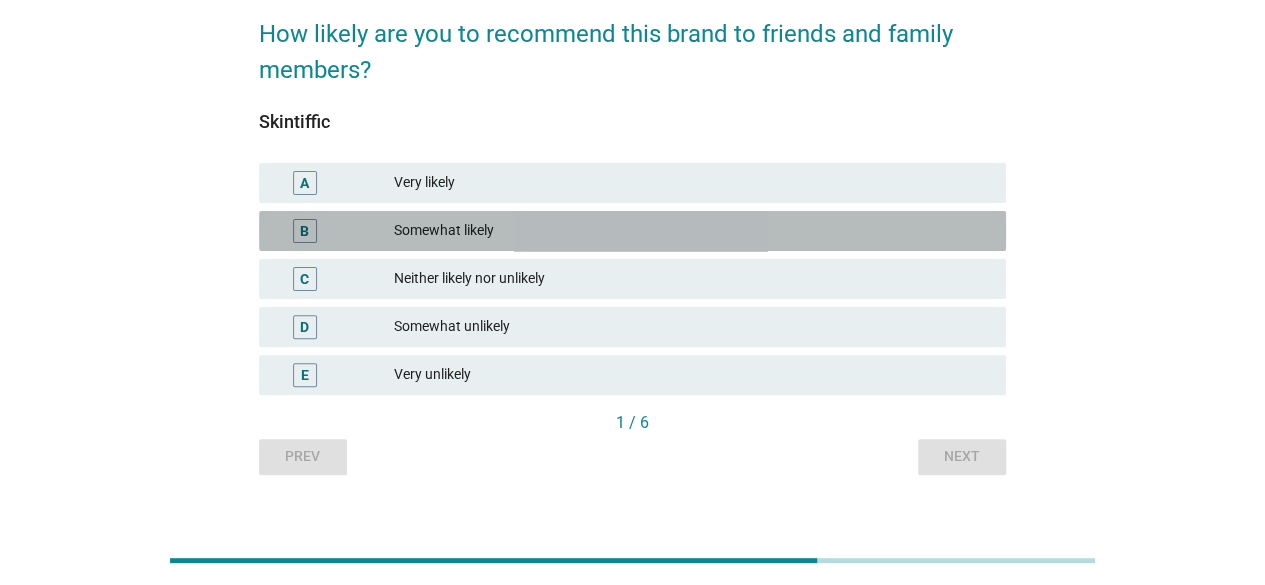 click on "Somewhat likely" at bounding box center (692, 231) 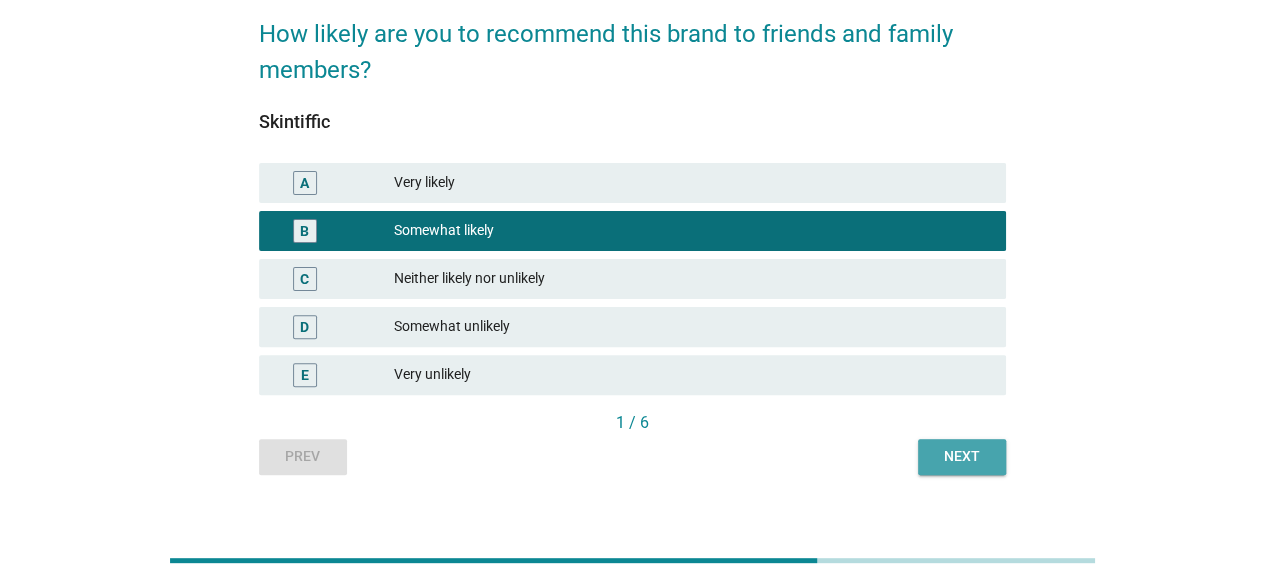 click on "Next" at bounding box center (962, 456) 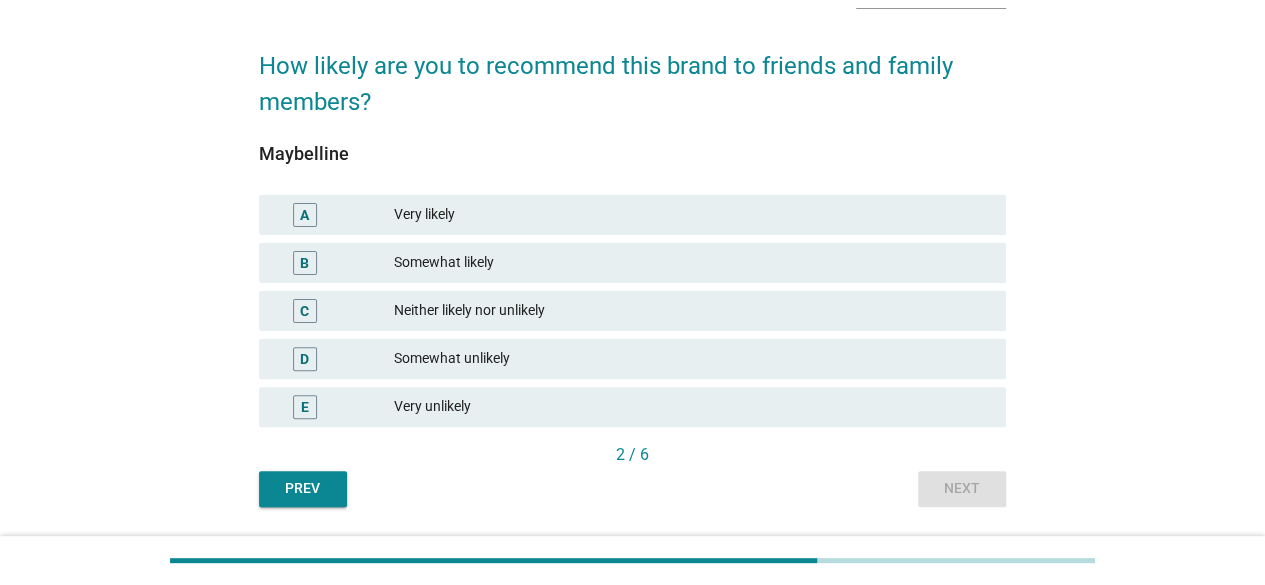 scroll, scrollTop: 130, scrollLeft: 0, axis: vertical 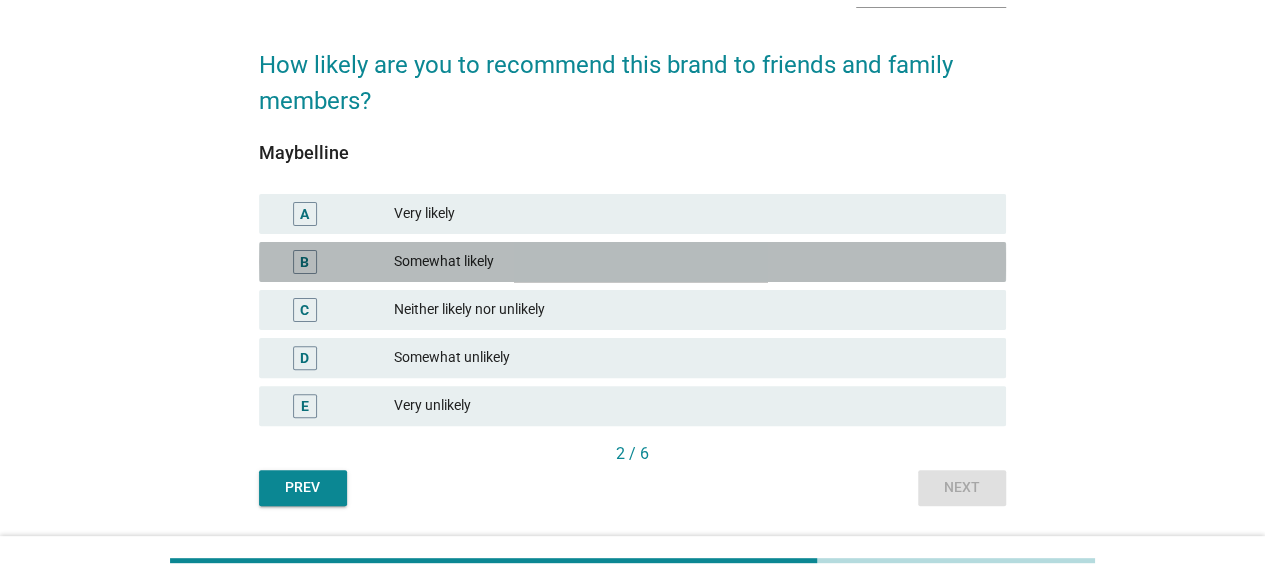 click on "Somewhat likely" at bounding box center (692, 262) 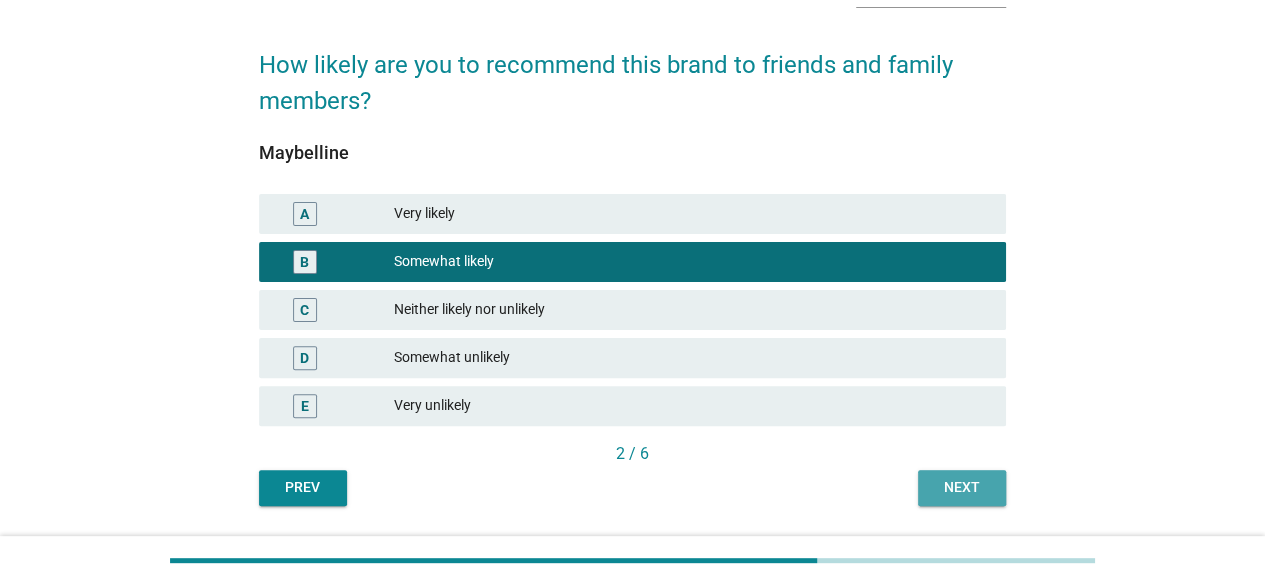 click on "Next" at bounding box center (962, 487) 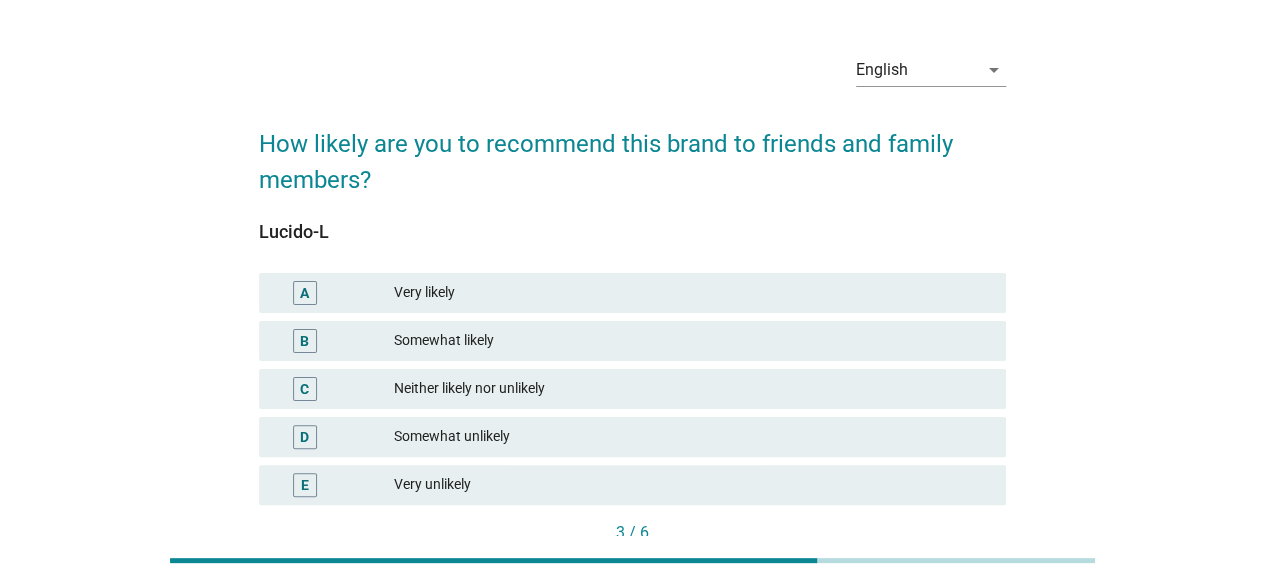 scroll, scrollTop: 50, scrollLeft: 0, axis: vertical 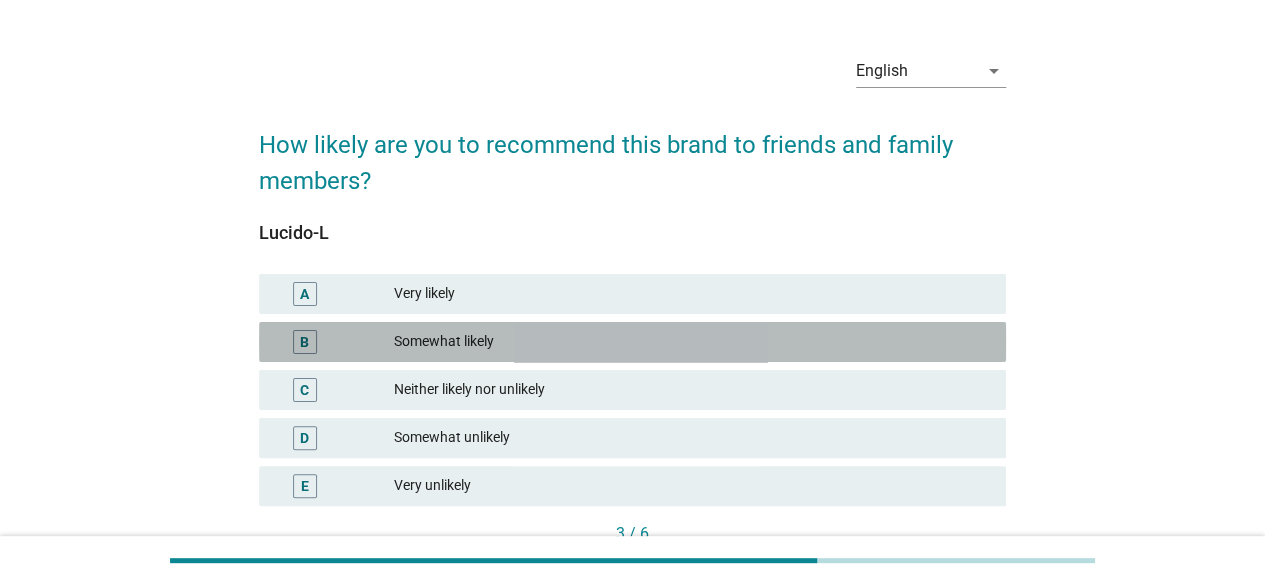 click on "Somewhat likely" at bounding box center [692, 342] 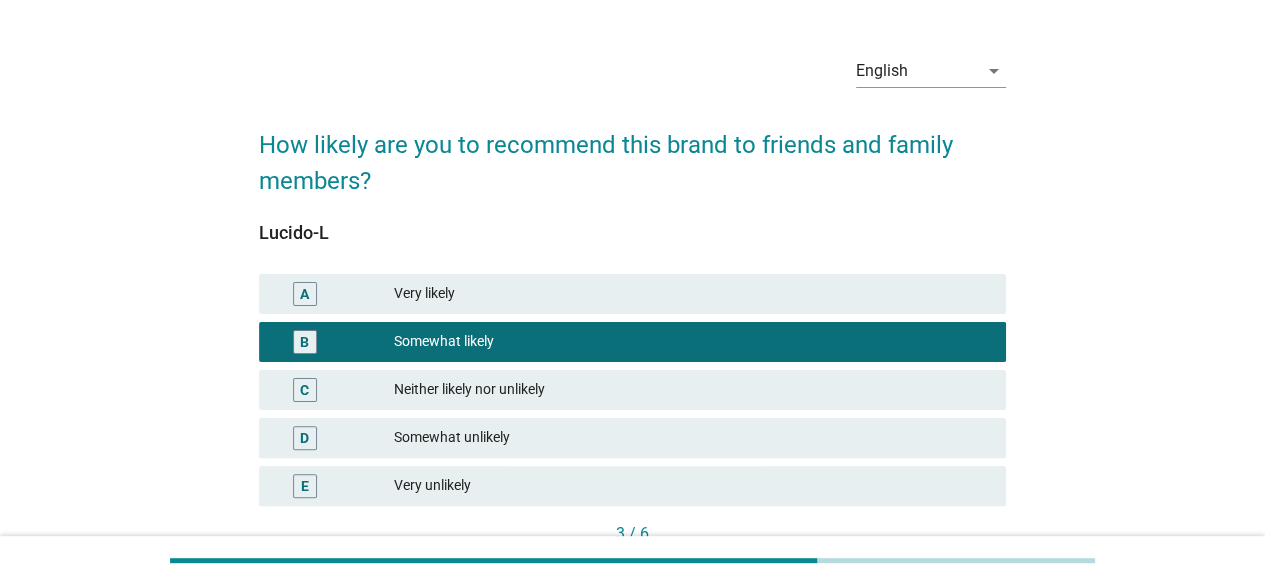 scroll, scrollTop: 188, scrollLeft: 0, axis: vertical 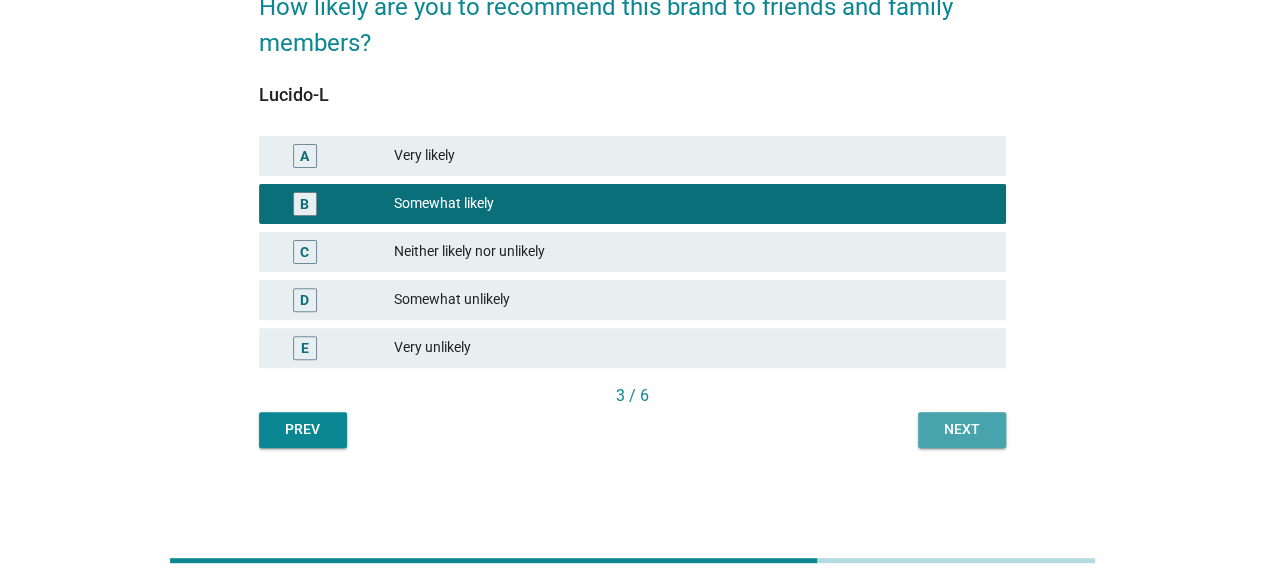 click on "Next" at bounding box center [962, 429] 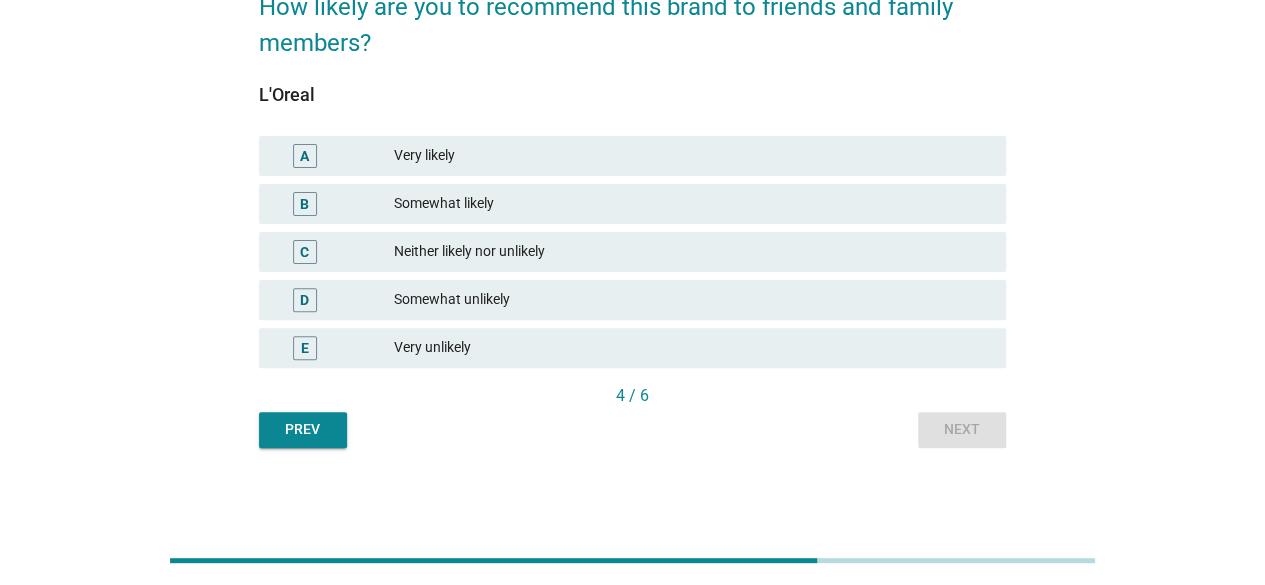 scroll, scrollTop: 0, scrollLeft: 0, axis: both 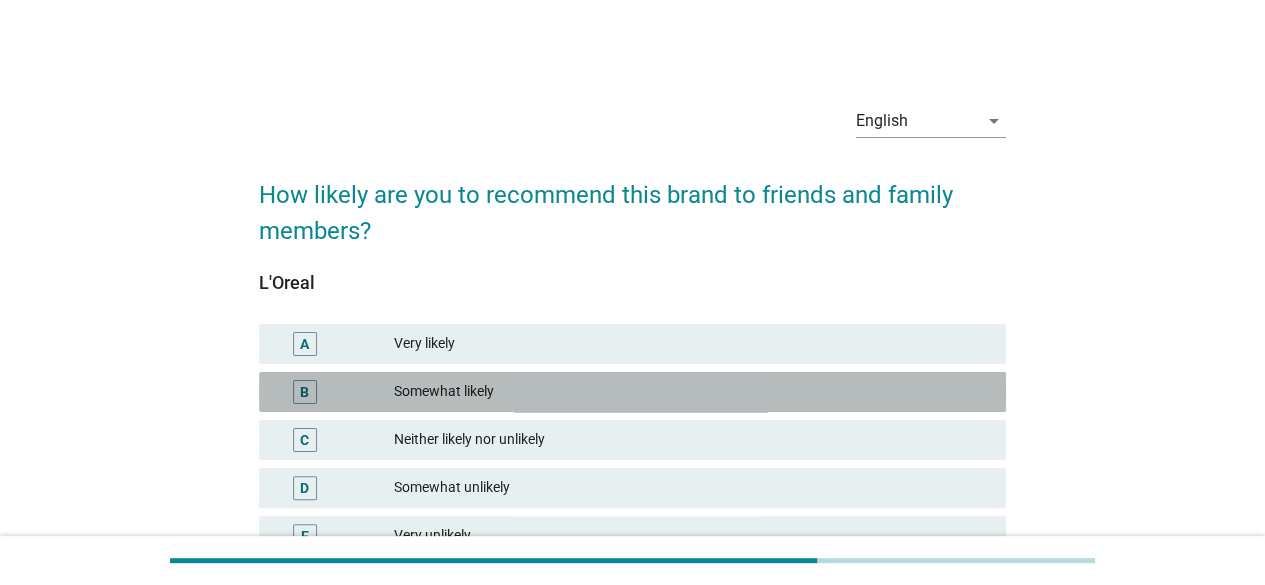 click on "B" at bounding box center (334, 392) 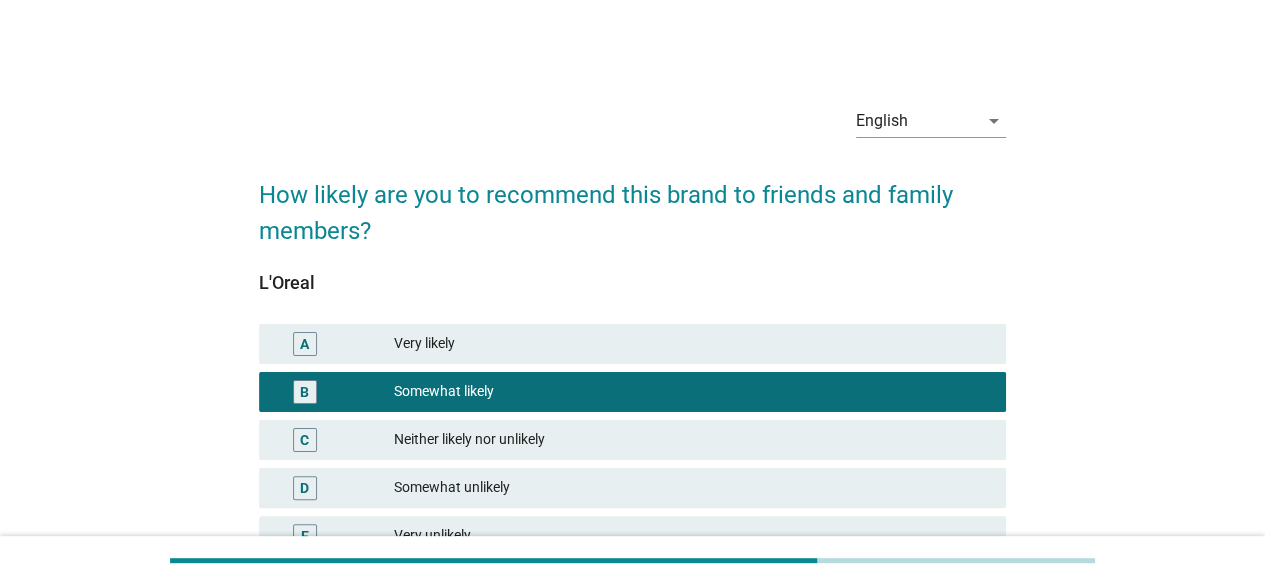 scroll, scrollTop: 188, scrollLeft: 0, axis: vertical 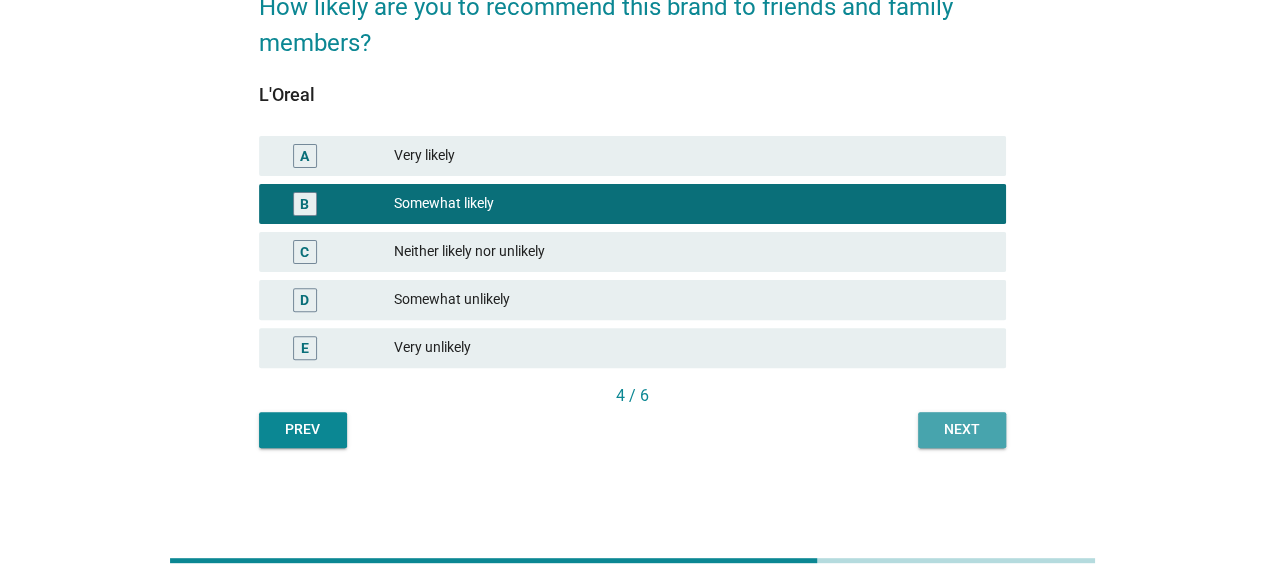 click on "Next" at bounding box center (962, 430) 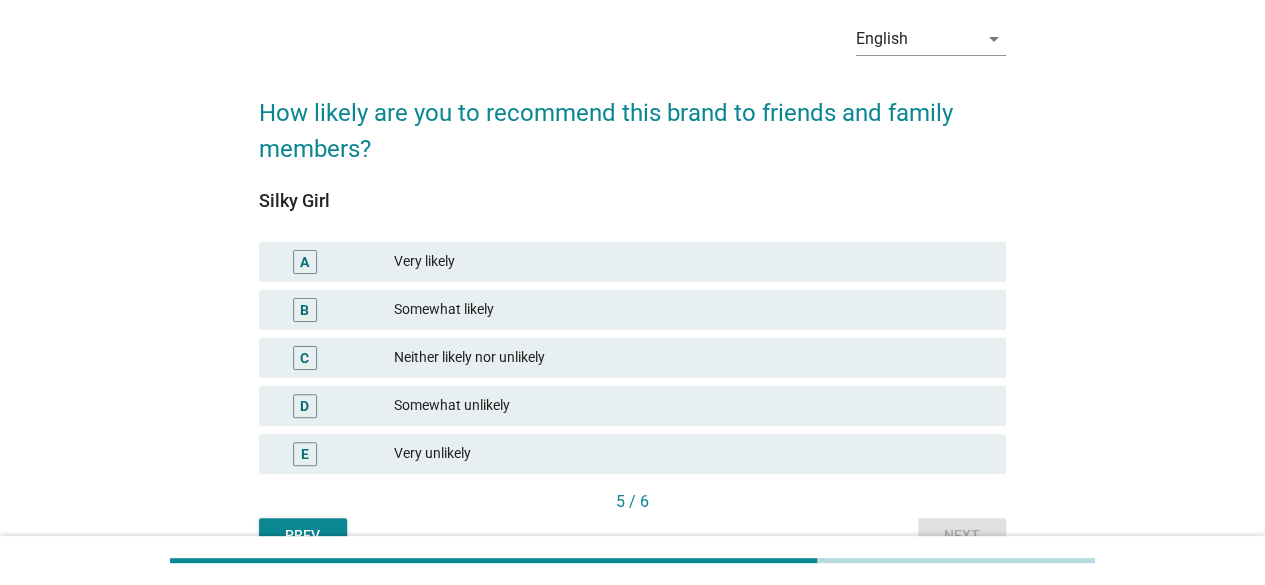scroll, scrollTop: 84, scrollLeft: 0, axis: vertical 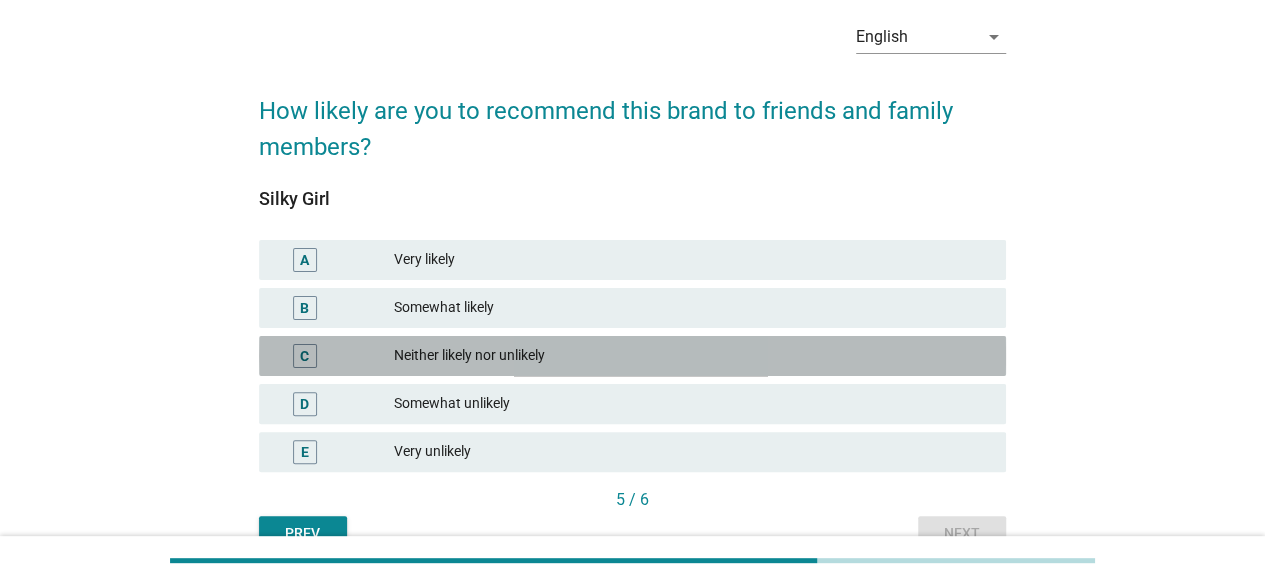 click on "Neither likely nor unlikely" at bounding box center (692, 356) 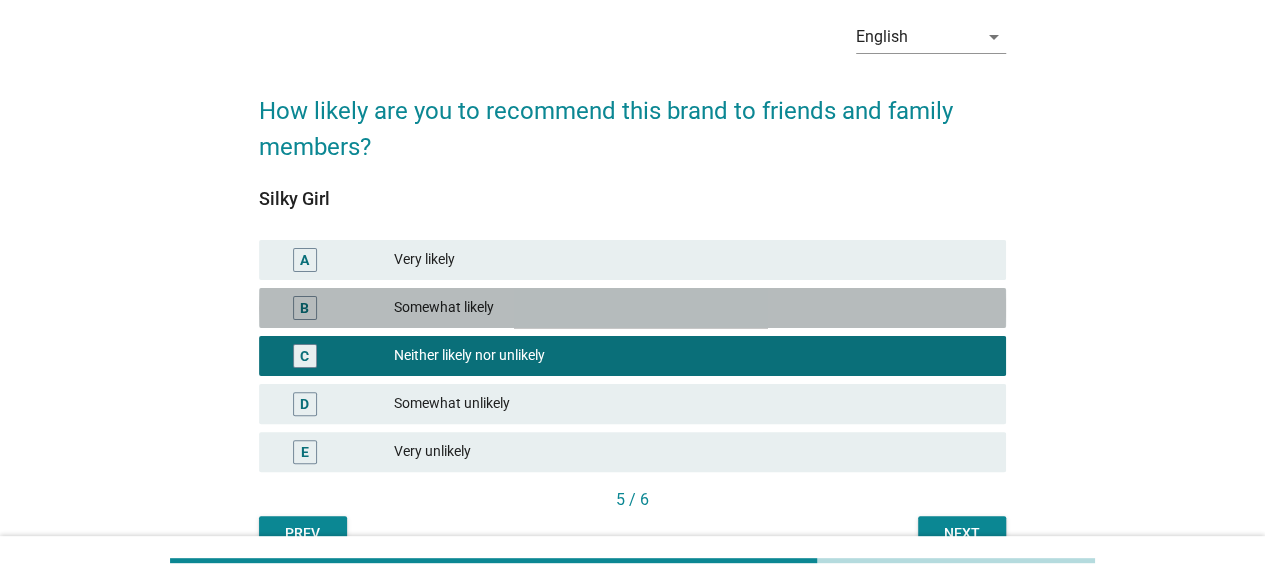 click on "Somewhat likely" at bounding box center (692, 308) 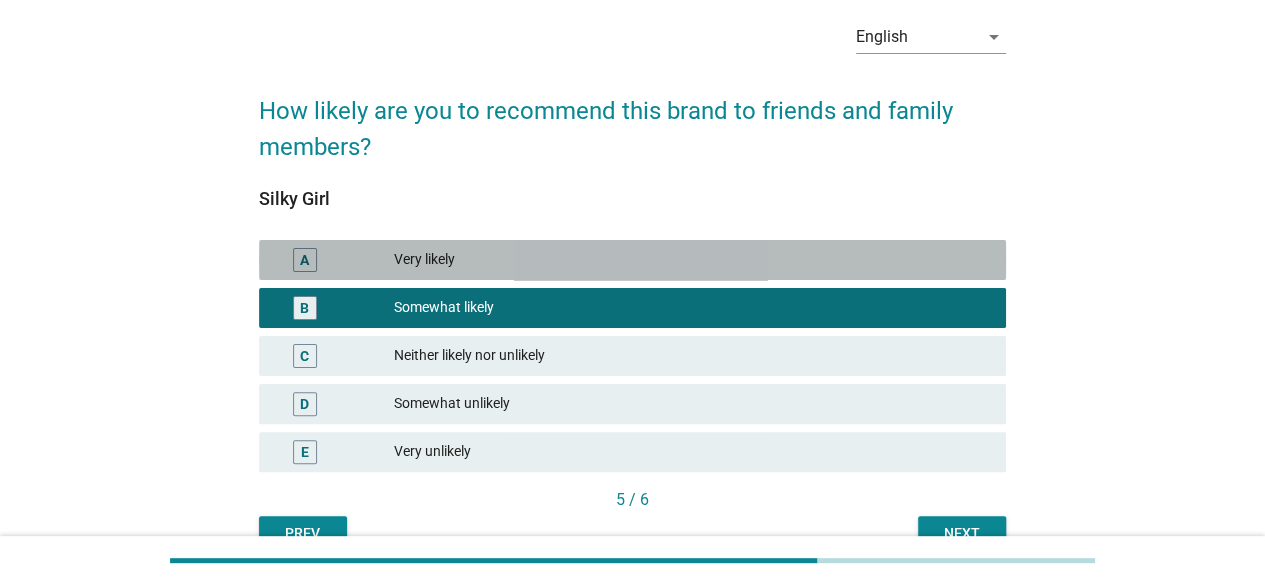 click on "Very likely" at bounding box center (692, 260) 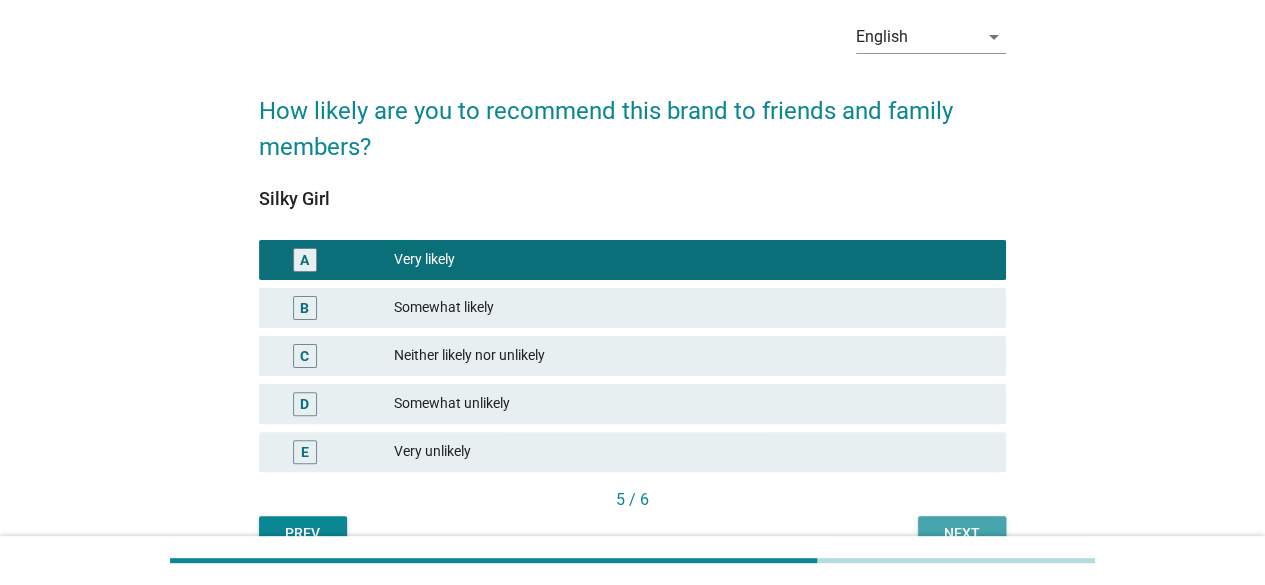click on "Next" at bounding box center [962, 534] 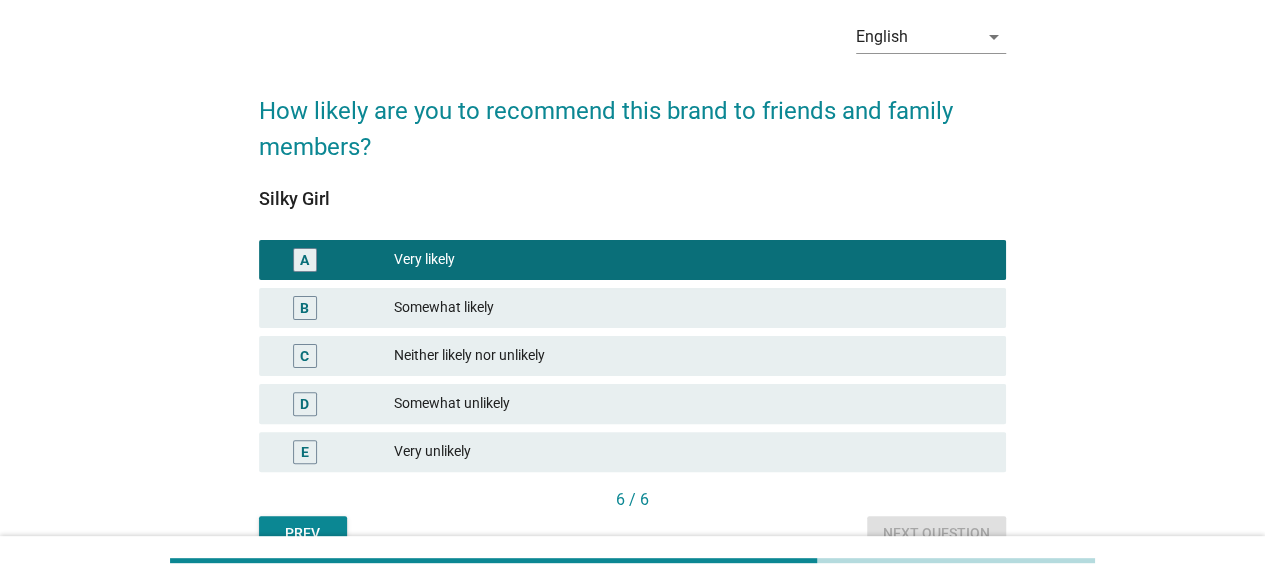 scroll, scrollTop: 0, scrollLeft: 0, axis: both 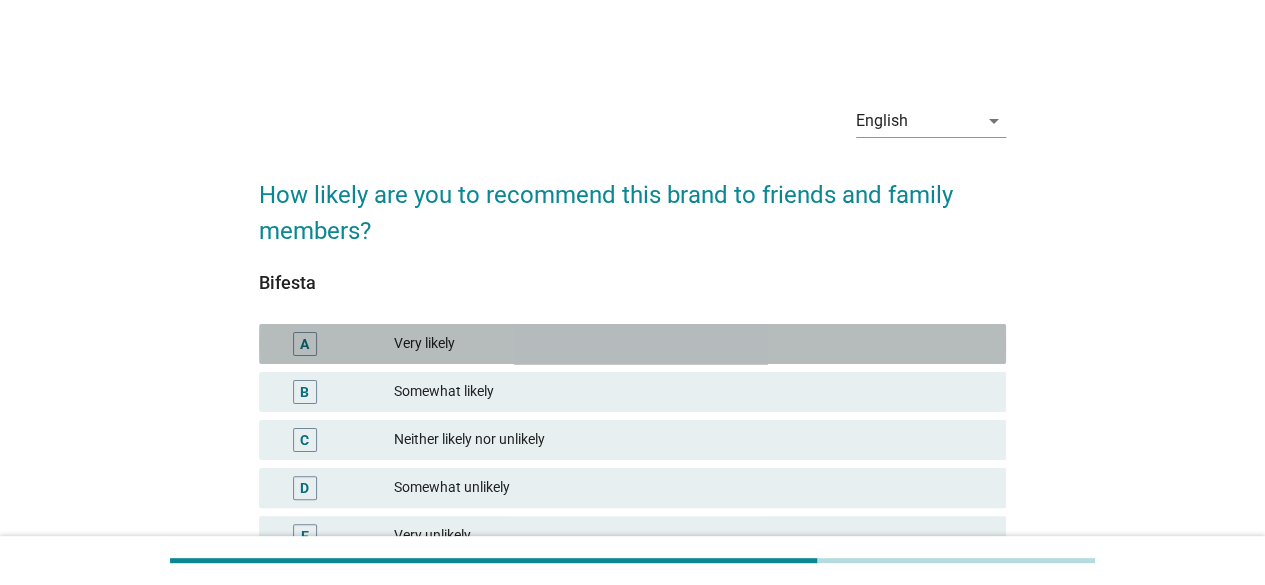 click on "Very likely" at bounding box center [692, 344] 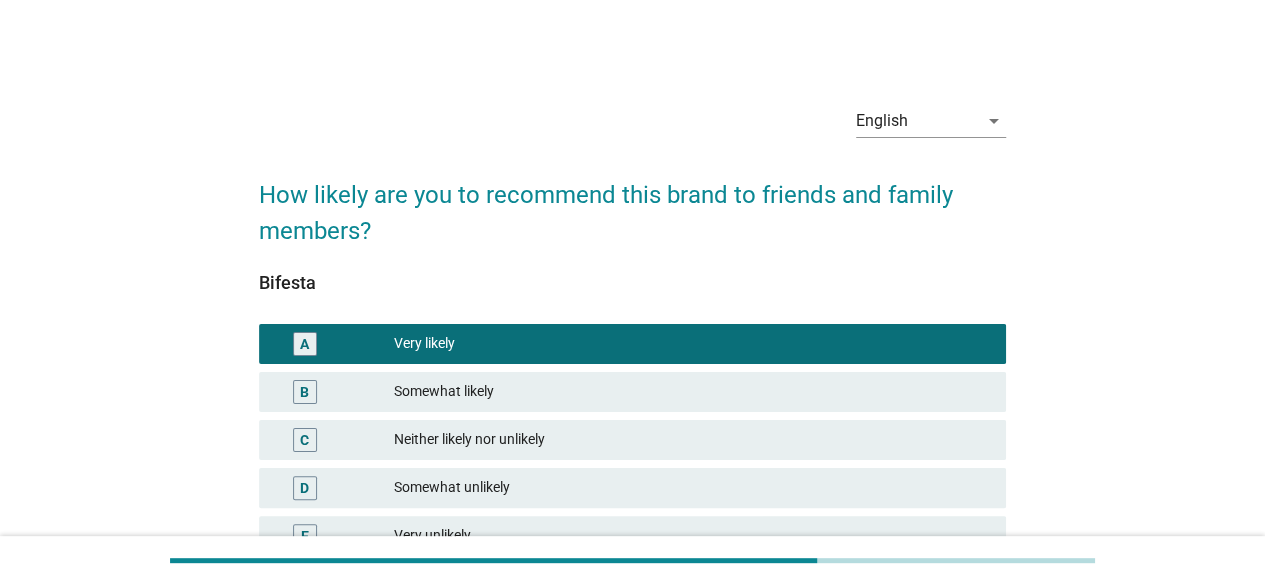 scroll, scrollTop: 188, scrollLeft: 0, axis: vertical 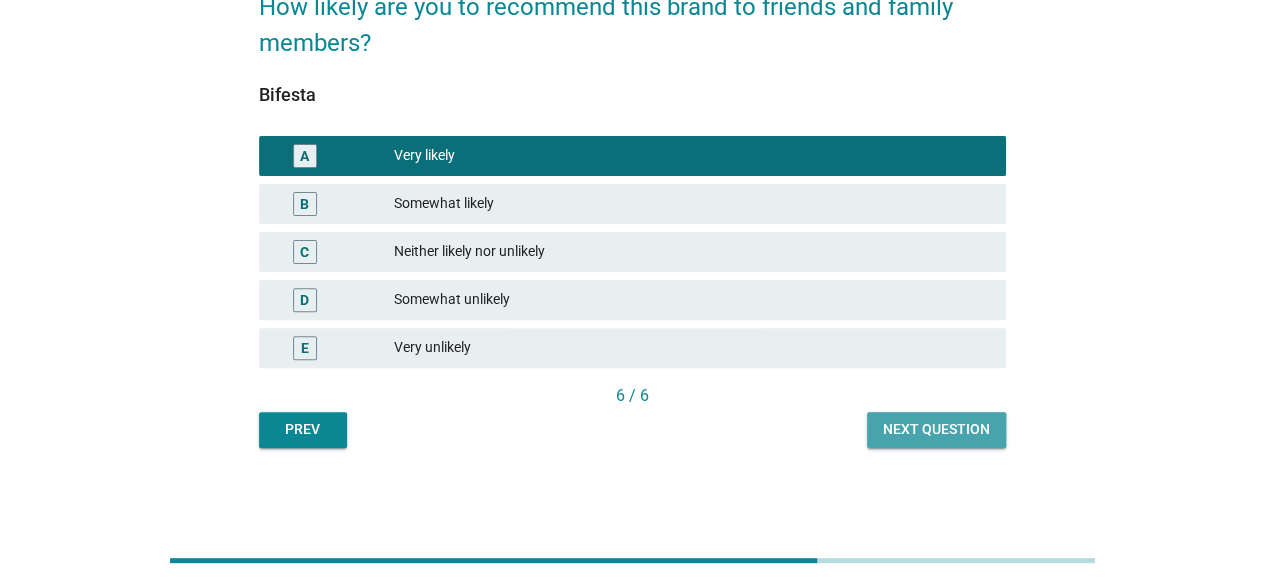 click on "Next question" at bounding box center [936, 429] 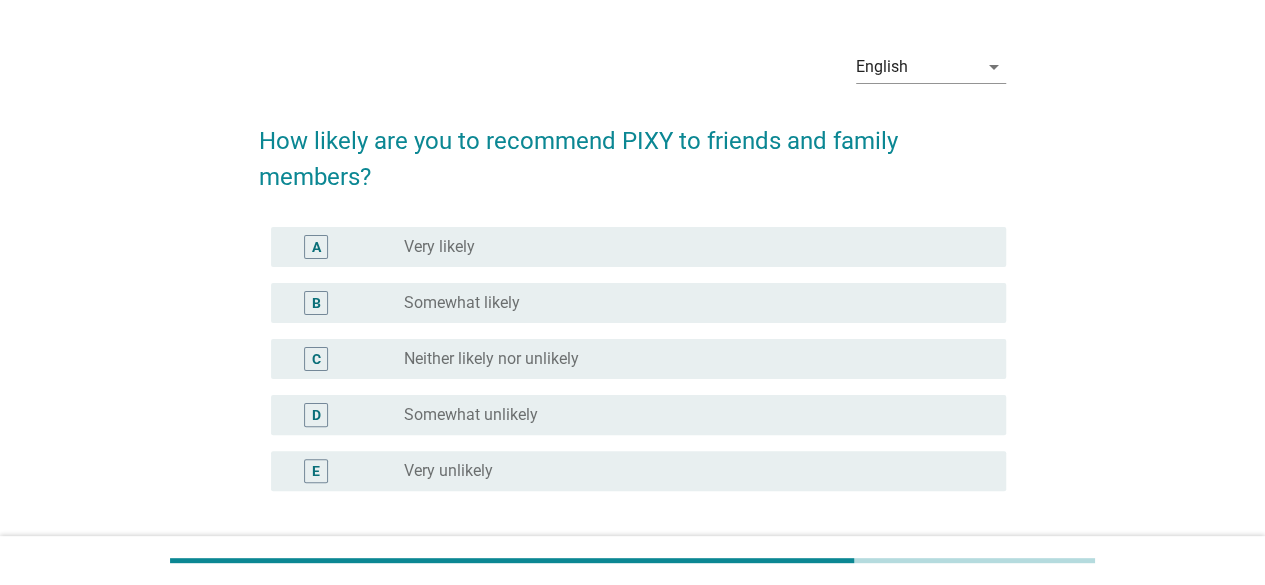 scroll, scrollTop: 69, scrollLeft: 0, axis: vertical 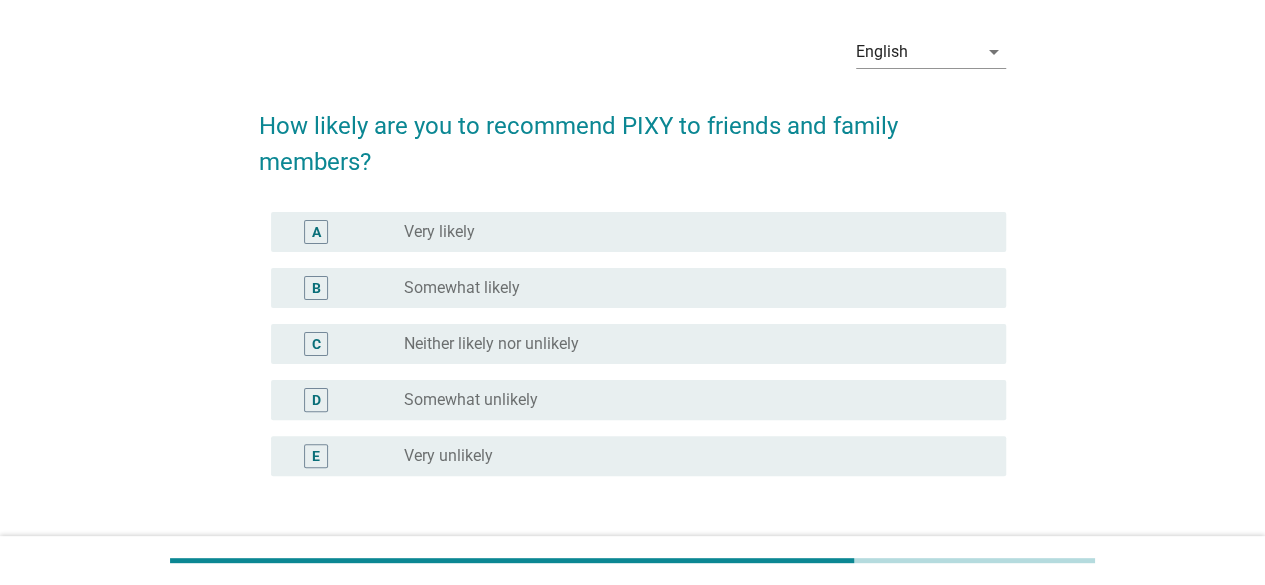 click on "A     radio_button_unchecked Very likely" at bounding box center (632, 232) 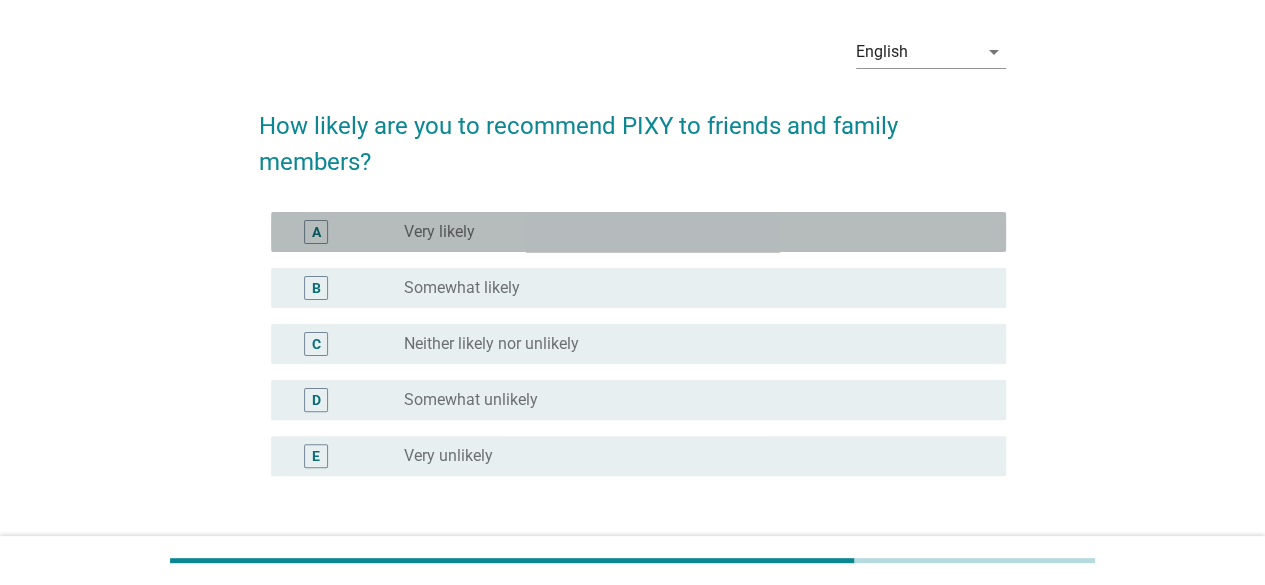 click on "A     radio_button_unchecked Very likely" at bounding box center [638, 232] 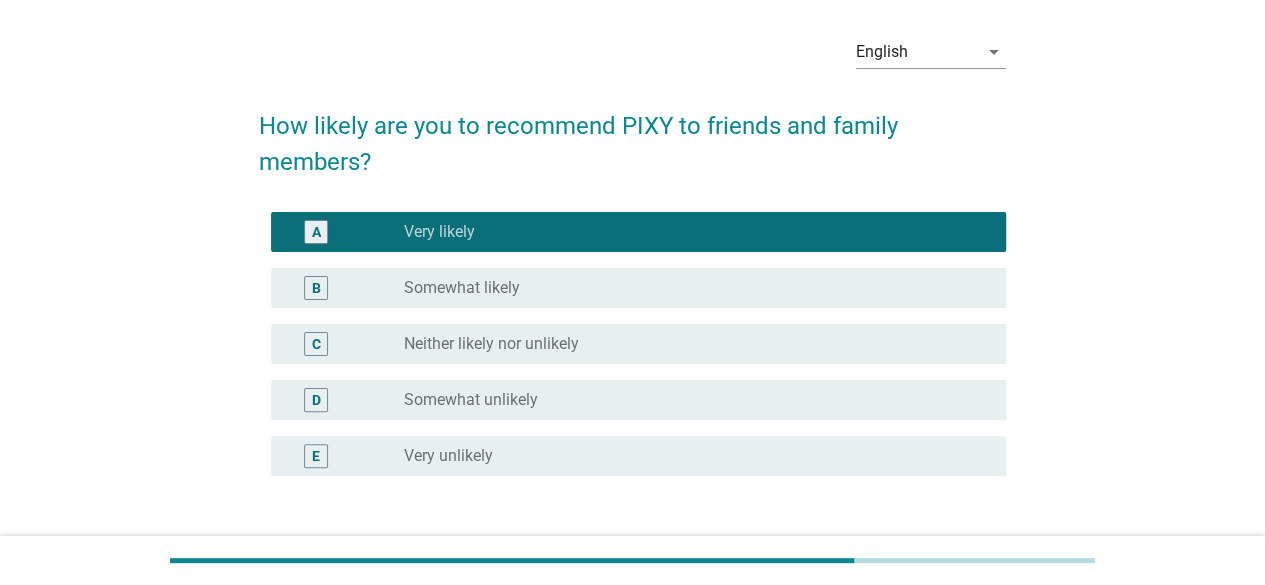 scroll, scrollTop: 216, scrollLeft: 0, axis: vertical 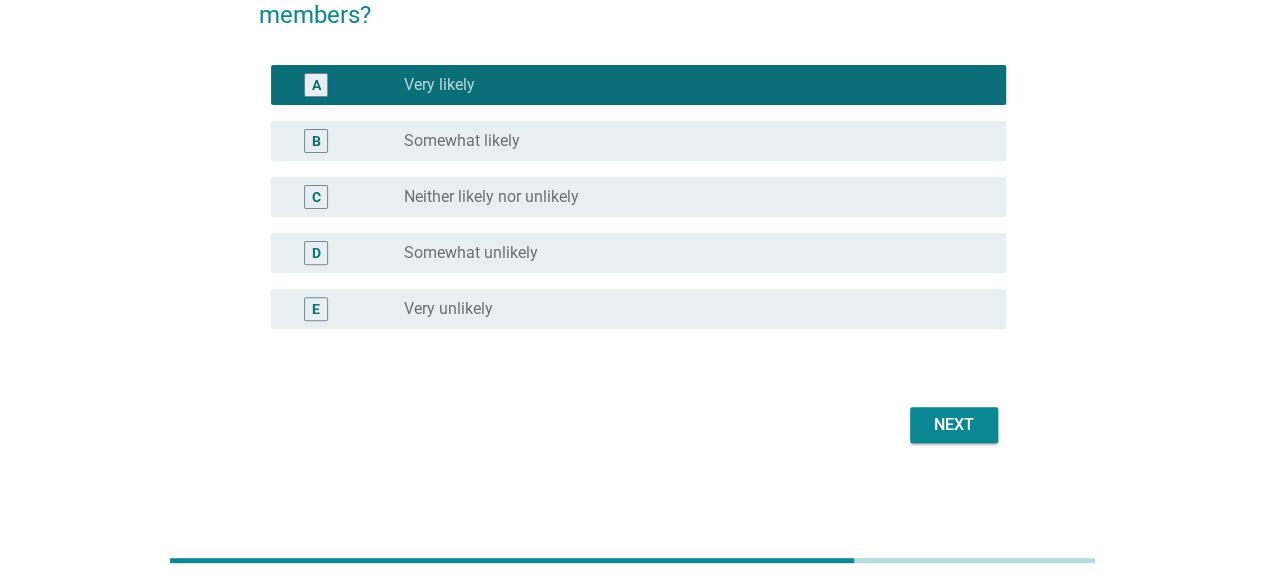 click on "Next" at bounding box center (632, 425) 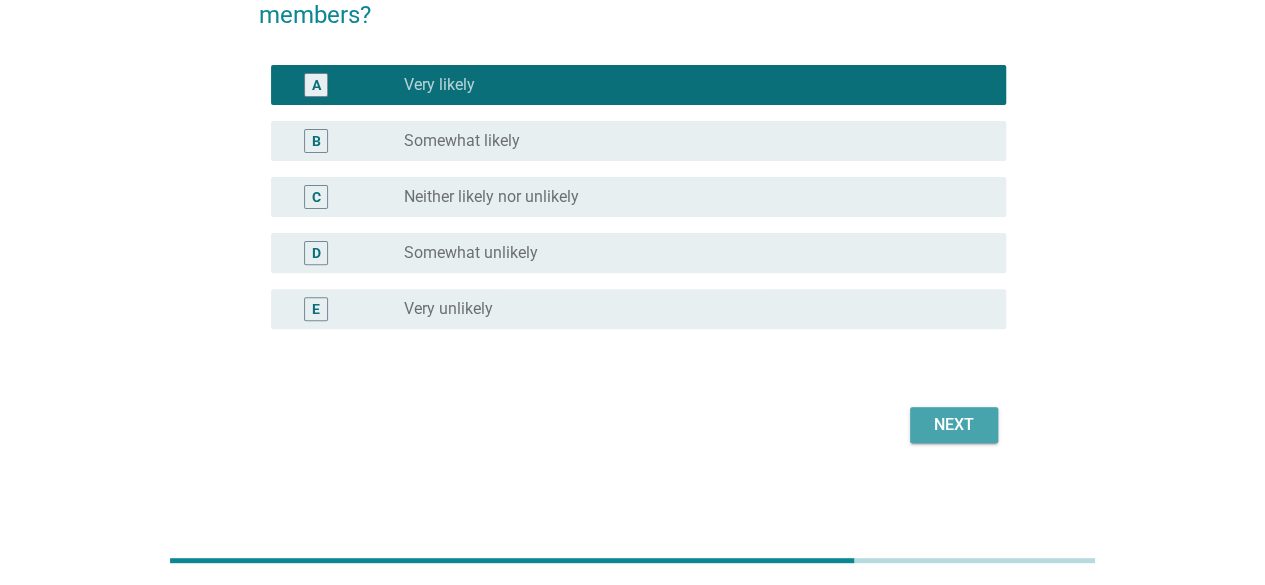 click on "Next" at bounding box center (954, 425) 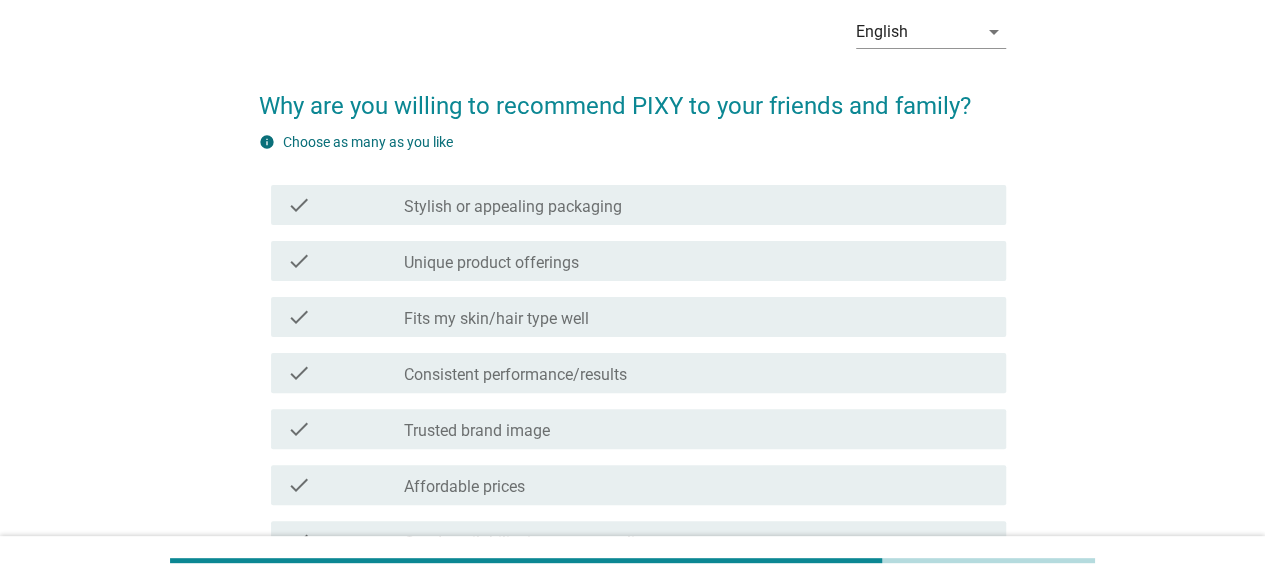 scroll, scrollTop: 95, scrollLeft: 0, axis: vertical 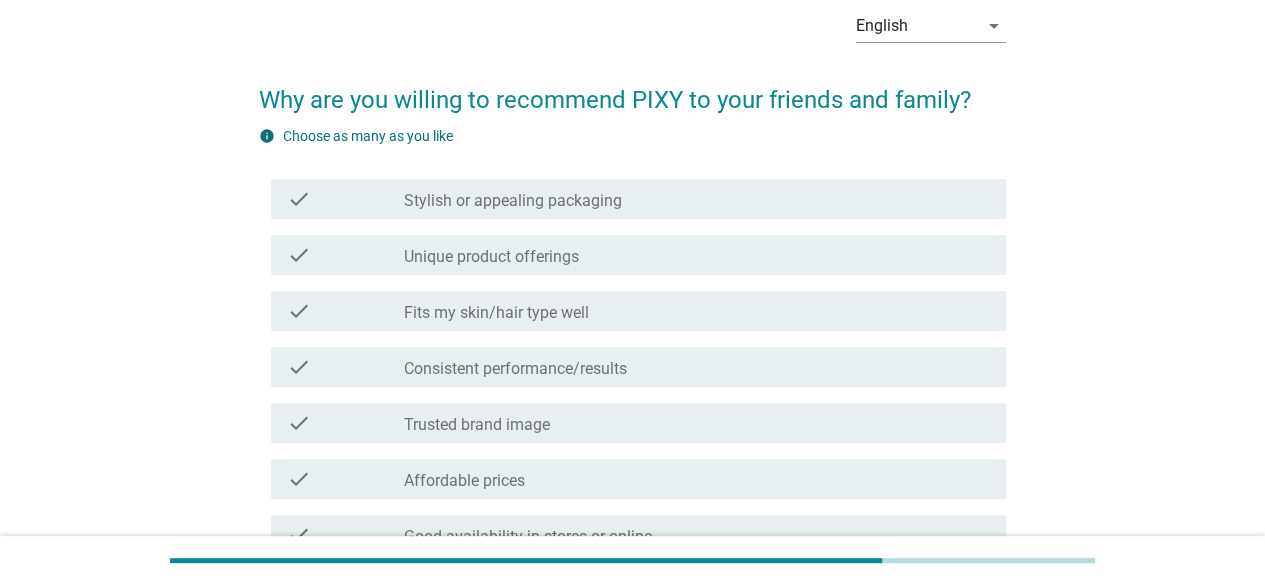 click on "Stylish or appealing packaging" at bounding box center (513, 201) 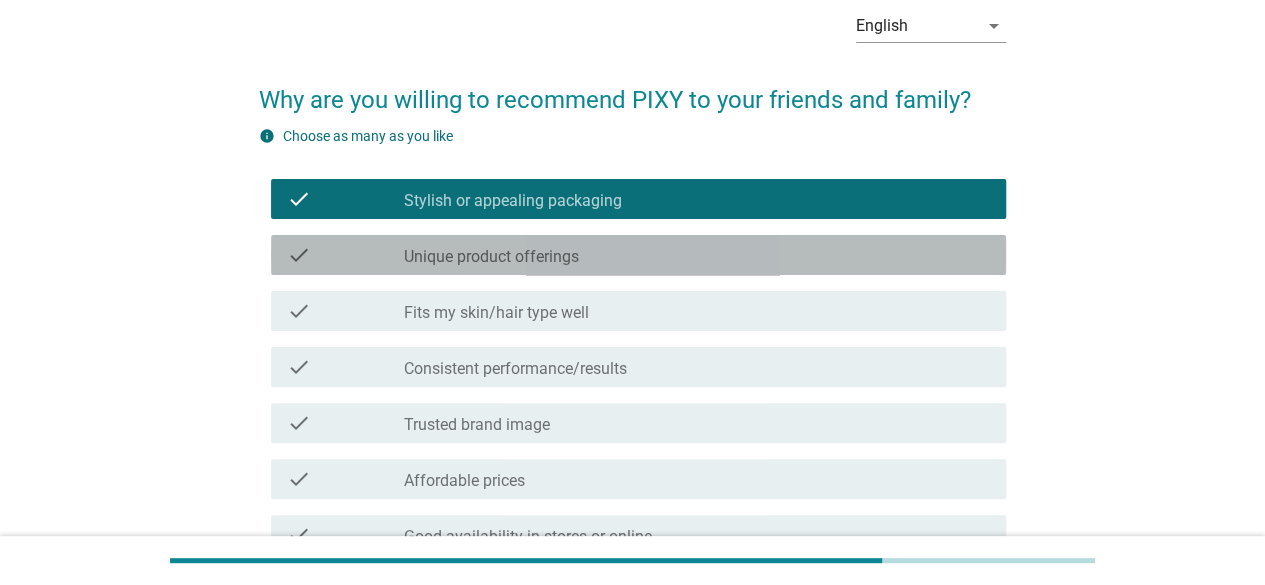 click on "Unique product offerings" at bounding box center [491, 257] 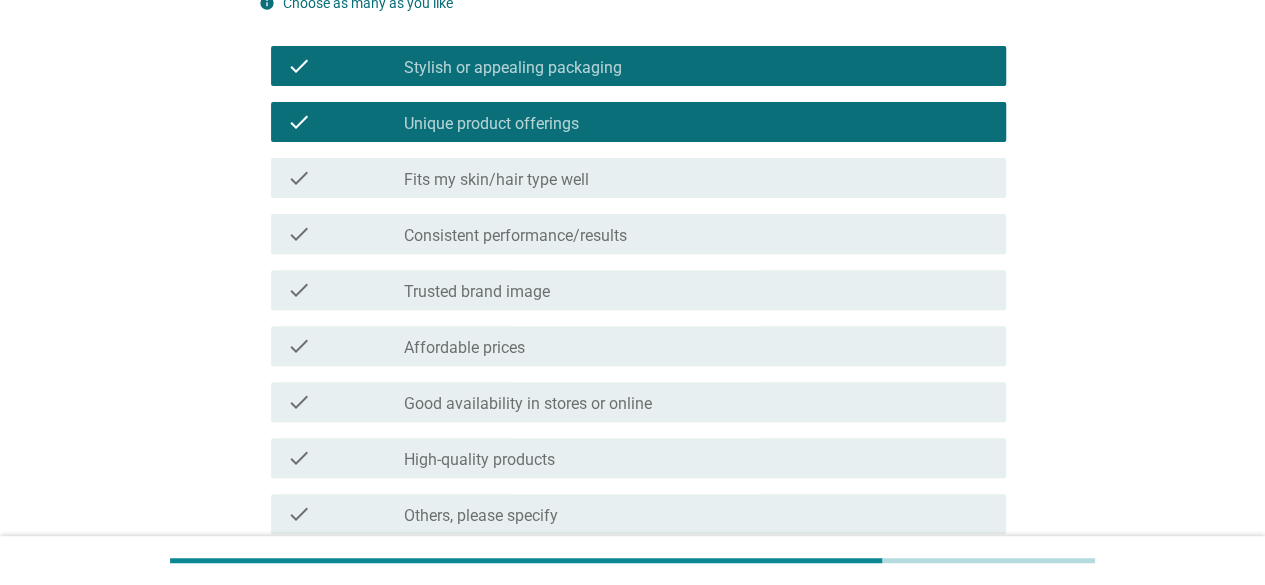 scroll, scrollTop: 230, scrollLeft: 0, axis: vertical 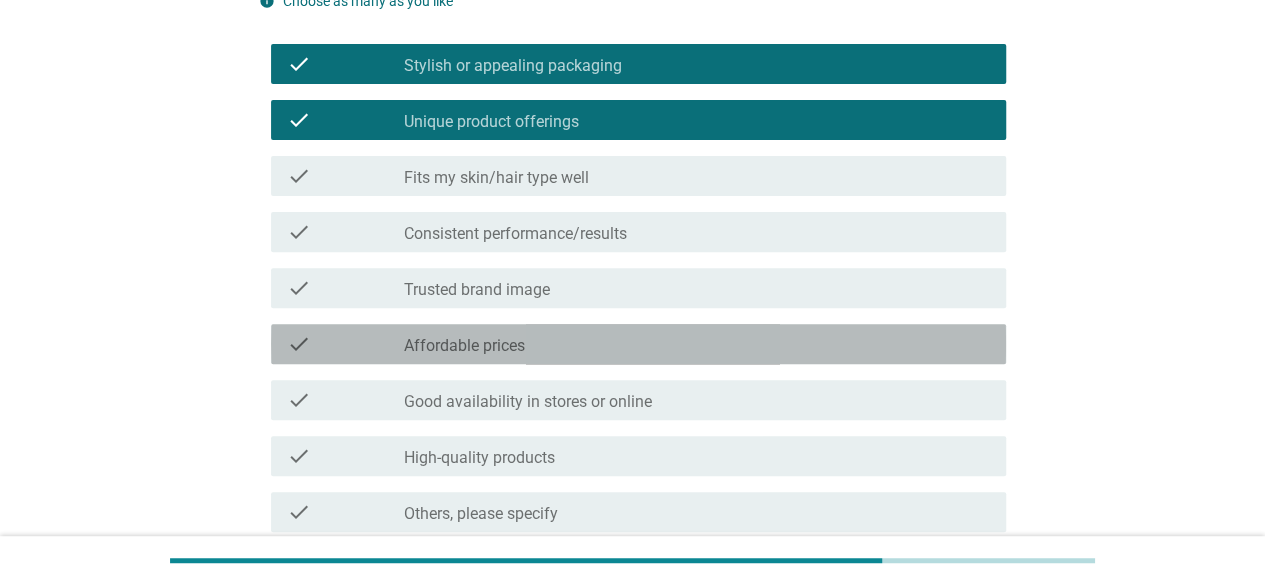 click on "Affordable prices" at bounding box center (464, 346) 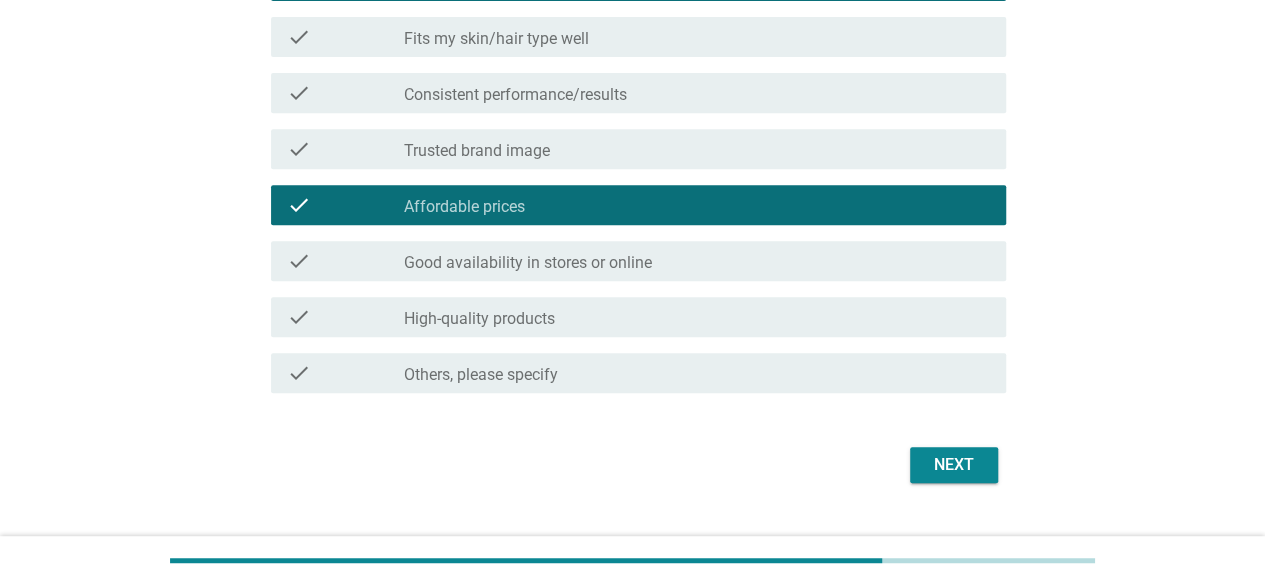 scroll, scrollTop: 374, scrollLeft: 0, axis: vertical 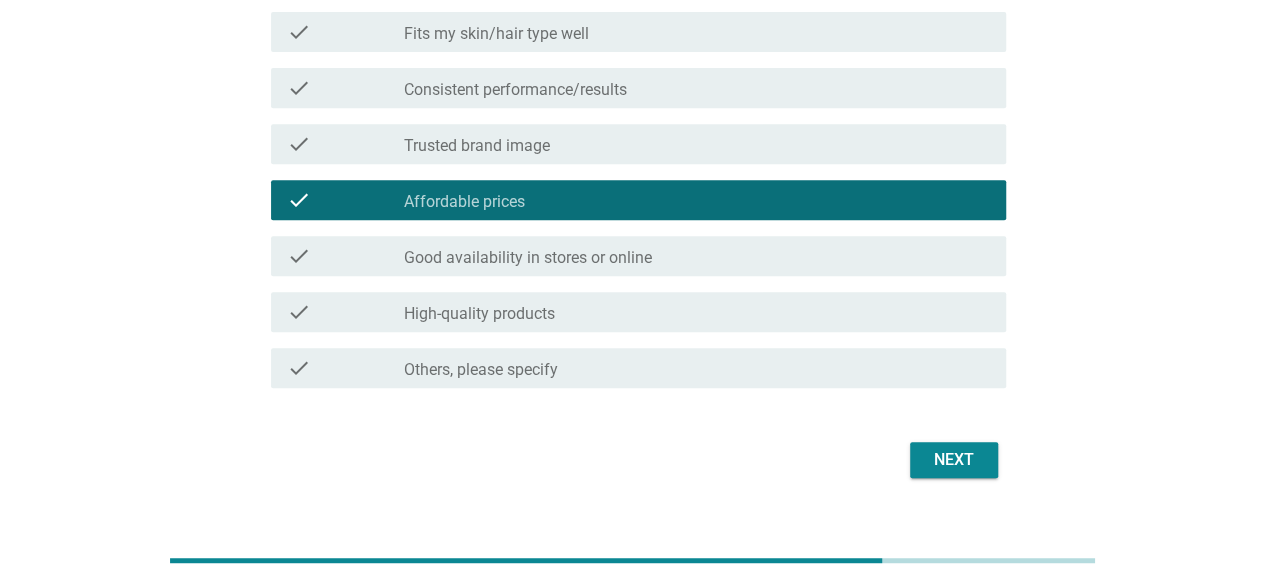 click on "Next" at bounding box center [632, 460] 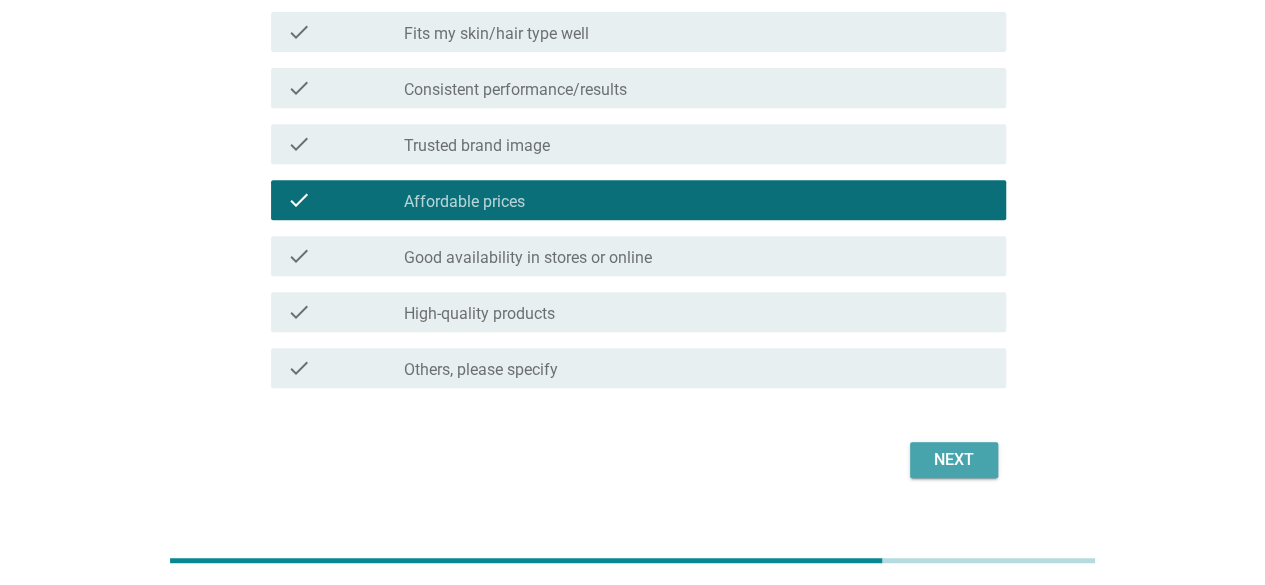 click on "Next" at bounding box center [954, 460] 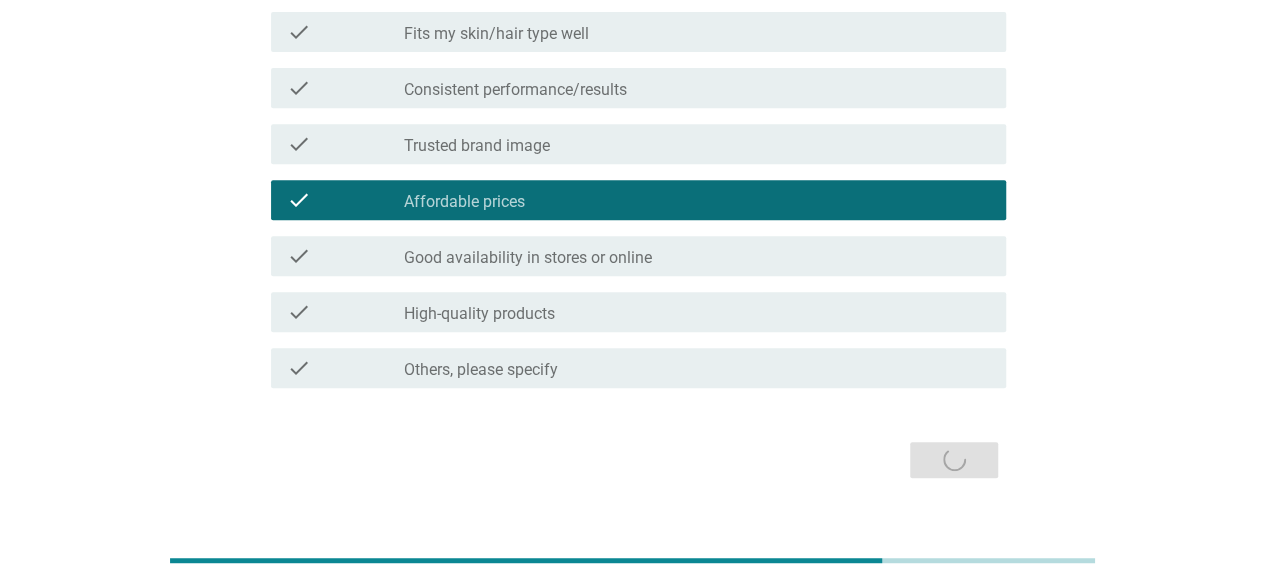 scroll, scrollTop: 0, scrollLeft: 0, axis: both 